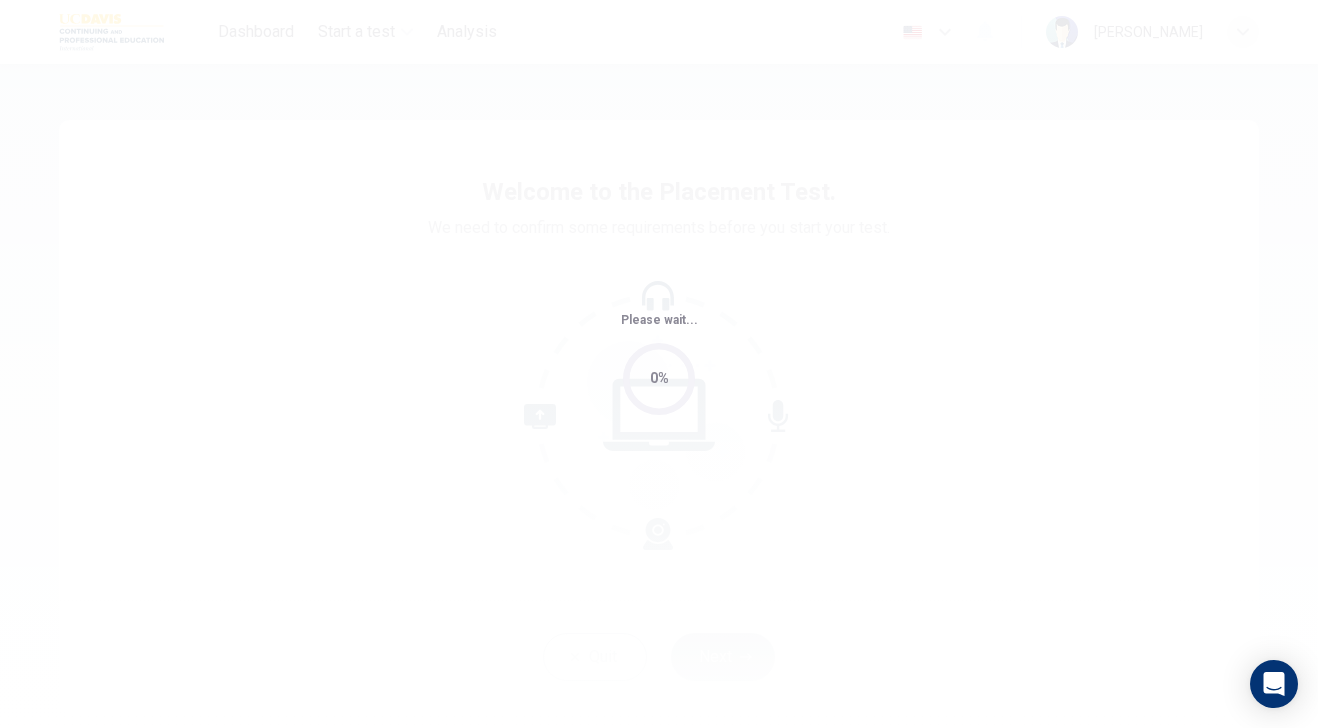 scroll, scrollTop: 0, scrollLeft: 0, axis: both 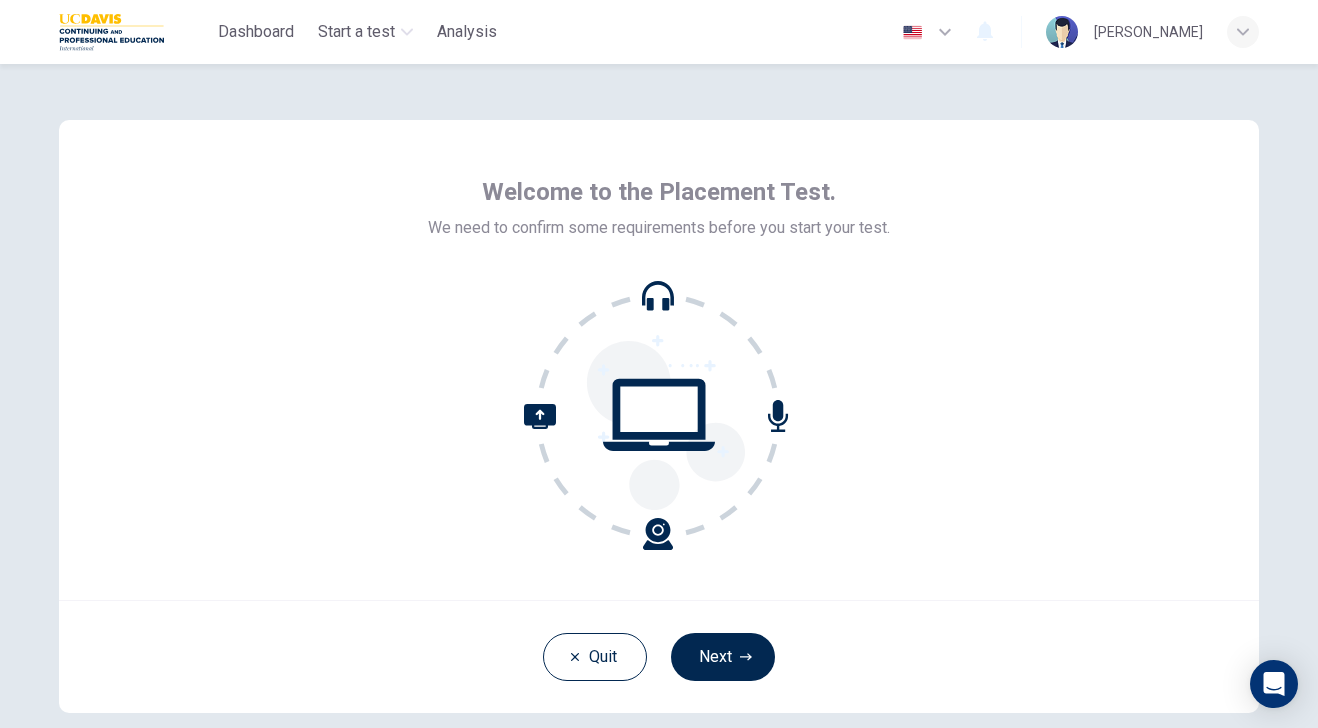 click on "Welcome to the Placement Test. We need to confirm some requirements before you start your test." at bounding box center [659, 360] 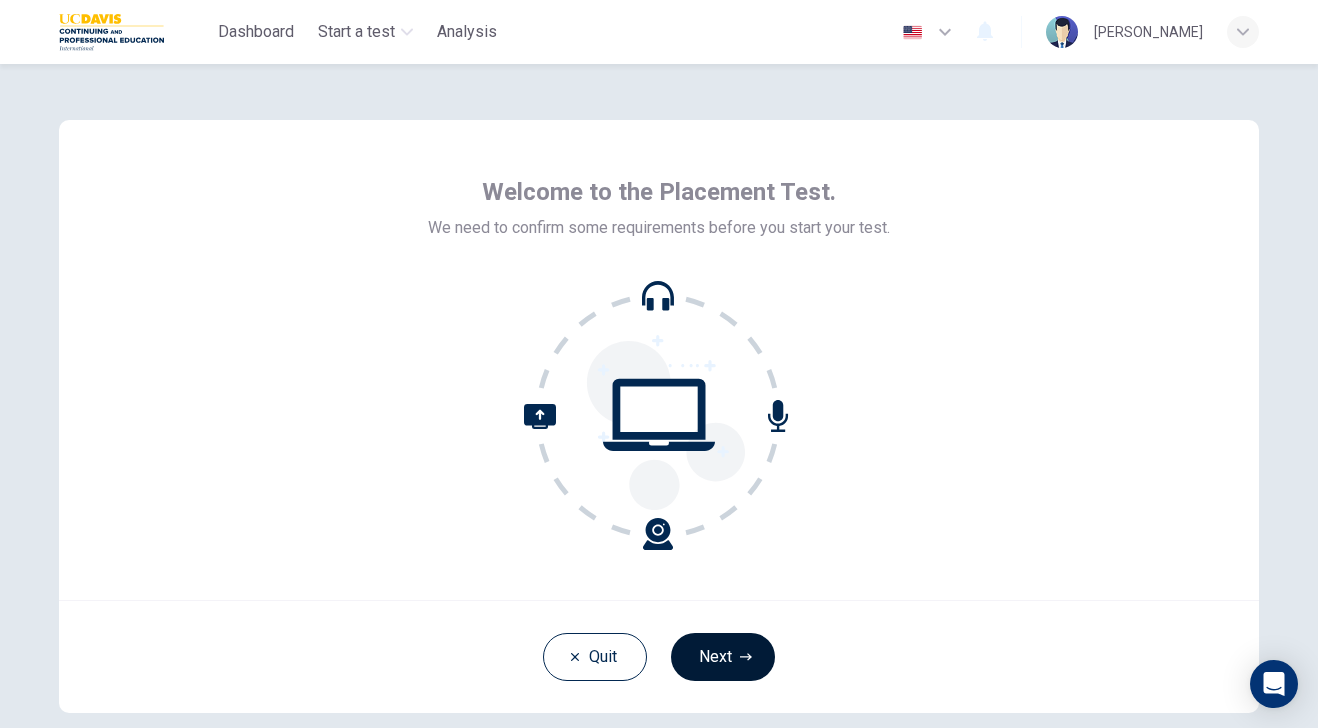 click on "Next" at bounding box center [723, 657] 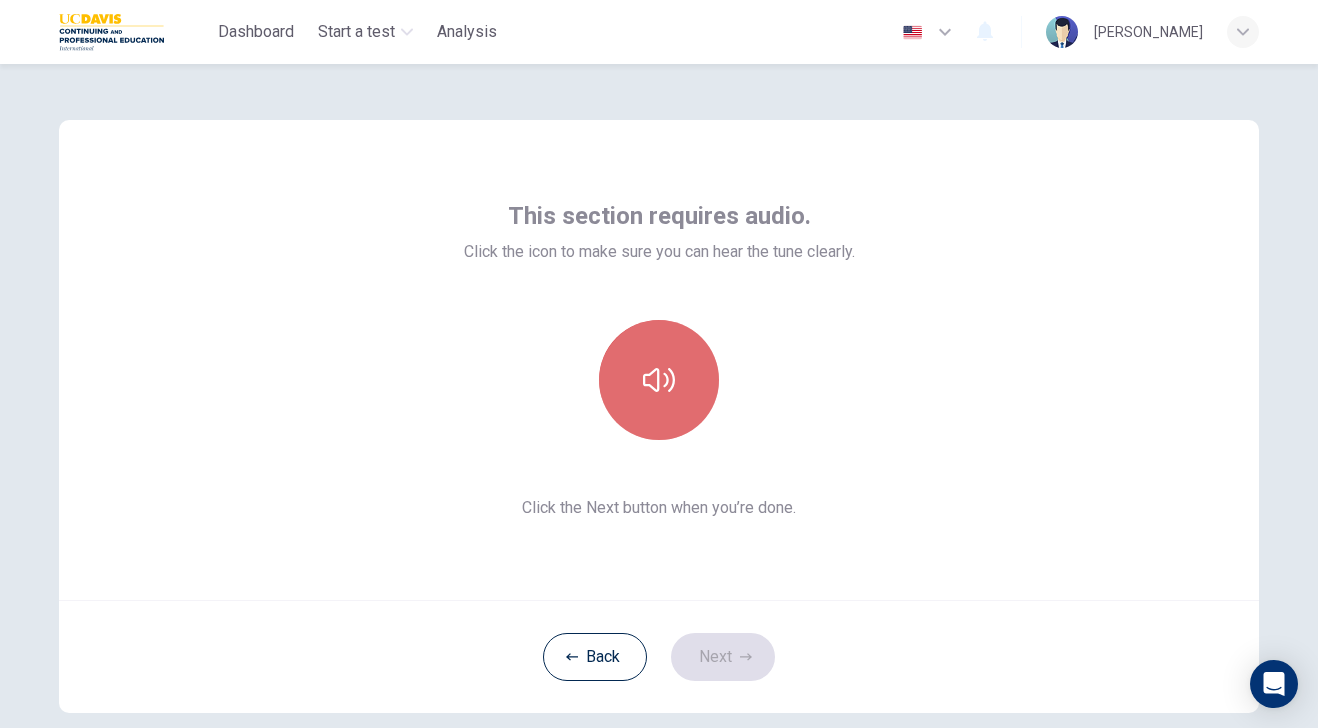 click at bounding box center (659, 380) 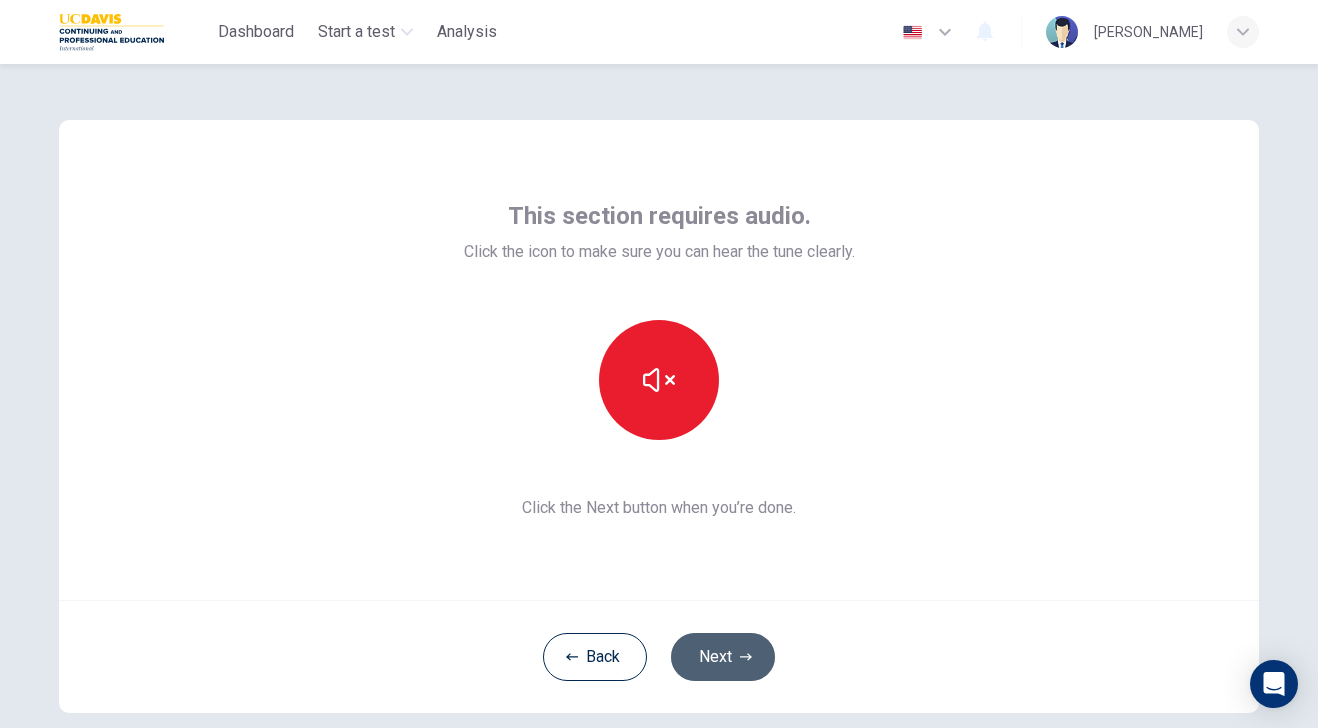 click on "Next" at bounding box center [723, 657] 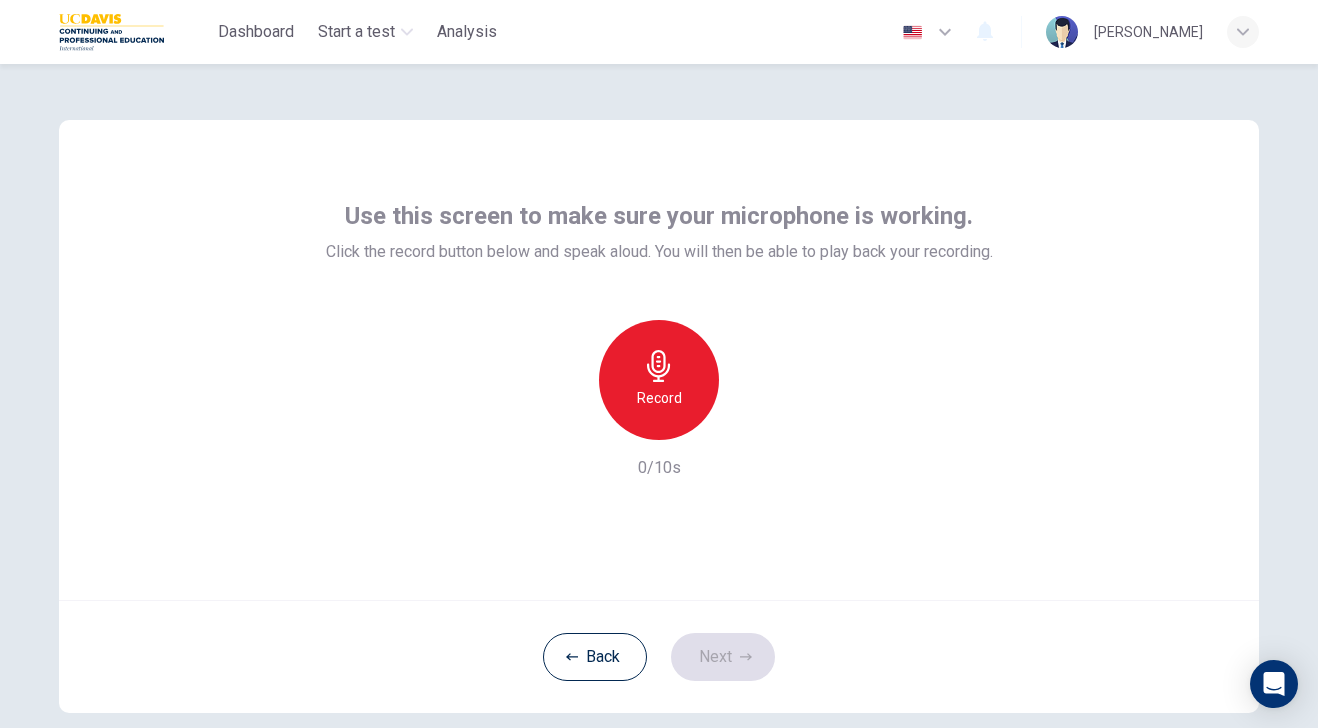 click on "Record" at bounding box center (659, 398) 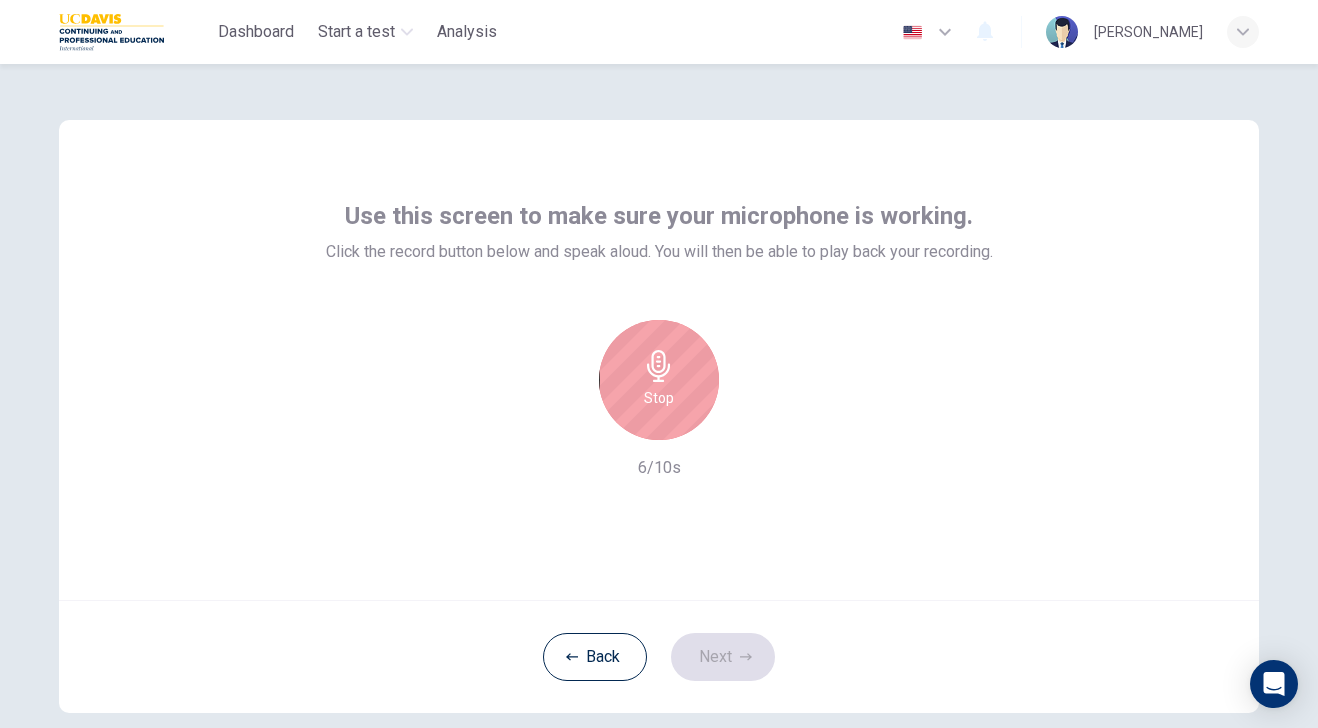 click on "Stop" at bounding box center [659, 398] 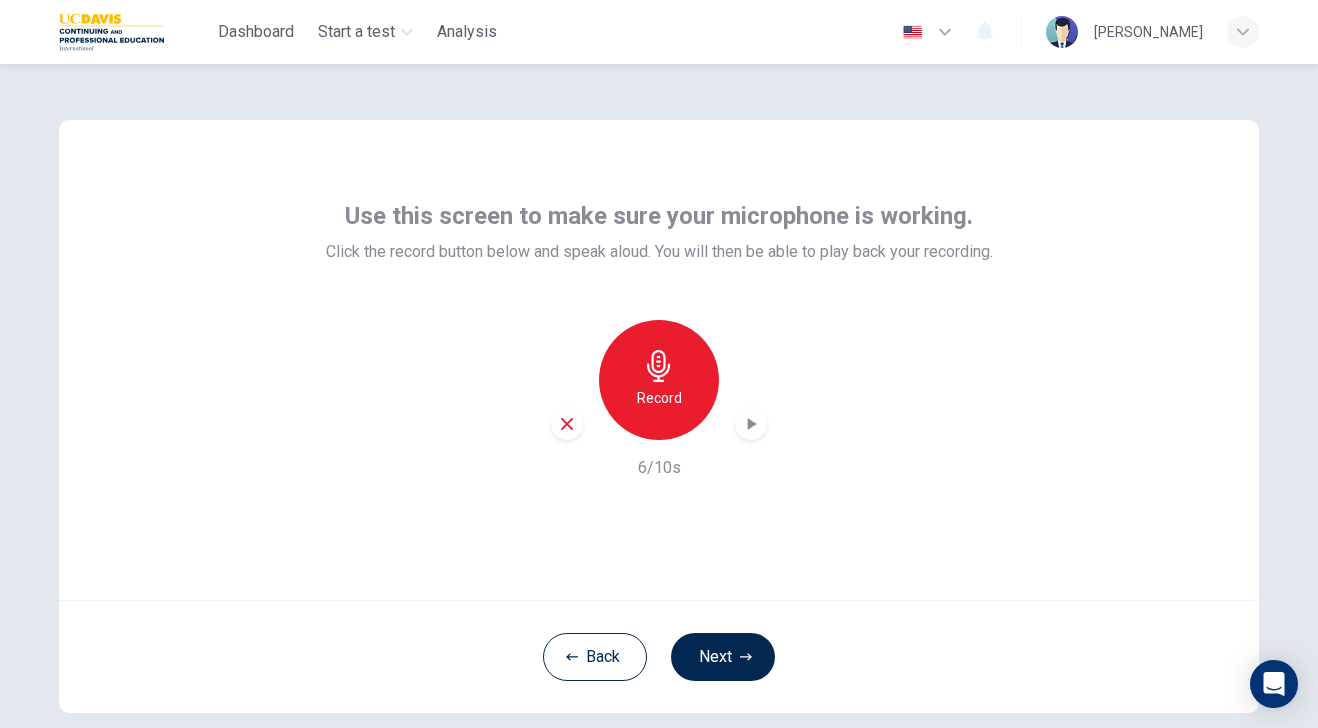 click 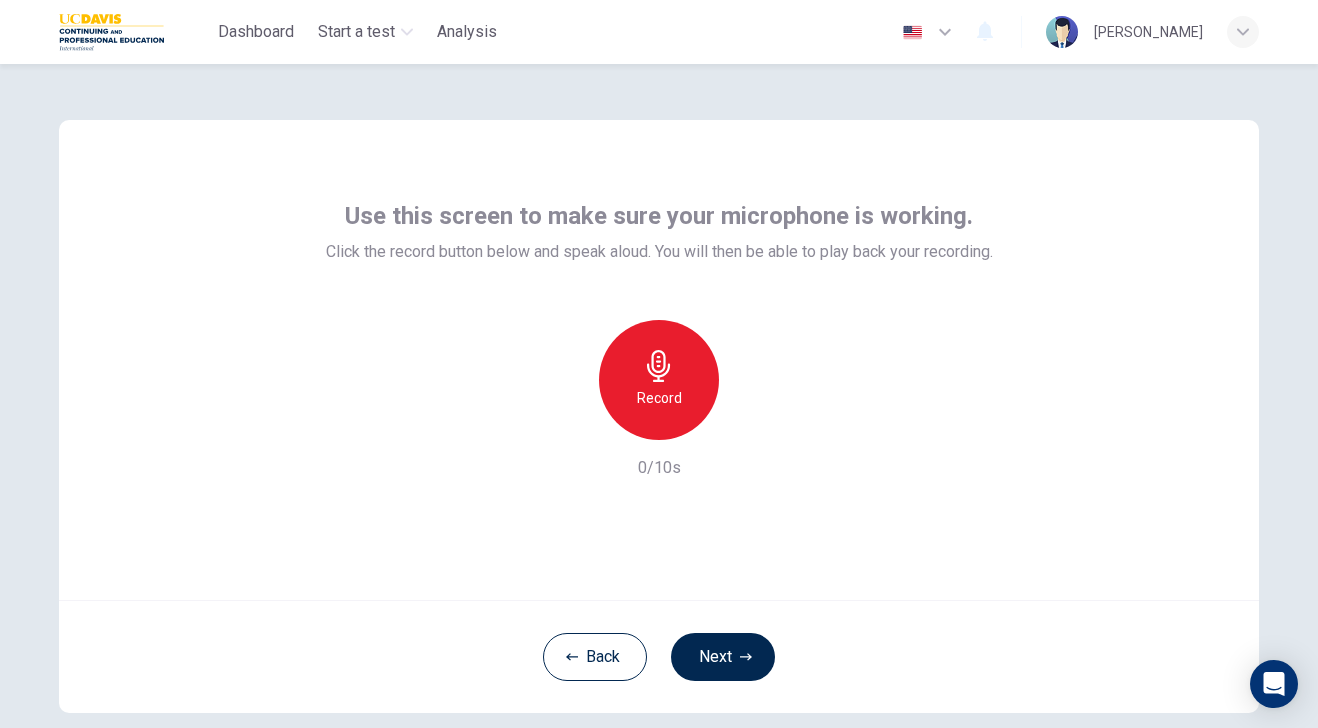 click 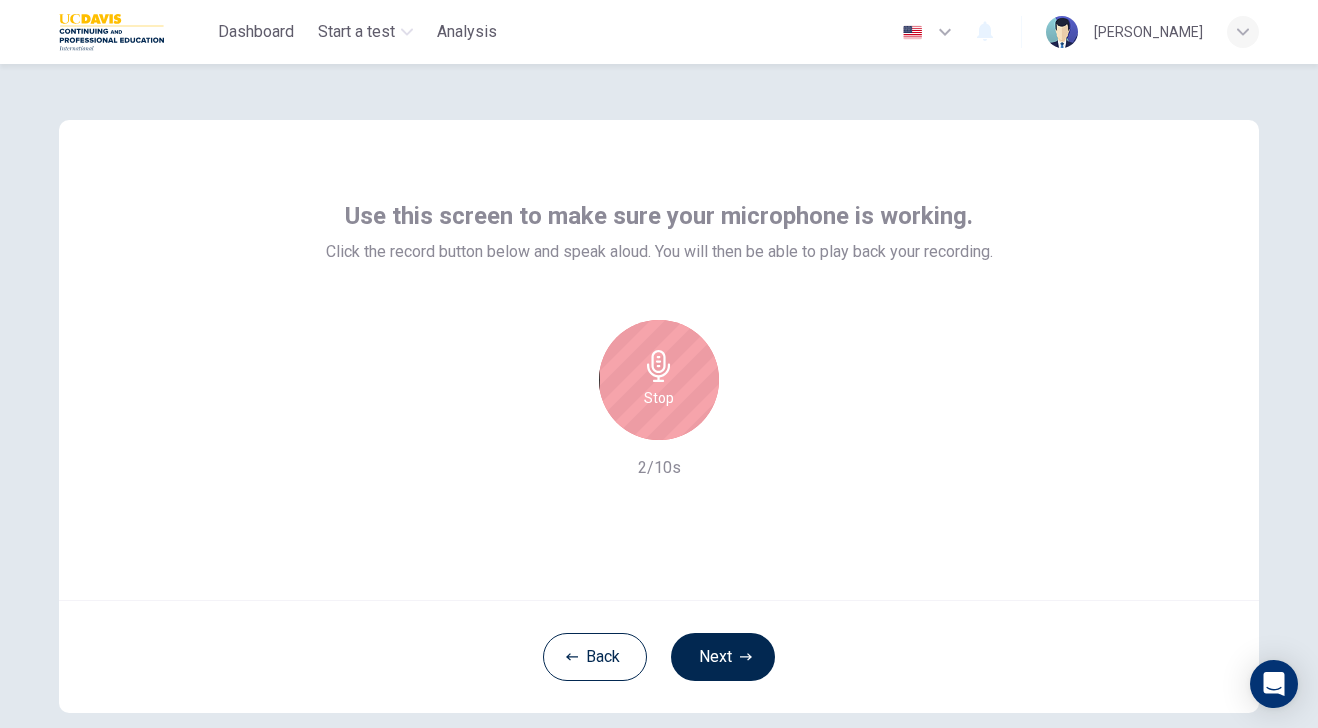 click 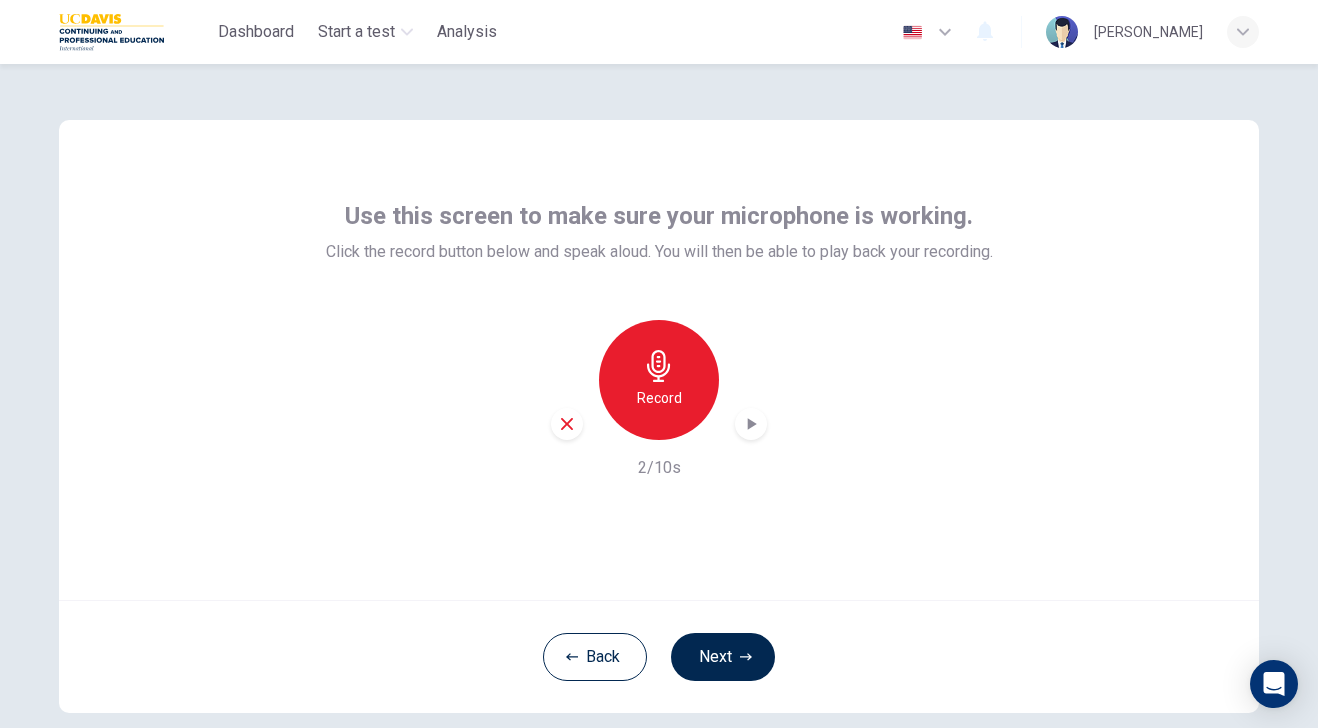 click at bounding box center (751, 424) 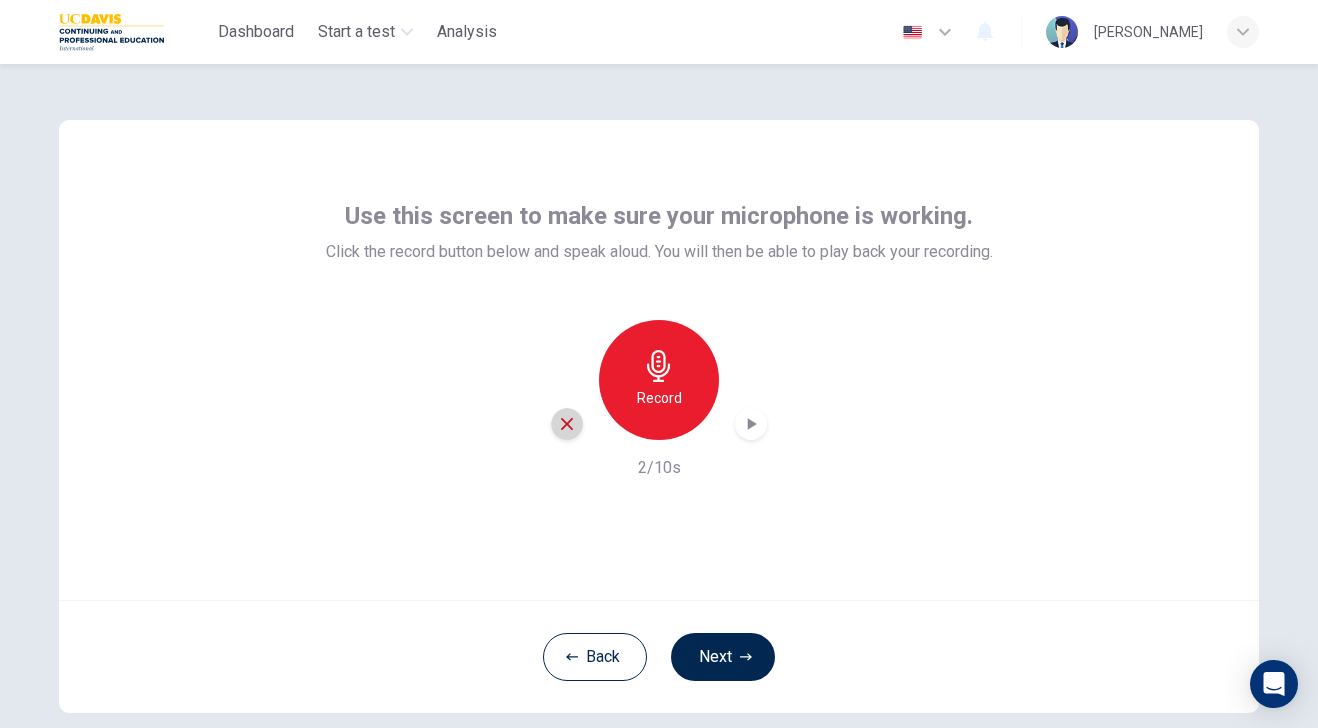 click 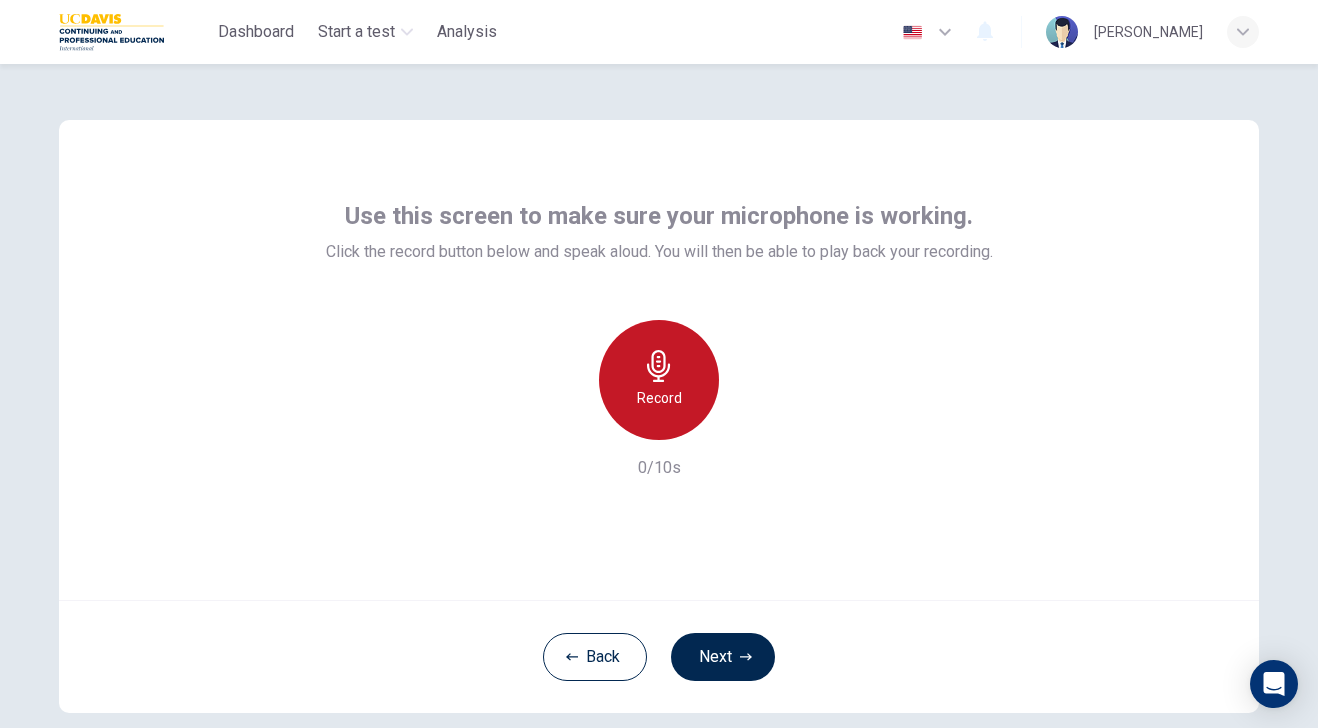 click on "Record" at bounding box center (659, 398) 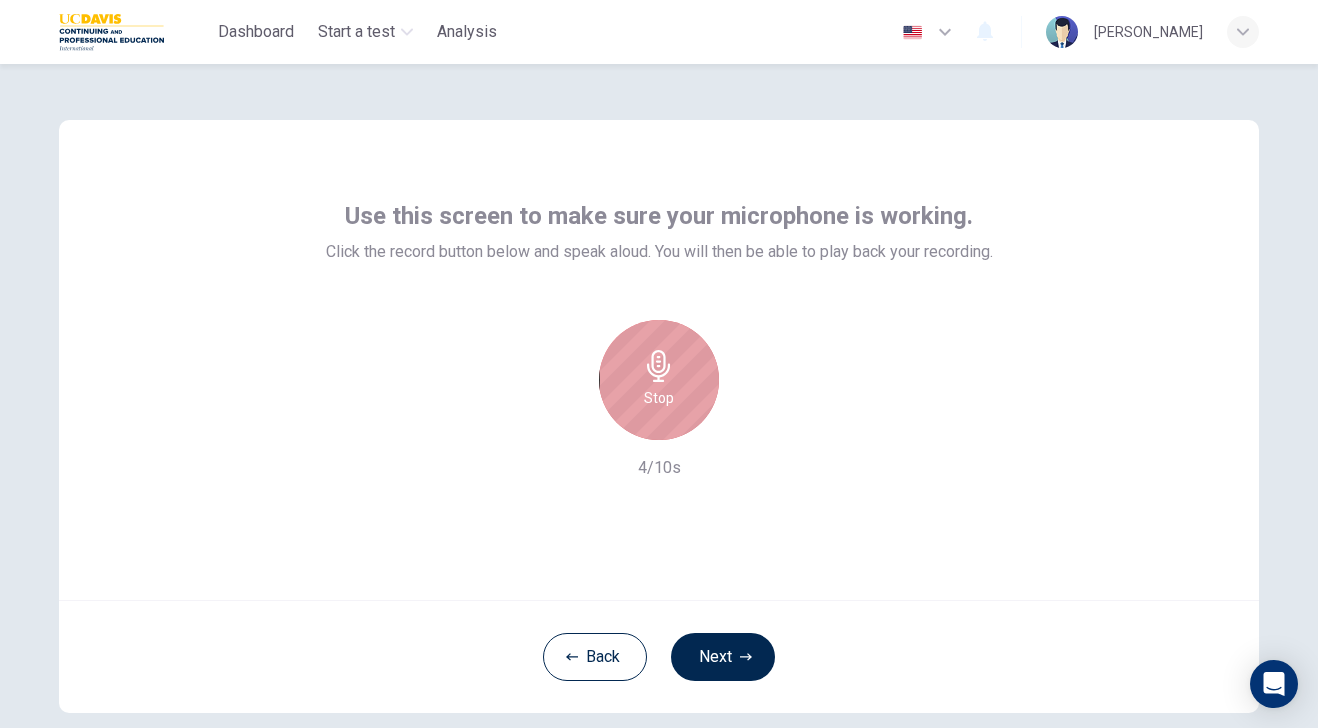 click on "Stop" at bounding box center (659, 398) 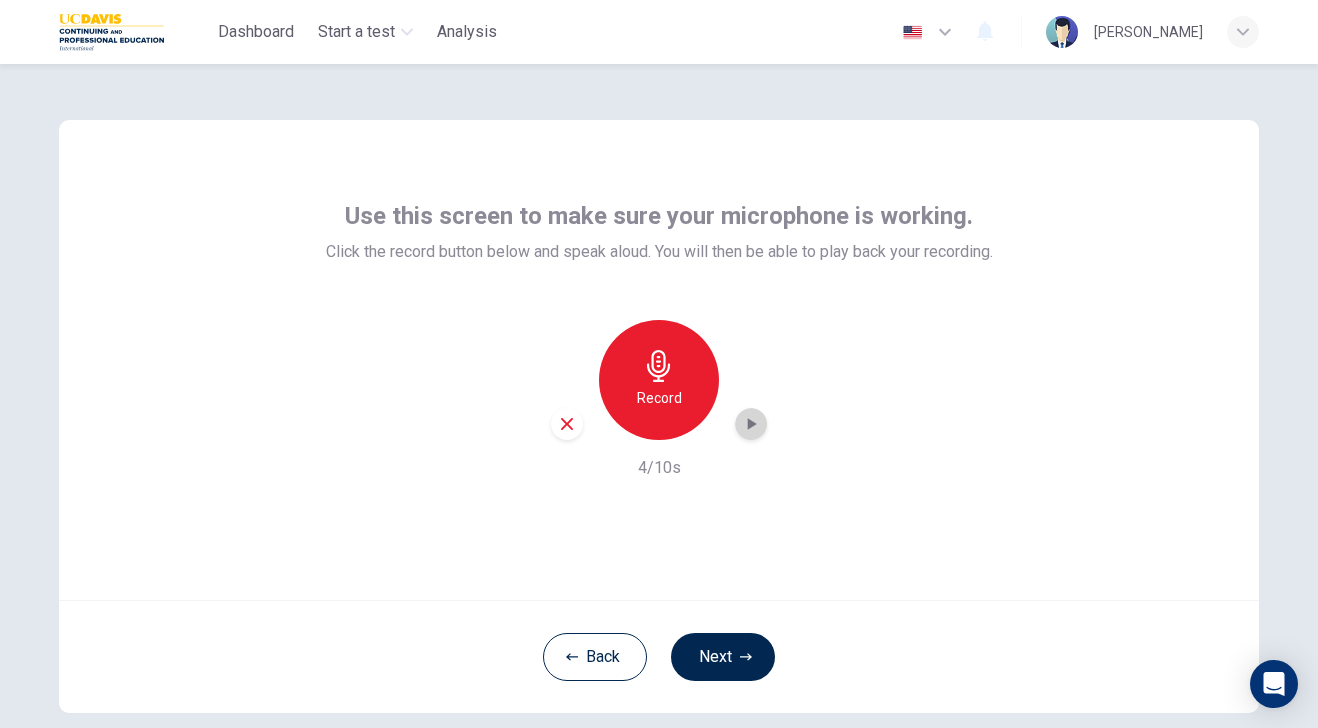 click at bounding box center (751, 424) 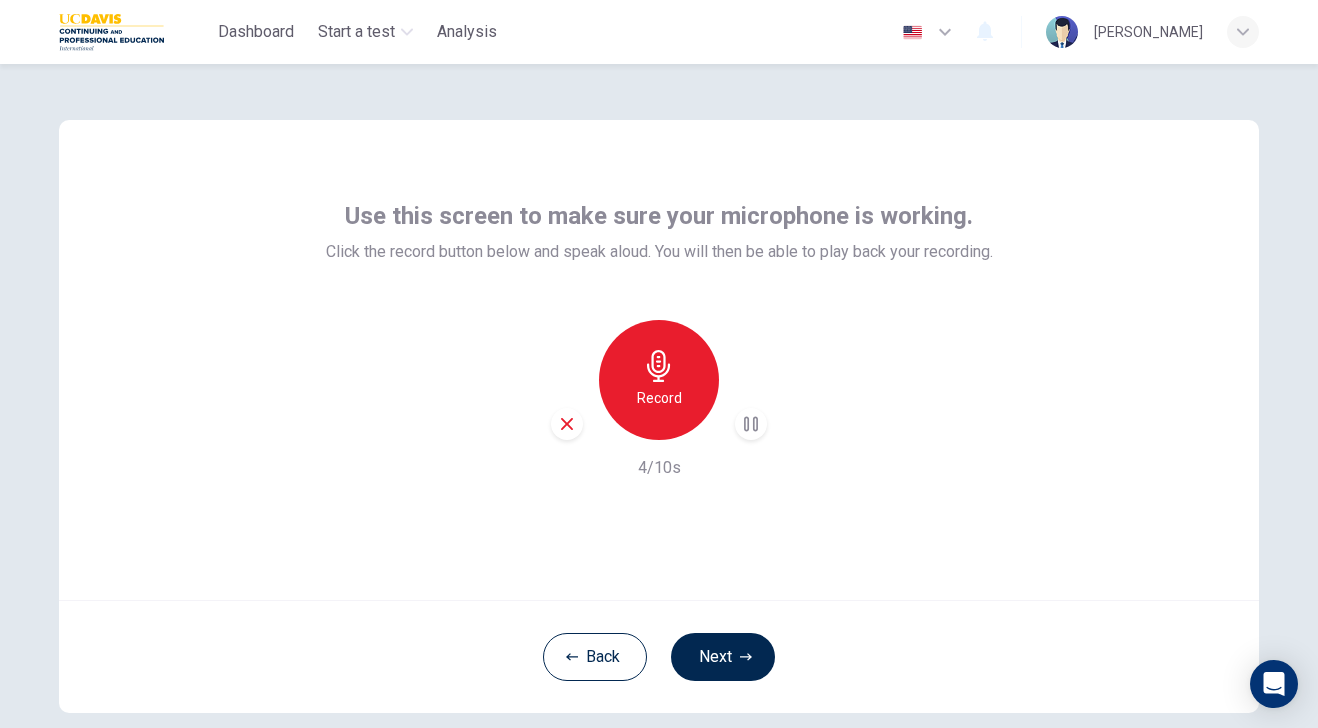 click 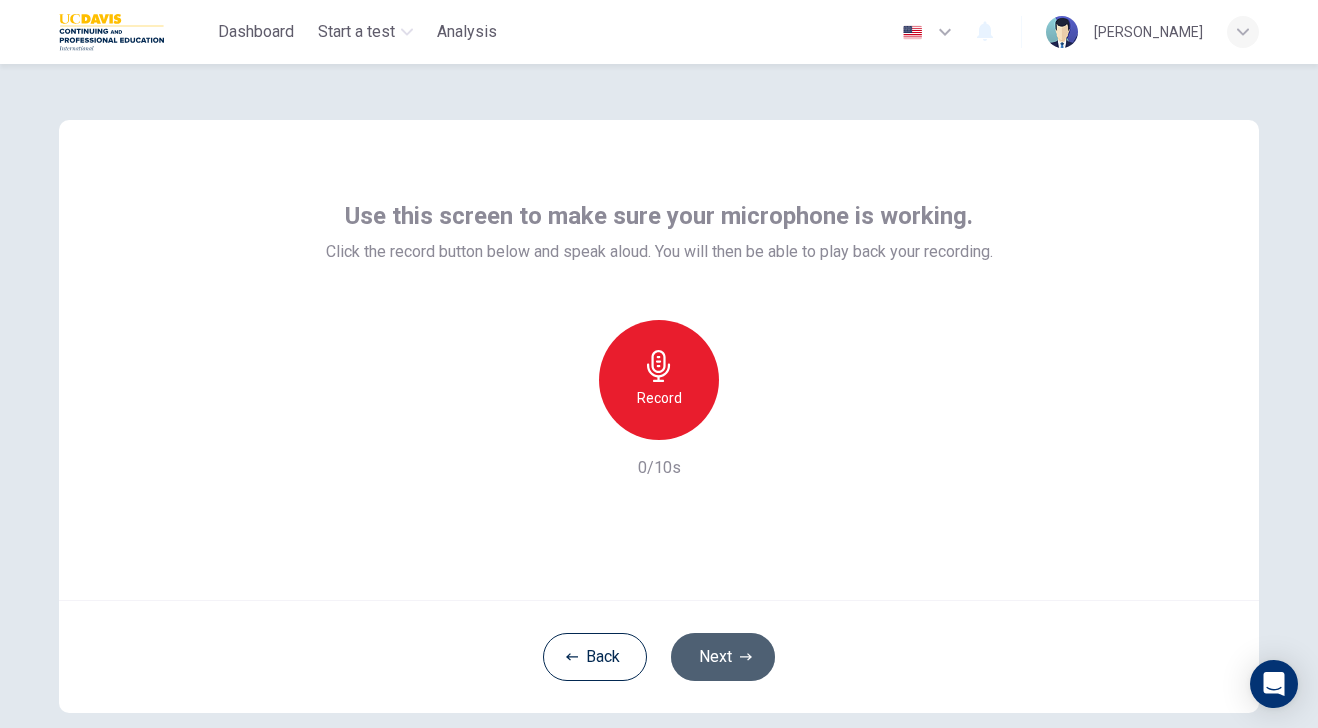 click on "Next" at bounding box center (723, 657) 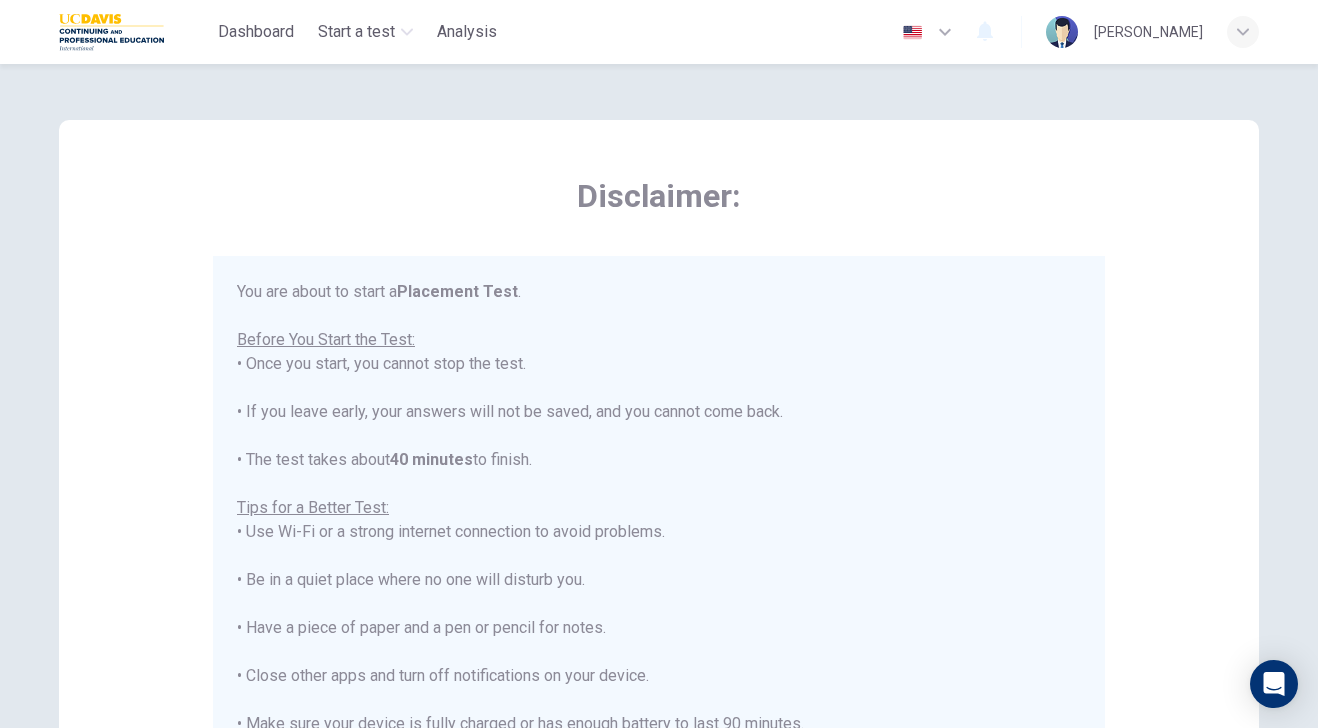 scroll, scrollTop: 23, scrollLeft: 0, axis: vertical 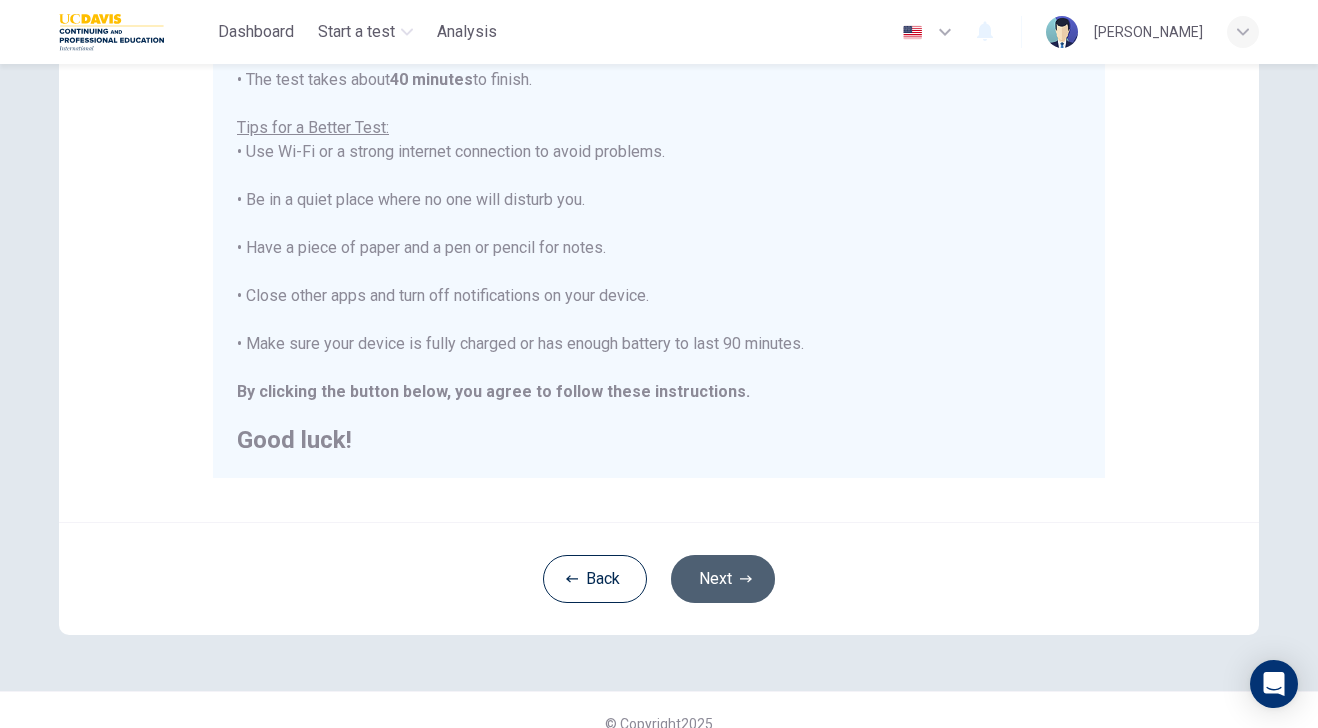 click on "Next" at bounding box center (723, 579) 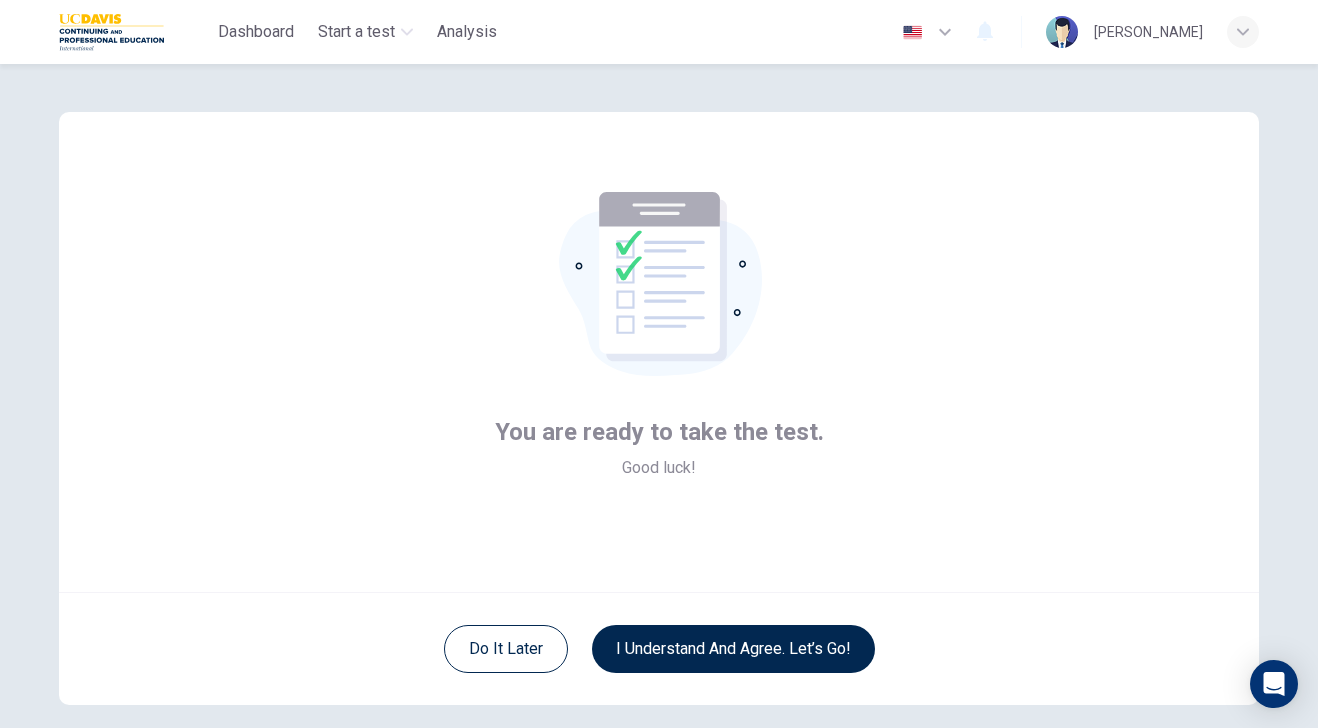 scroll, scrollTop: 0, scrollLeft: 0, axis: both 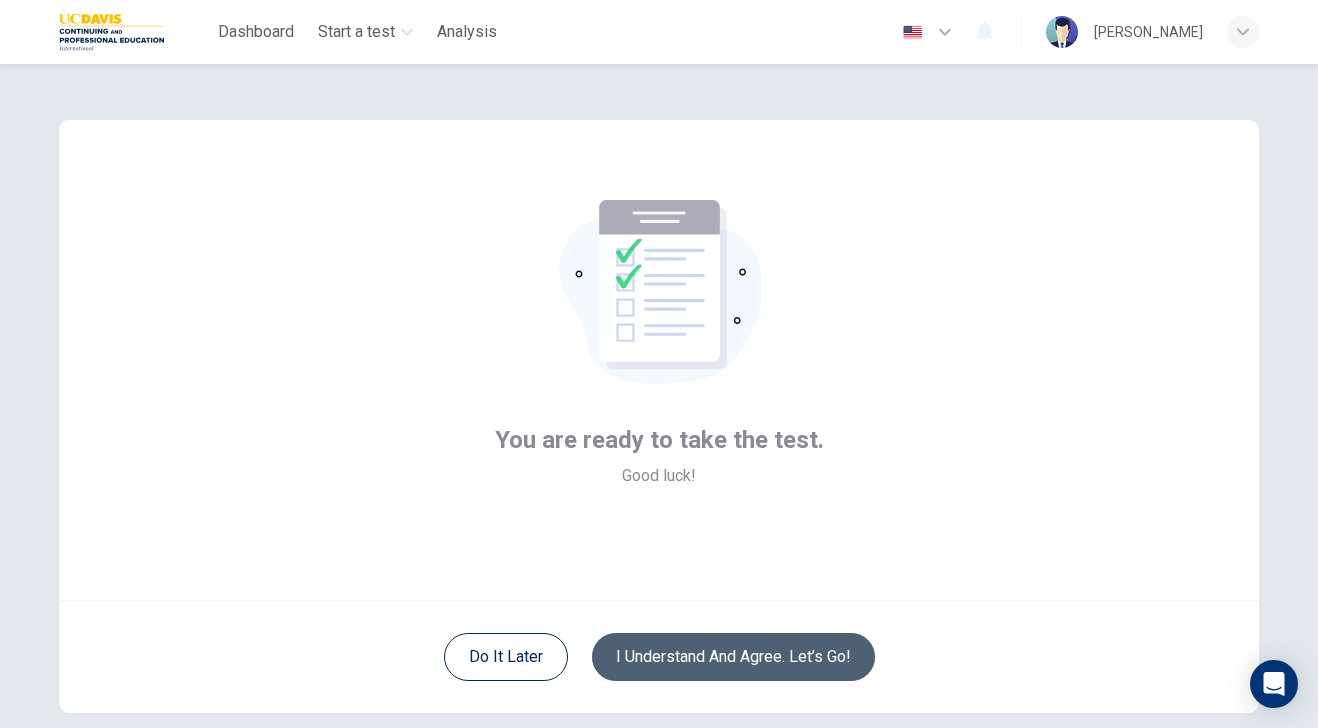 click on "I understand and agree. Let’s go!" at bounding box center (733, 657) 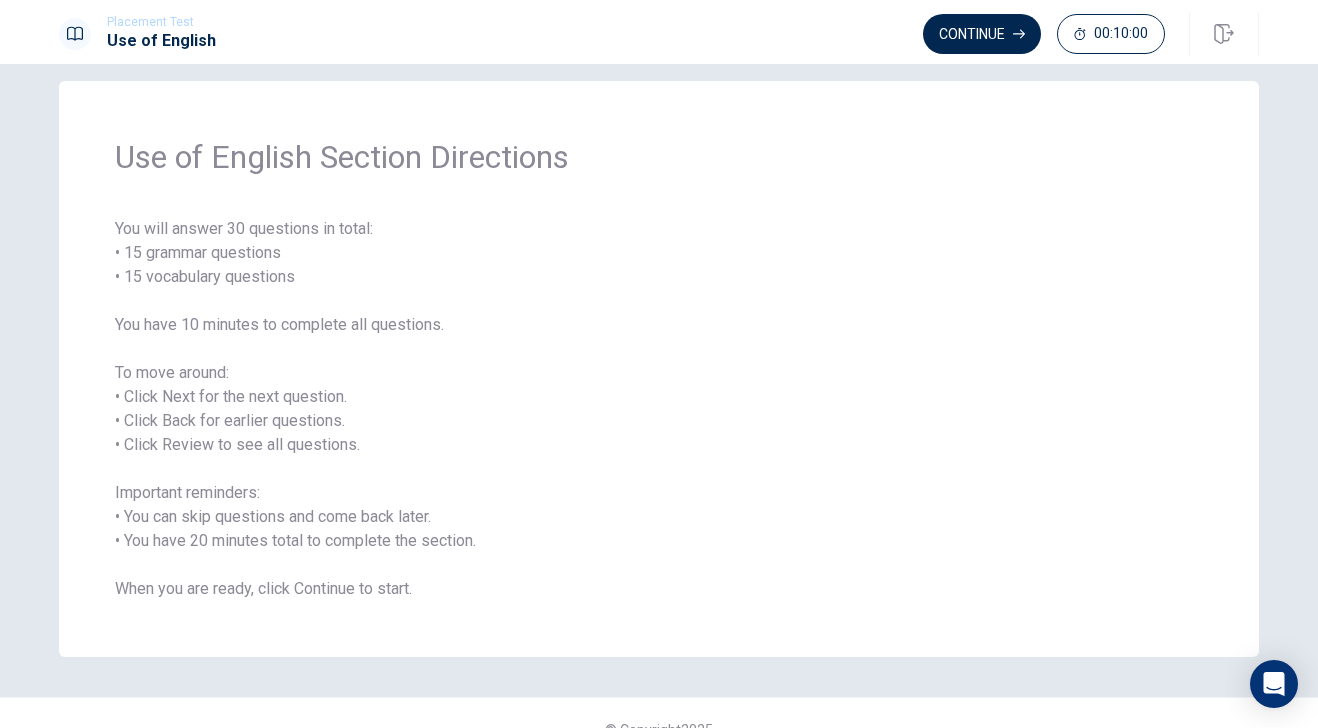 scroll, scrollTop: 14, scrollLeft: 0, axis: vertical 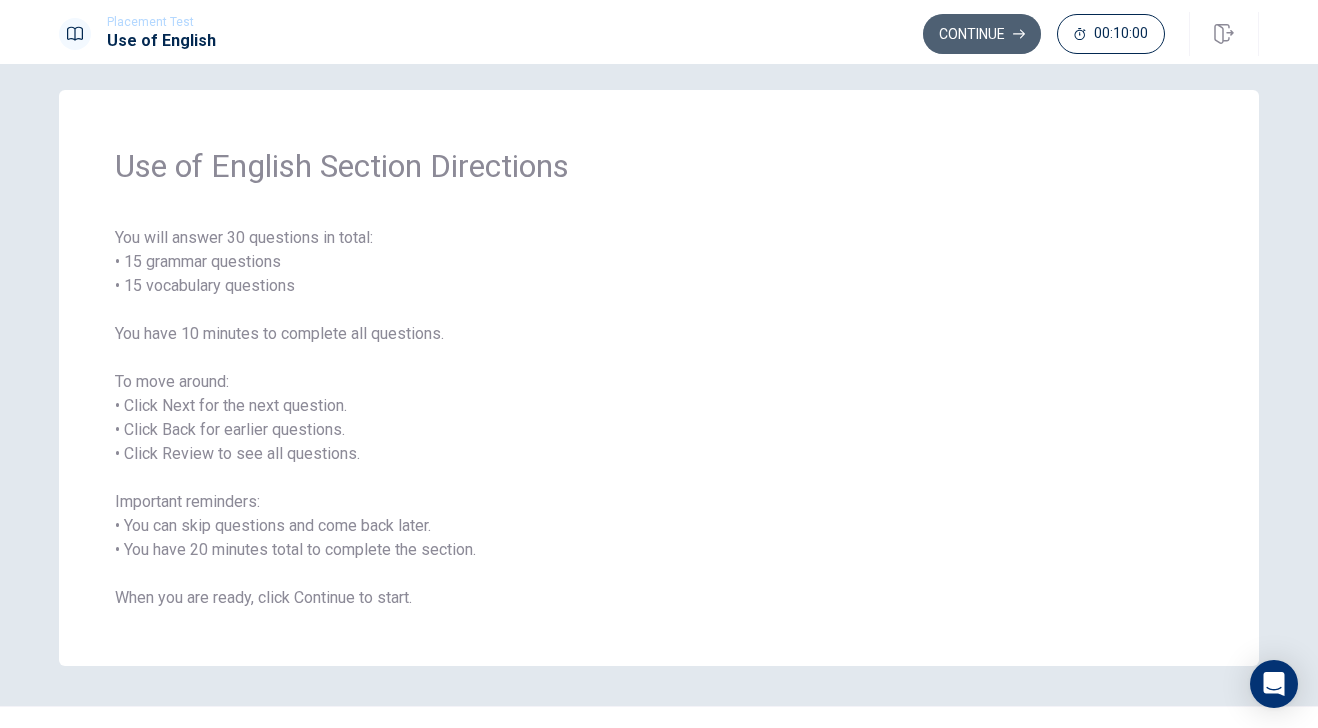 click on "Continue" at bounding box center [982, 34] 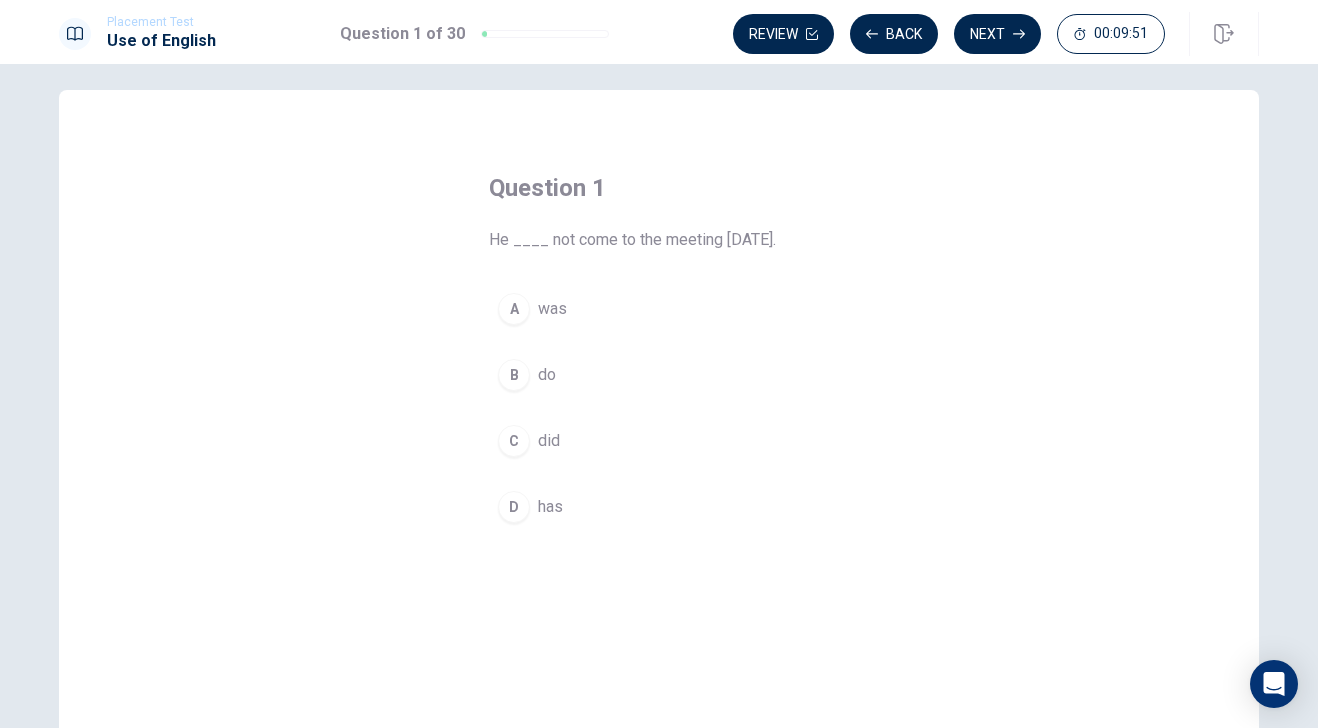 click on "C" at bounding box center [514, 441] 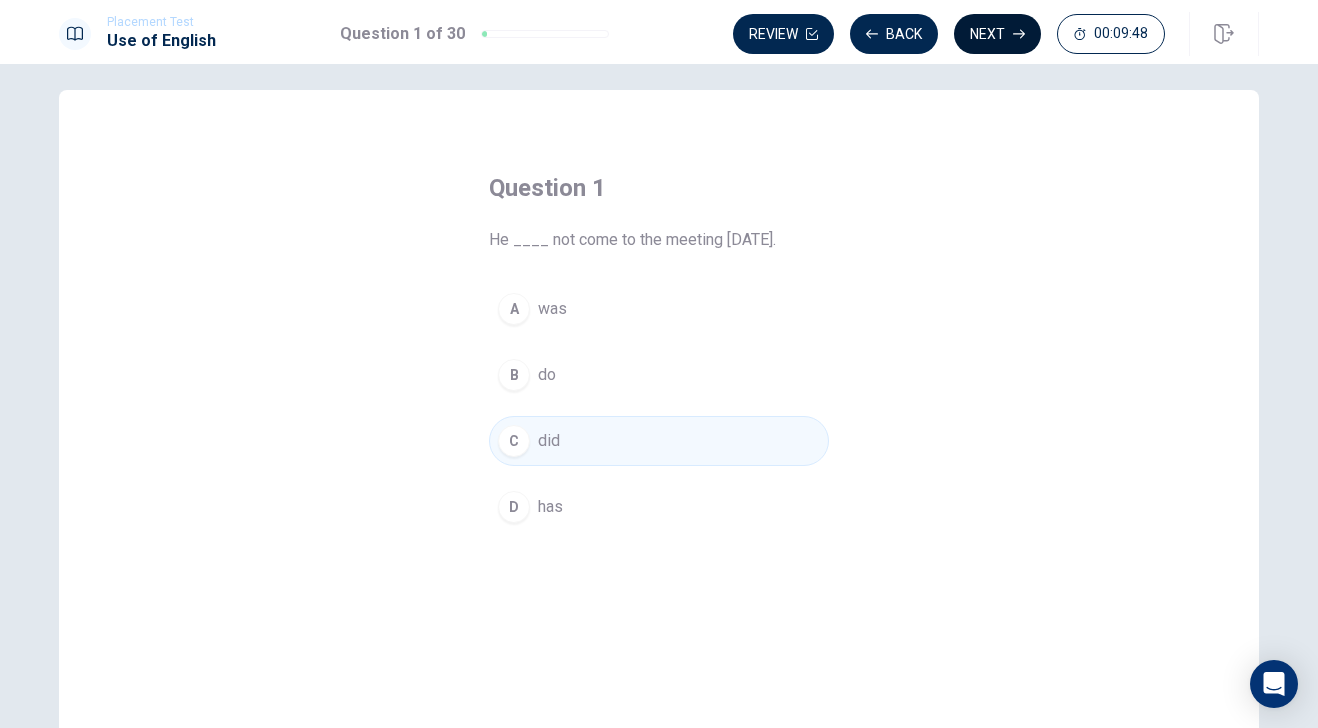 click on "Next" at bounding box center [997, 34] 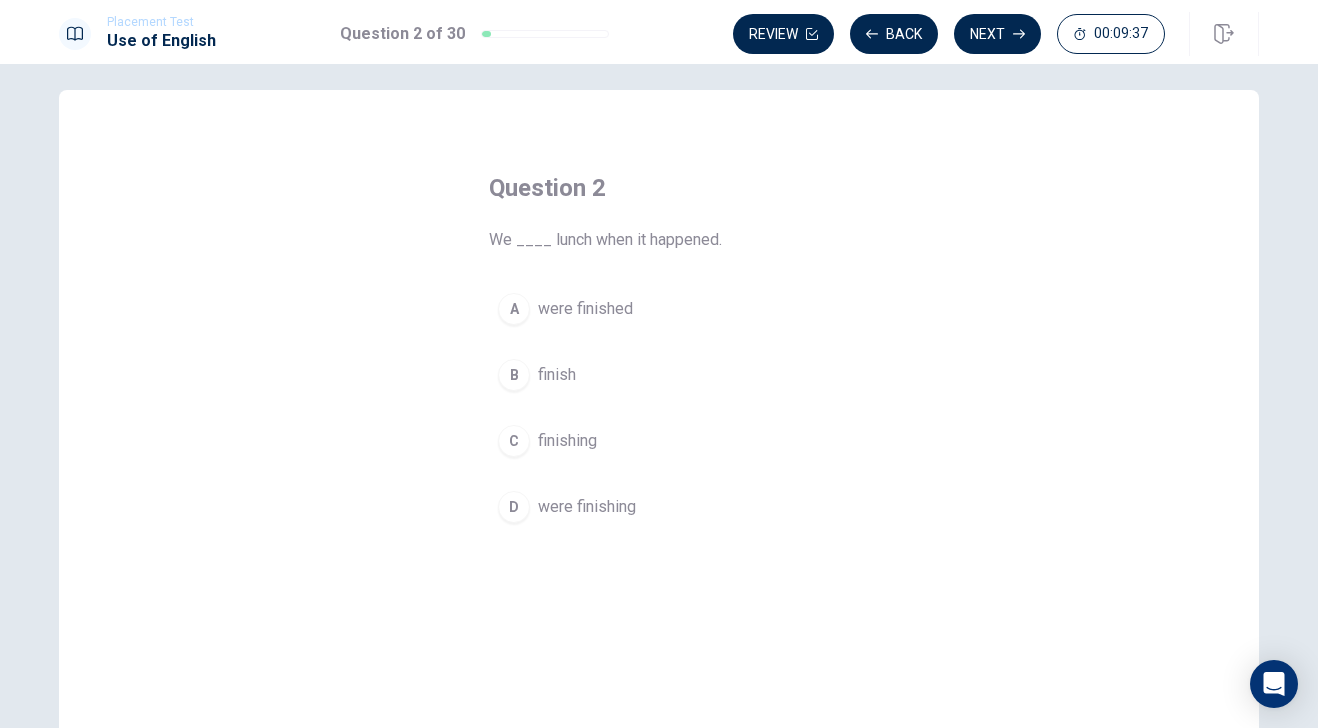 click on "A" at bounding box center [514, 309] 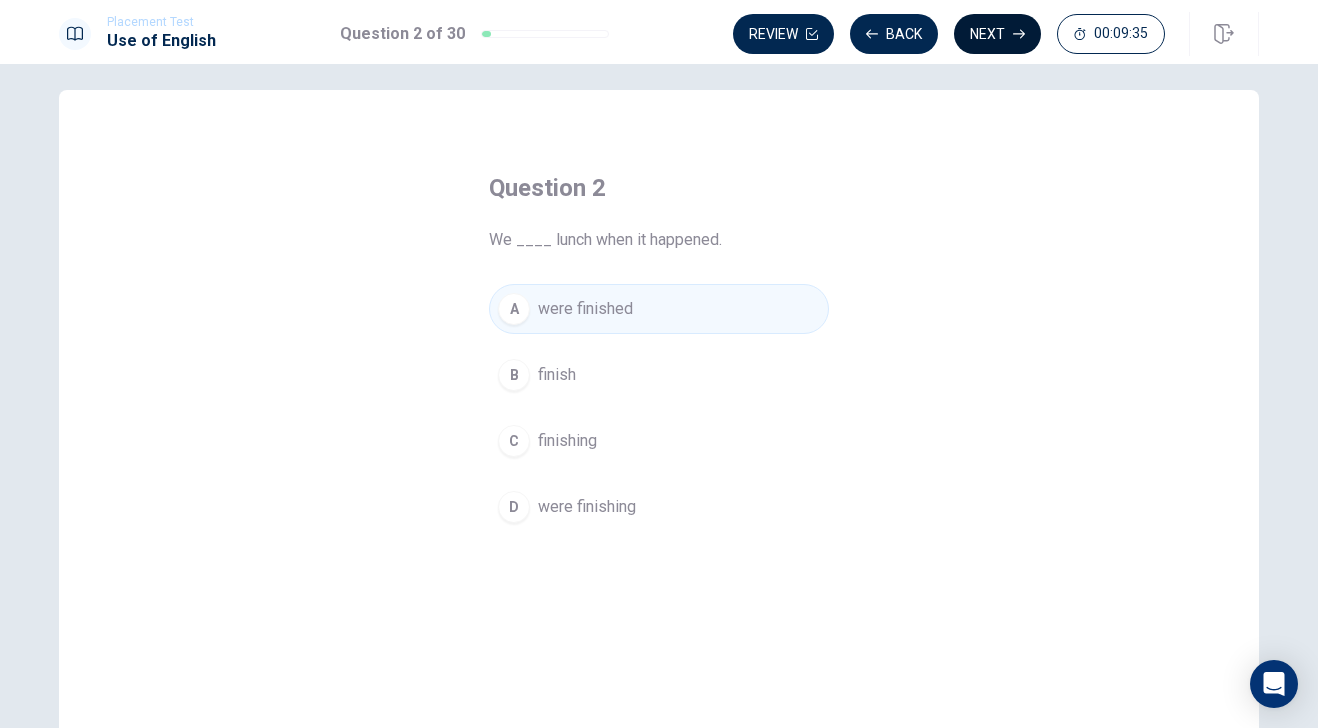 click on "Next" at bounding box center [997, 34] 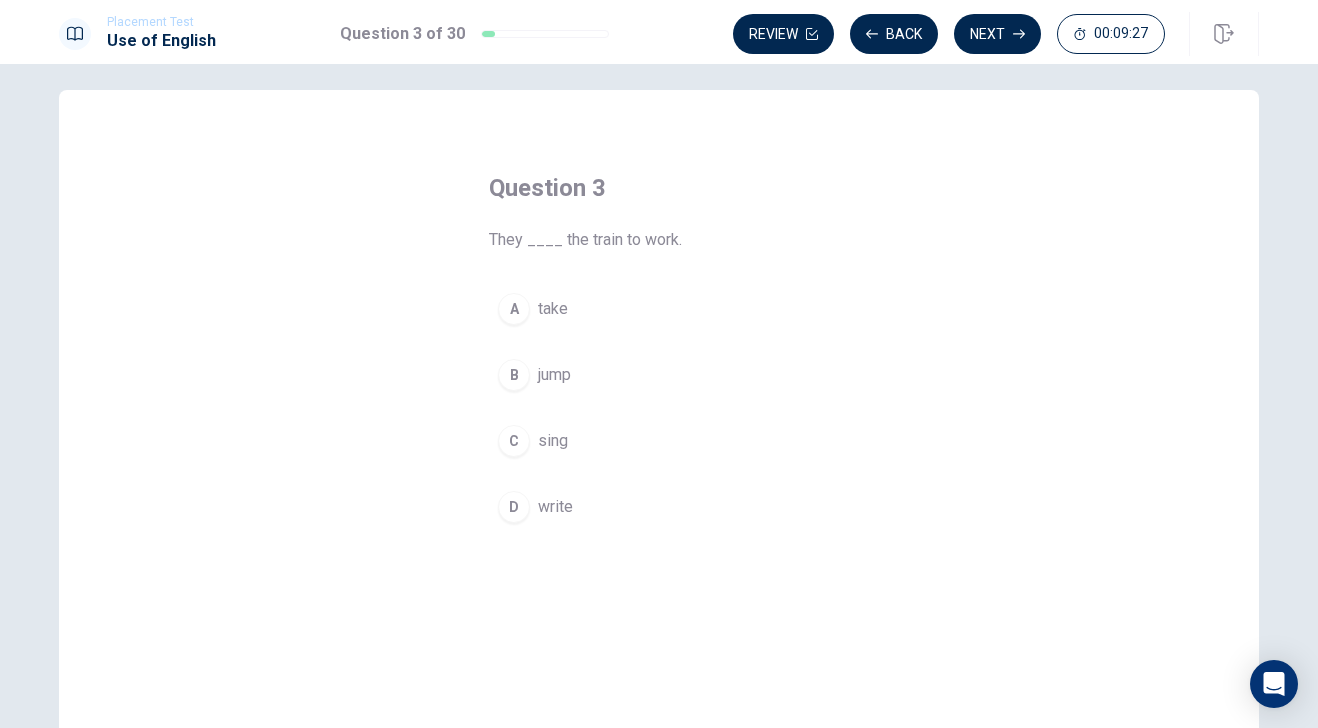 click on "A" at bounding box center [514, 309] 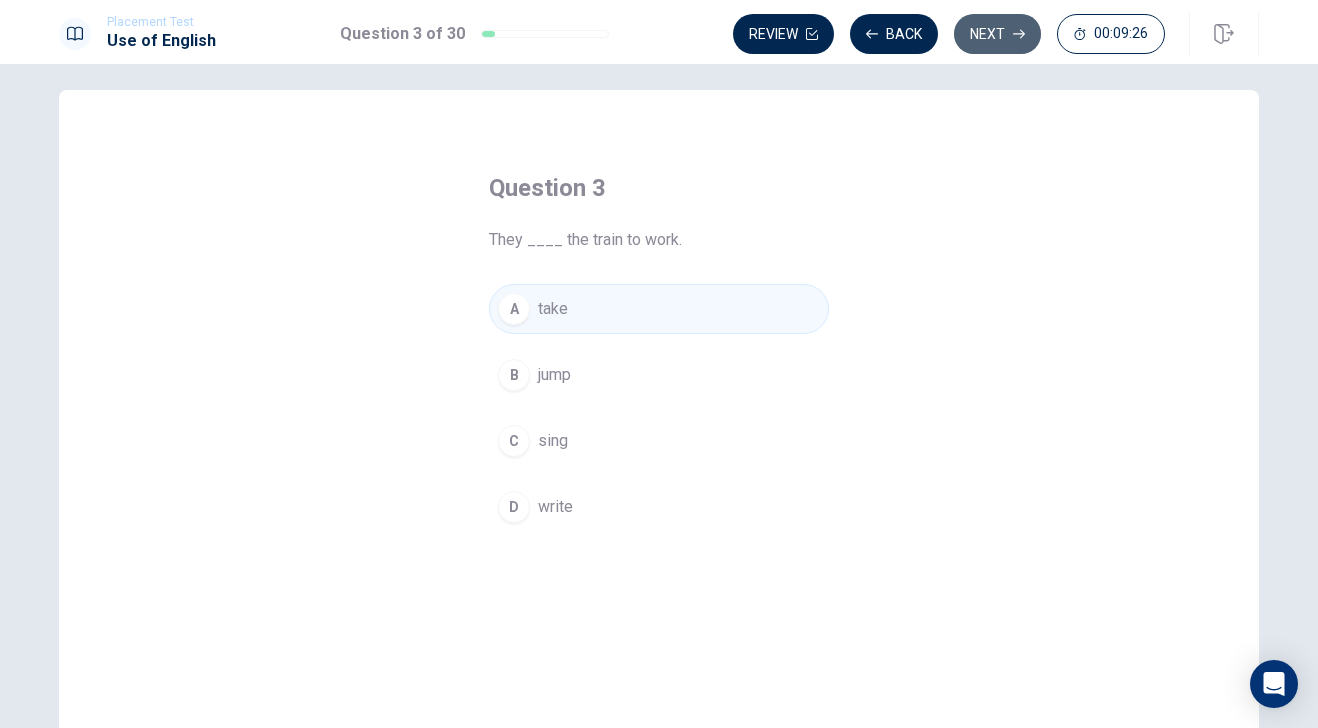 click on "Next" at bounding box center [997, 34] 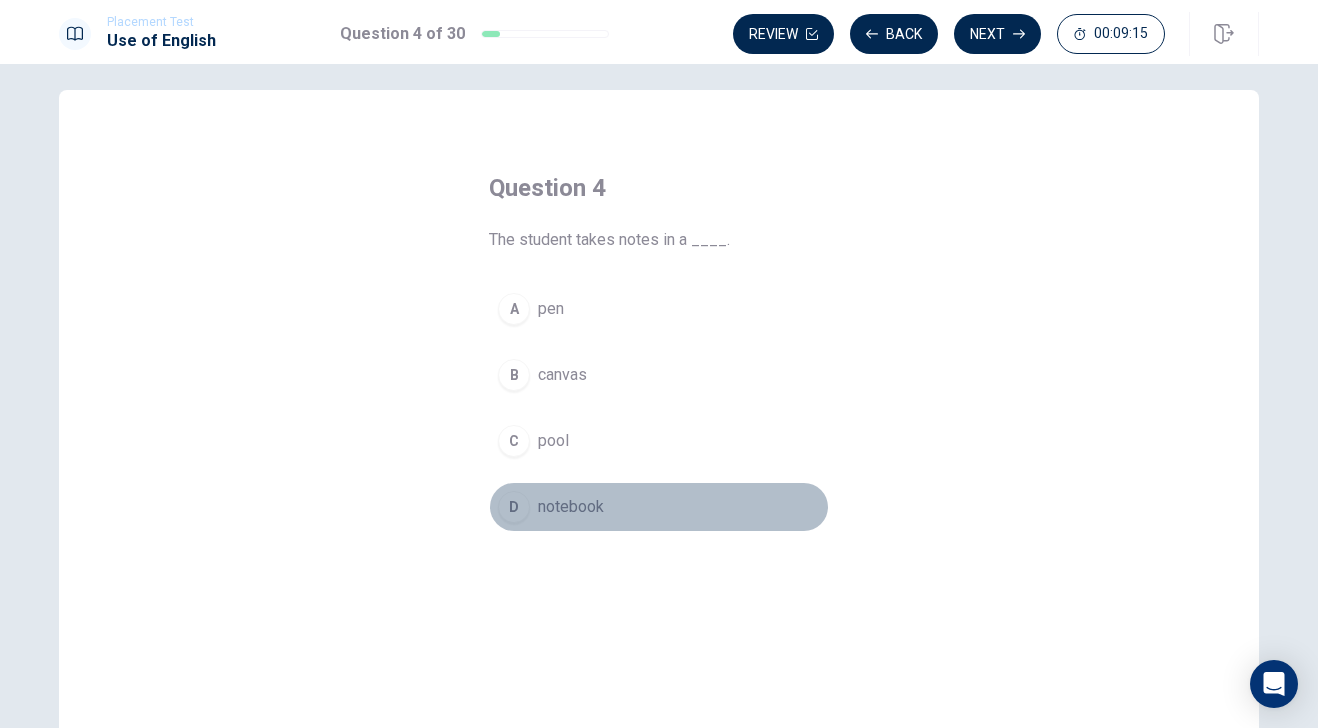 click on "D" at bounding box center (514, 507) 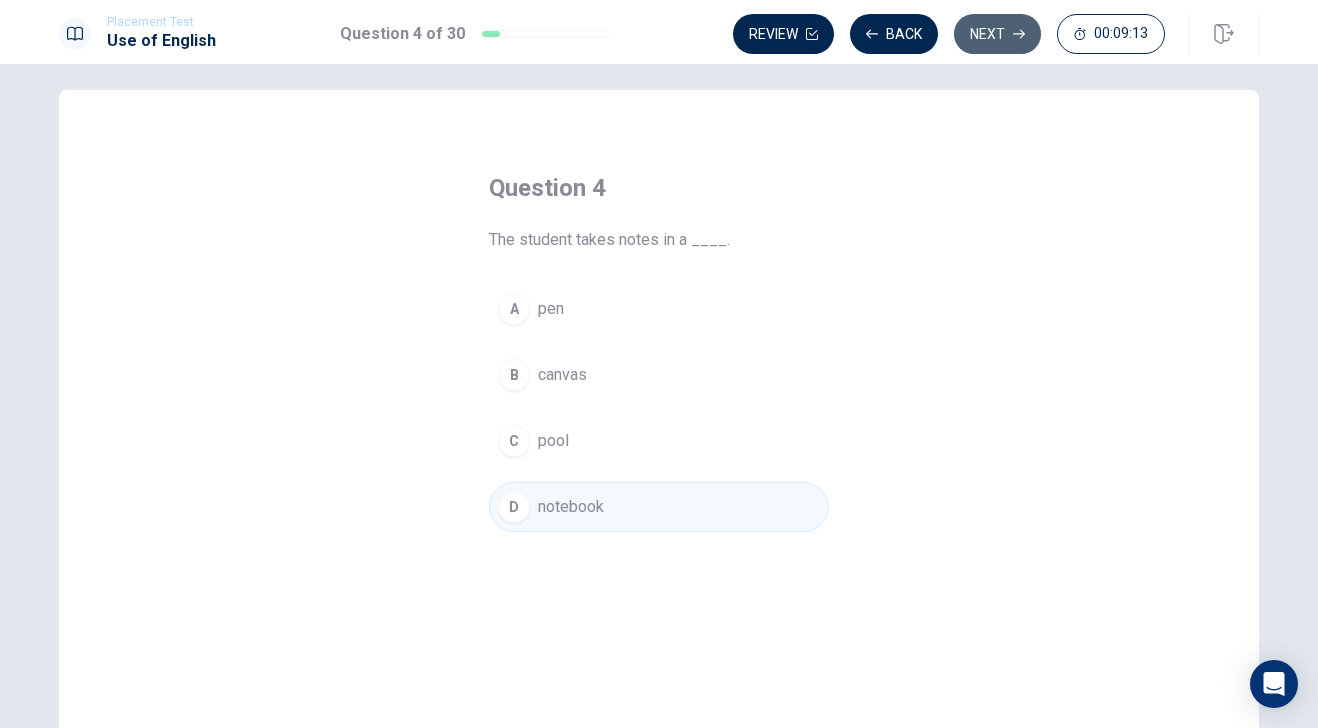 click on "Next" at bounding box center [997, 34] 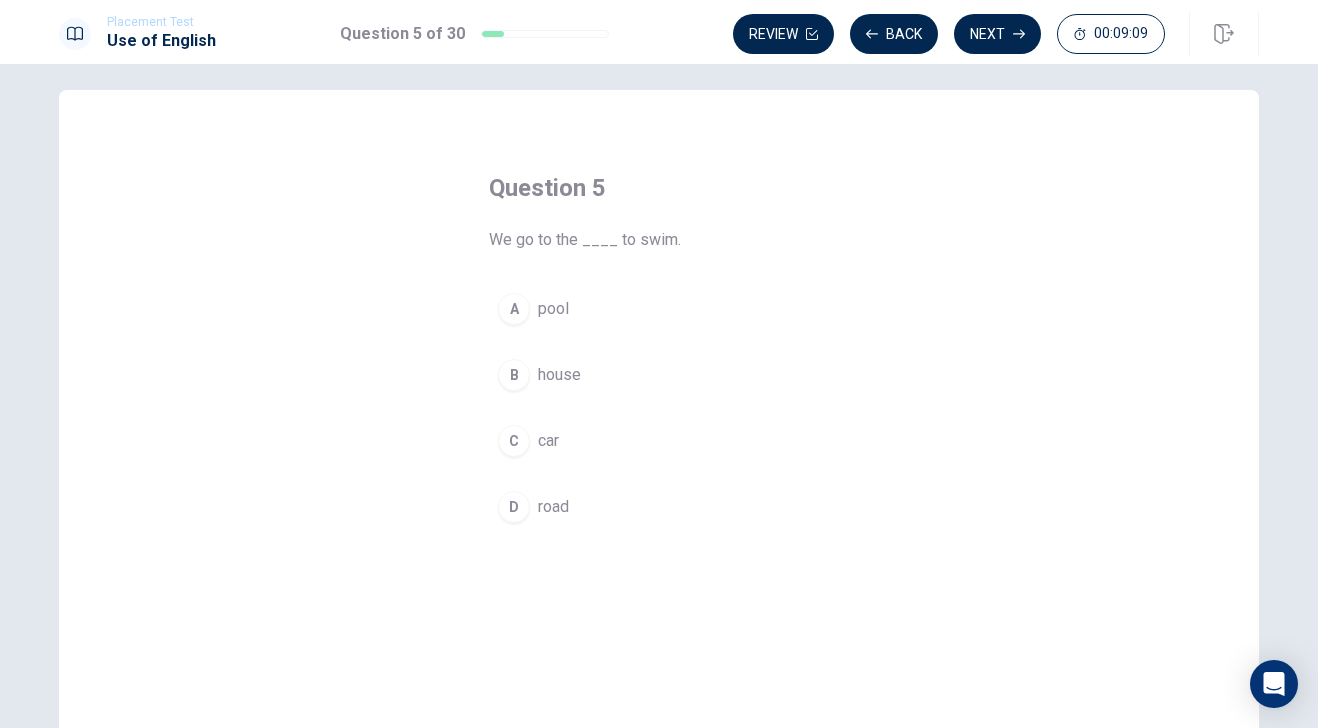 click on "A" at bounding box center (514, 309) 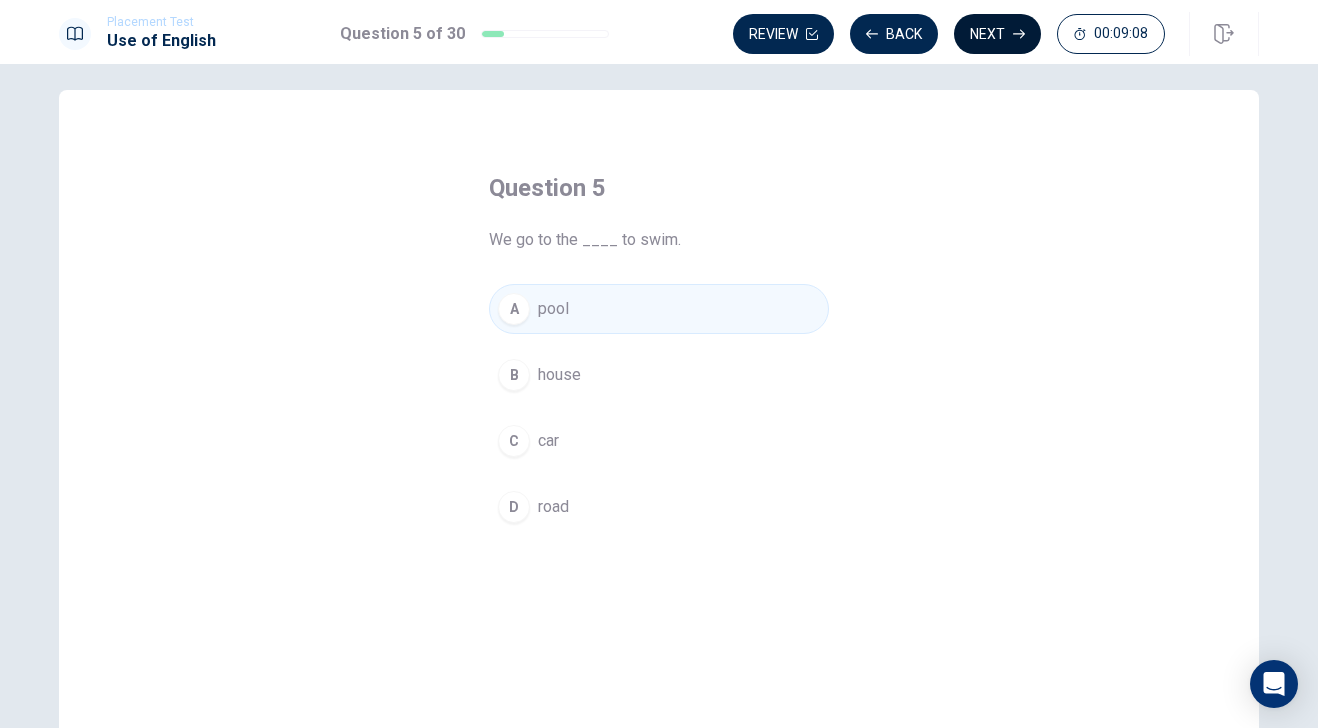 click on "Next" at bounding box center (997, 34) 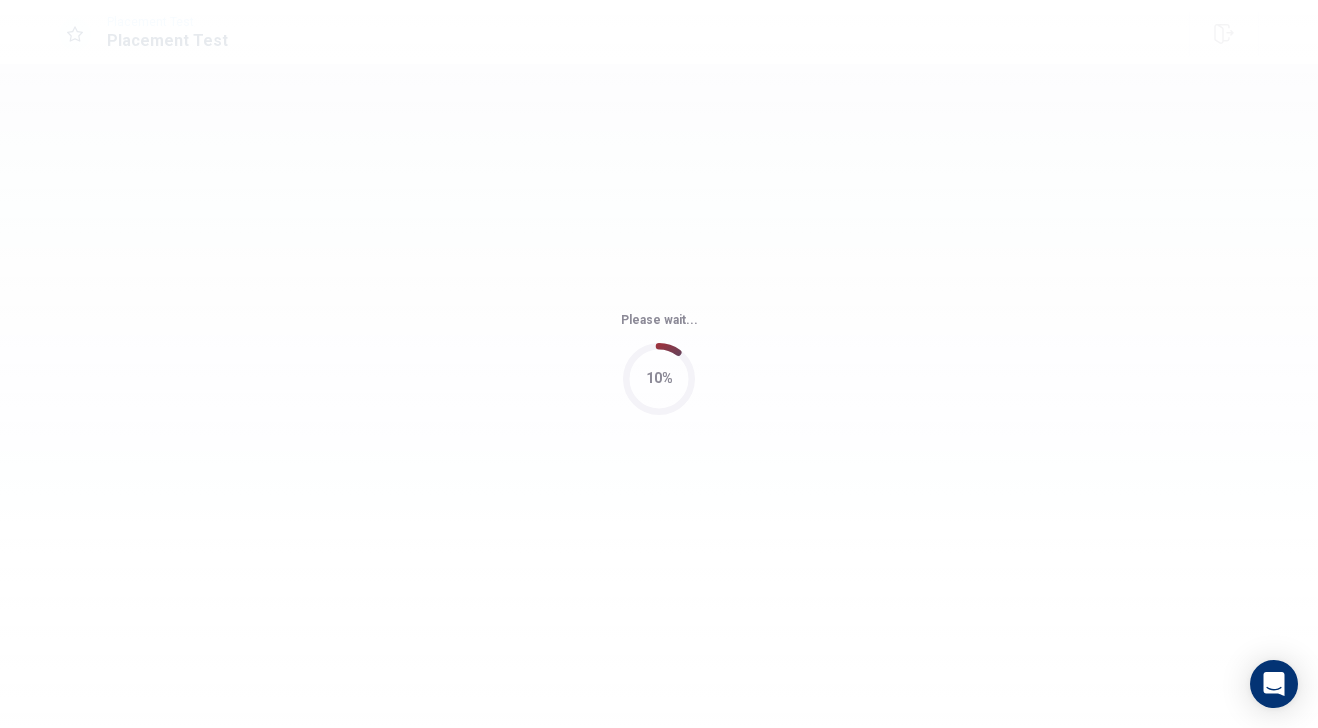 scroll, scrollTop: 0, scrollLeft: 0, axis: both 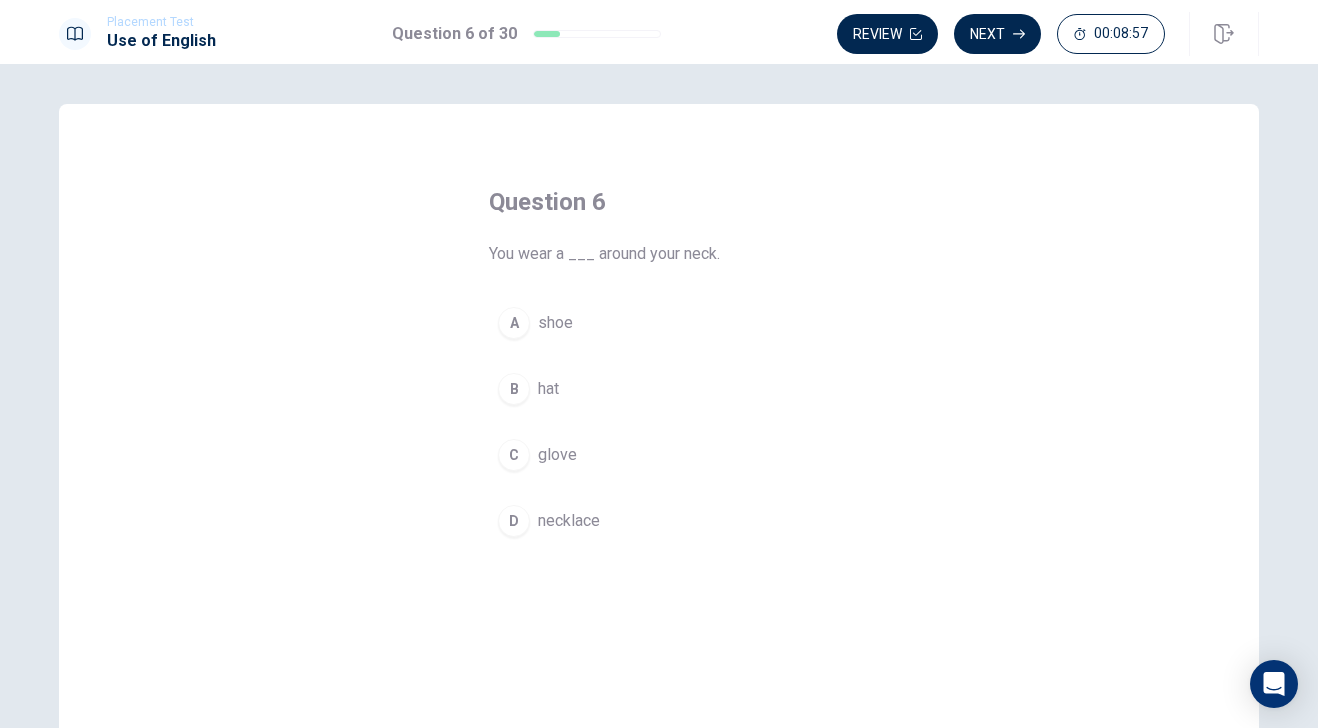 click on "D" at bounding box center [514, 521] 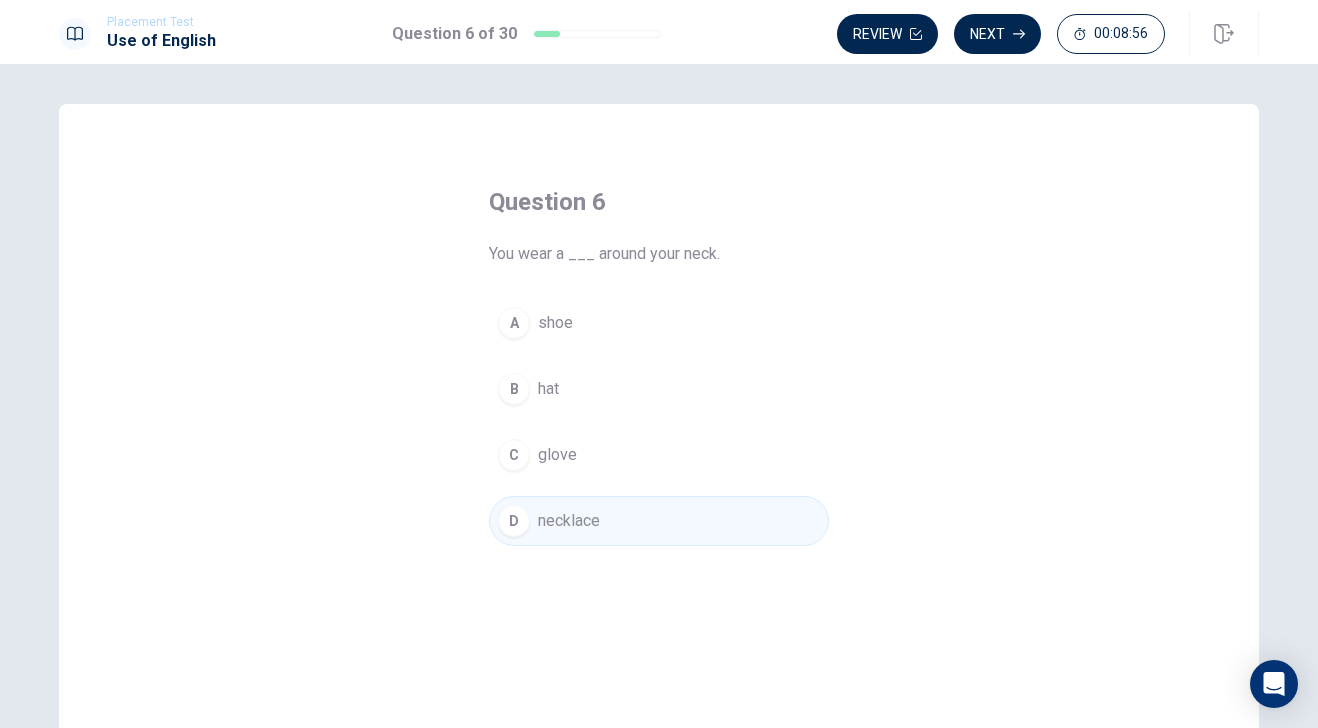click on "Next" at bounding box center (997, 34) 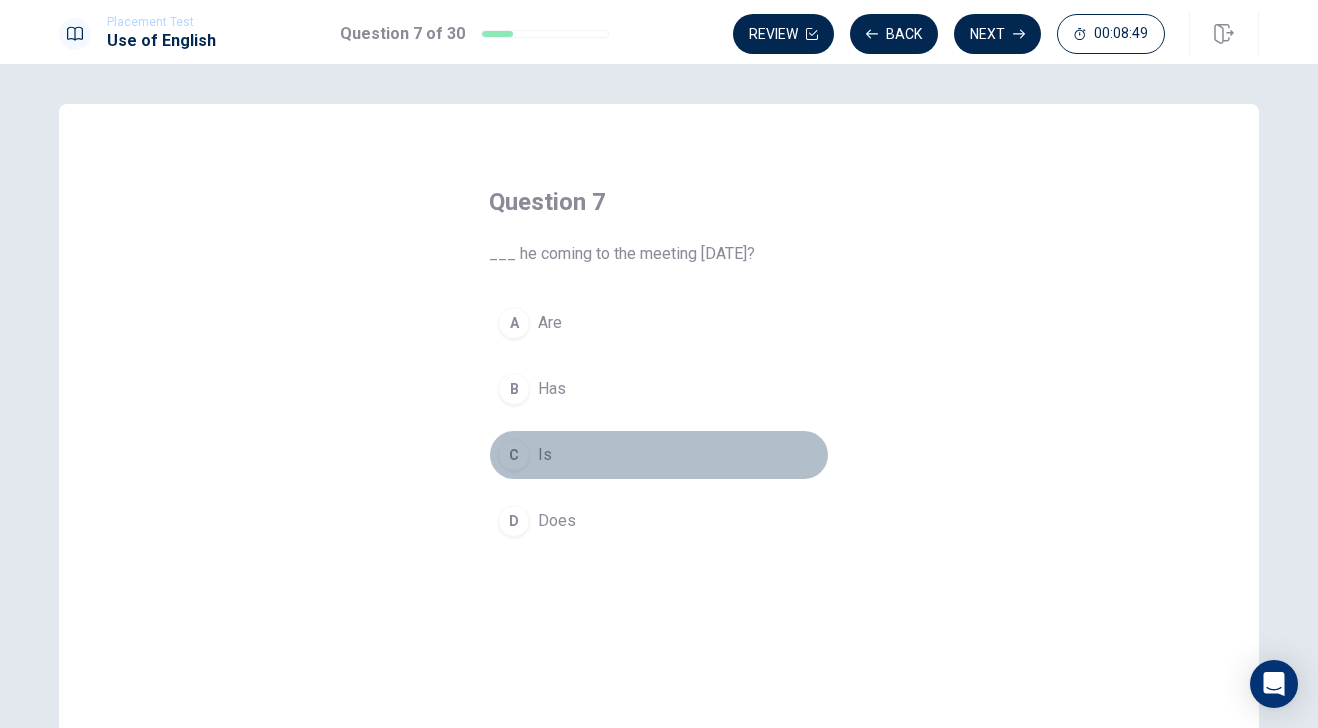 click on "C" at bounding box center [514, 455] 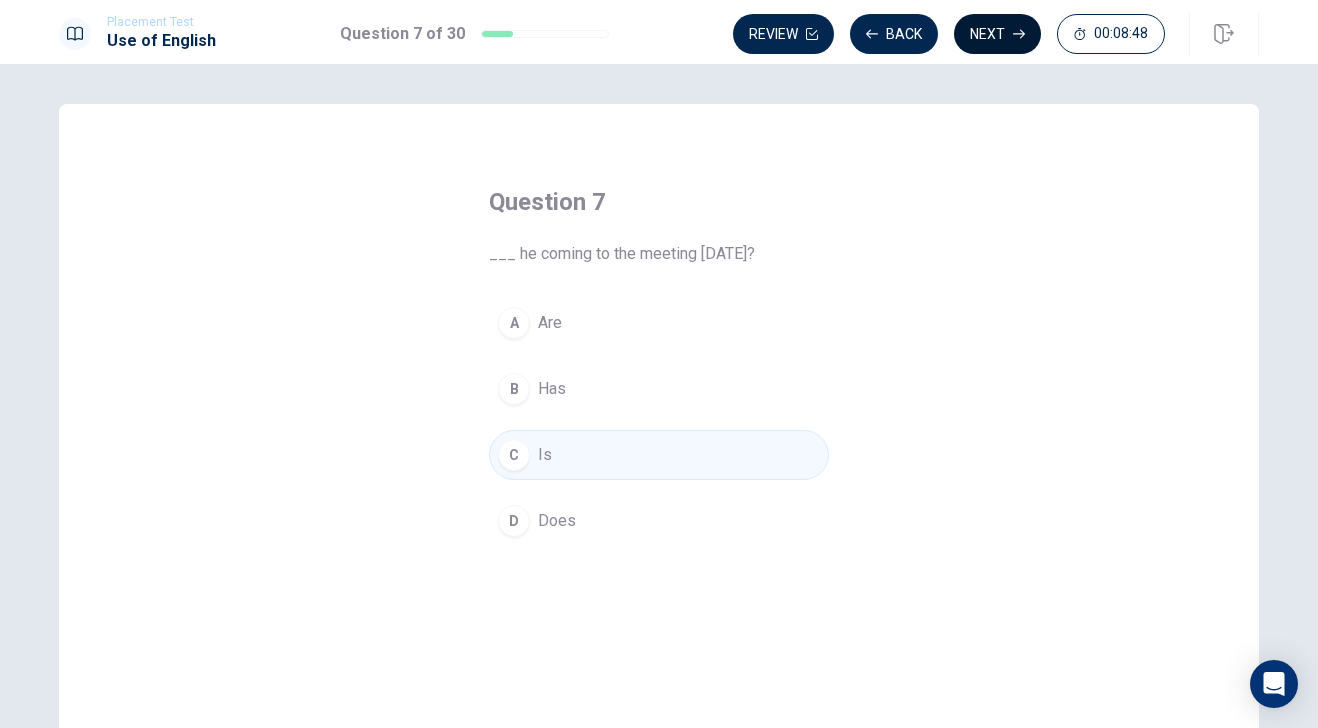click on "Next" at bounding box center [997, 34] 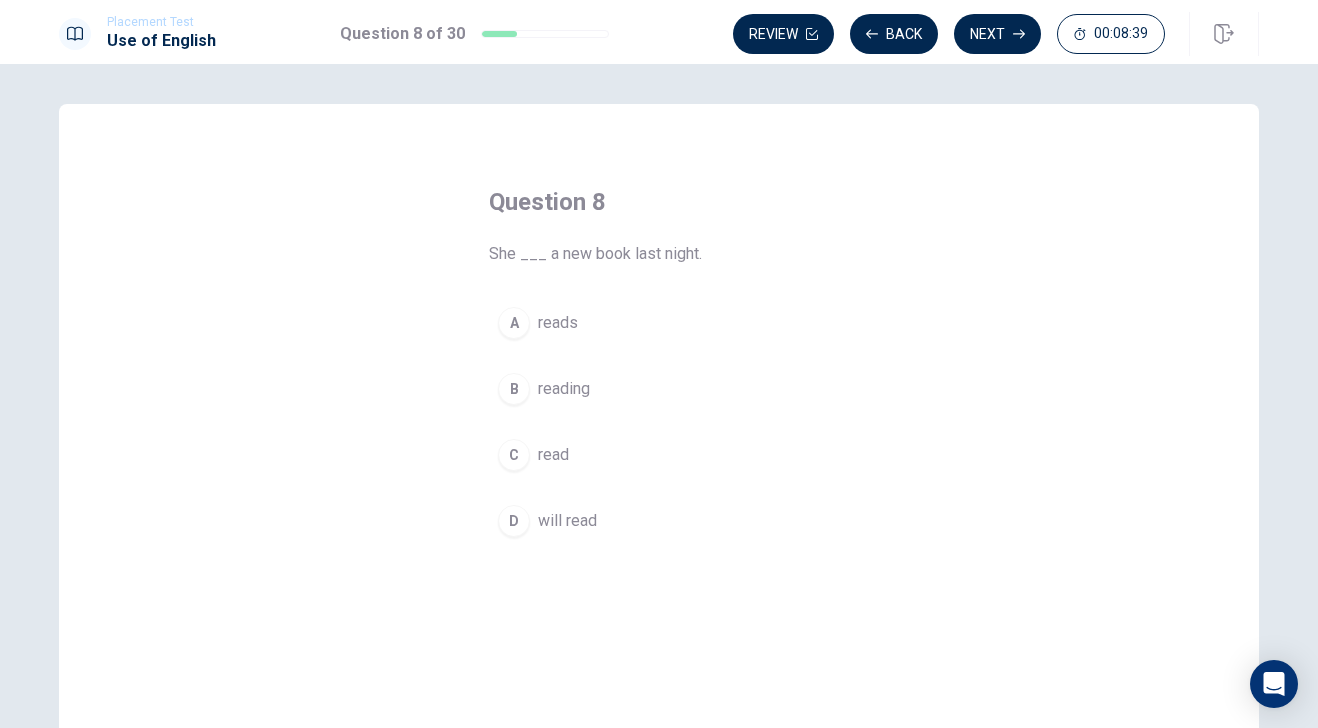 click on "C" at bounding box center (514, 455) 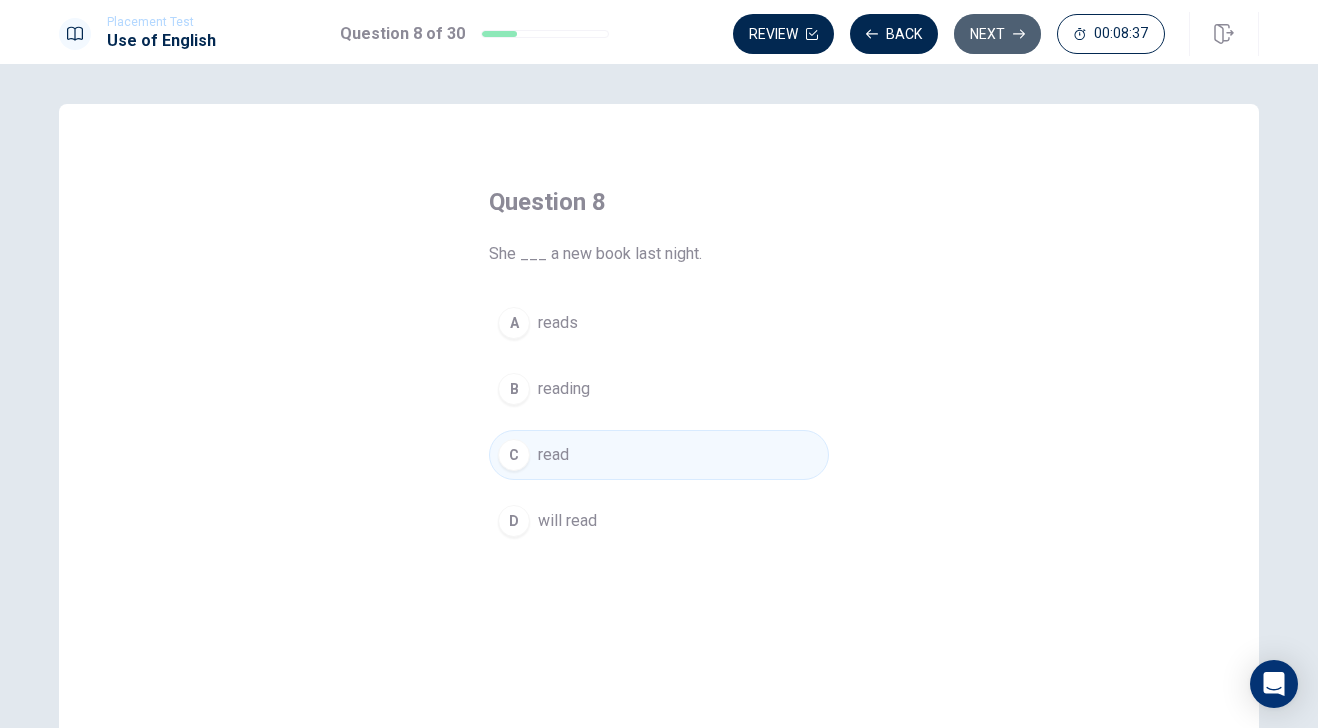 click on "Next" at bounding box center (997, 34) 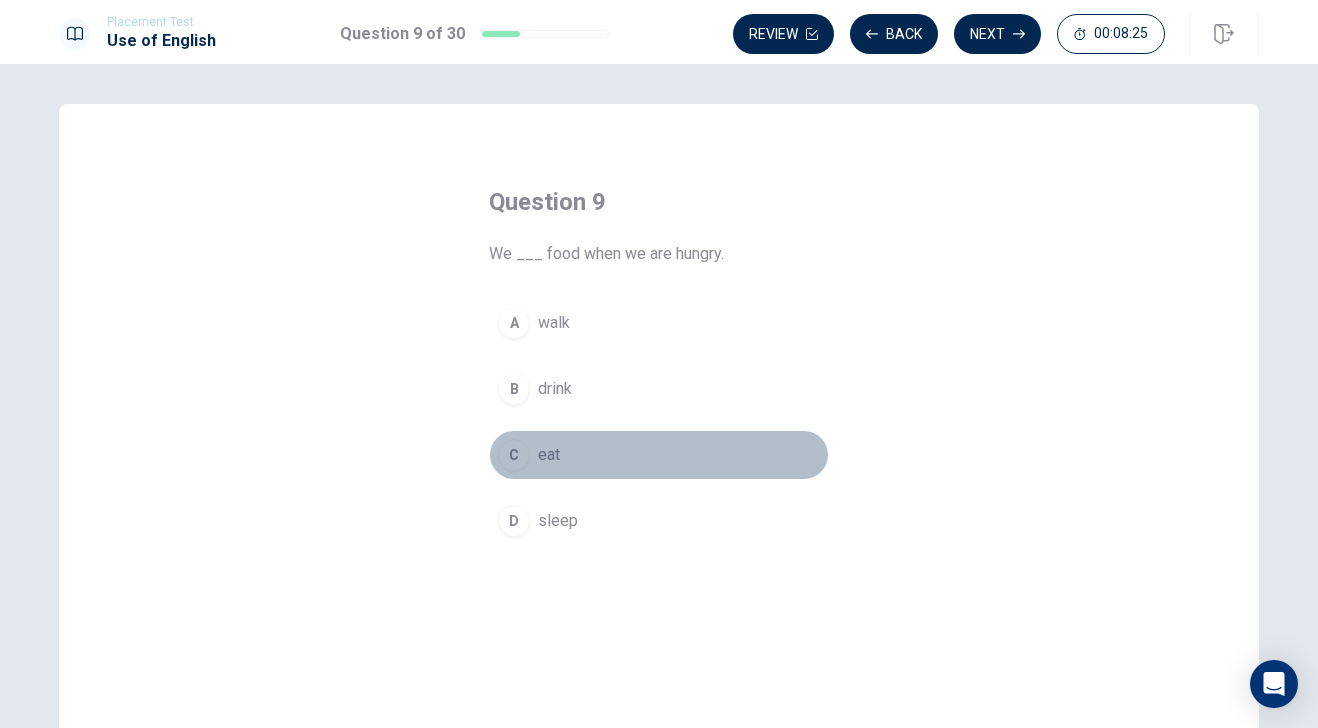 click on "eat" at bounding box center (549, 455) 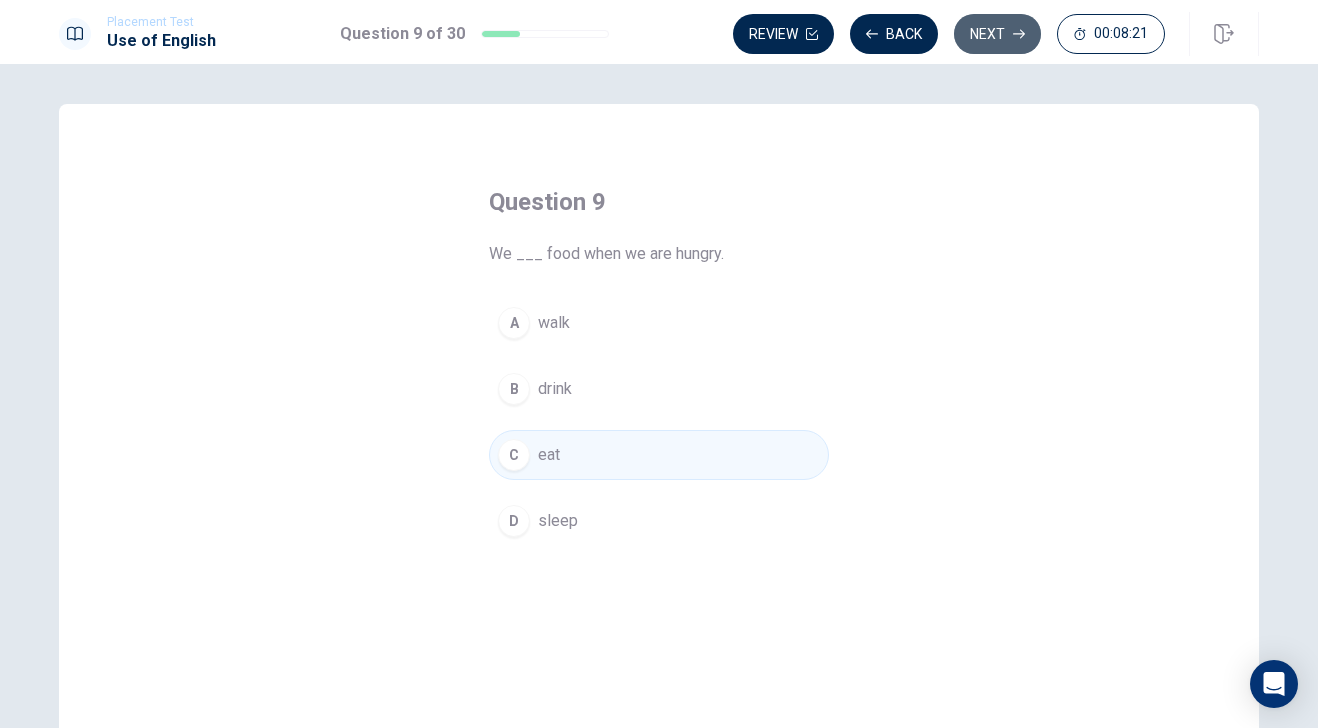 click on "Next" at bounding box center (997, 34) 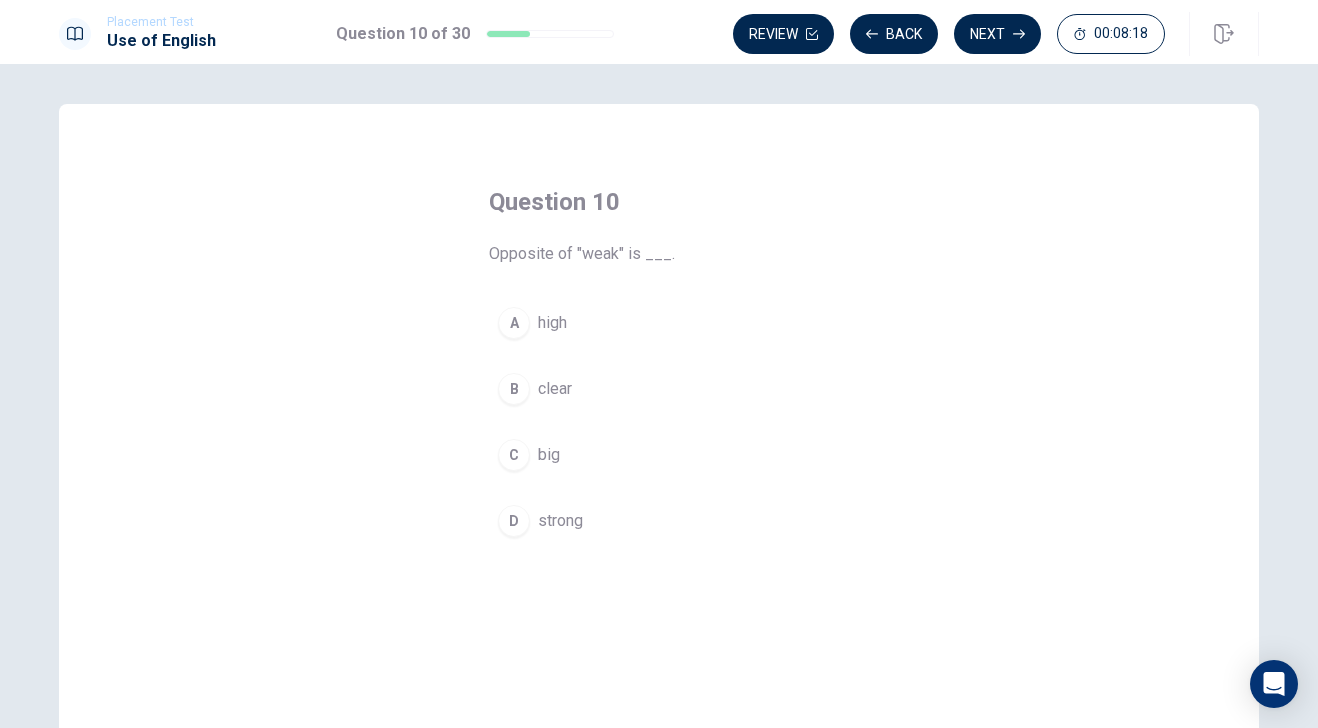 click on "strong" at bounding box center (560, 521) 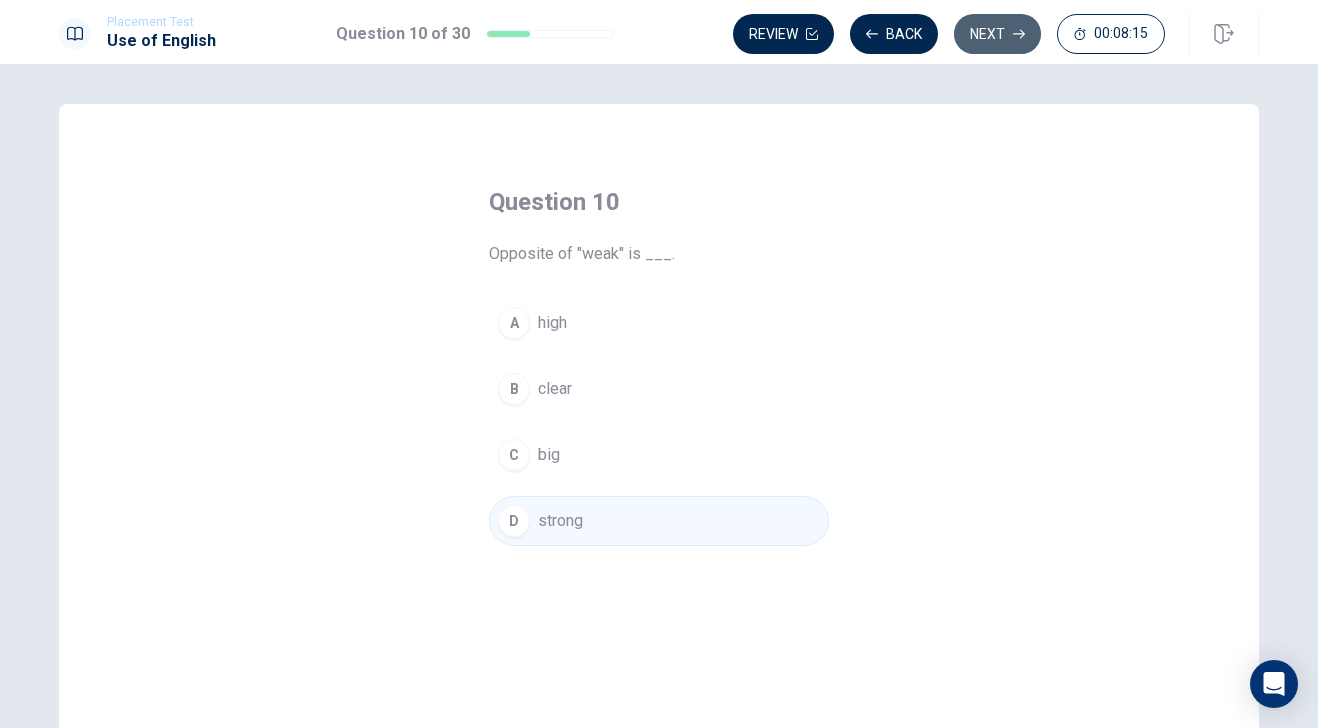 click on "Next" at bounding box center (997, 34) 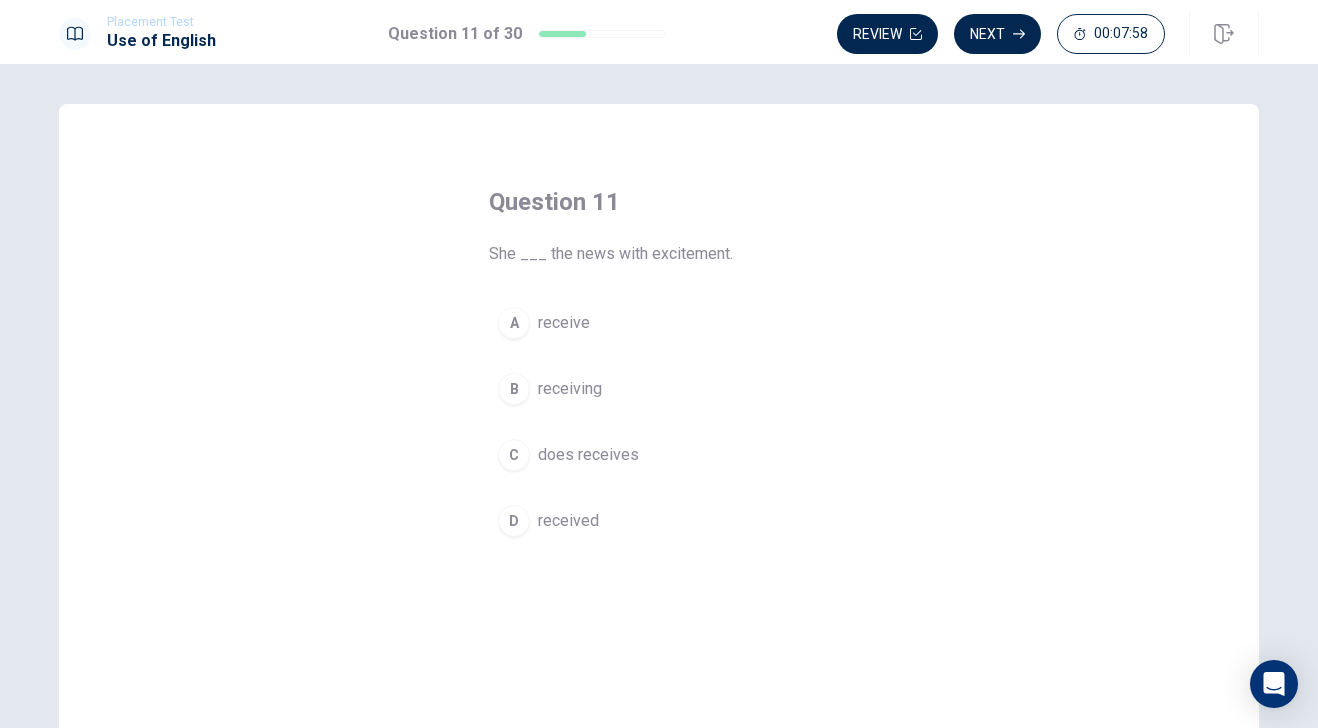 click on "received" at bounding box center (568, 521) 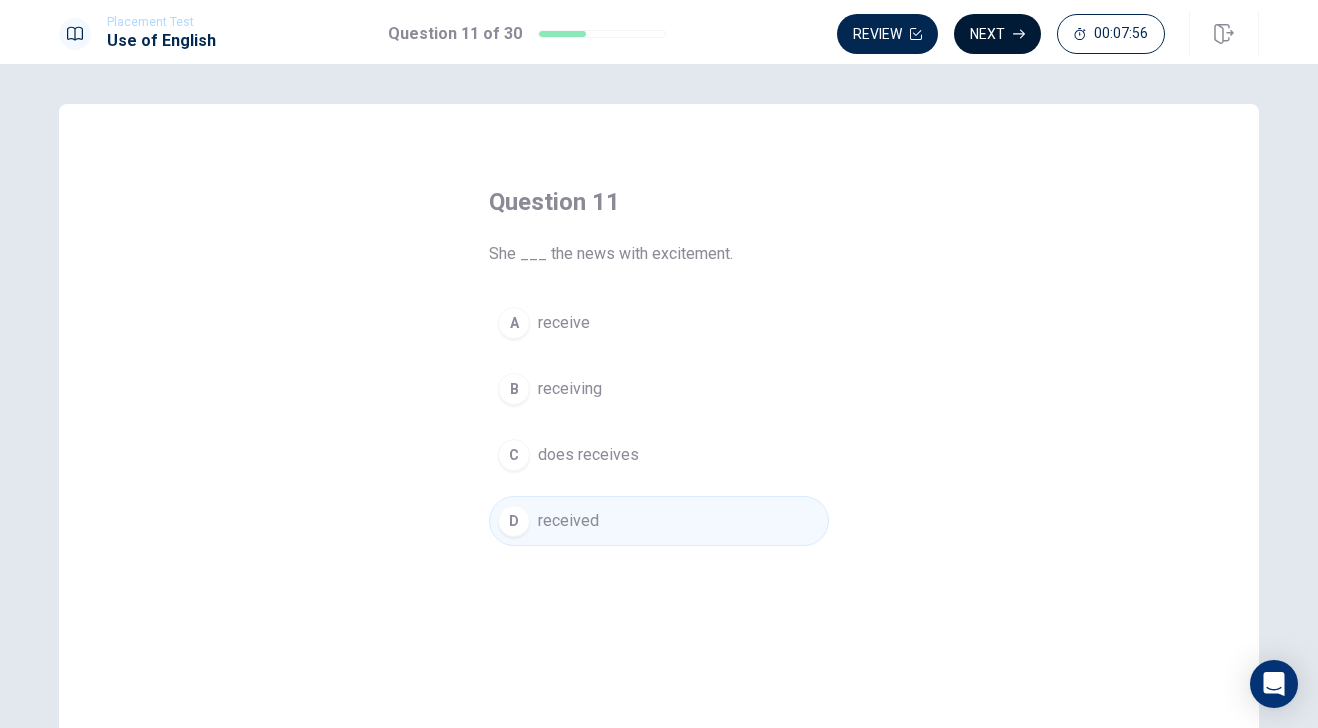 click on "Next" at bounding box center (997, 34) 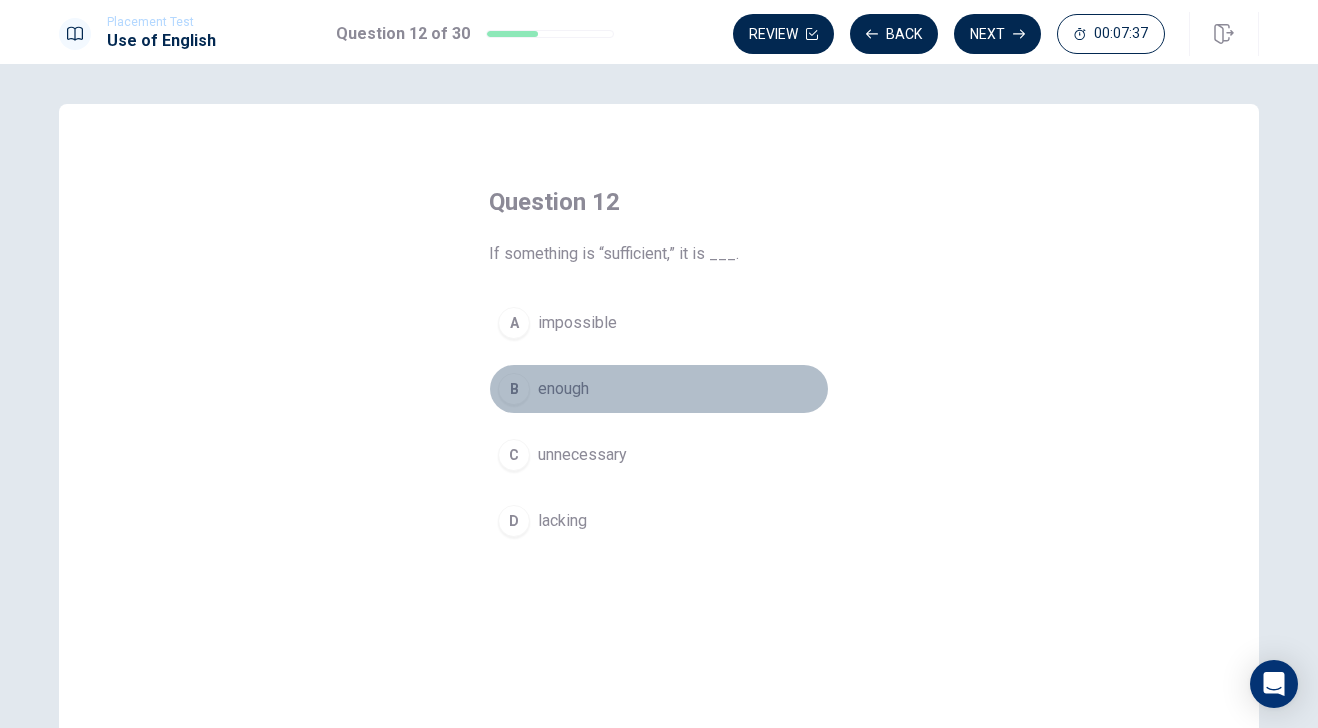 click on "B enough" at bounding box center (659, 389) 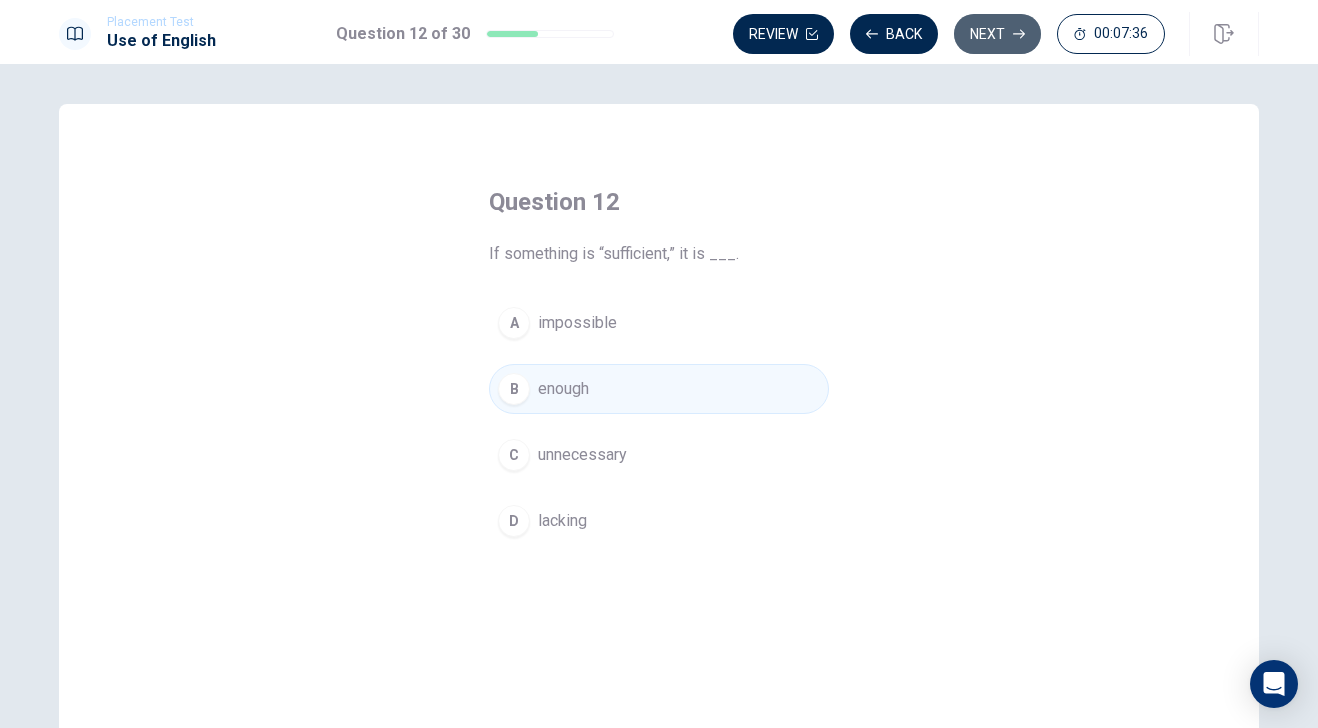 click on "Next" at bounding box center (997, 34) 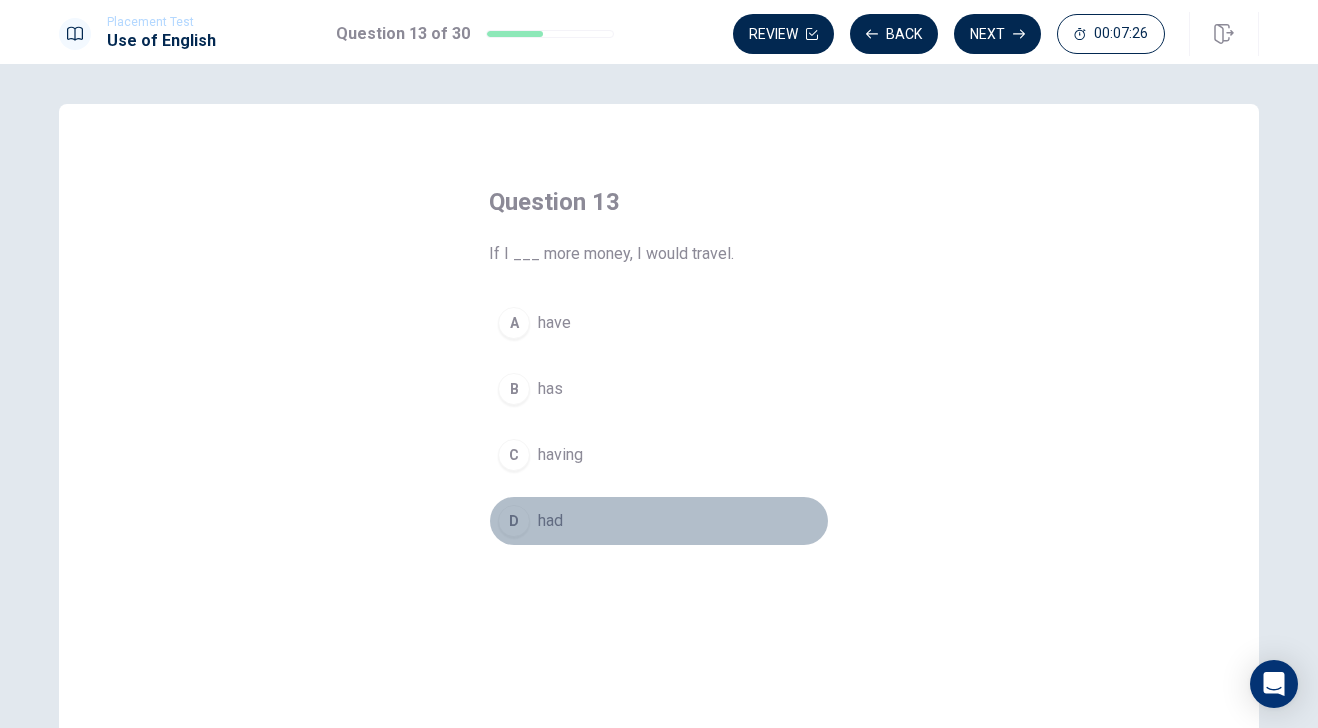click on "had" at bounding box center [550, 521] 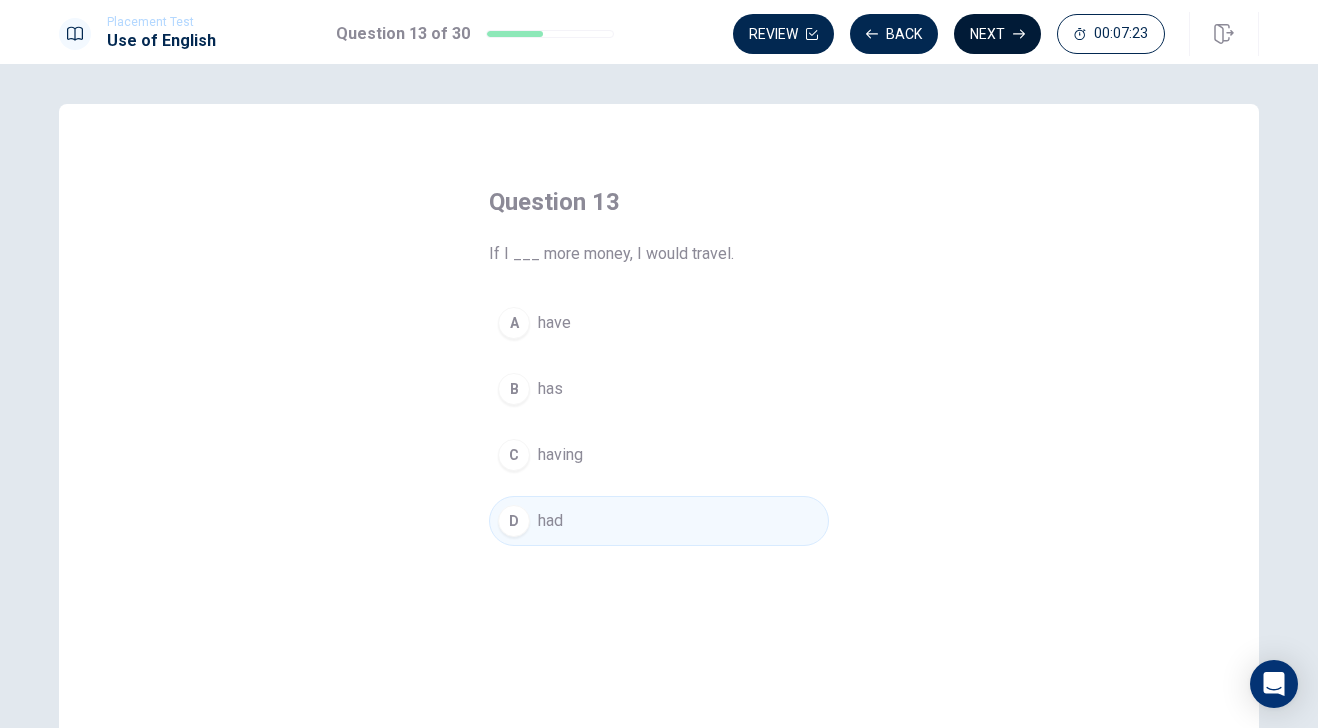 click on "Next" at bounding box center (997, 34) 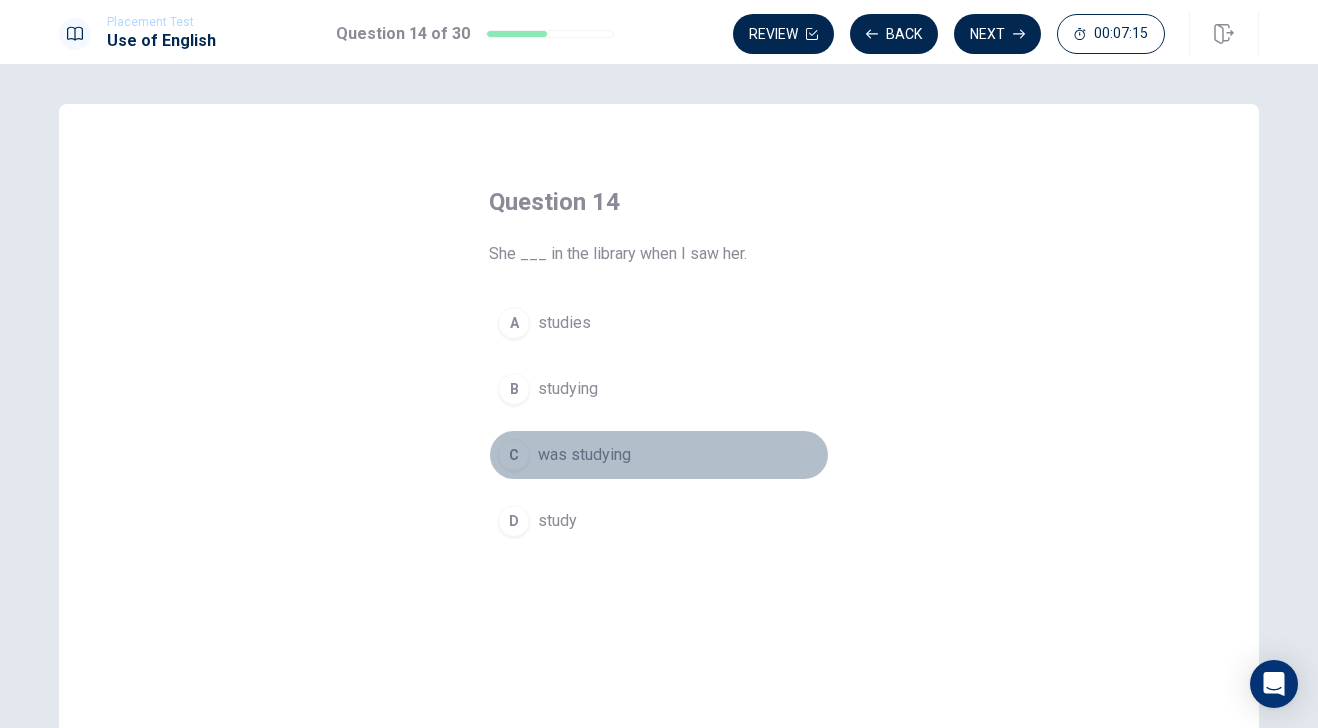 click on "was studying" at bounding box center [584, 455] 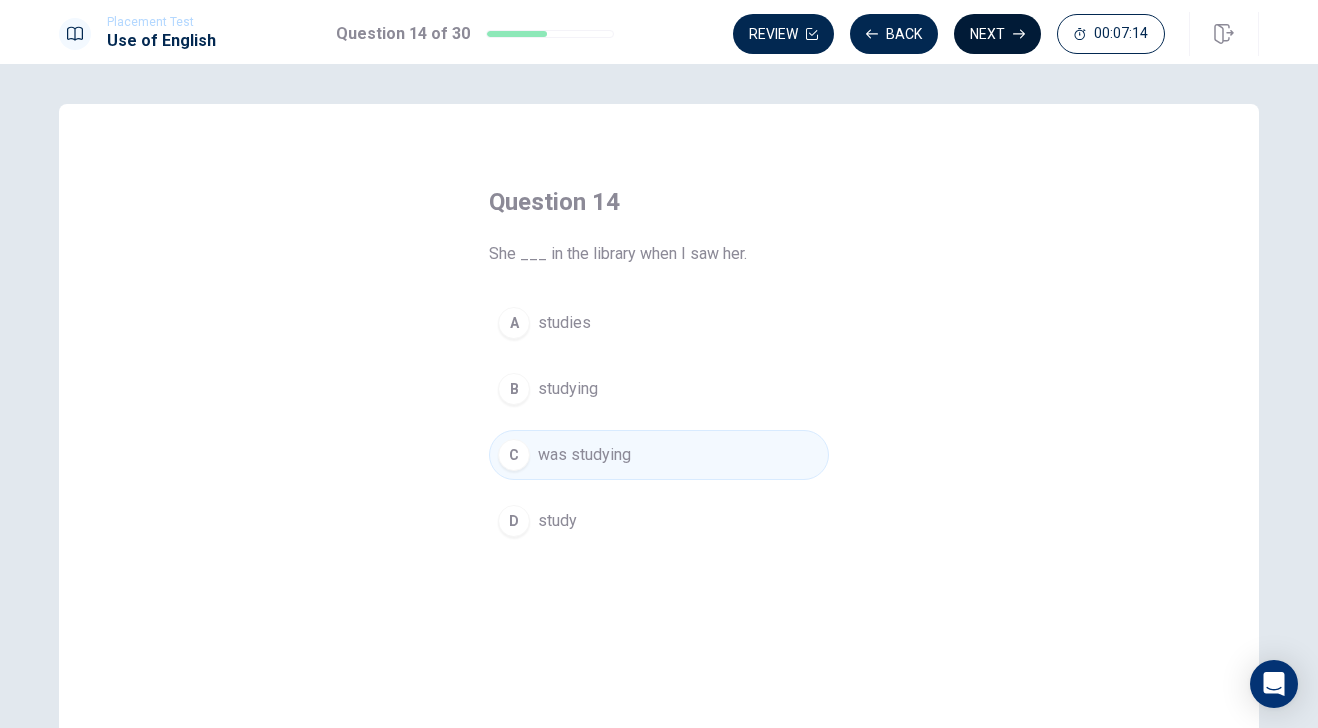 click on "Next" at bounding box center [997, 34] 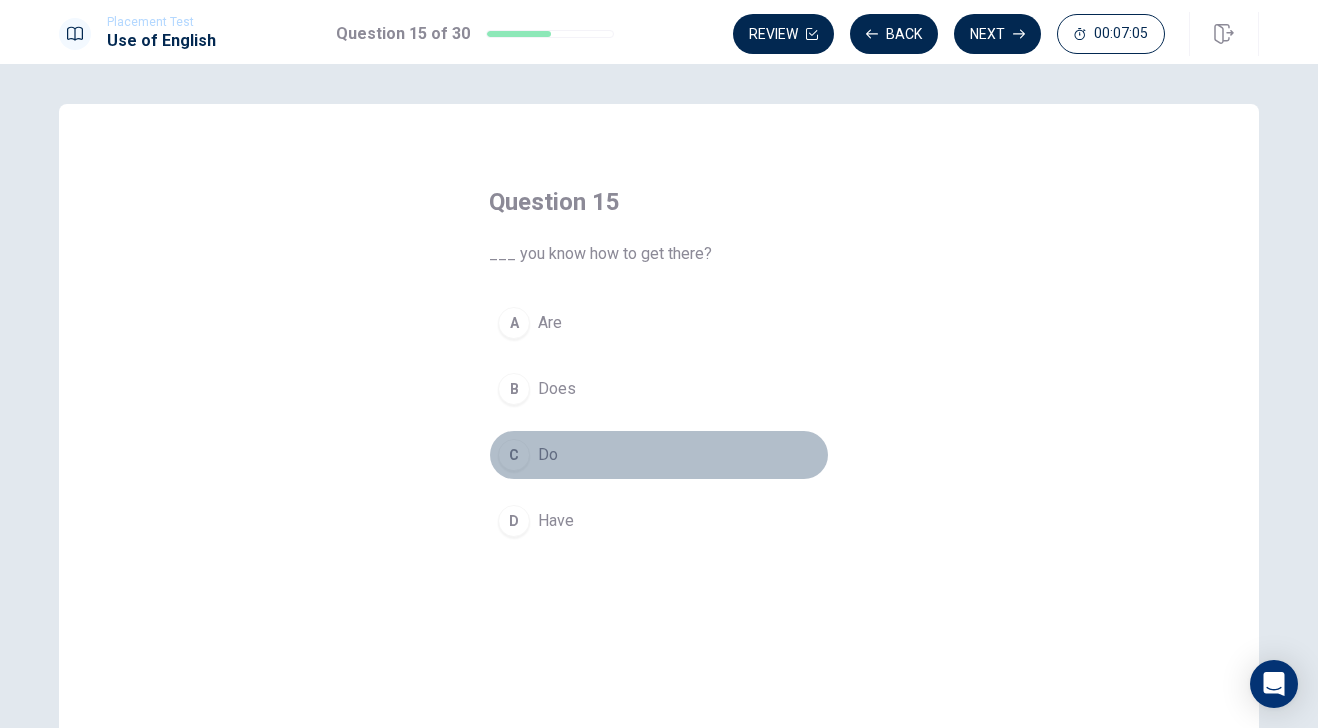 click on "C Do" at bounding box center (659, 455) 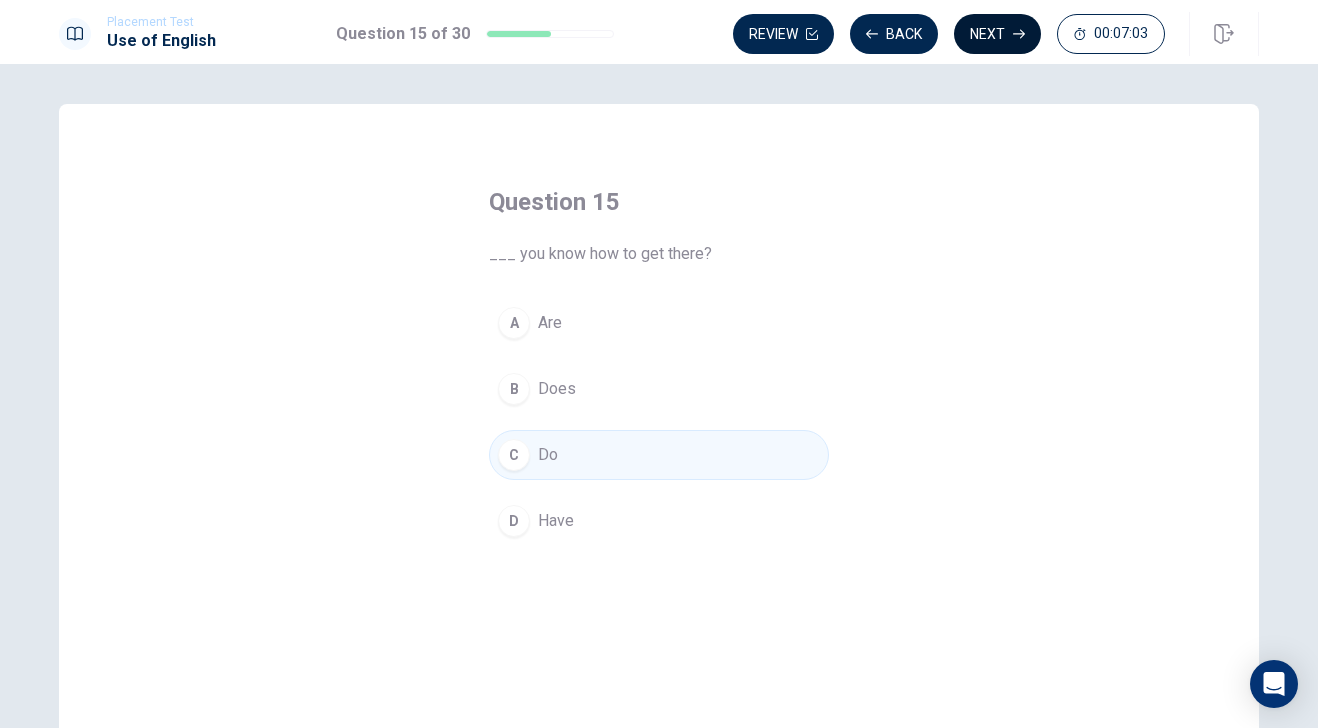 click on "Next" at bounding box center (997, 34) 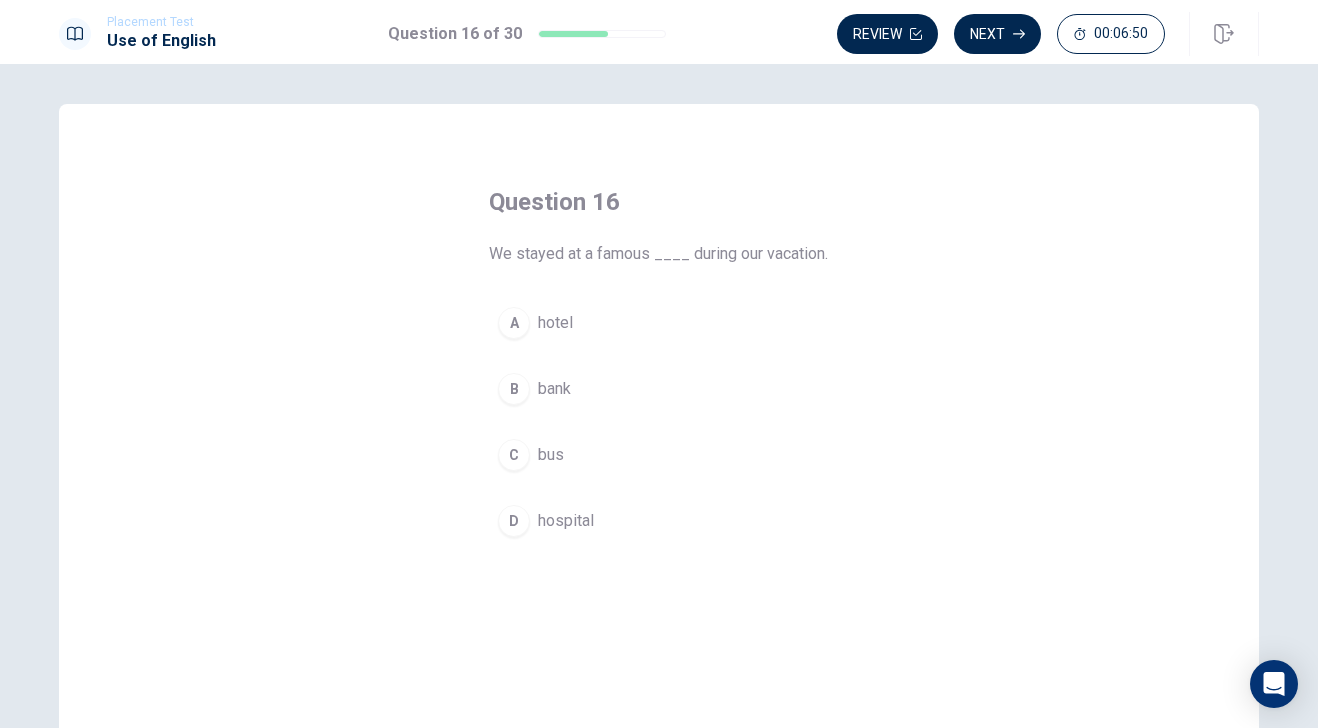 click on "hotel" at bounding box center [555, 323] 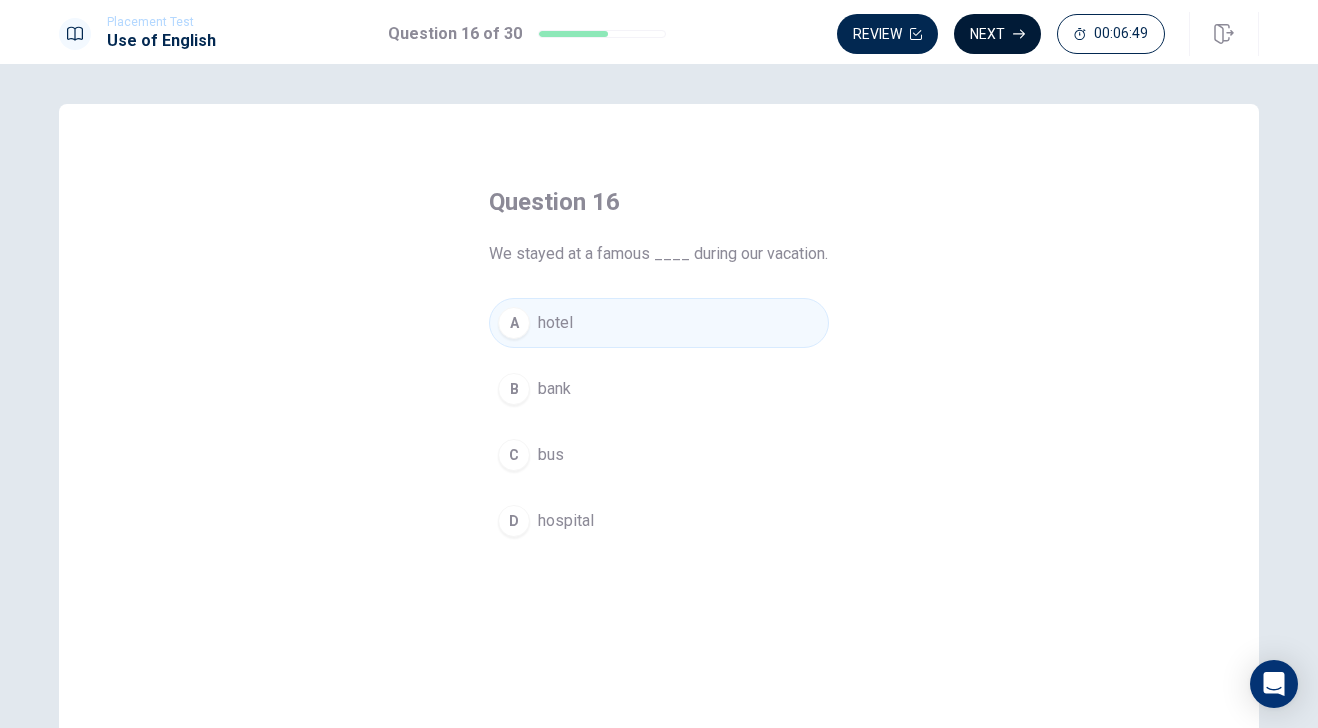 click on "Next" at bounding box center (997, 34) 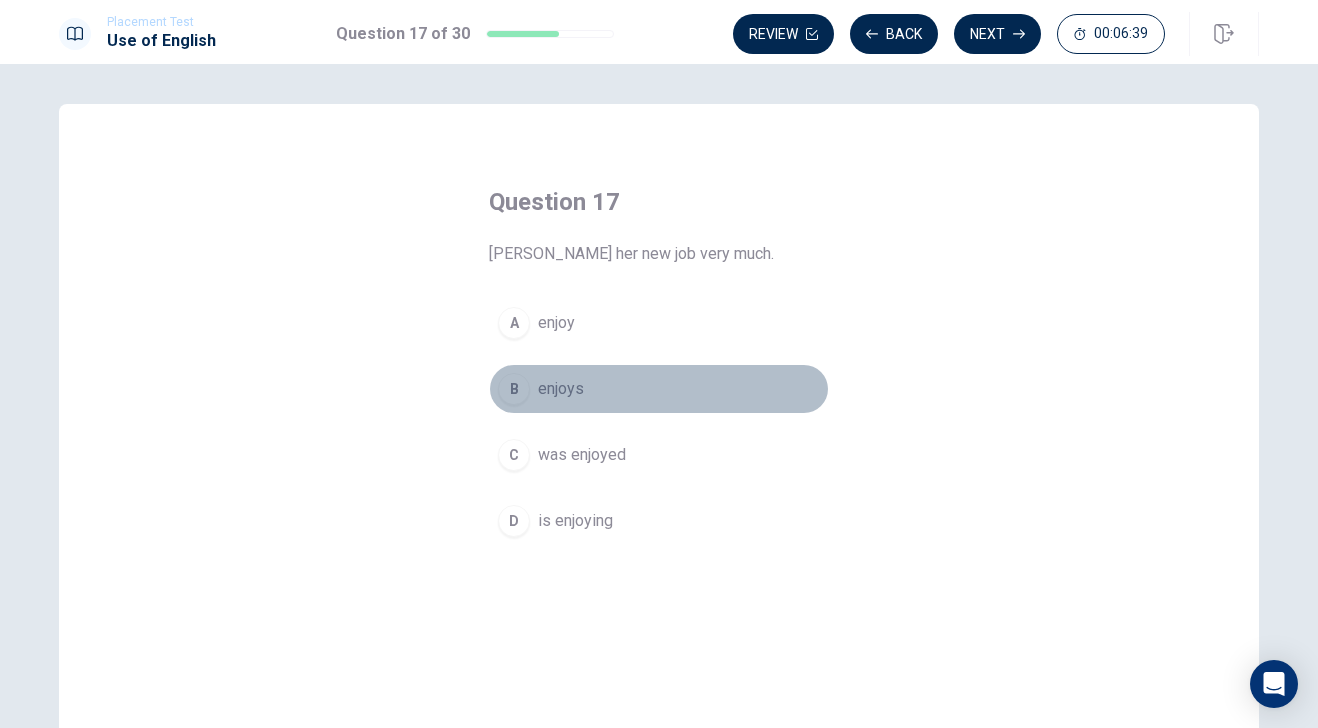 click on "enjoys" at bounding box center [561, 389] 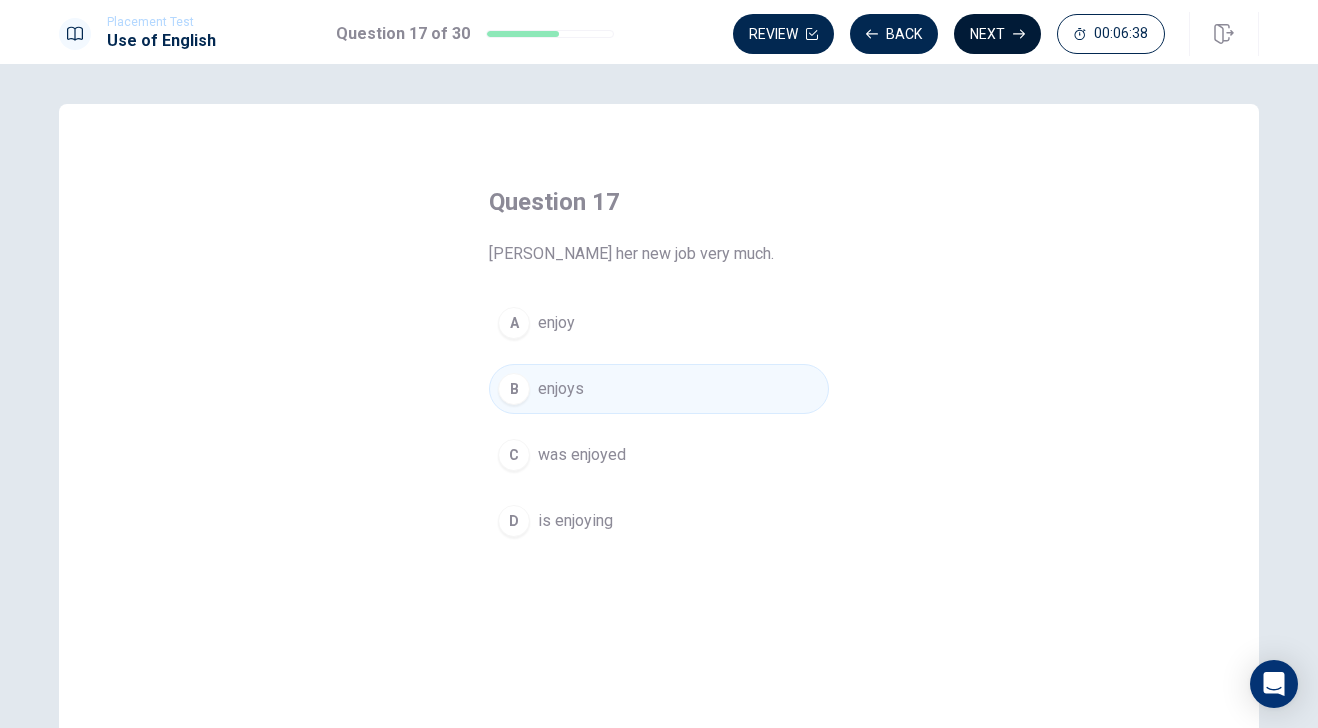 click on "Next" at bounding box center (997, 34) 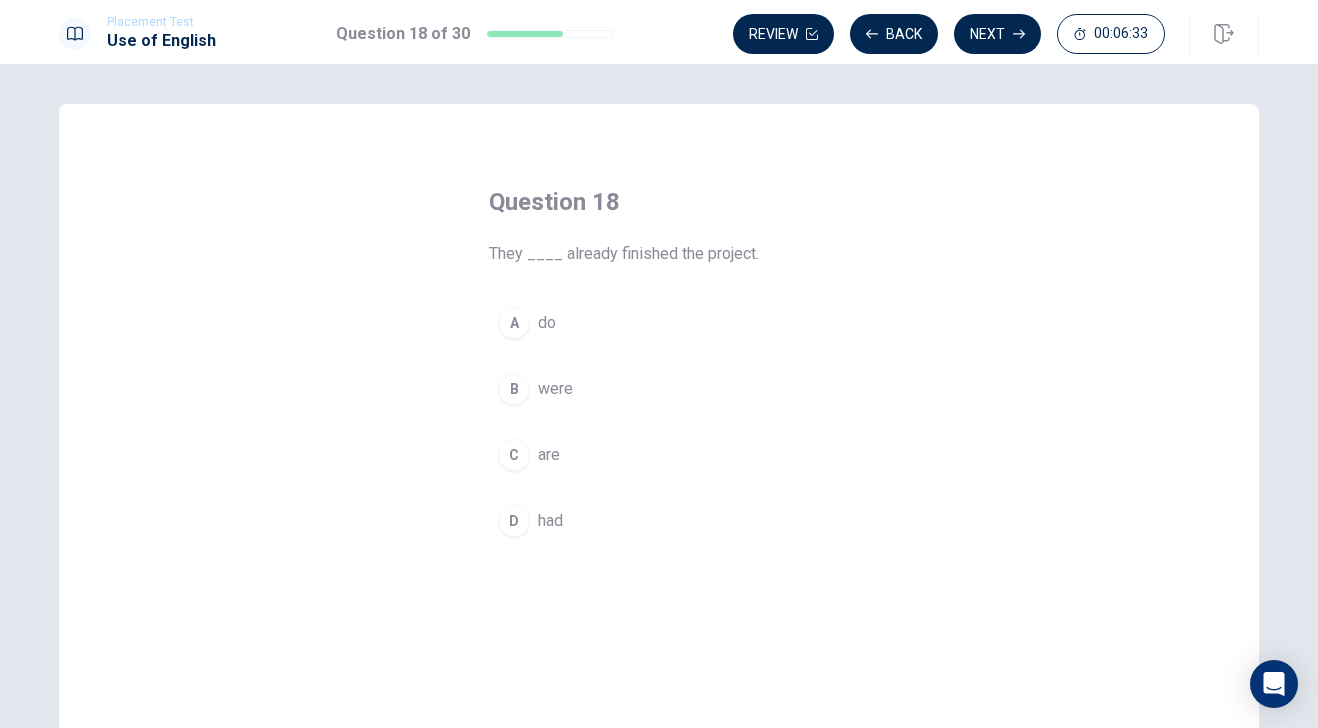 click on "had" at bounding box center [550, 521] 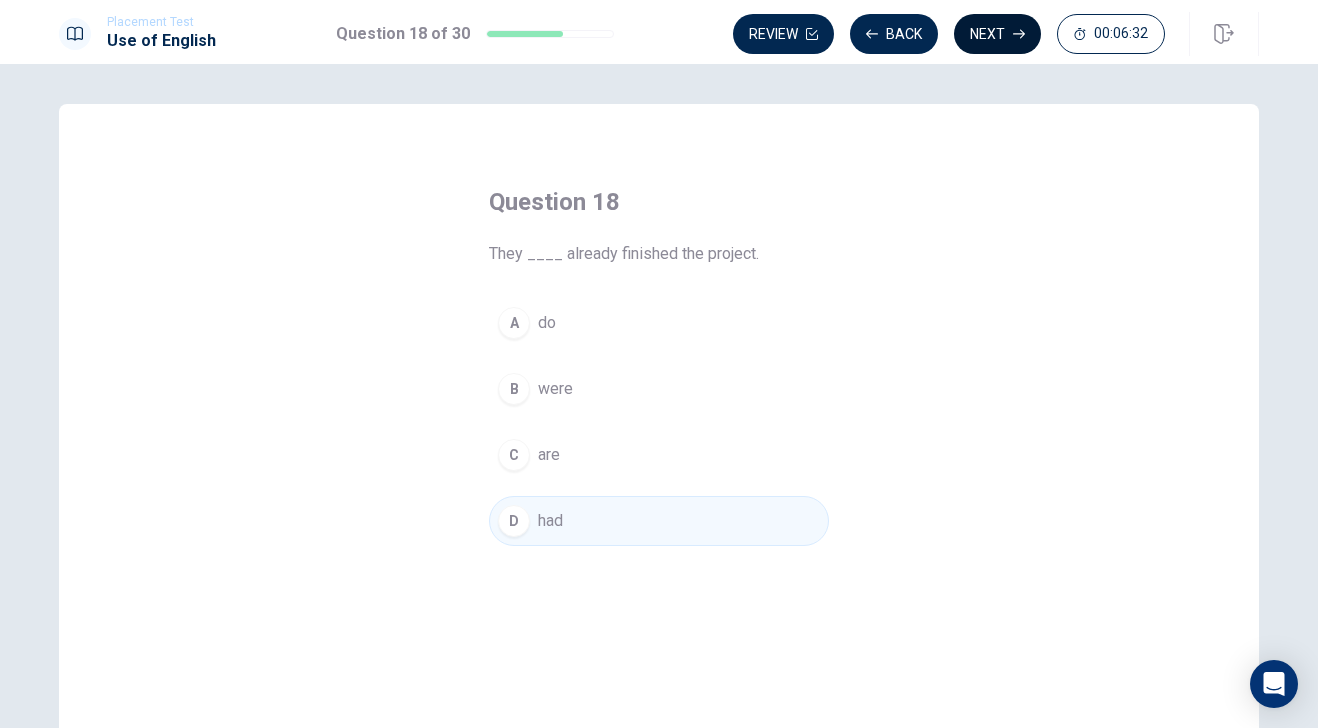 click on "Next" at bounding box center [997, 34] 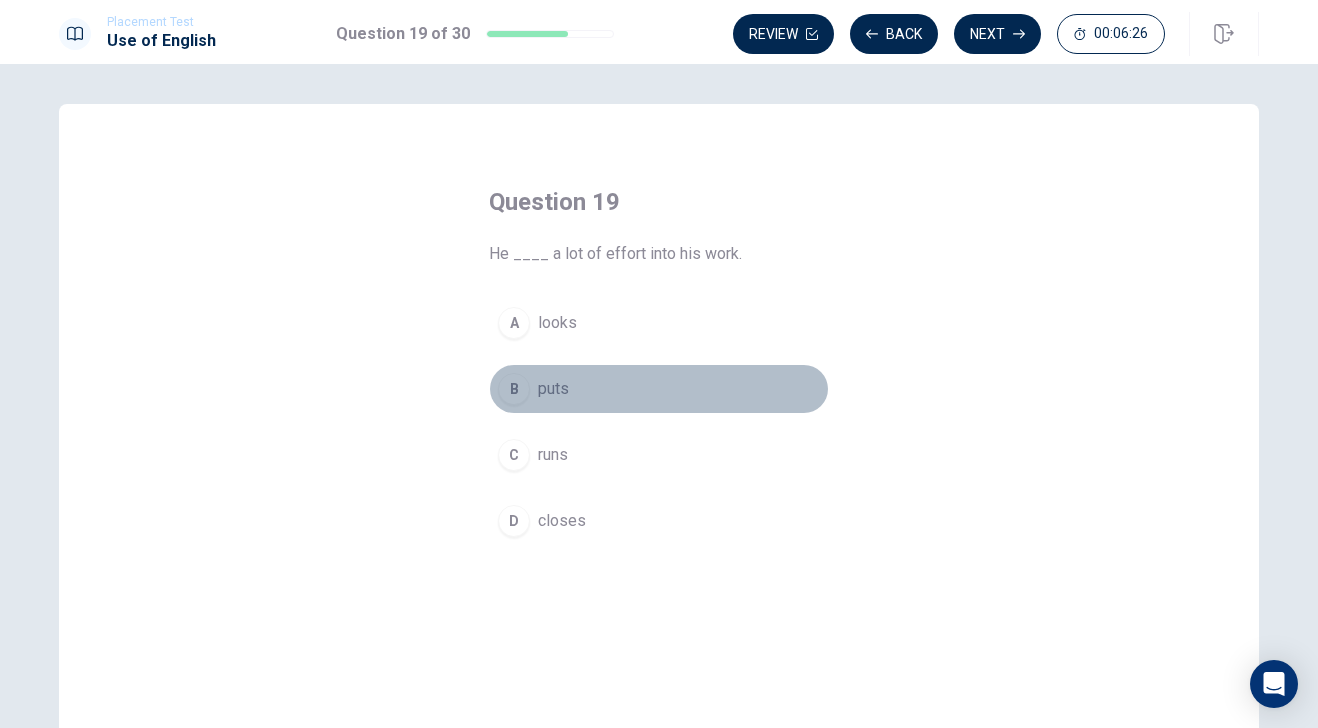 click on "puts" at bounding box center [553, 389] 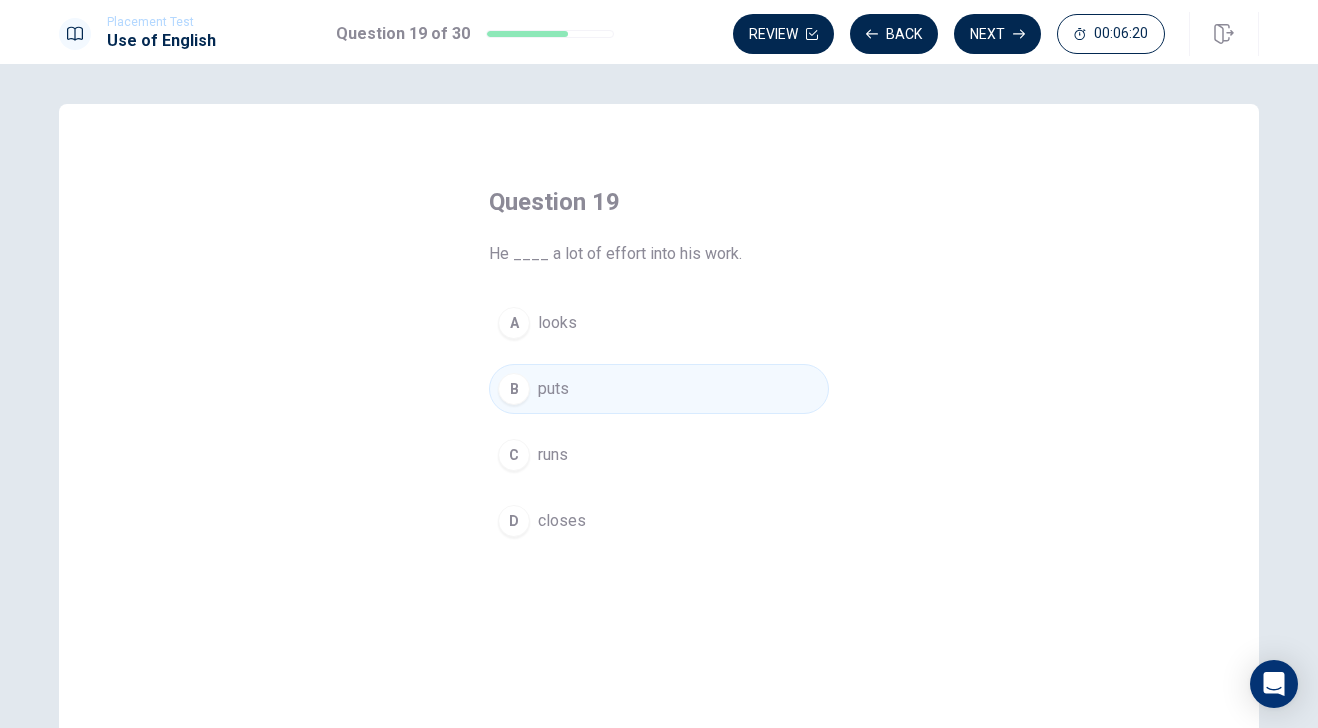 click on "Next" at bounding box center [997, 34] 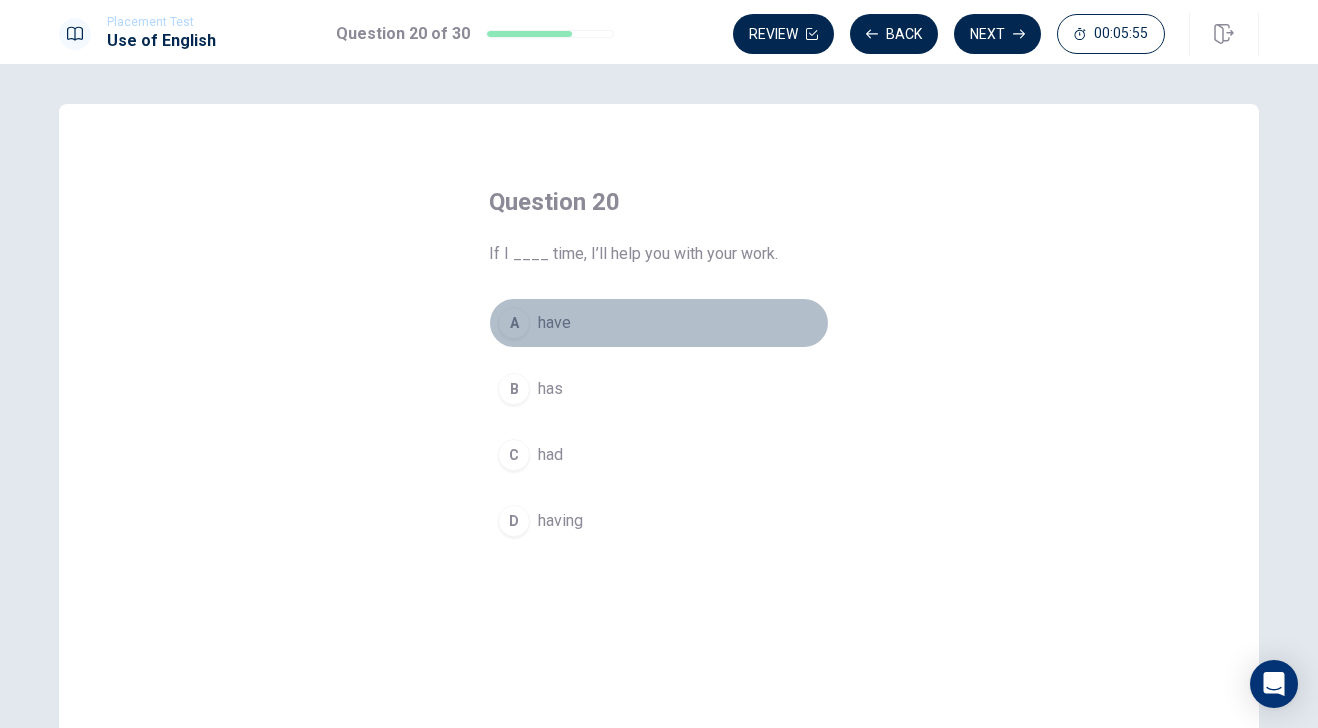 click on "have" at bounding box center [554, 323] 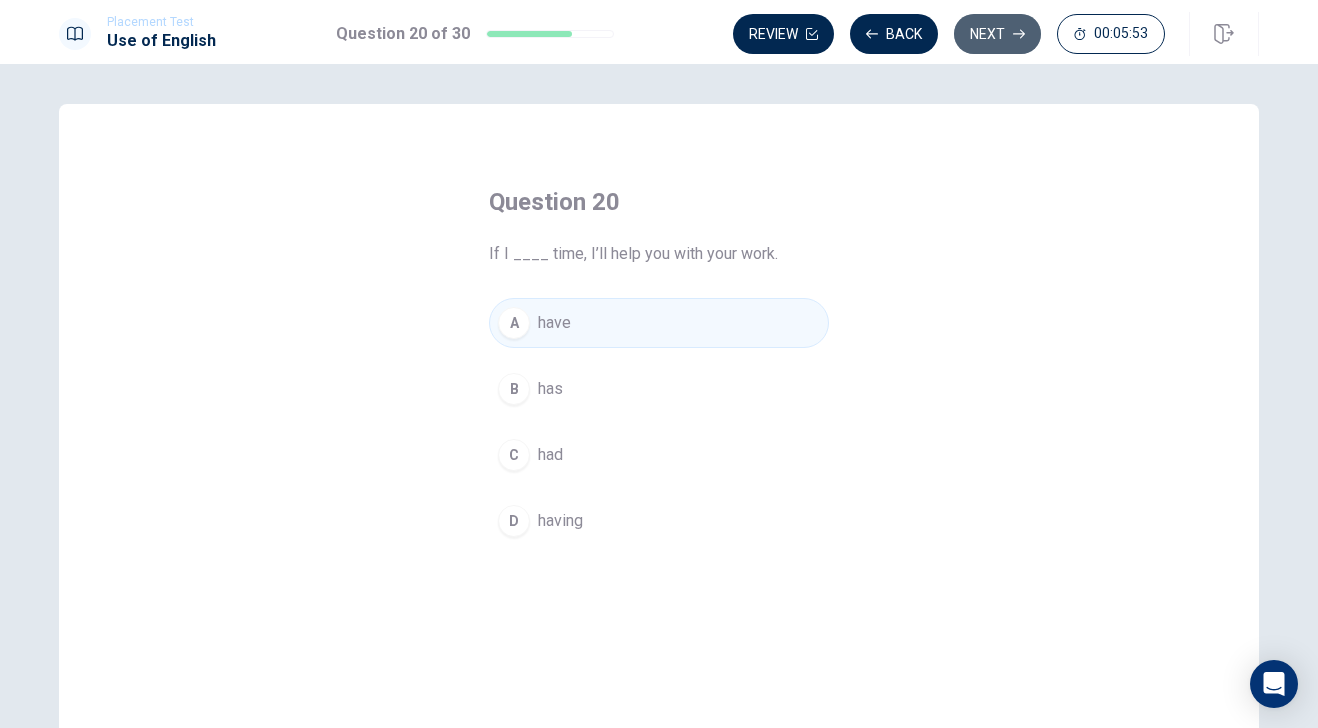 click on "Next" at bounding box center (997, 34) 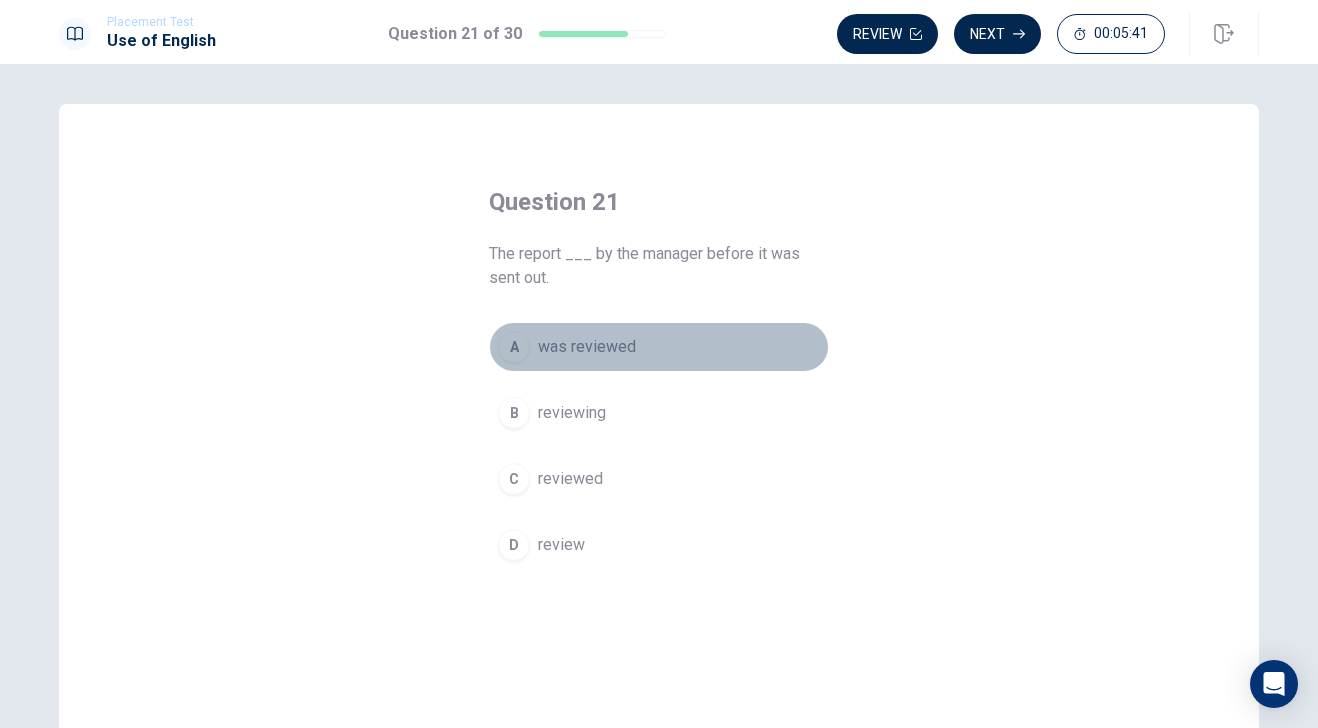 click on "was reviewed" at bounding box center [587, 347] 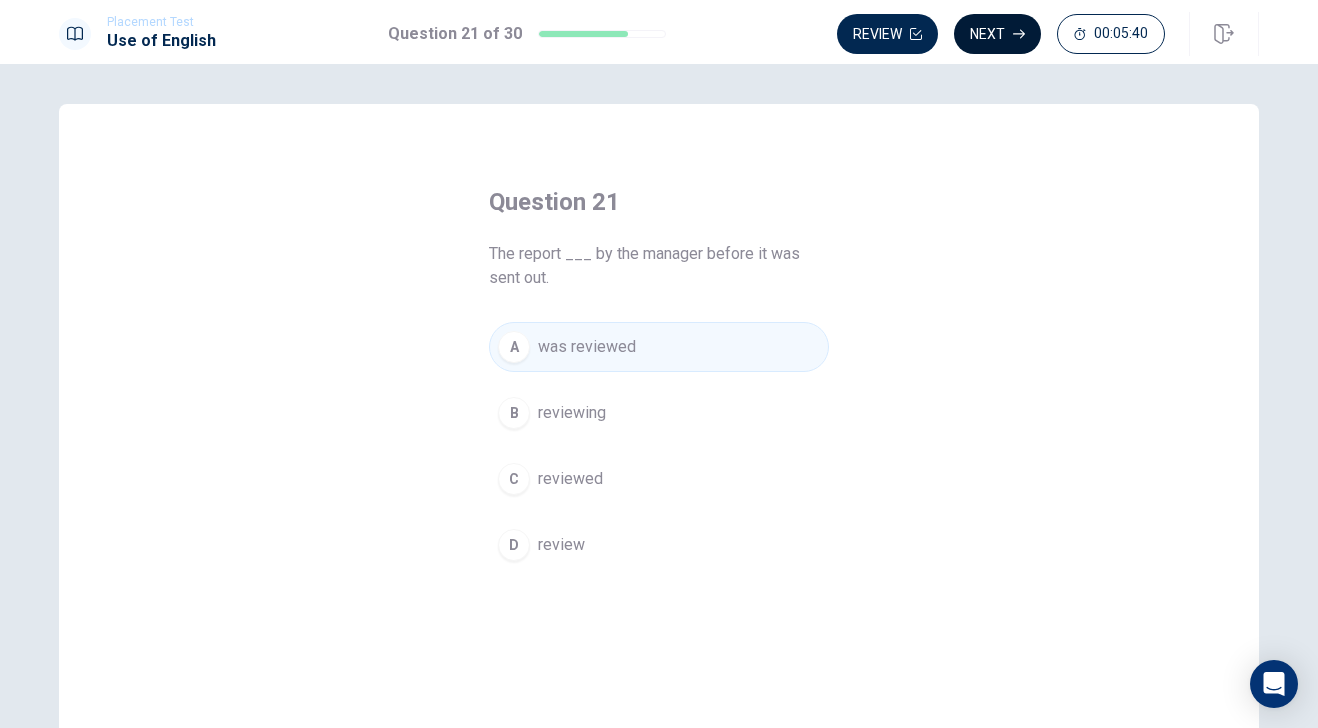 click on "Next" at bounding box center [997, 34] 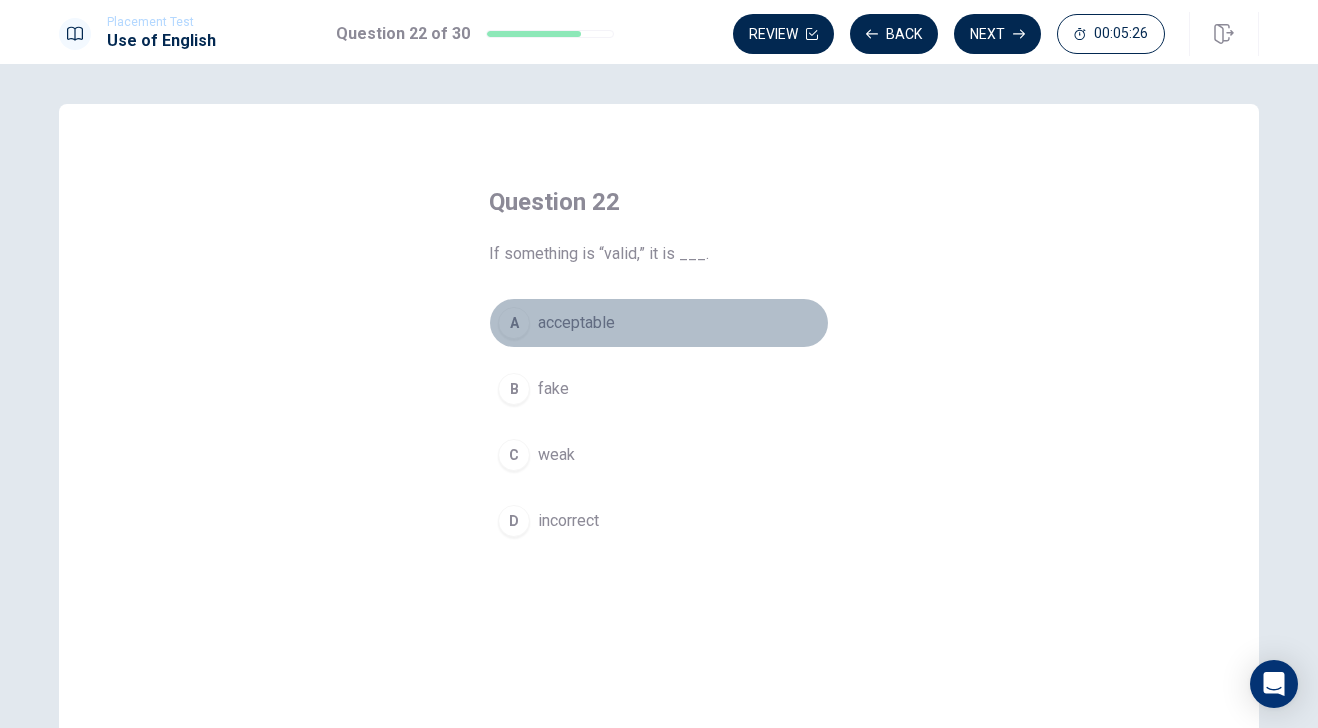 click on "acceptable" at bounding box center [576, 323] 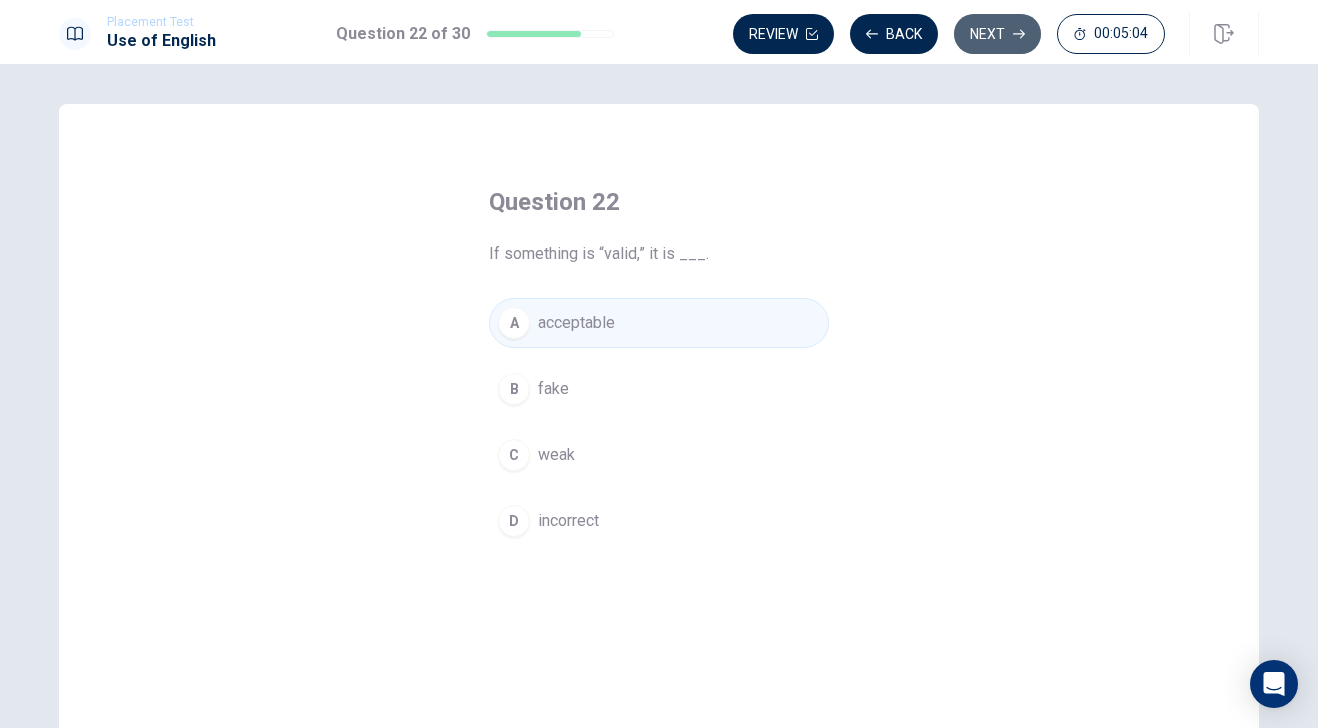 click on "Next" at bounding box center (997, 34) 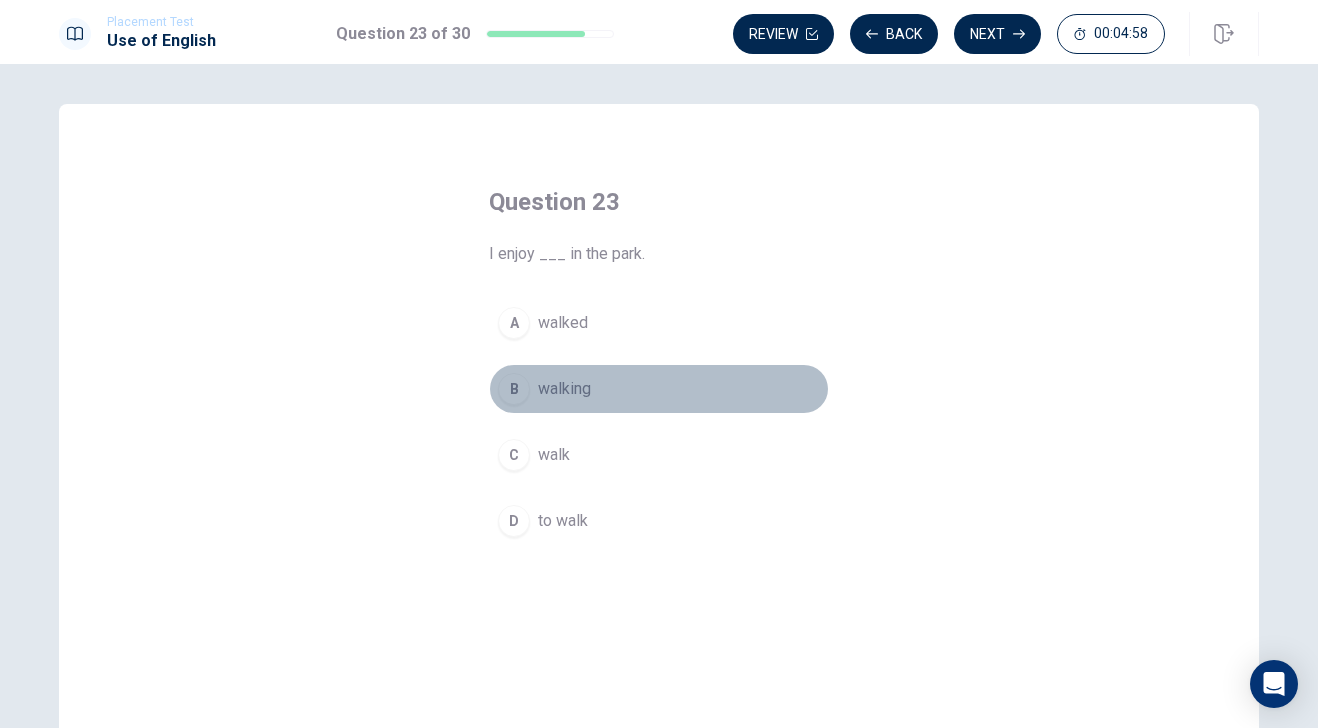 click on "walking" at bounding box center (564, 389) 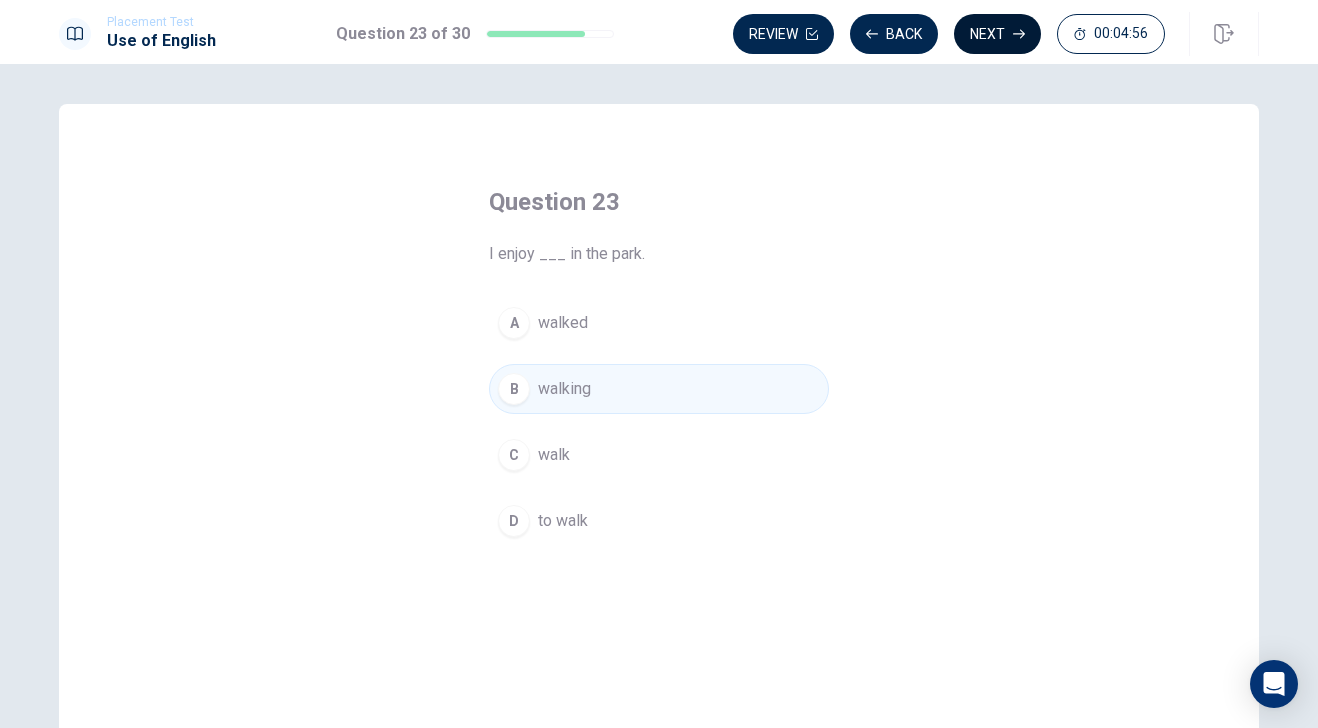 click on "Next" at bounding box center (997, 34) 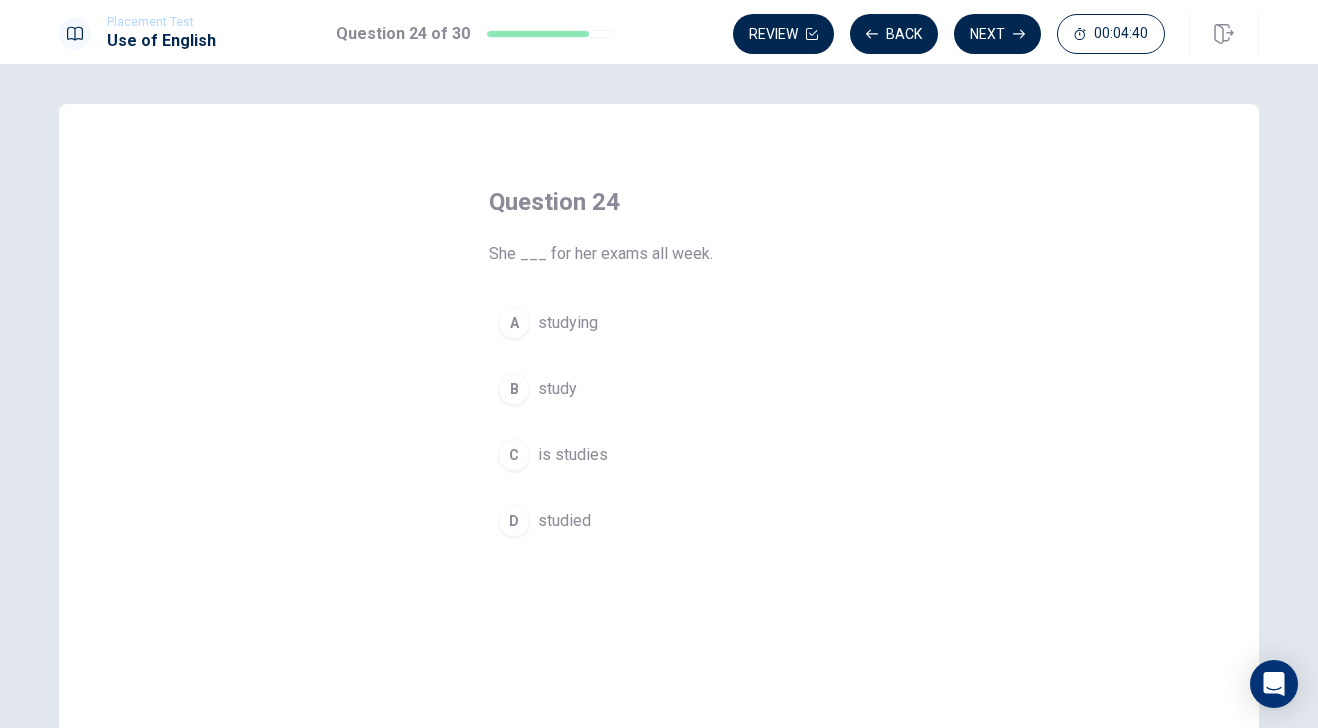 click on "studied" at bounding box center [564, 521] 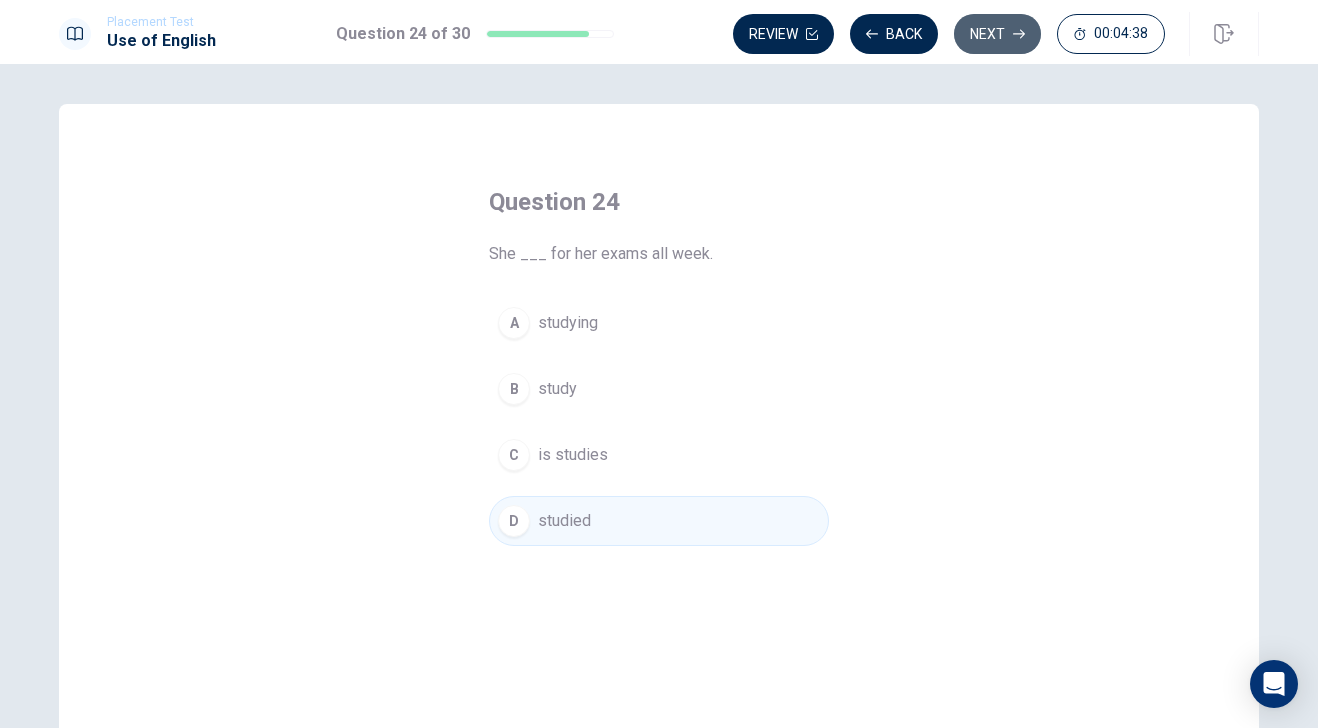 click on "Next" at bounding box center [997, 34] 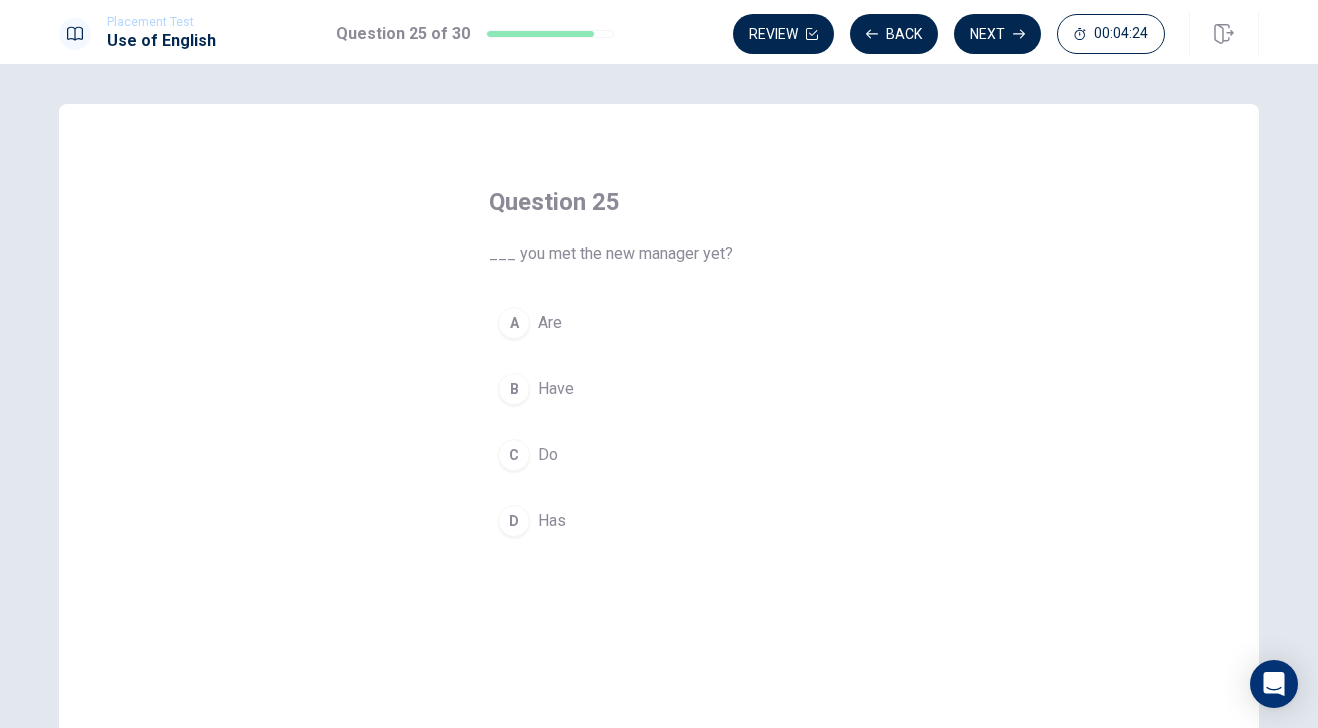click on "Have" at bounding box center [556, 389] 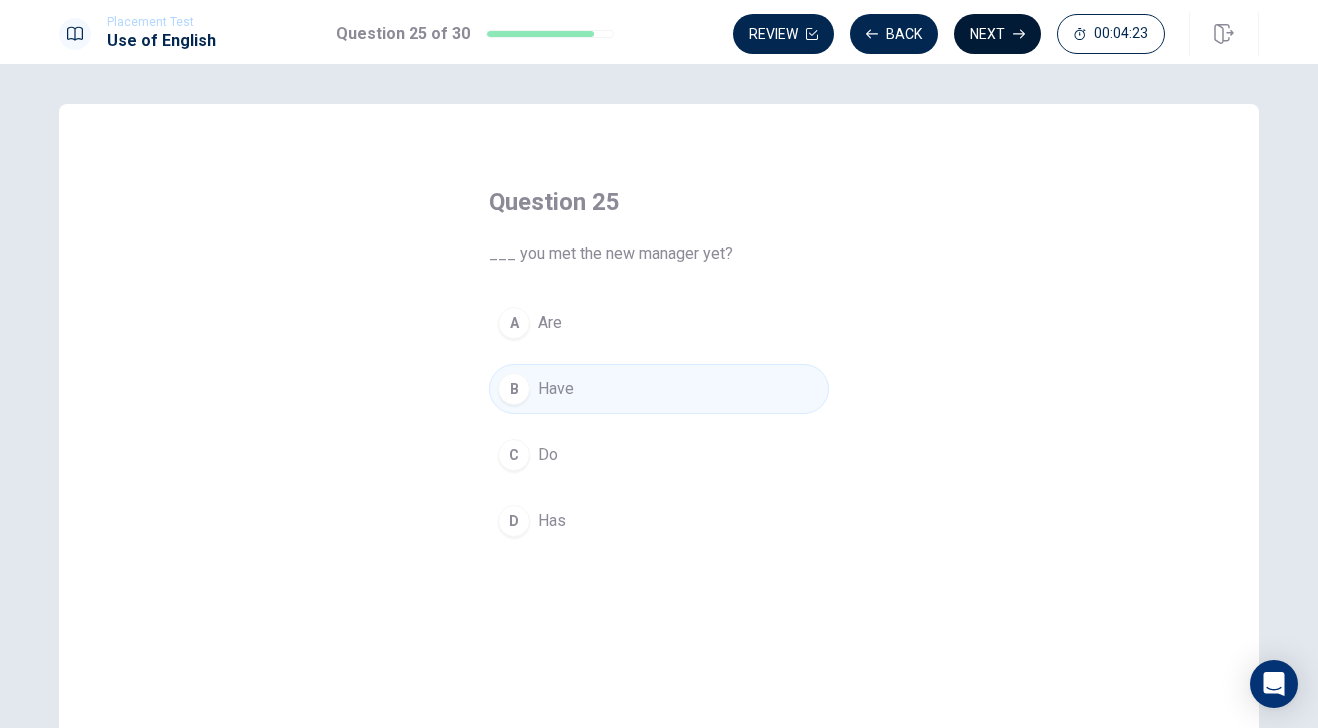 click on "Next" at bounding box center [997, 34] 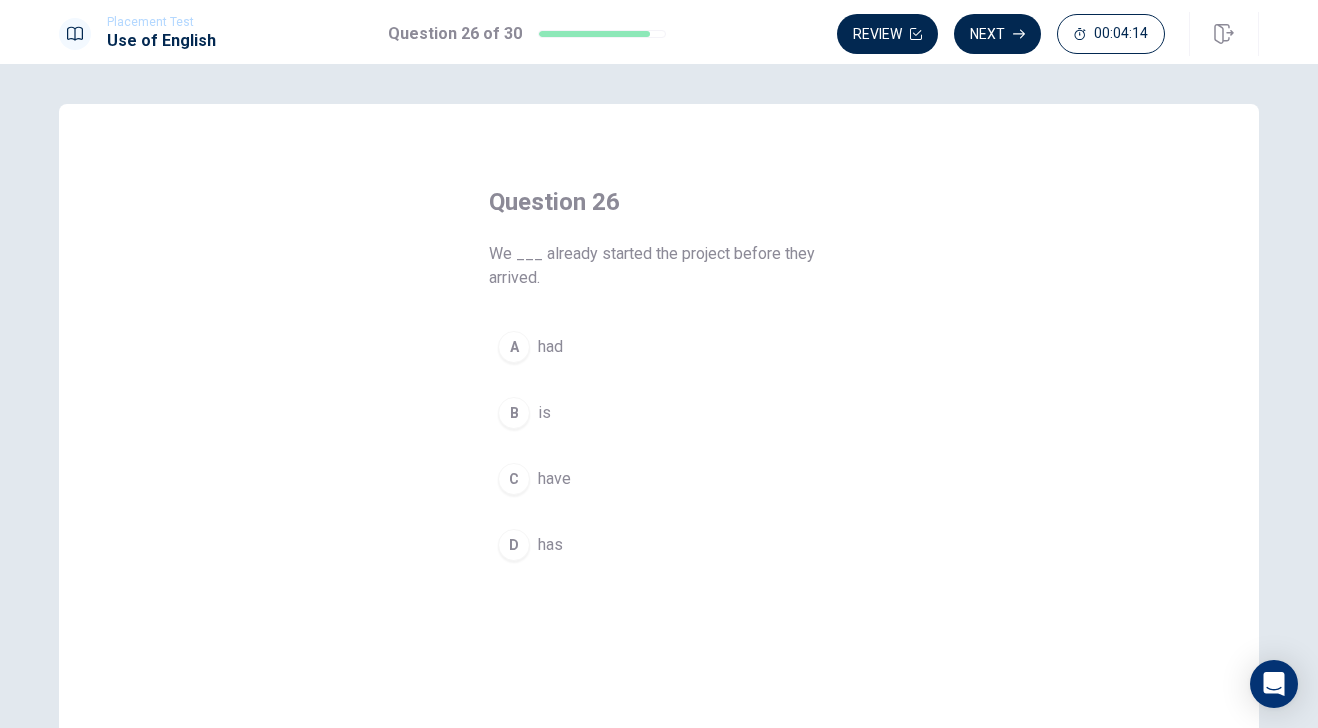 click on "A had" at bounding box center (659, 347) 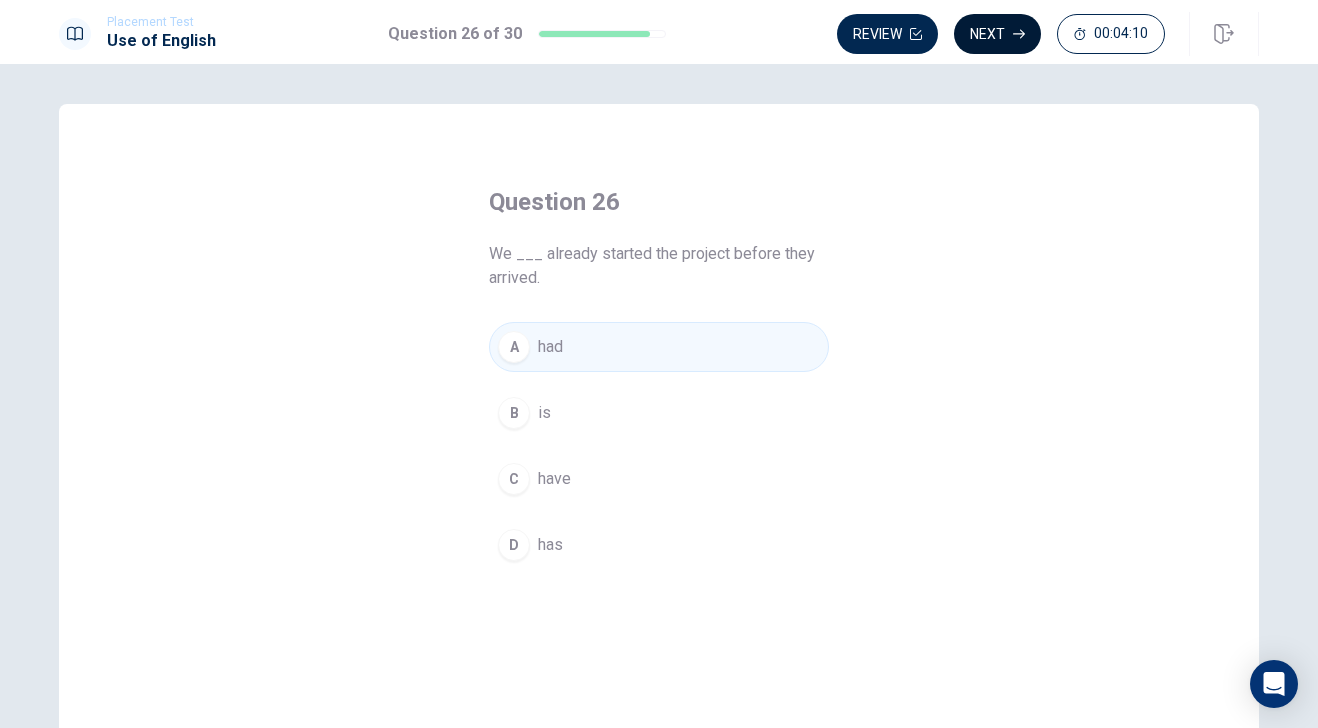 click on "Next" at bounding box center [997, 34] 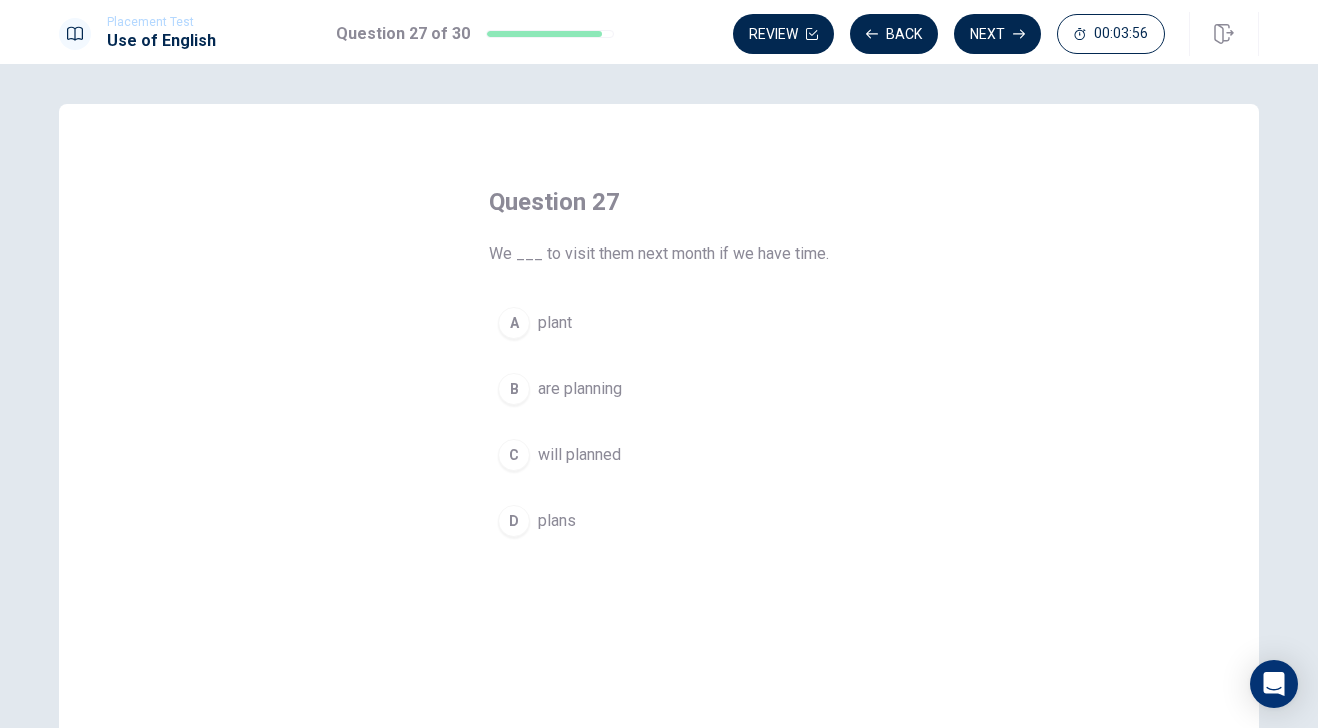 click on "are planning" at bounding box center [580, 389] 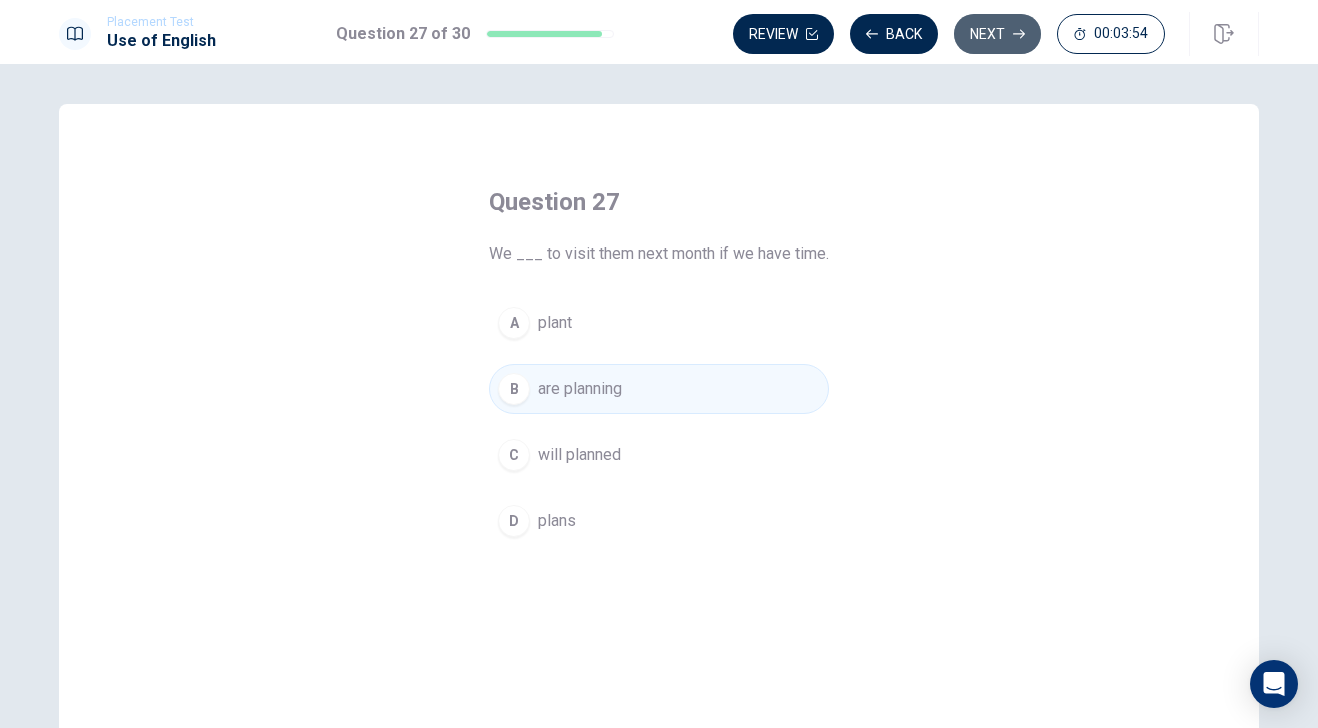 click on "Next" at bounding box center (997, 34) 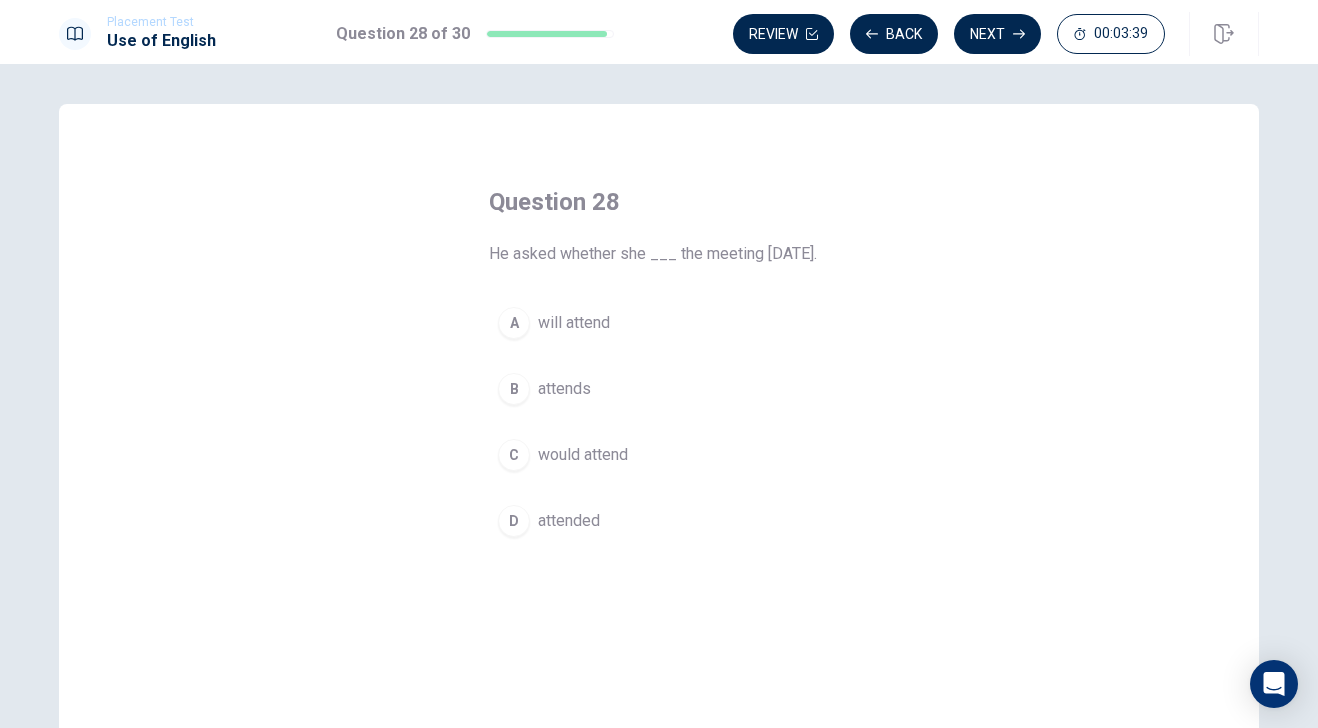 click on "attends" at bounding box center [564, 389] 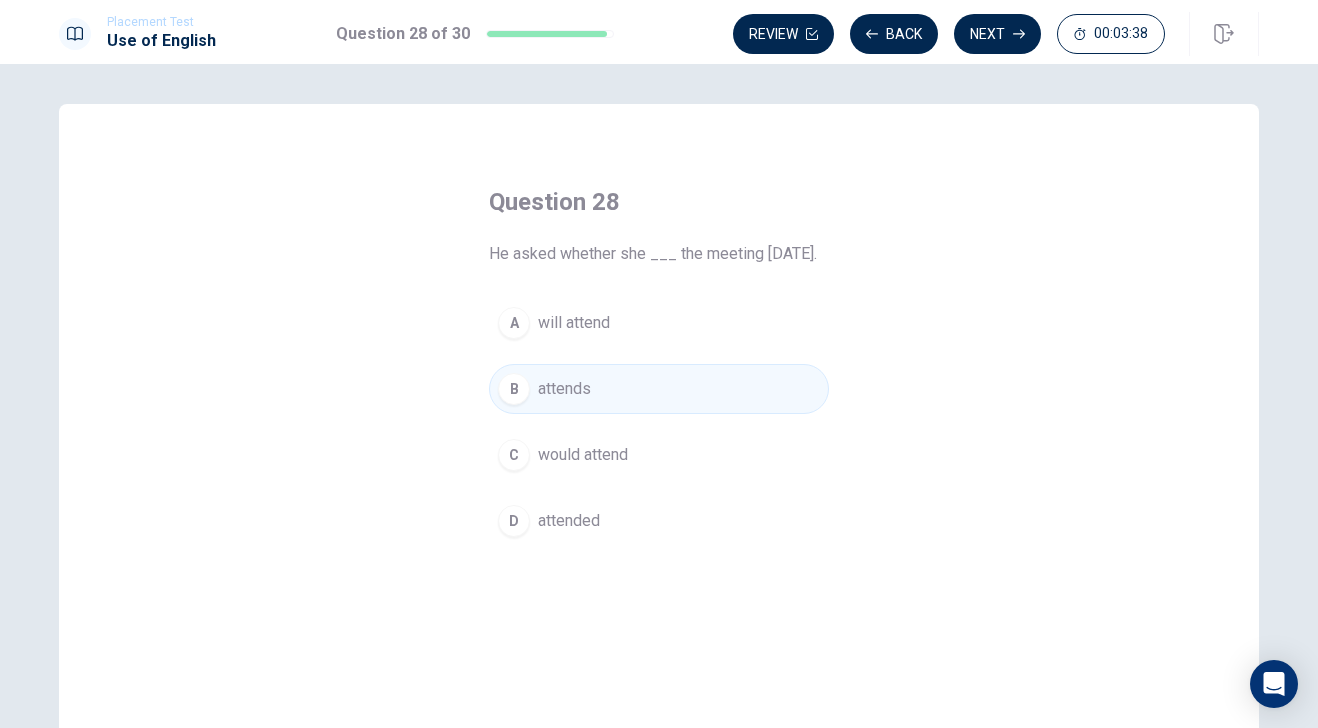 click on "Next" at bounding box center [997, 34] 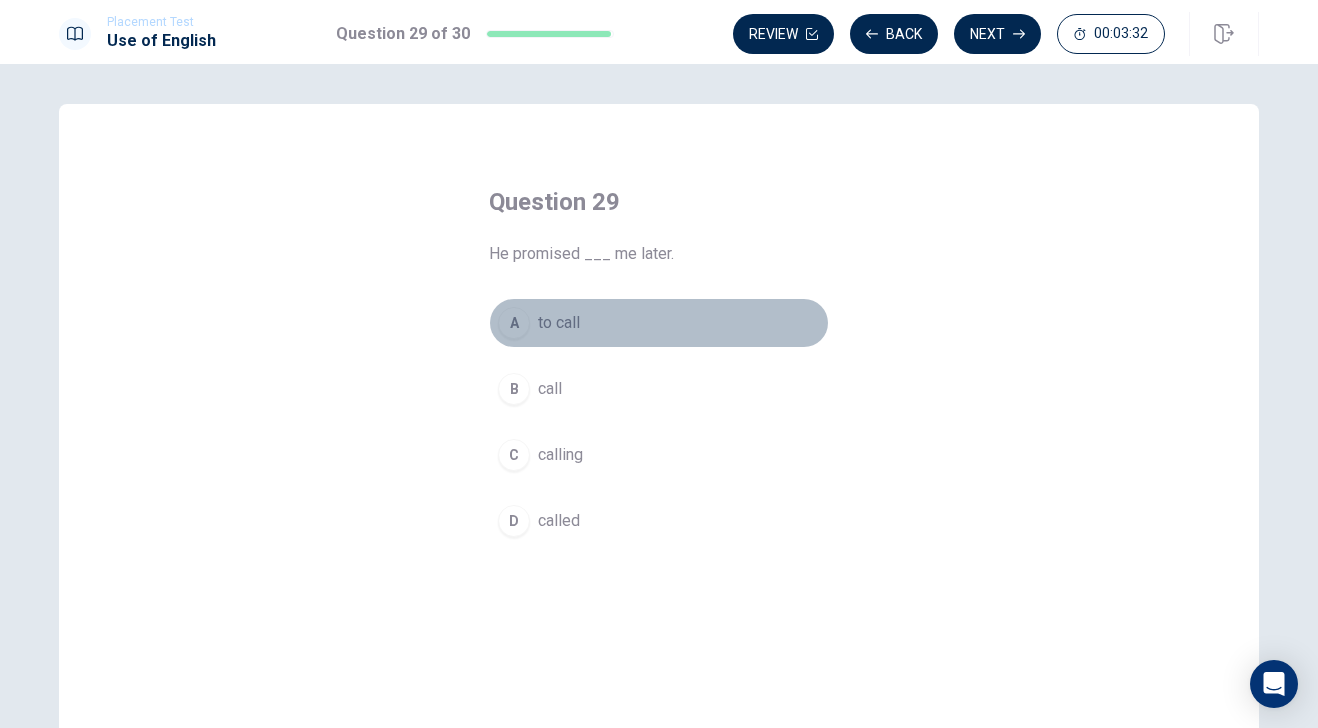click on "to call" at bounding box center [559, 323] 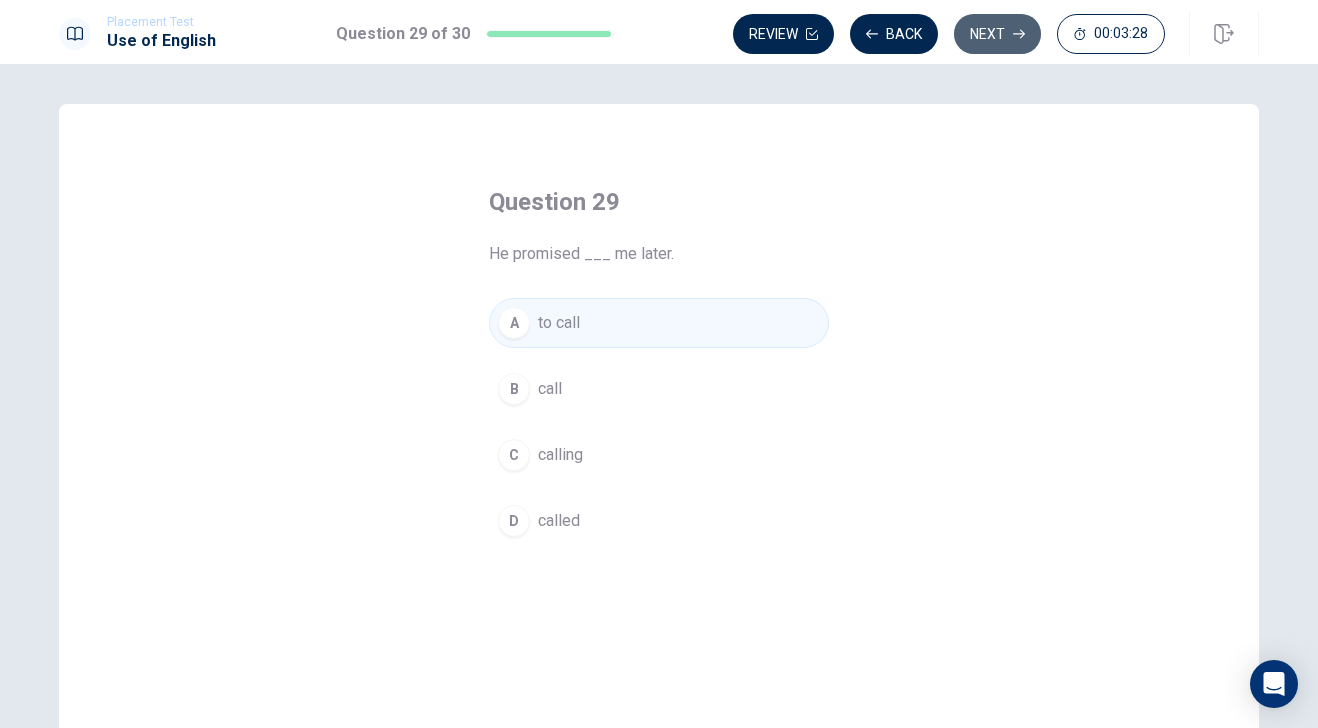 click on "Next" at bounding box center (997, 34) 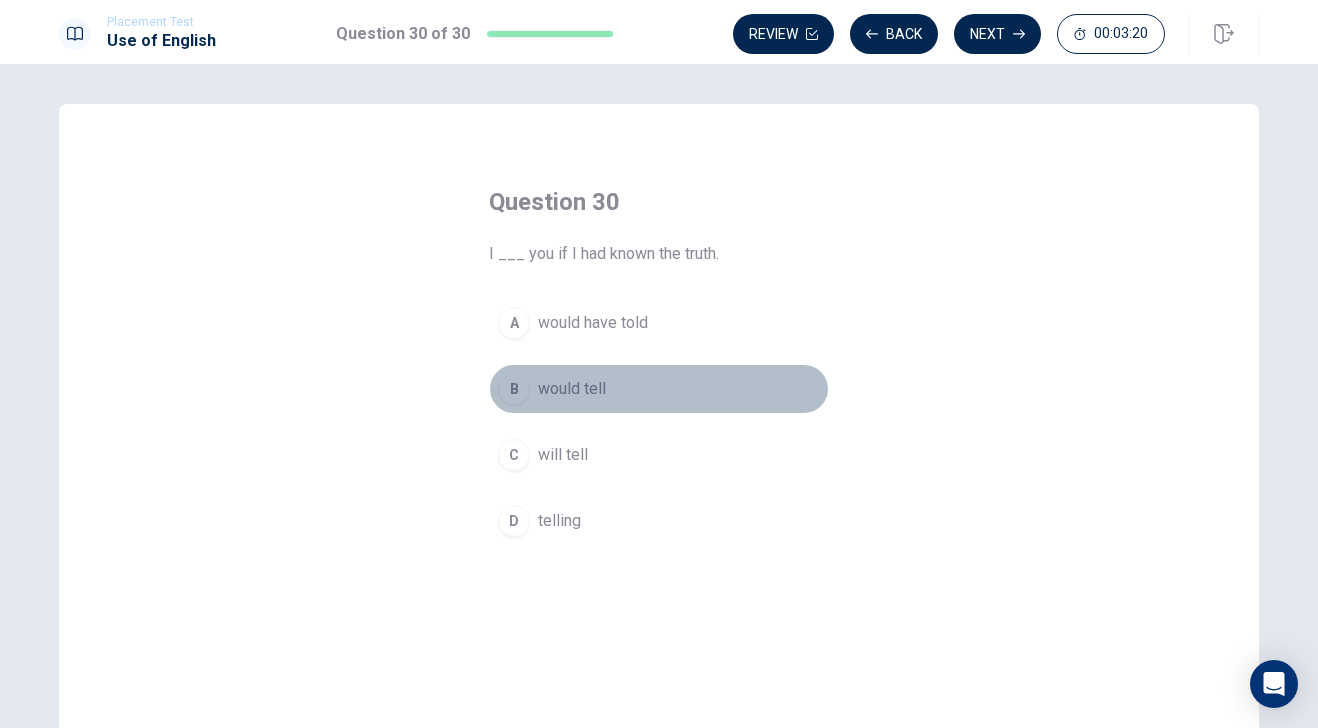 click on "would tell" at bounding box center [572, 389] 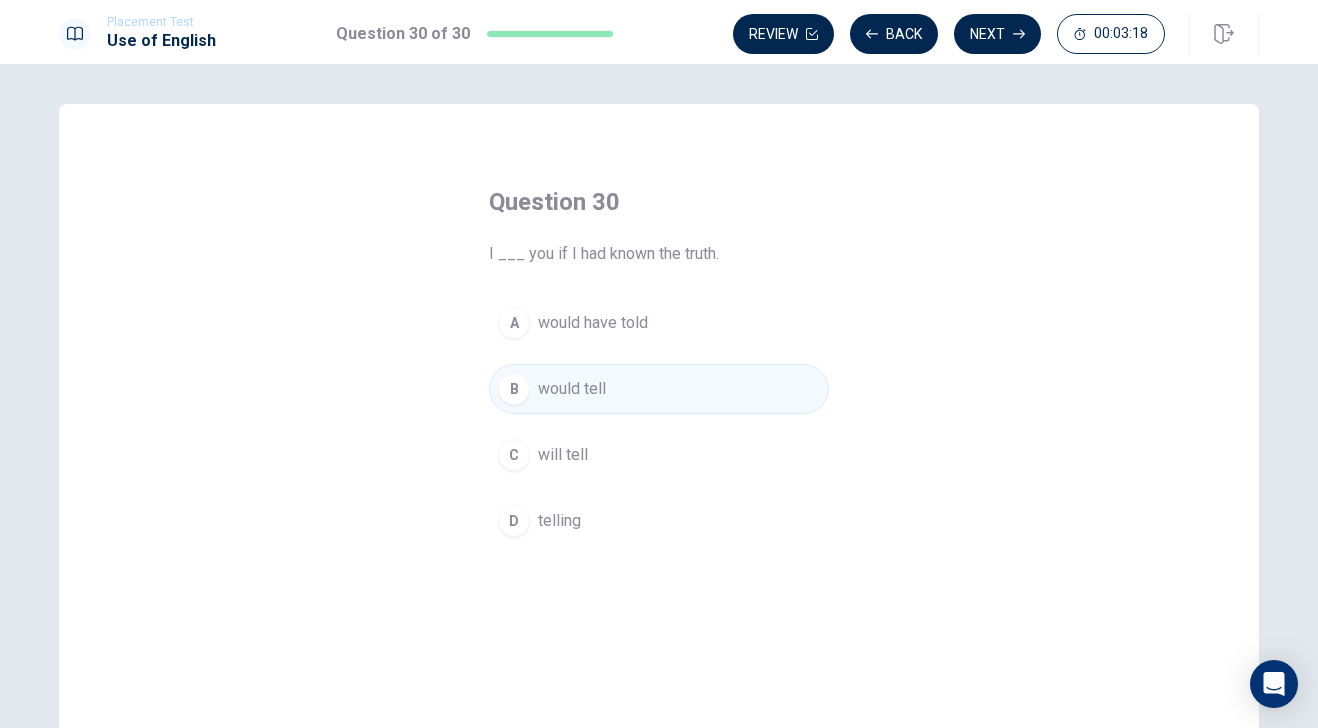 click on "would have told" at bounding box center [593, 323] 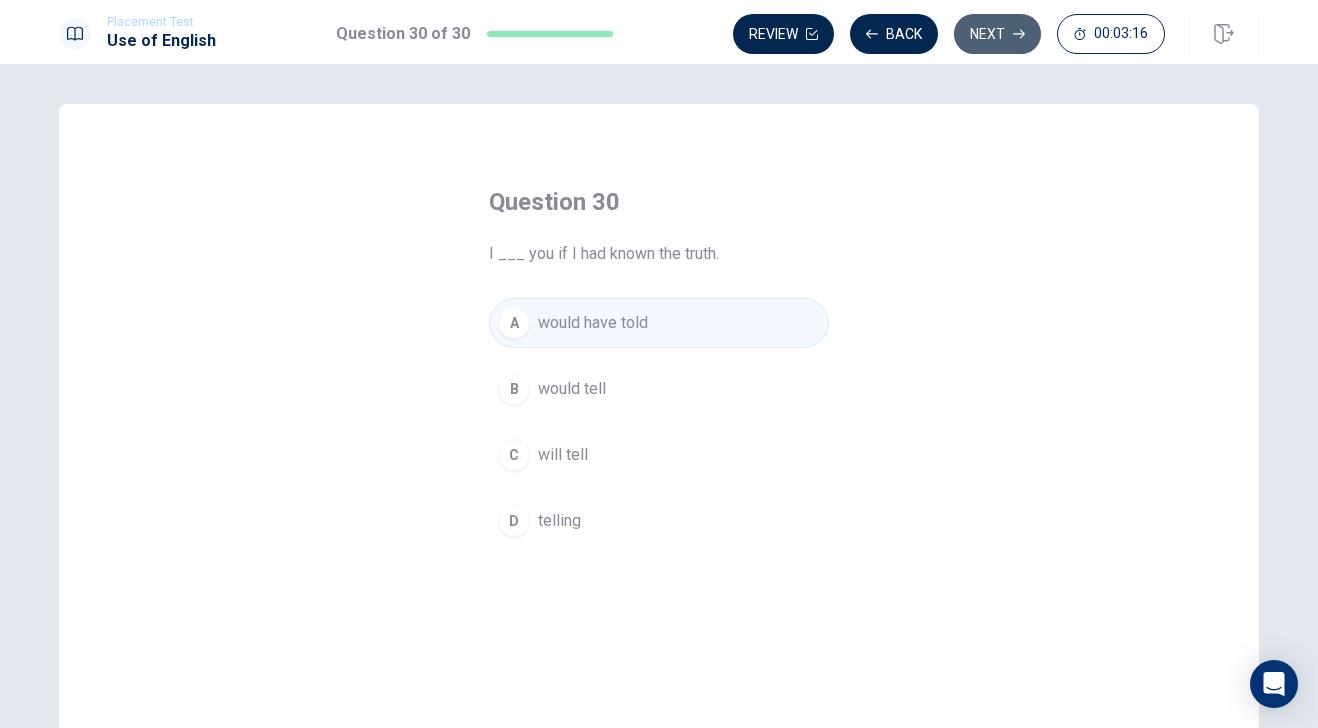 click on "Next" at bounding box center [997, 34] 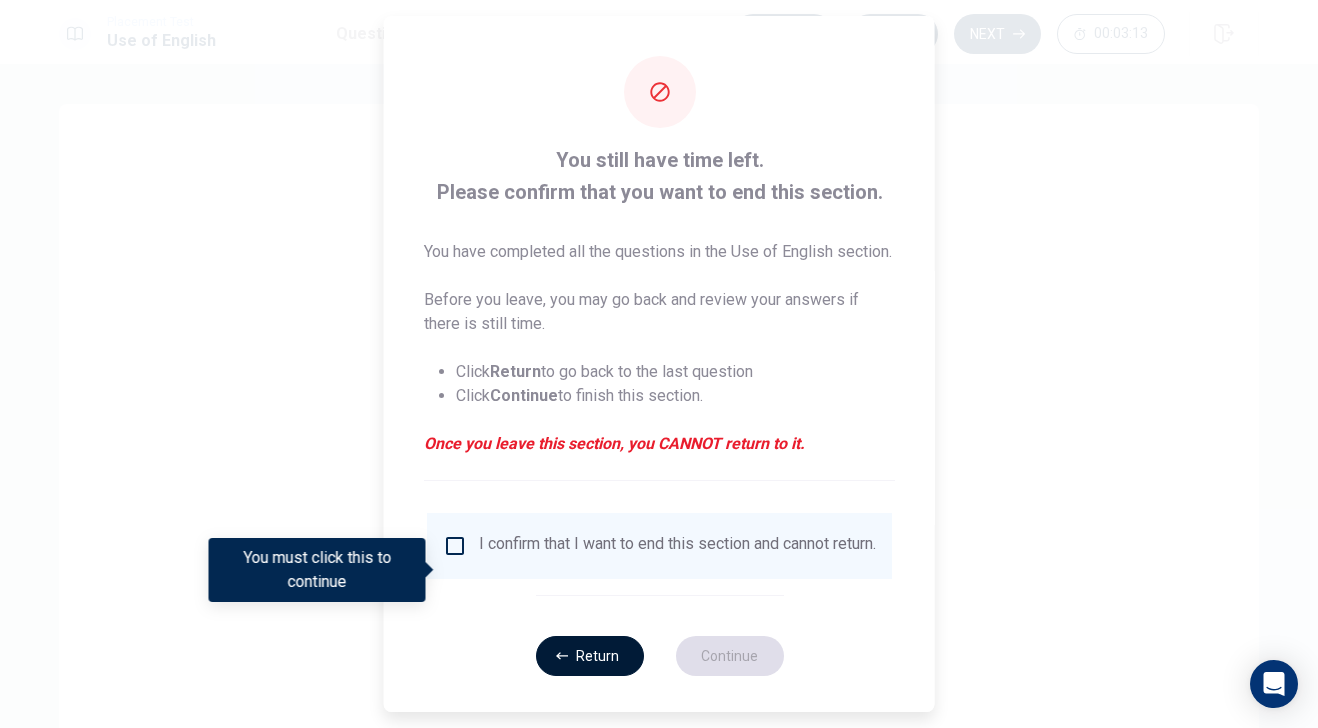 click on "Return" at bounding box center (589, 656) 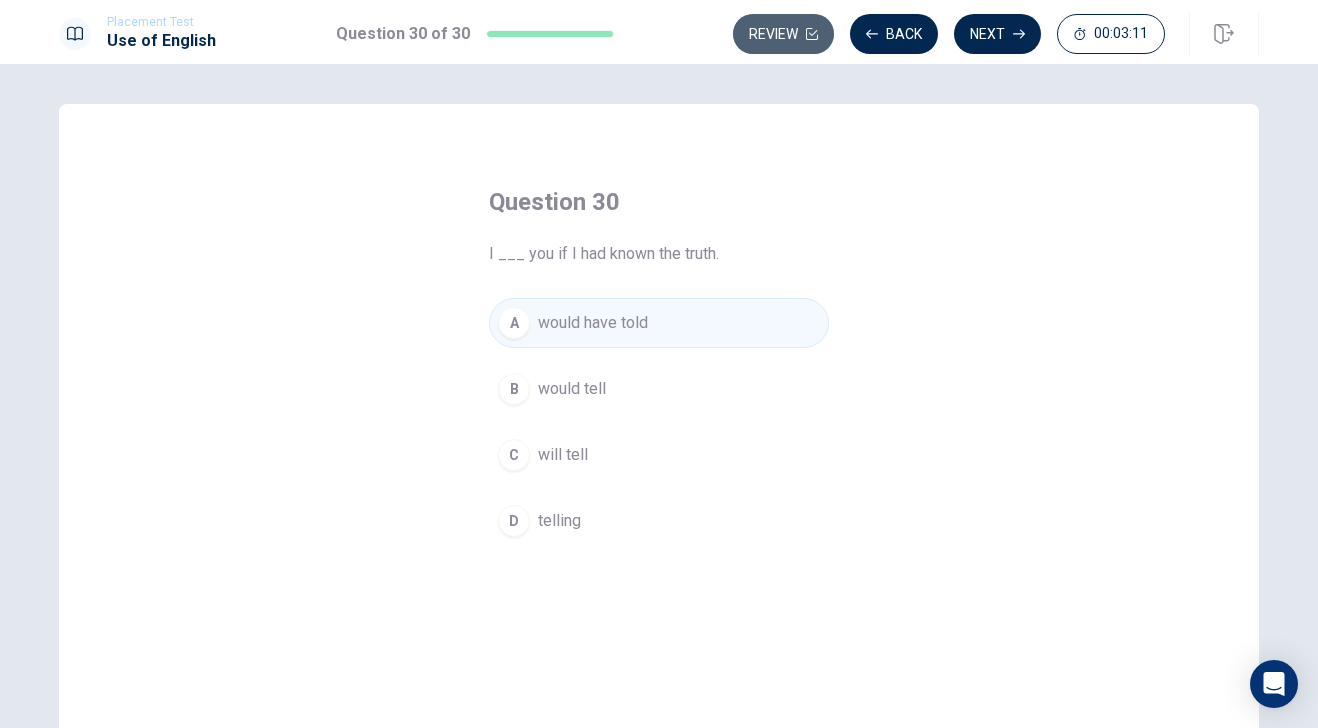 click on "Review" at bounding box center [783, 34] 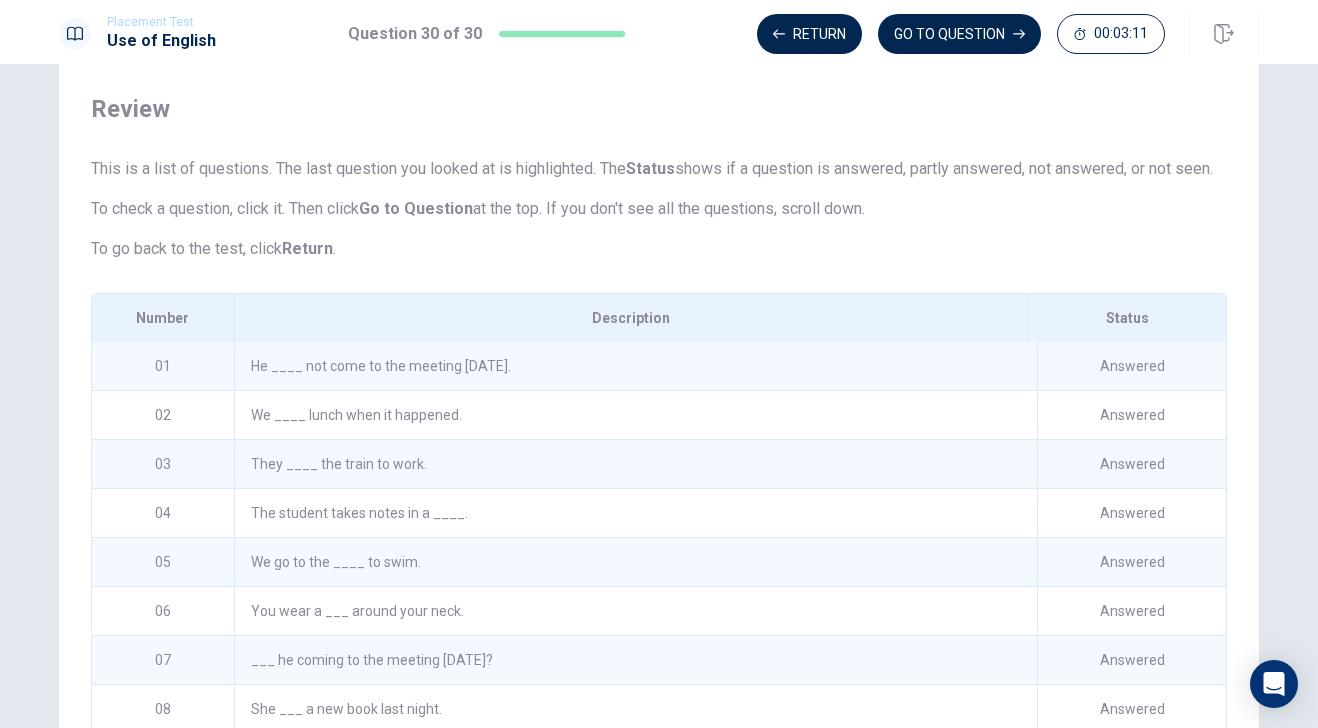 scroll, scrollTop: 164, scrollLeft: 0, axis: vertical 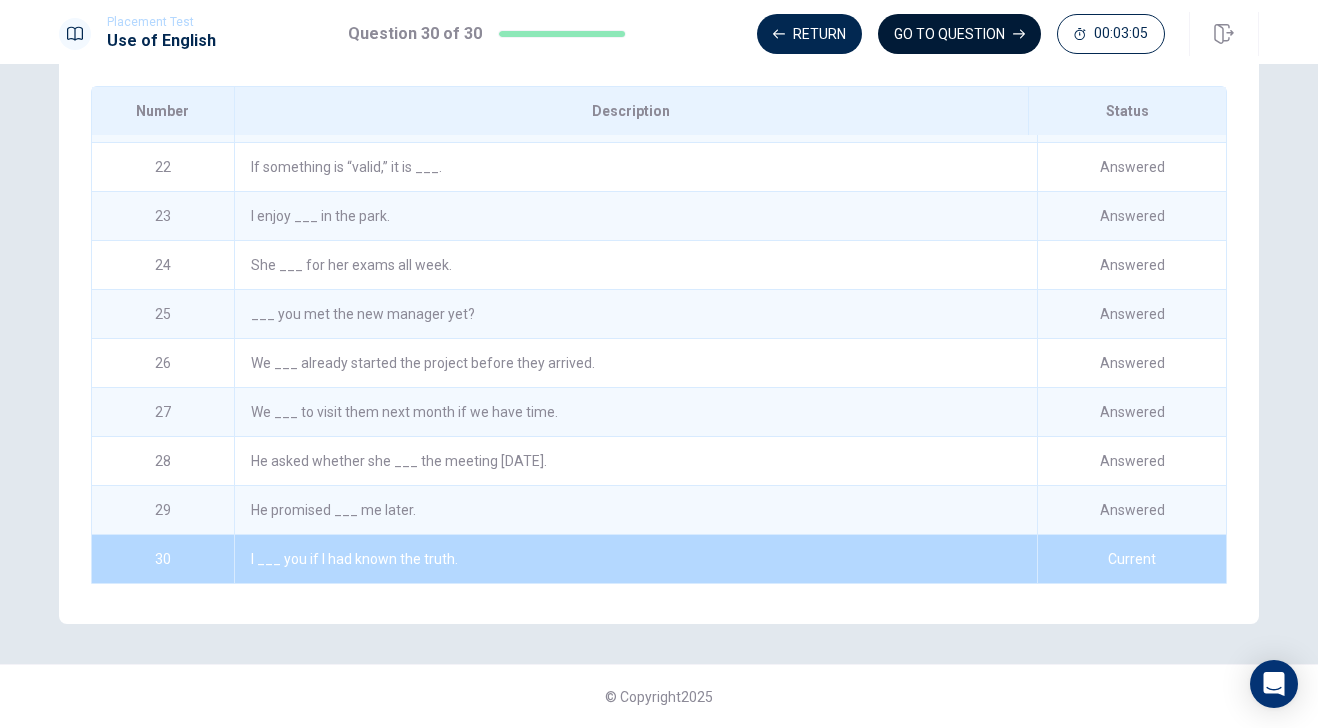 click on "GO TO QUESTION" at bounding box center (959, 34) 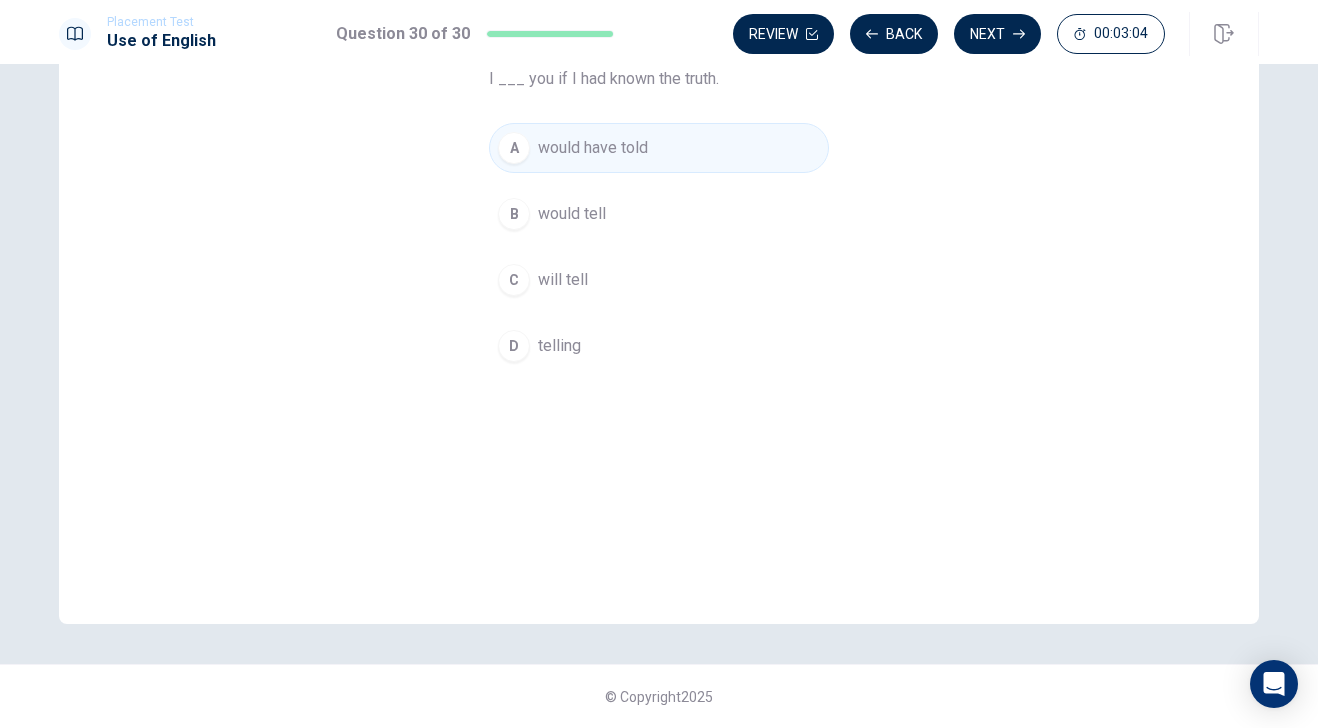 scroll, scrollTop: 0, scrollLeft: 0, axis: both 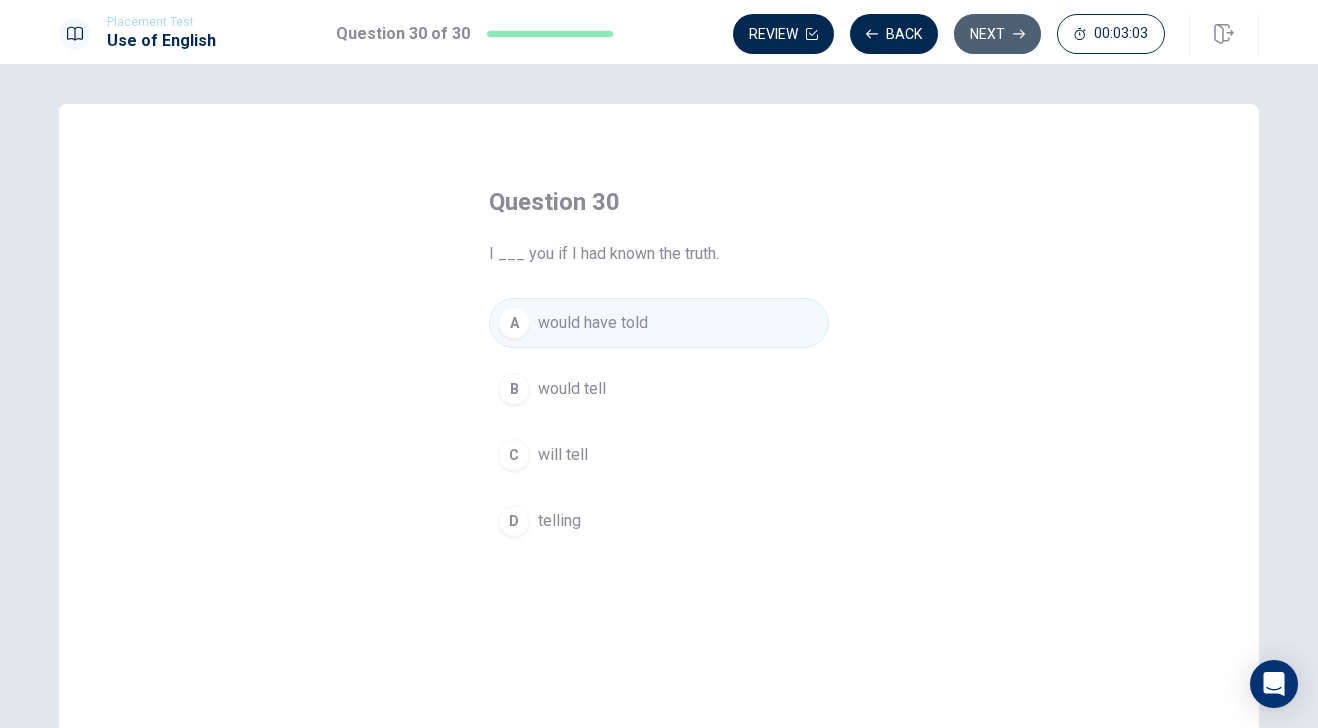 click on "Next" at bounding box center [997, 34] 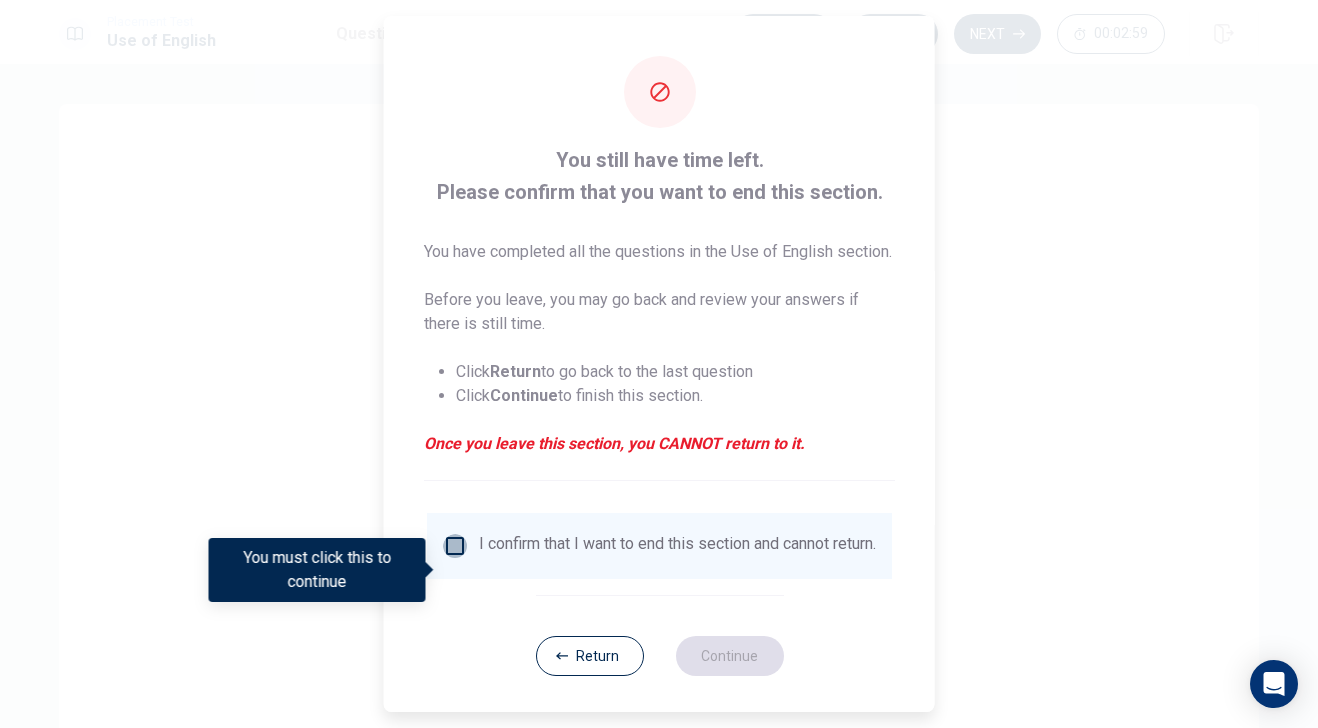 click at bounding box center (455, 546) 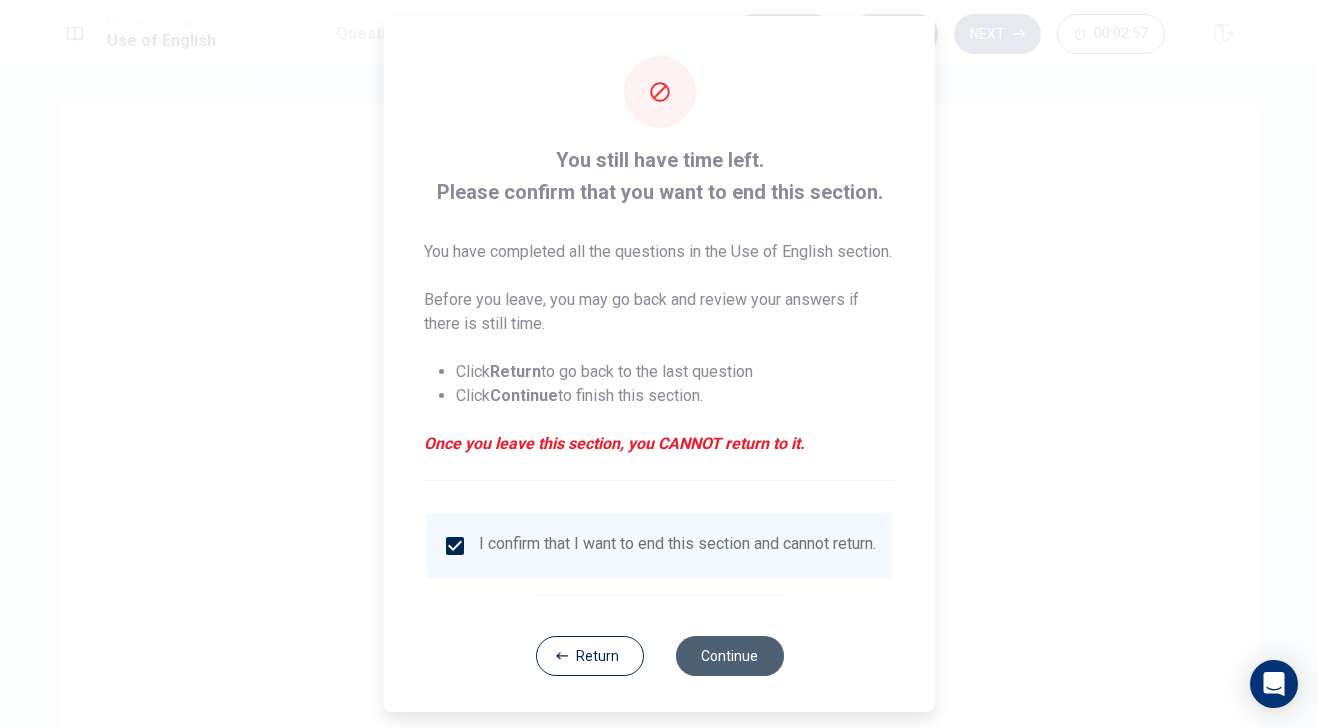 click on "Continue" at bounding box center (729, 656) 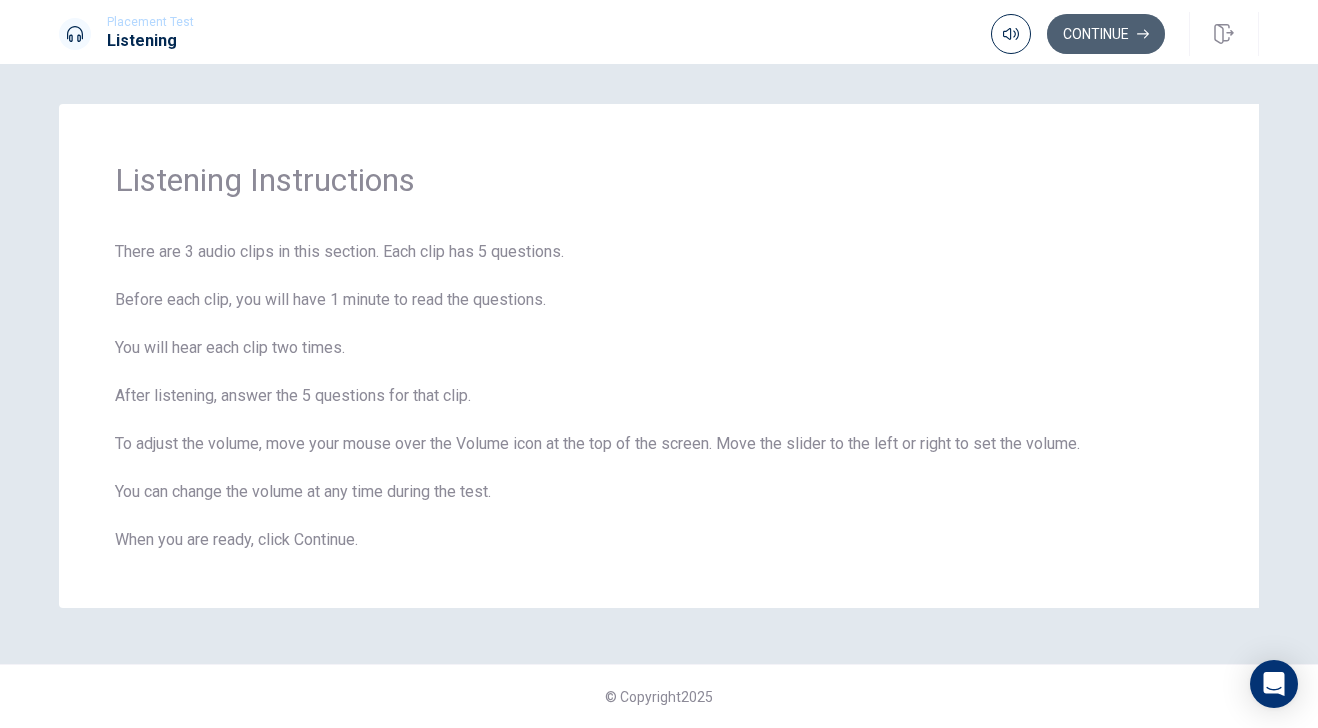 click on "Continue" at bounding box center [1106, 34] 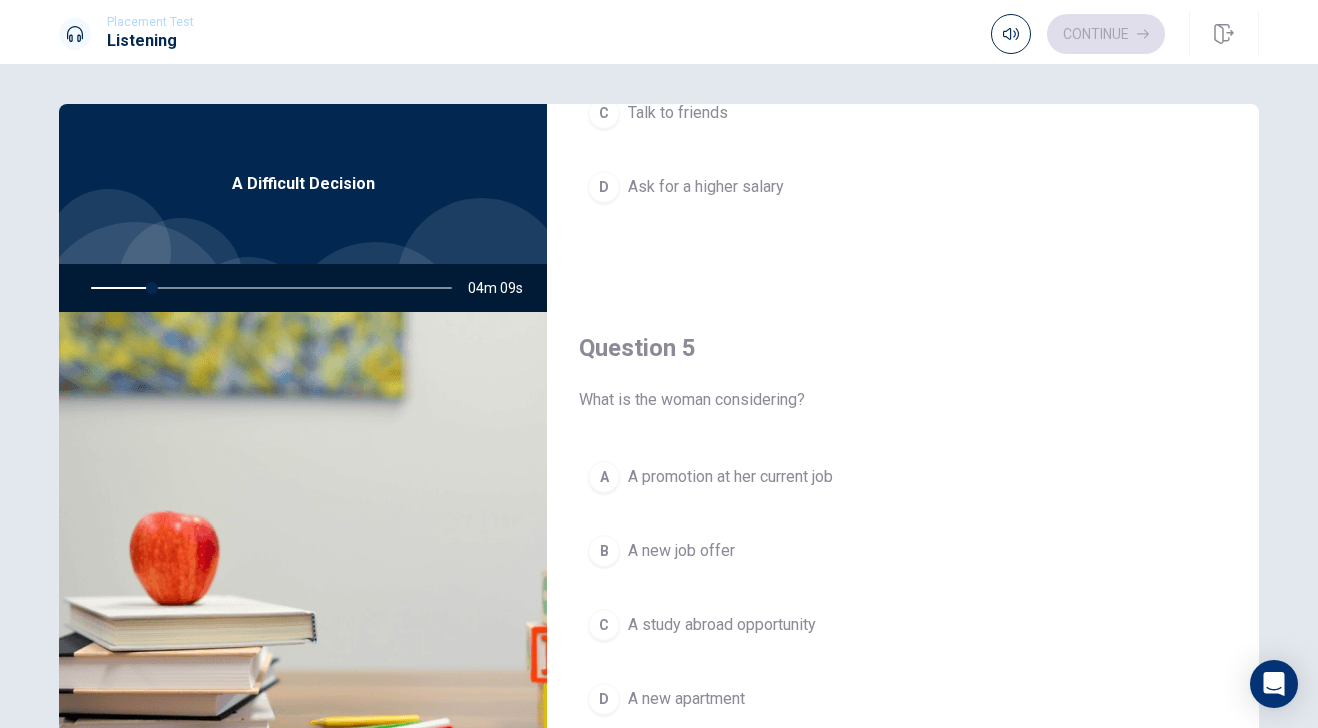 scroll, scrollTop: 1865, scrollLeft: 0, axis: vertical 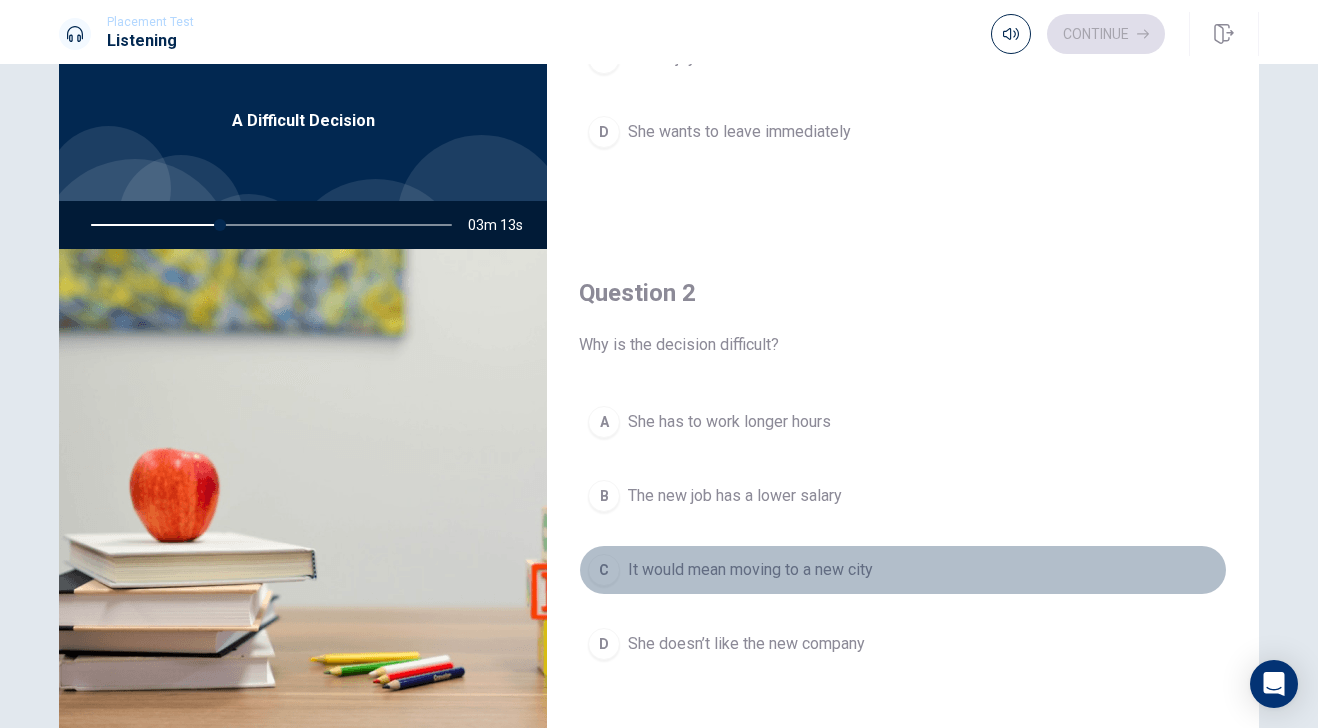 click on "It would mean moving to a new city" at bounding box center (750, 570) 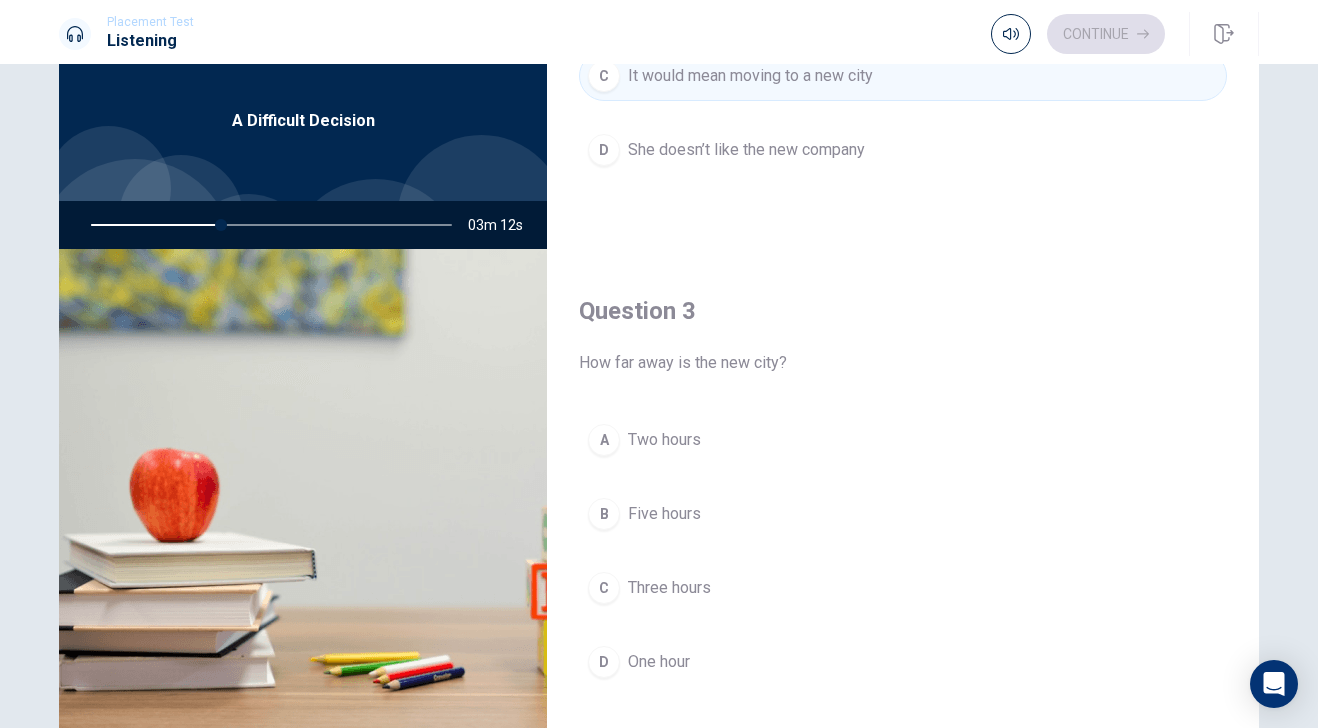 scroll, scrollTop: 811, scrollLeft: 0, axis: vertical 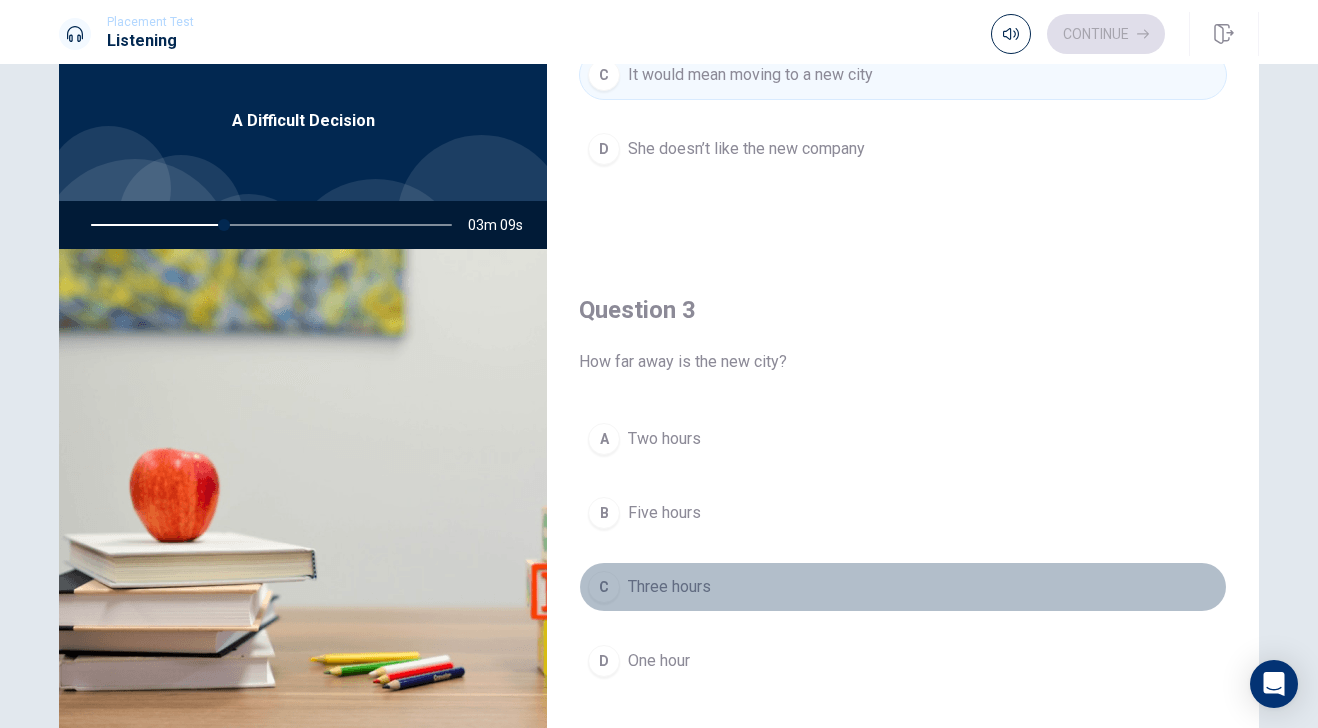 click on "Three hours" at bounding box center [669, 587] 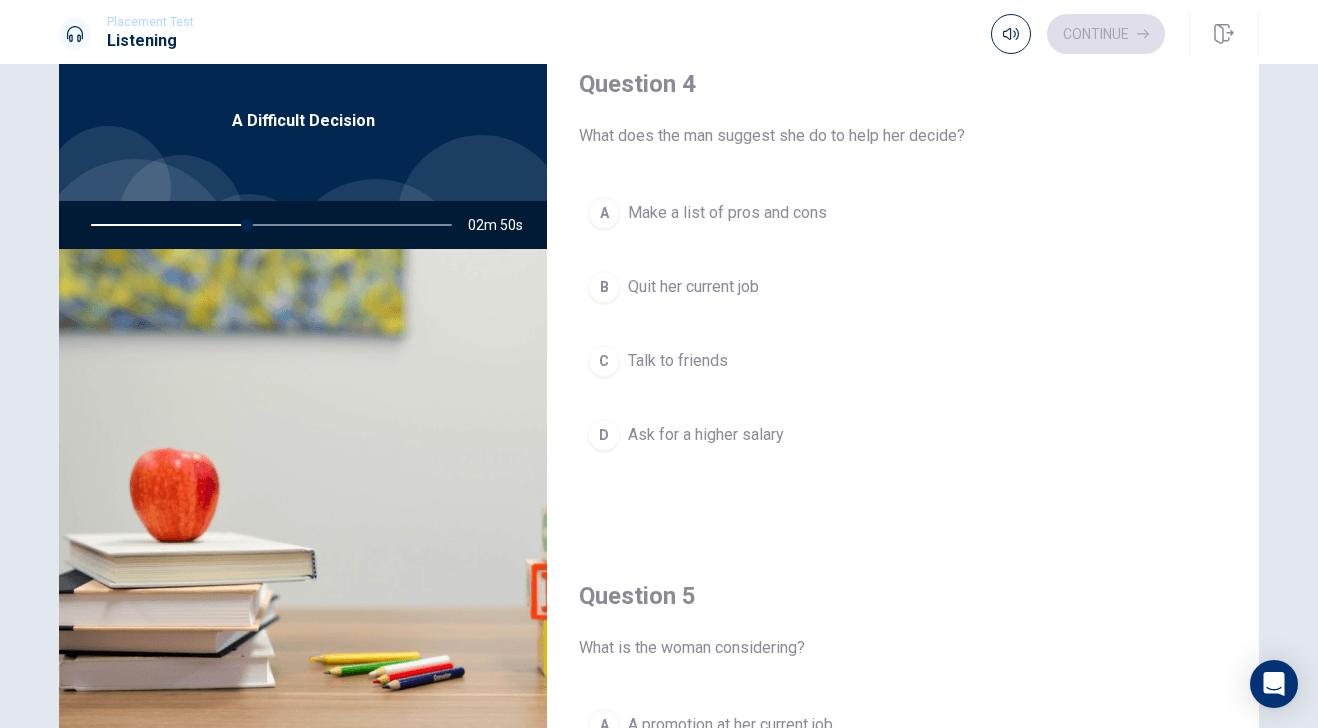 scroll, scrollTop: 1567, scrollLeft: 0, axis: vertical 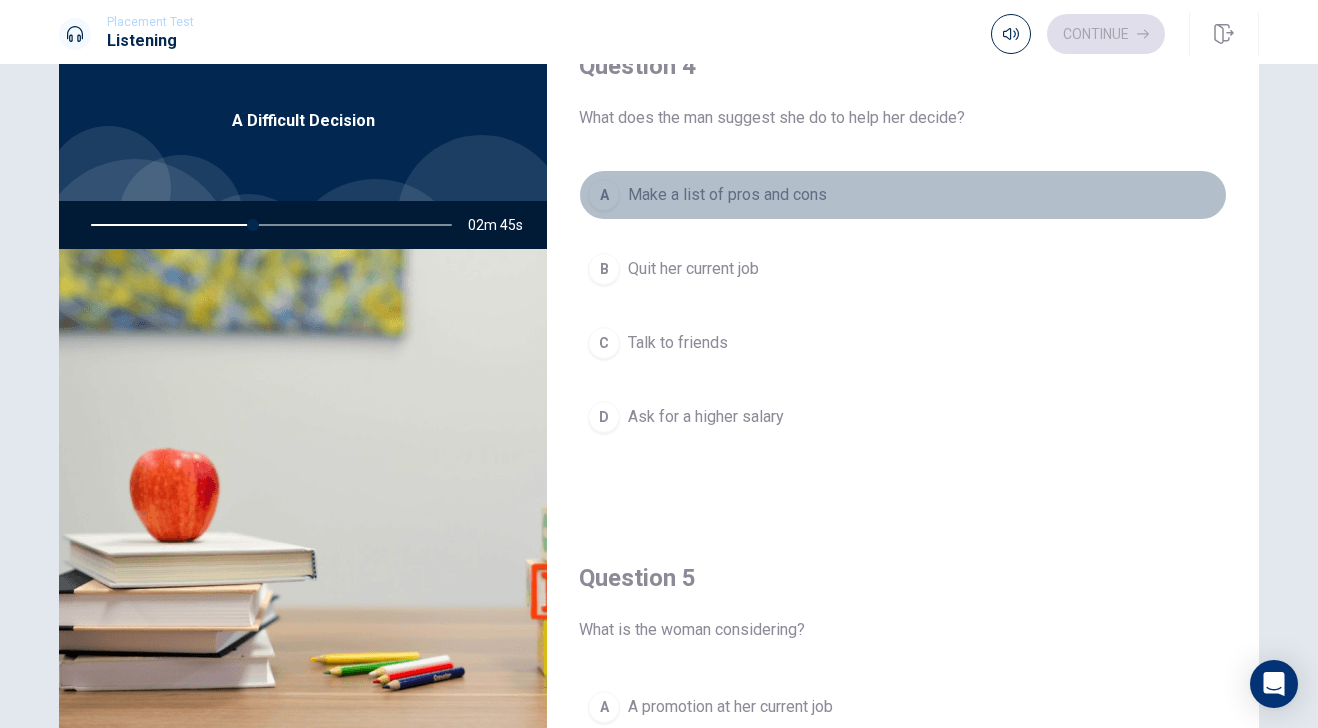 click on "Make a list of pros and cons" at bounding box center [727, 195] 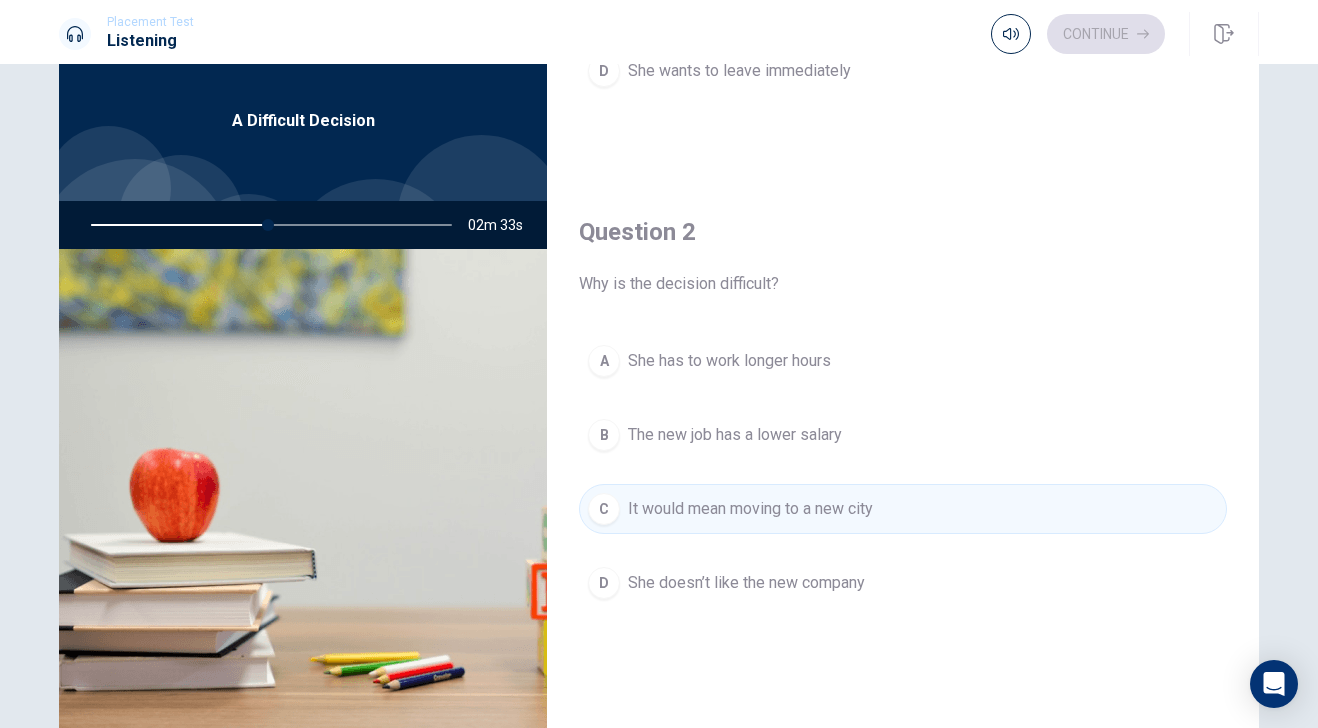 scroll, scrollTop: 0, scrollLeft: 0, axis: both 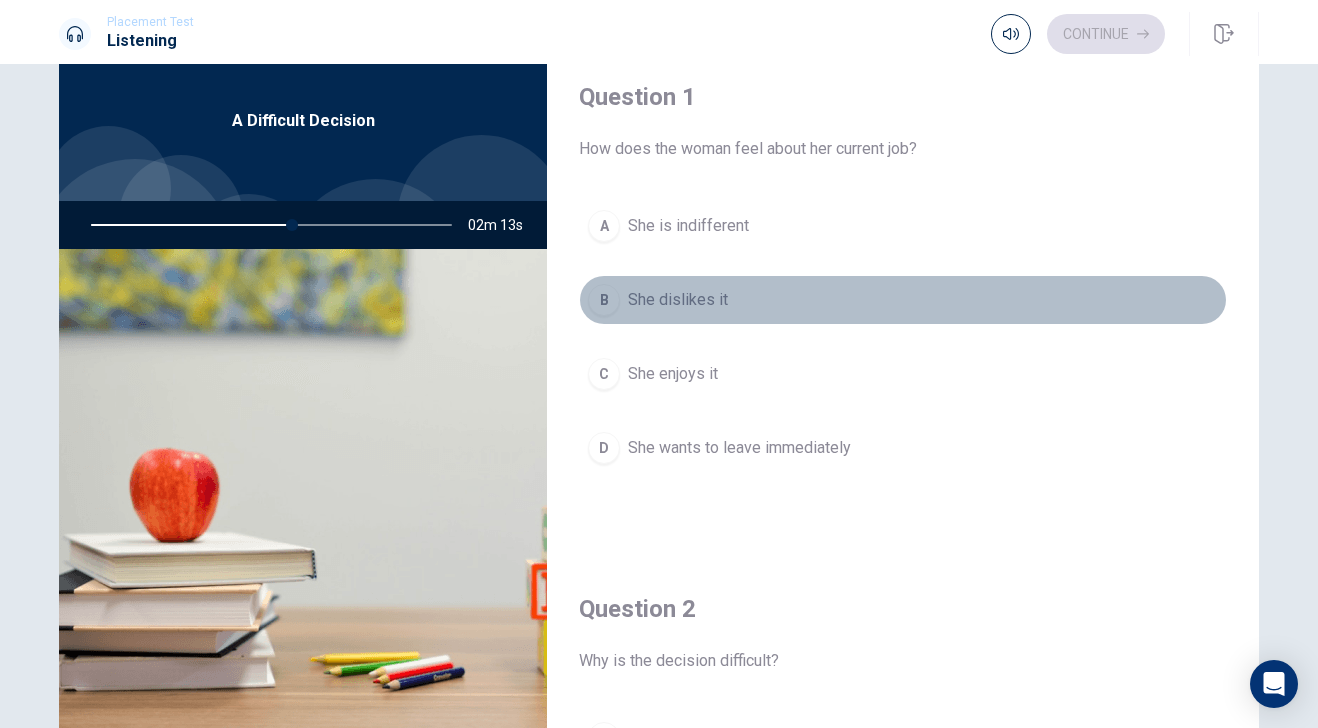 click on "She dislikes it" at bounding box center [678, 300] 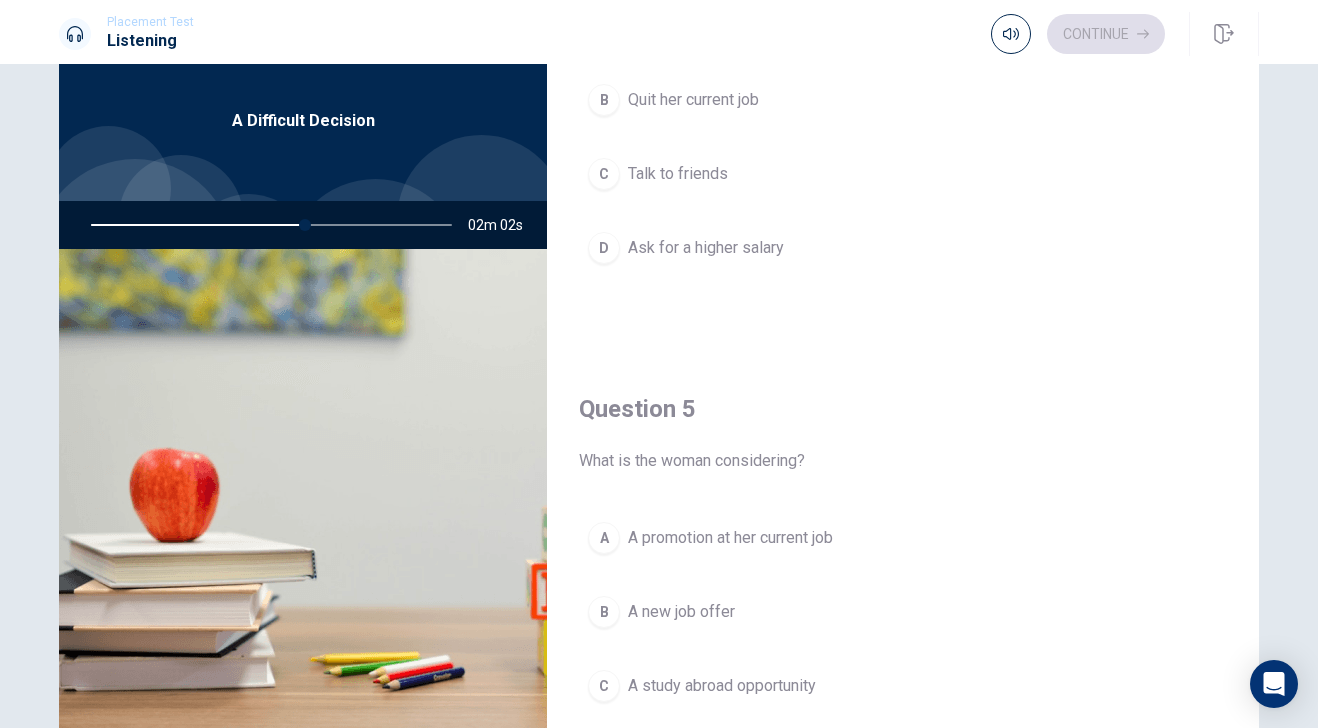 scroll, scrollTop: 1865, scrollLeft: 0, axis: vertical 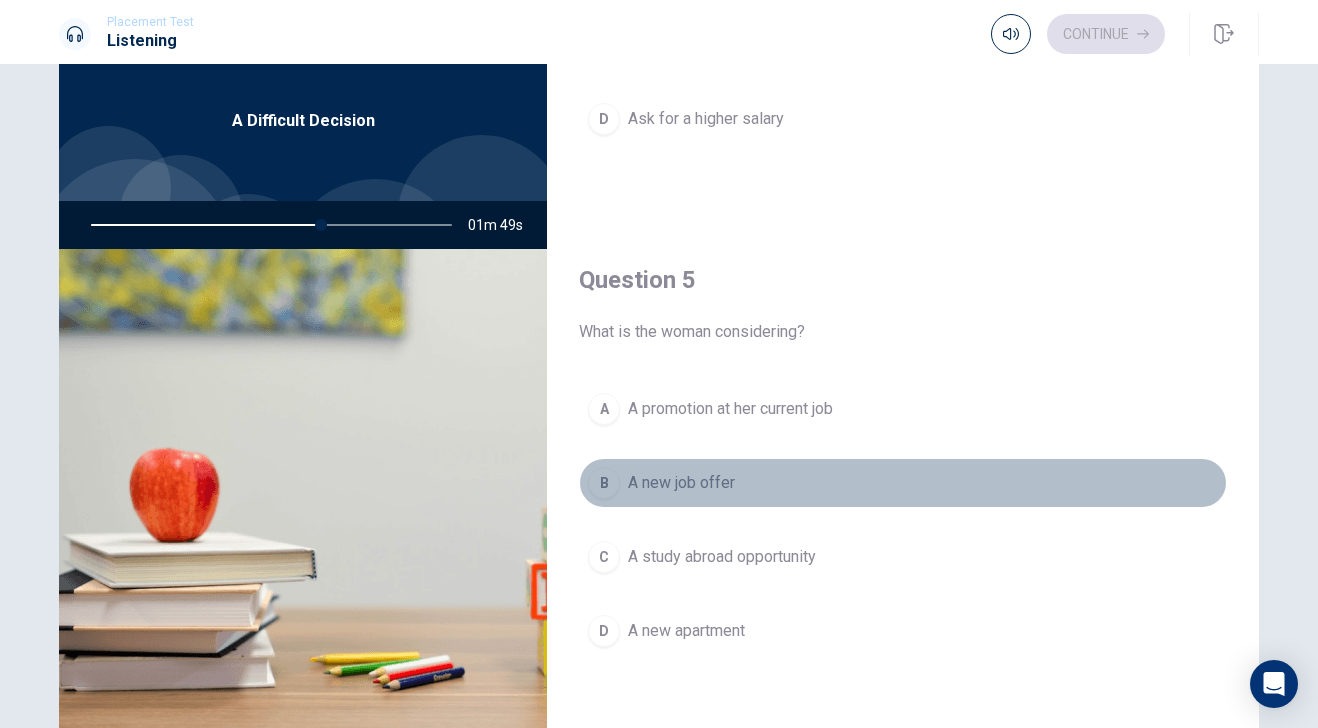 click on "A new job offer" at bounding box center [681, 483] 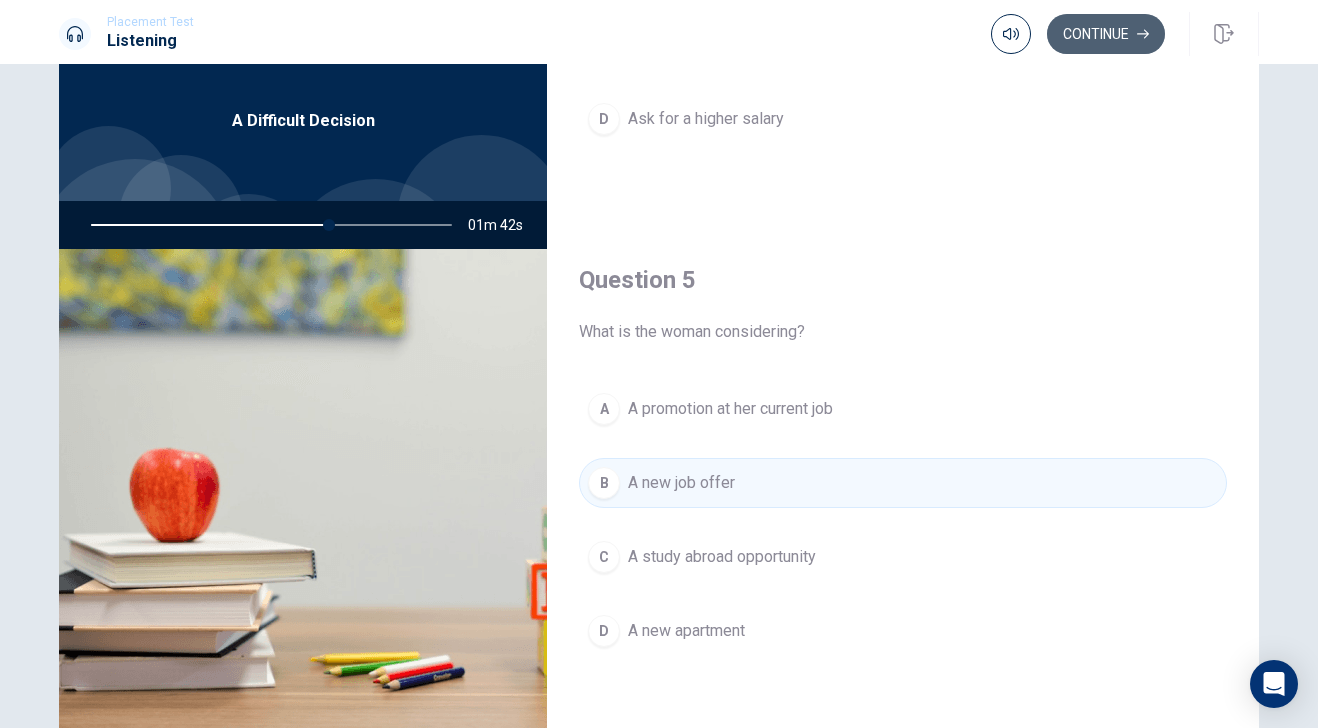 click on "Continue" at bounding box center (1106, 34) 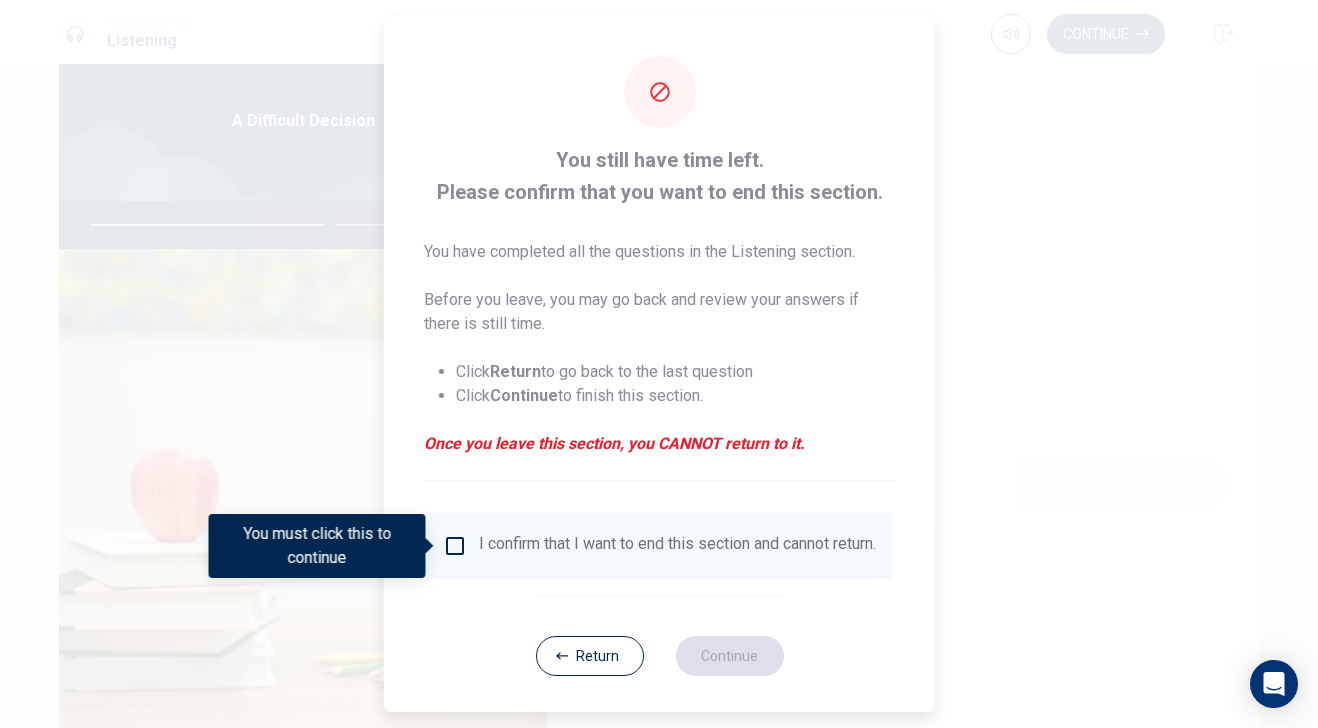 click on "I confirm that I want to end this section and cannot return." at bounding box center (677, 546) 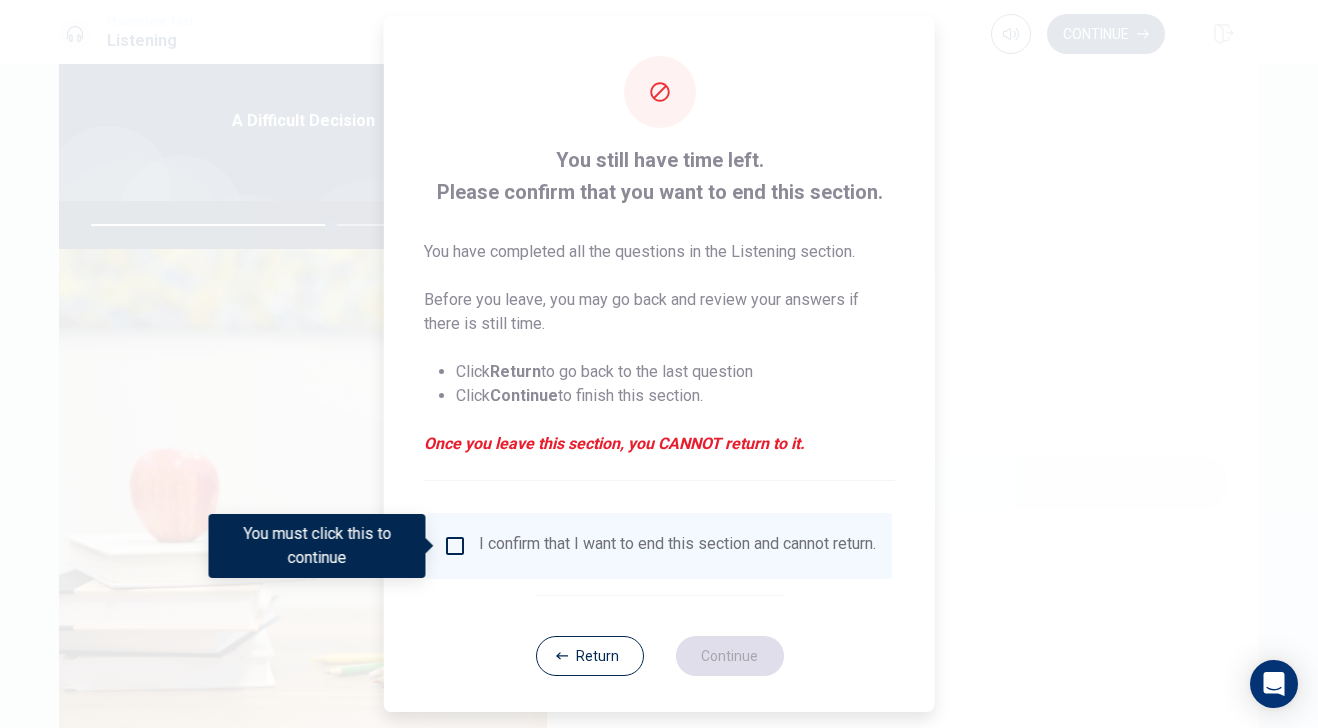 click on "I confirm that I want to end this section and cannot return." at bounding box center [677, 546] 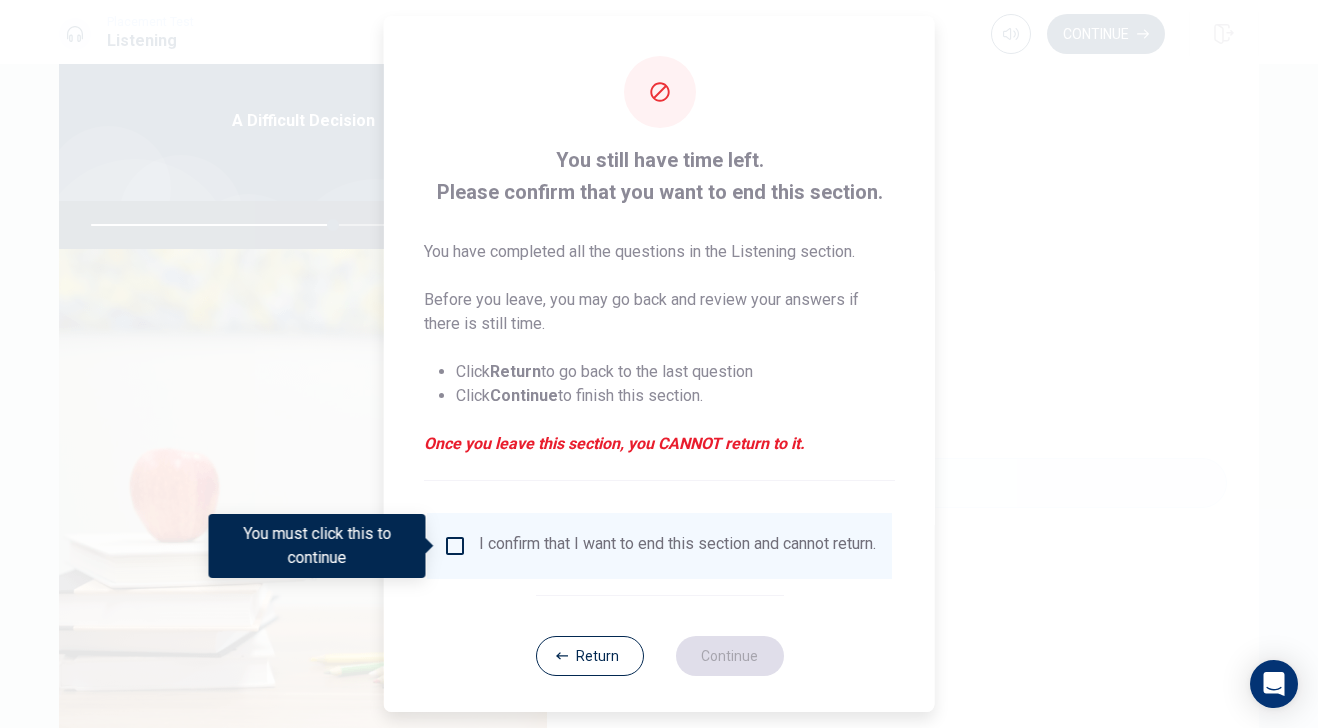 click at bounding box center [455, 546] 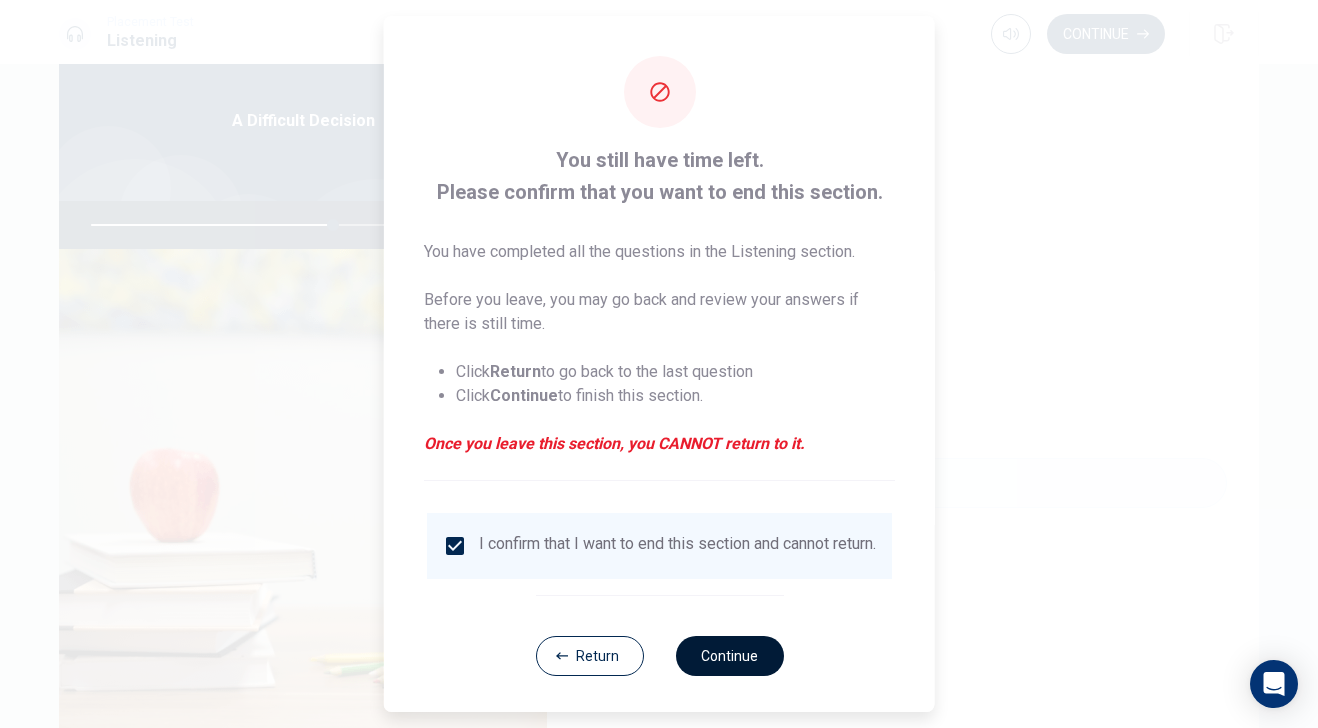 click on "Continue" at bounding box center [729, 656] 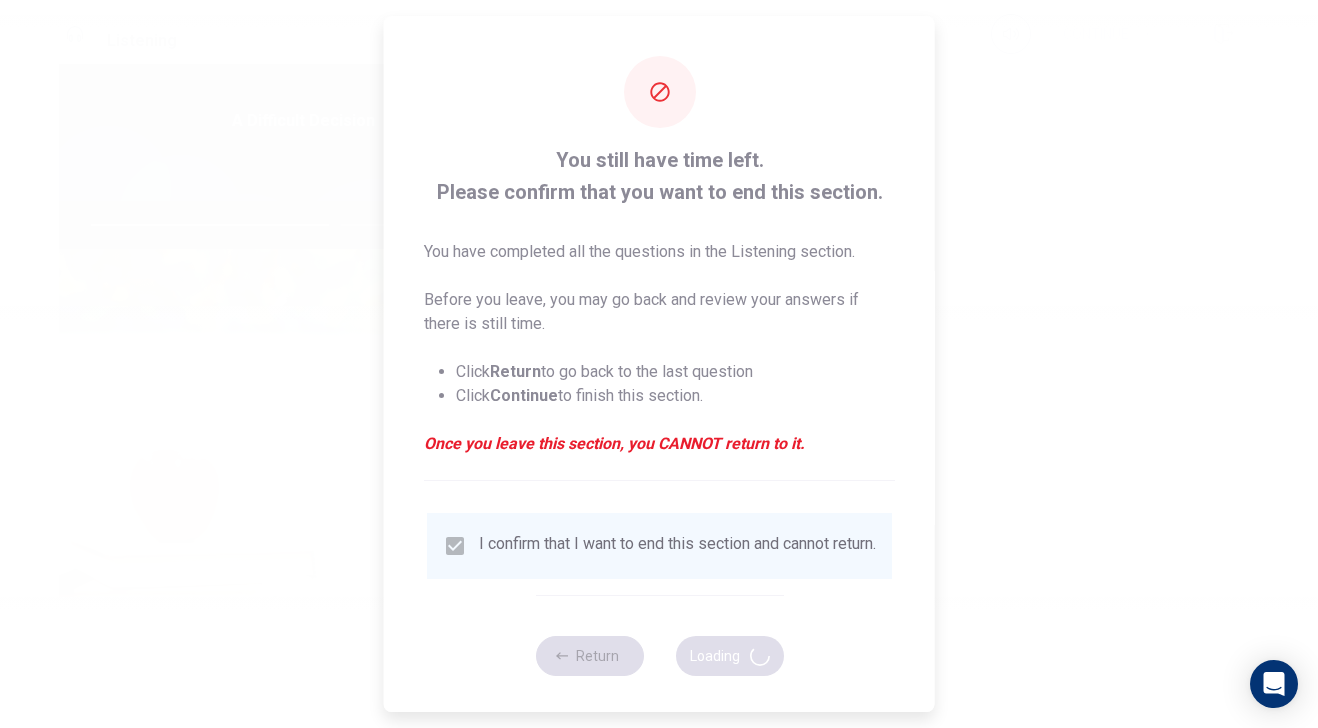 type on "68" 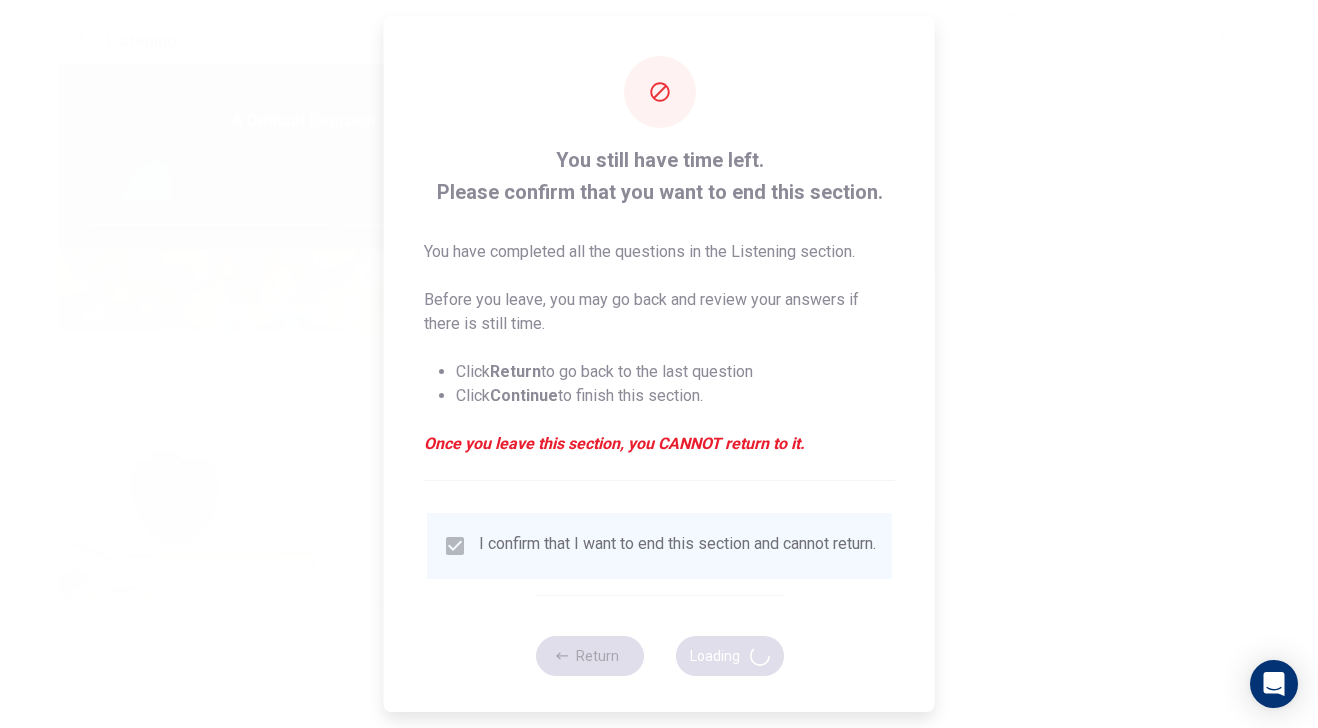 scroll, scrollTop: 0, scrollLeft: 0, axis: both 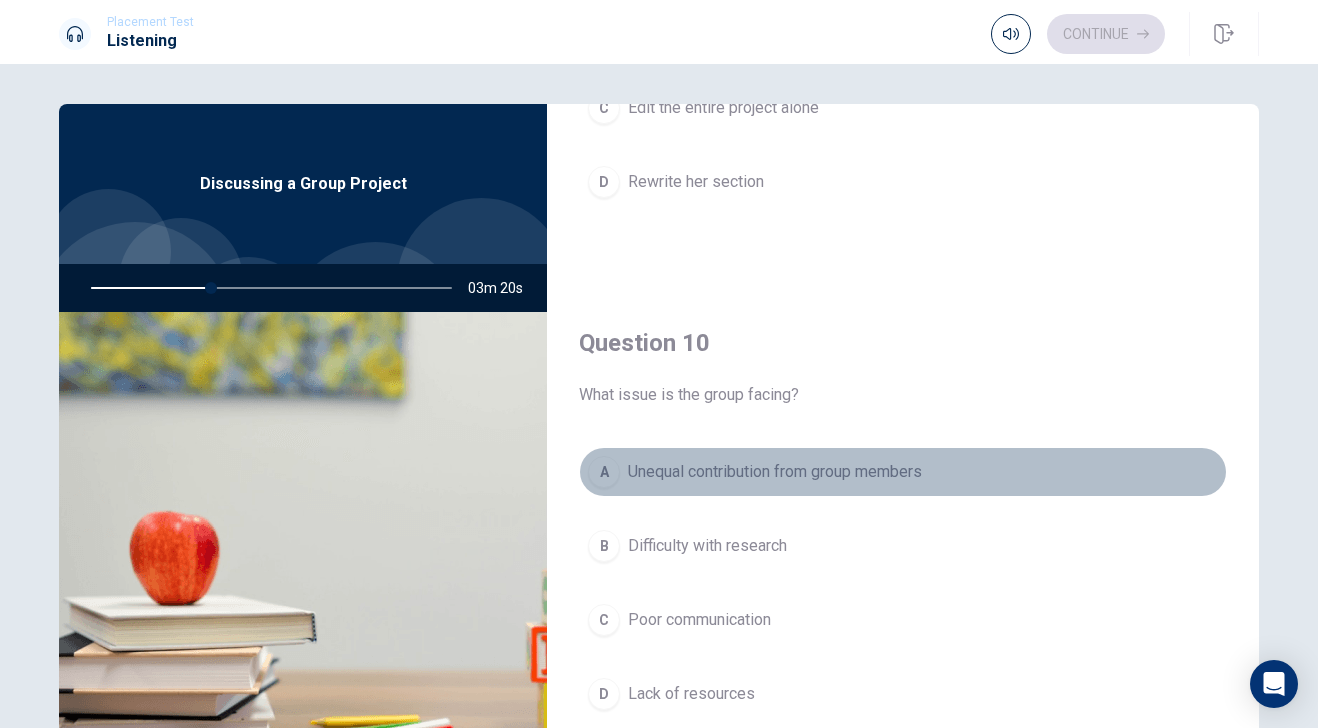 click on "Unequal contribution from group members" at bounding box center (775, 472) 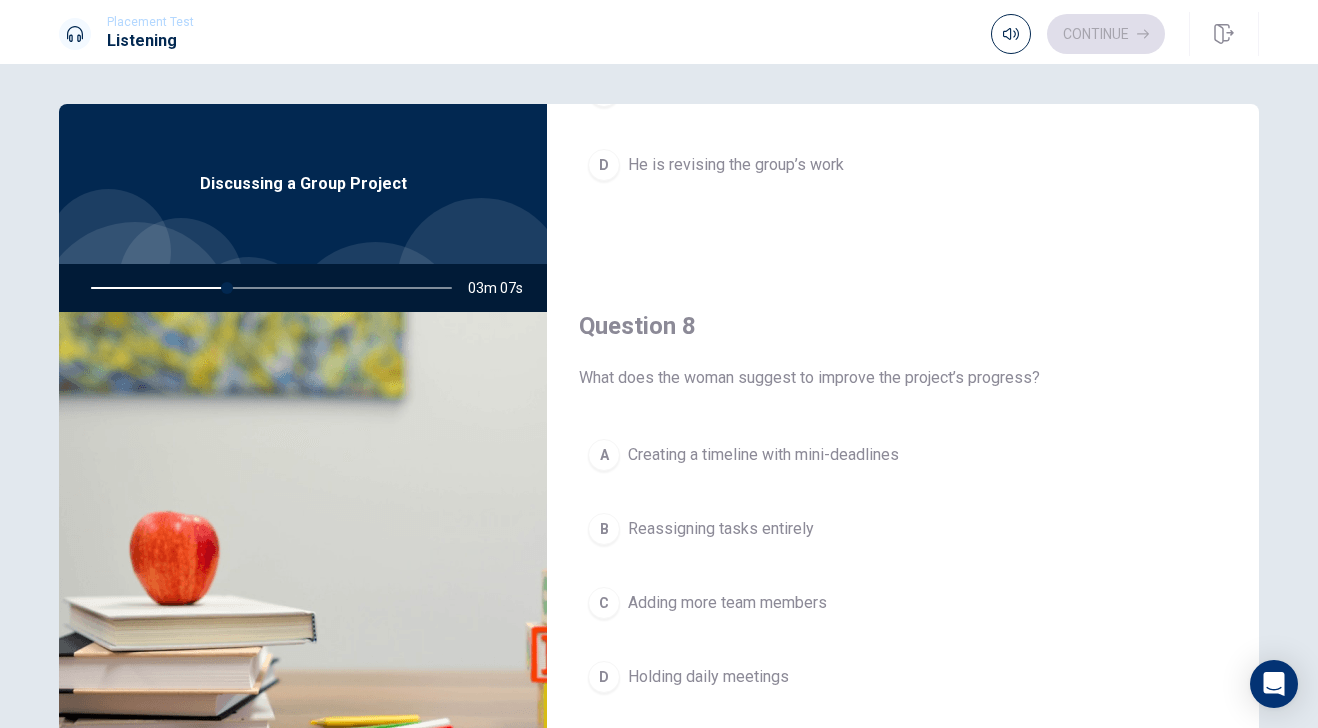 scroll, scrollTop: 862, scrollLeft: 0, axis: vertical 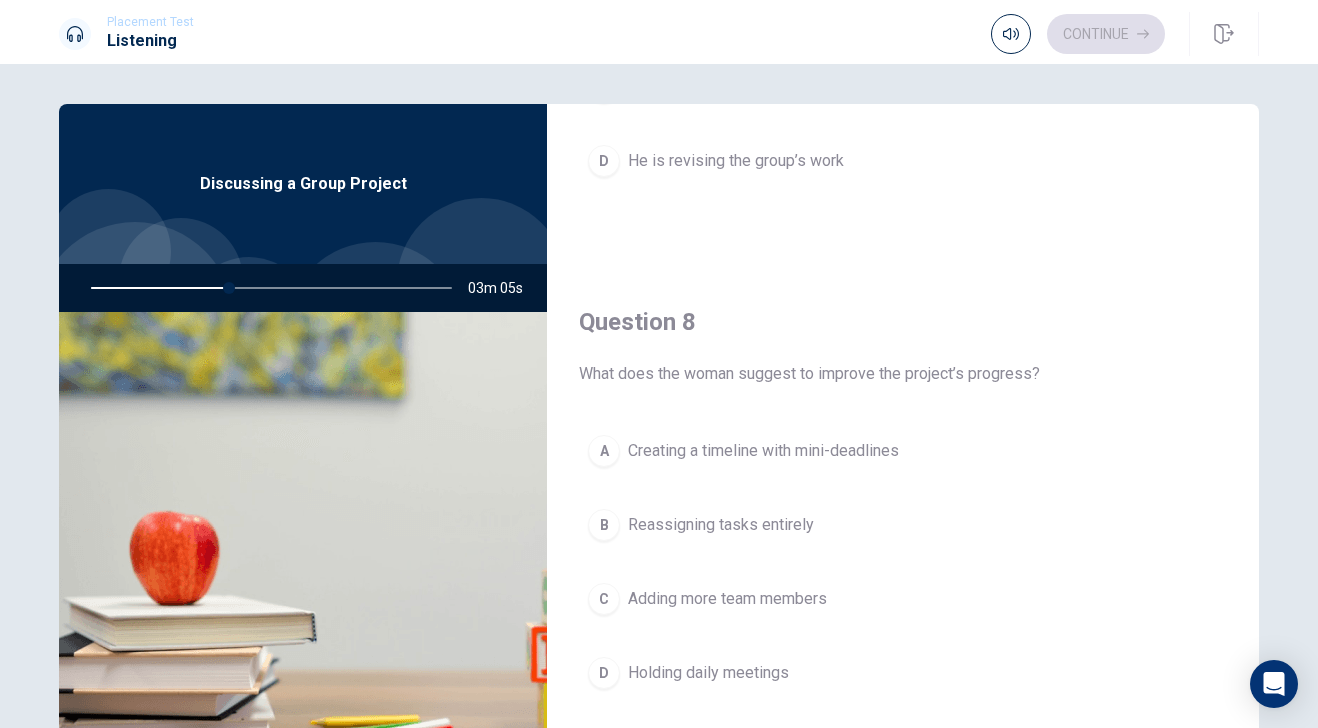 click on "Creating a timeline with mini-deadlines" at bounding box center [763, 451] 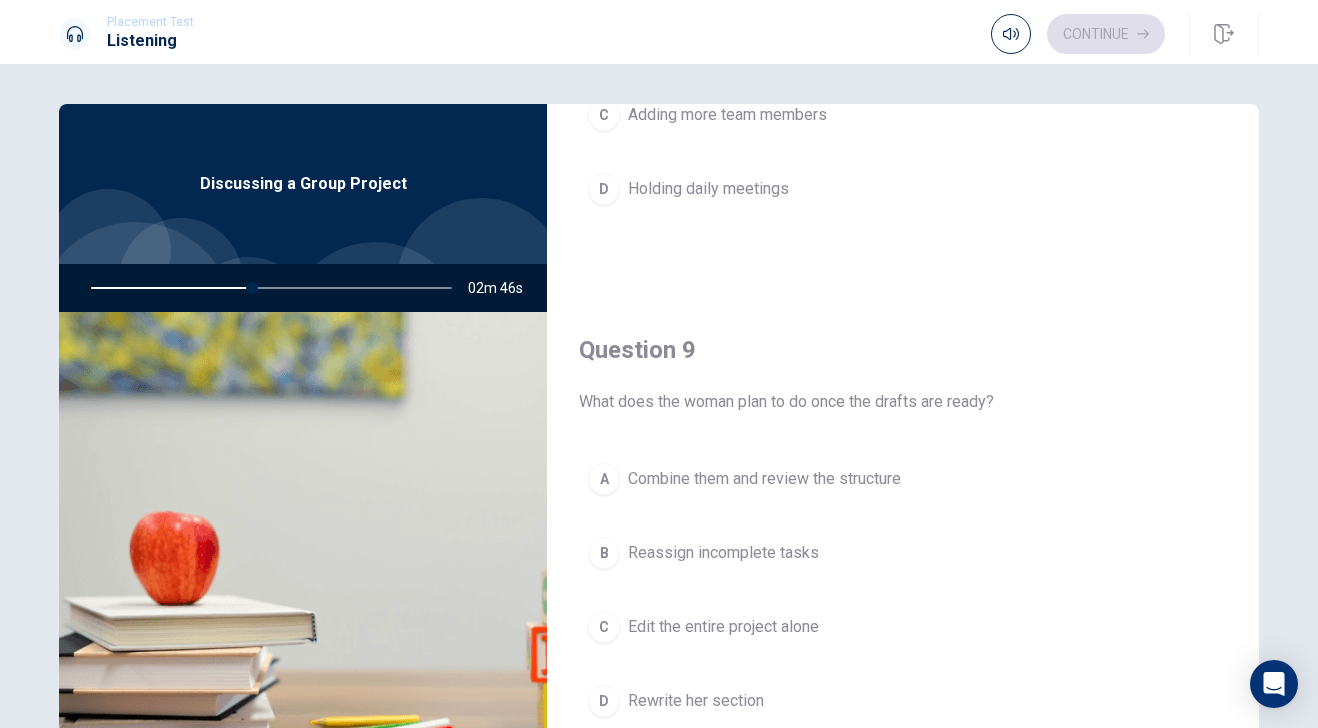 scroll, scrollTop: 1347, scrollLeft: 0, axis: vertical 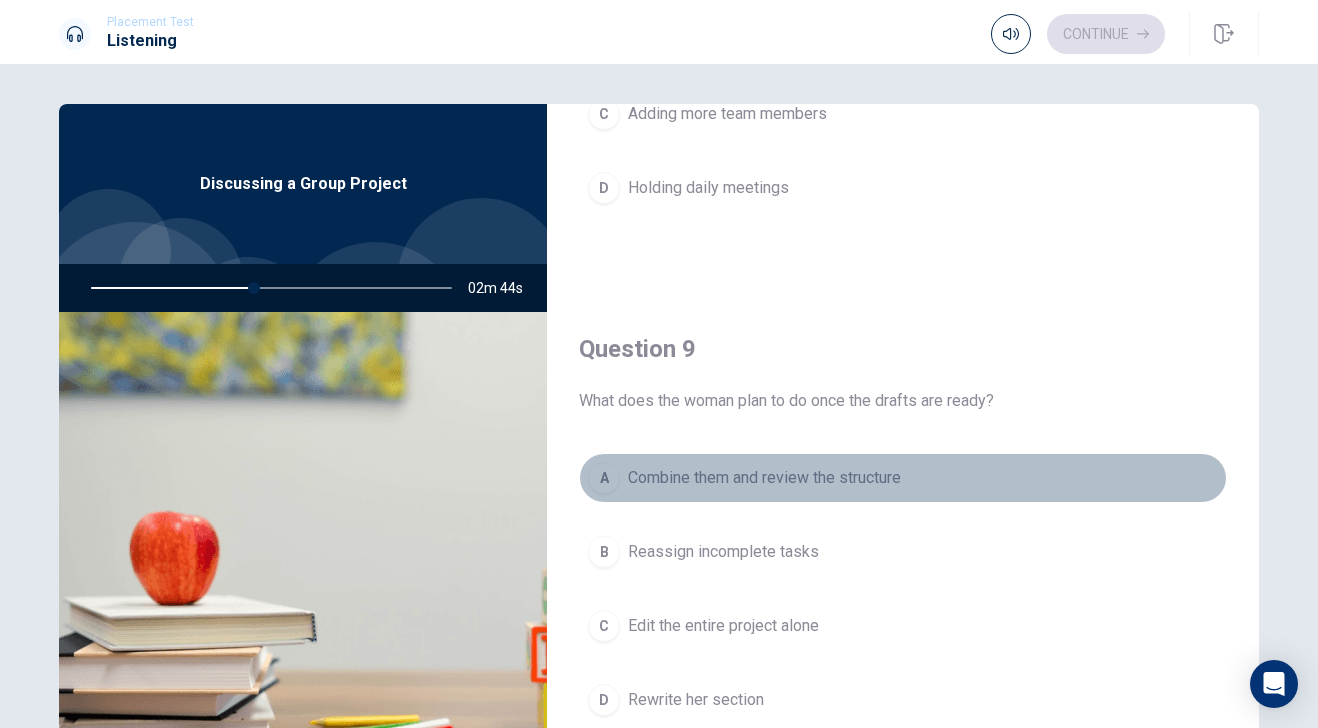 click on "Combine them and review the structure" at bounding box center (764, 478) 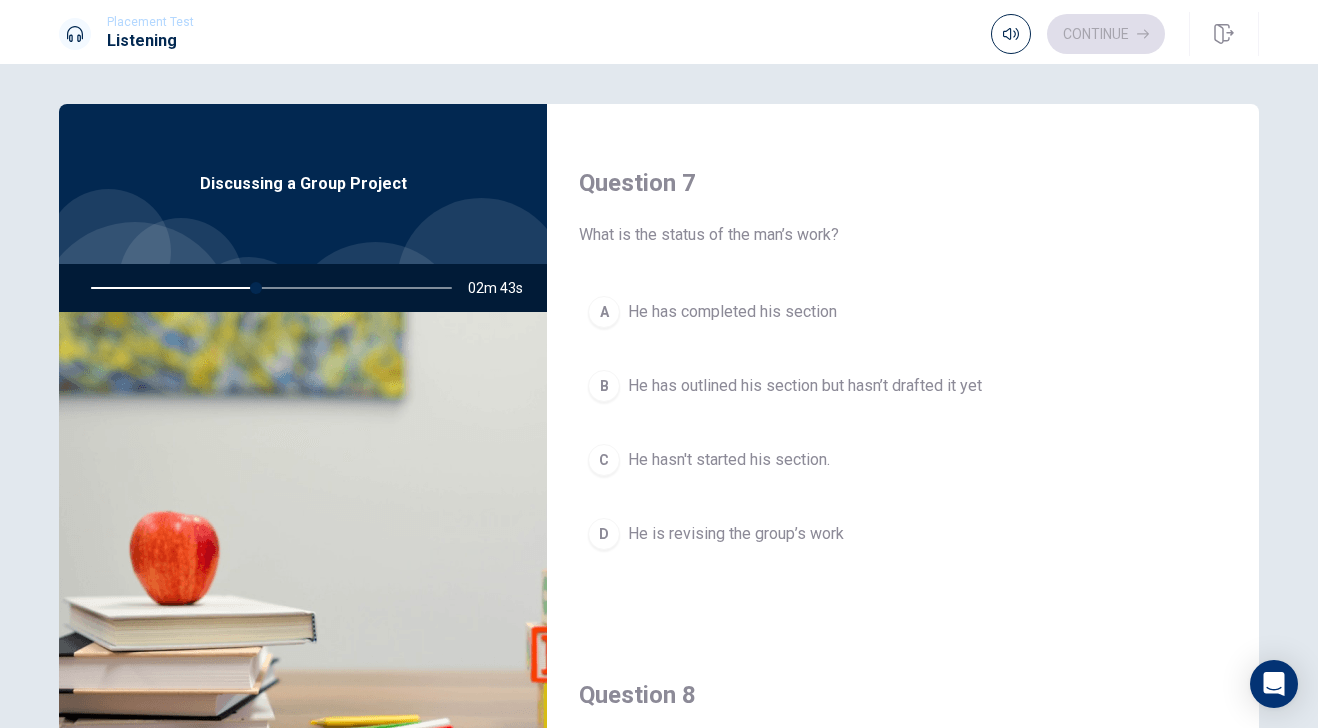 scroll, scrollTop: 0, scrollLeft: 0, axis: both 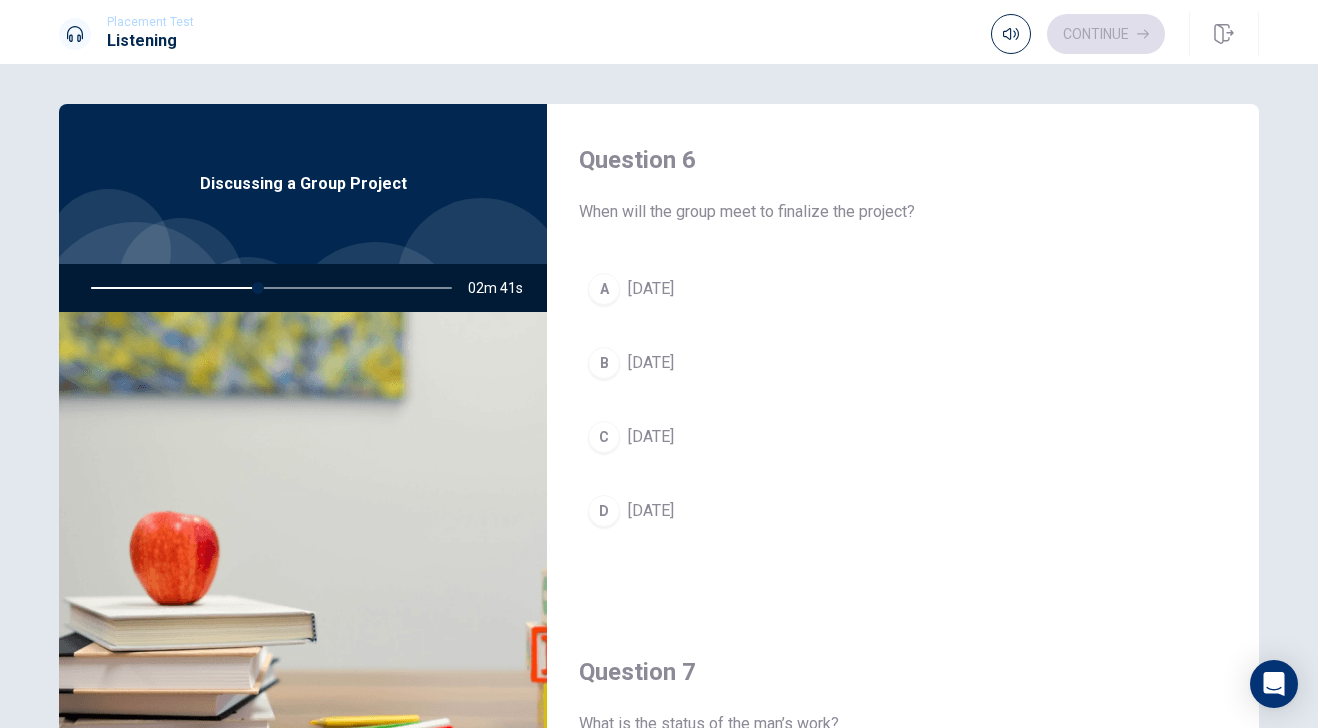 click on "[DATE]" at bounding box center [651, 363] 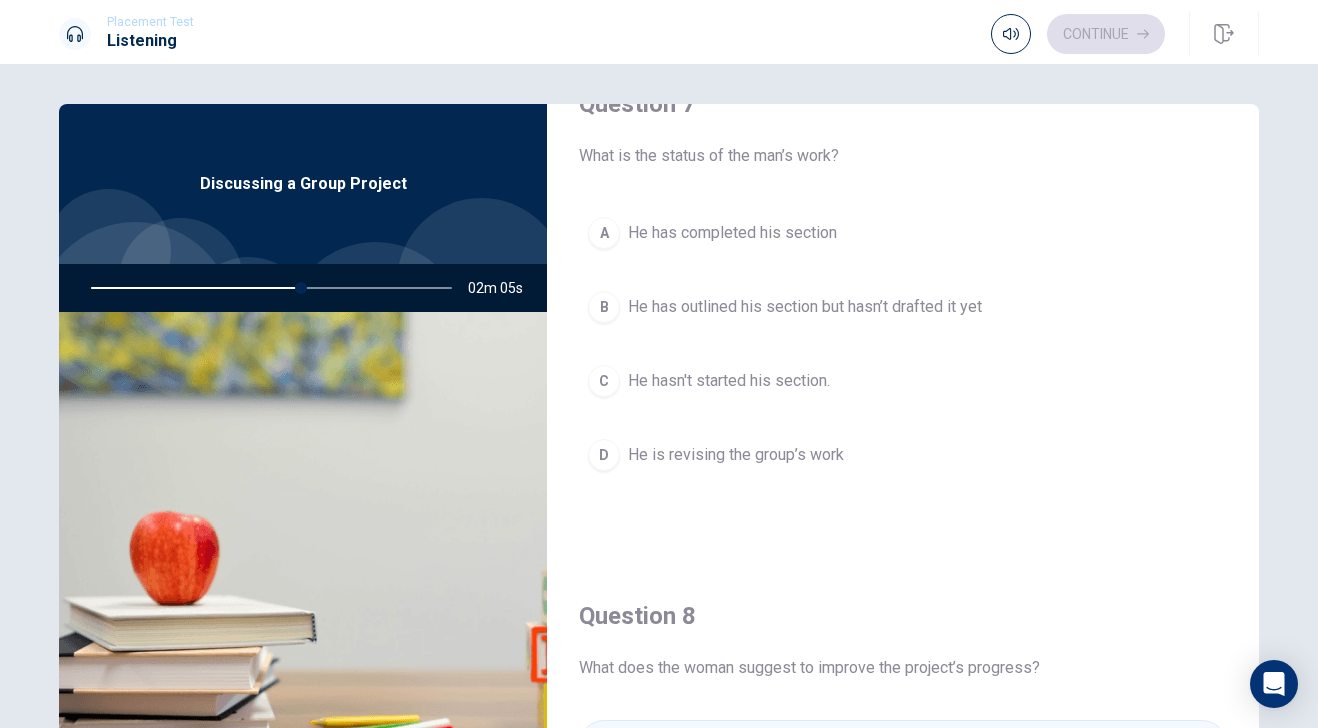 scroll, scrollTop: 560, scrollLeft: 0, axis: vertical 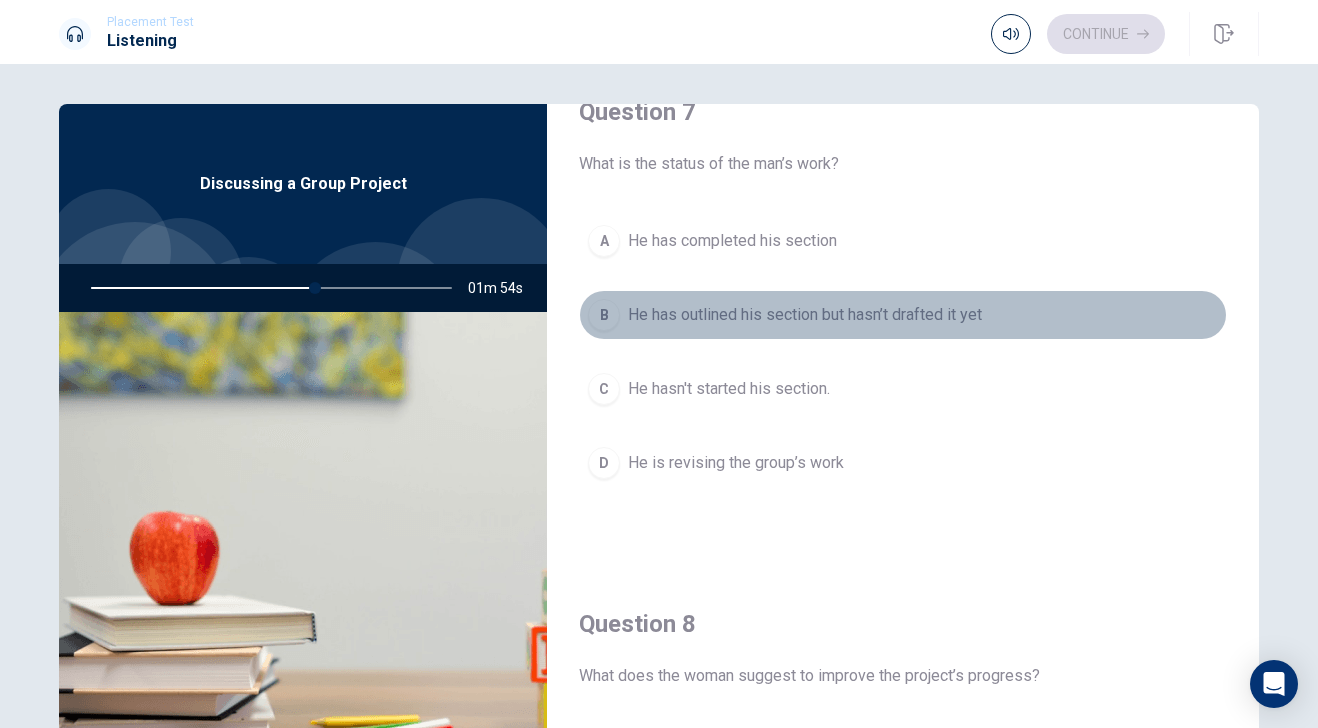 click on "He has outlined his section but hasn’t drafted it yet" at bounding box center (805, 315) 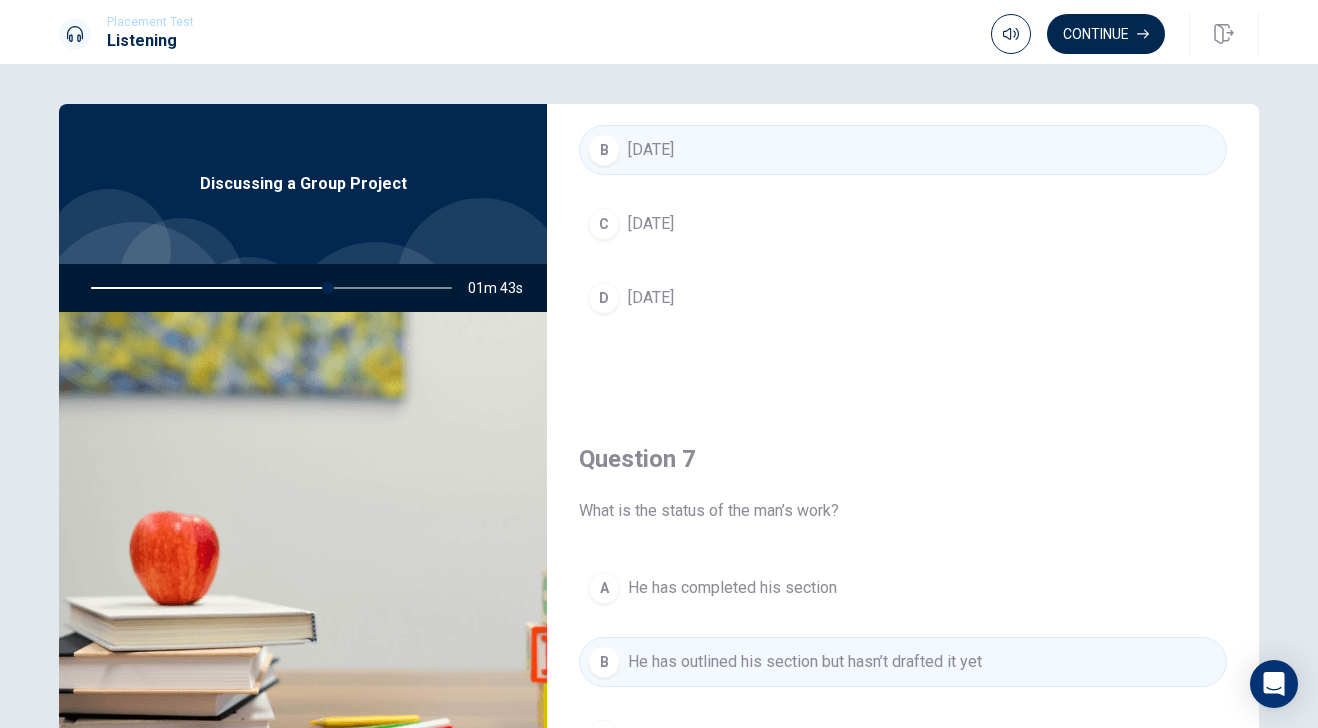 scroll, scrollTop: 0, scrollLeft: 0, axis: both 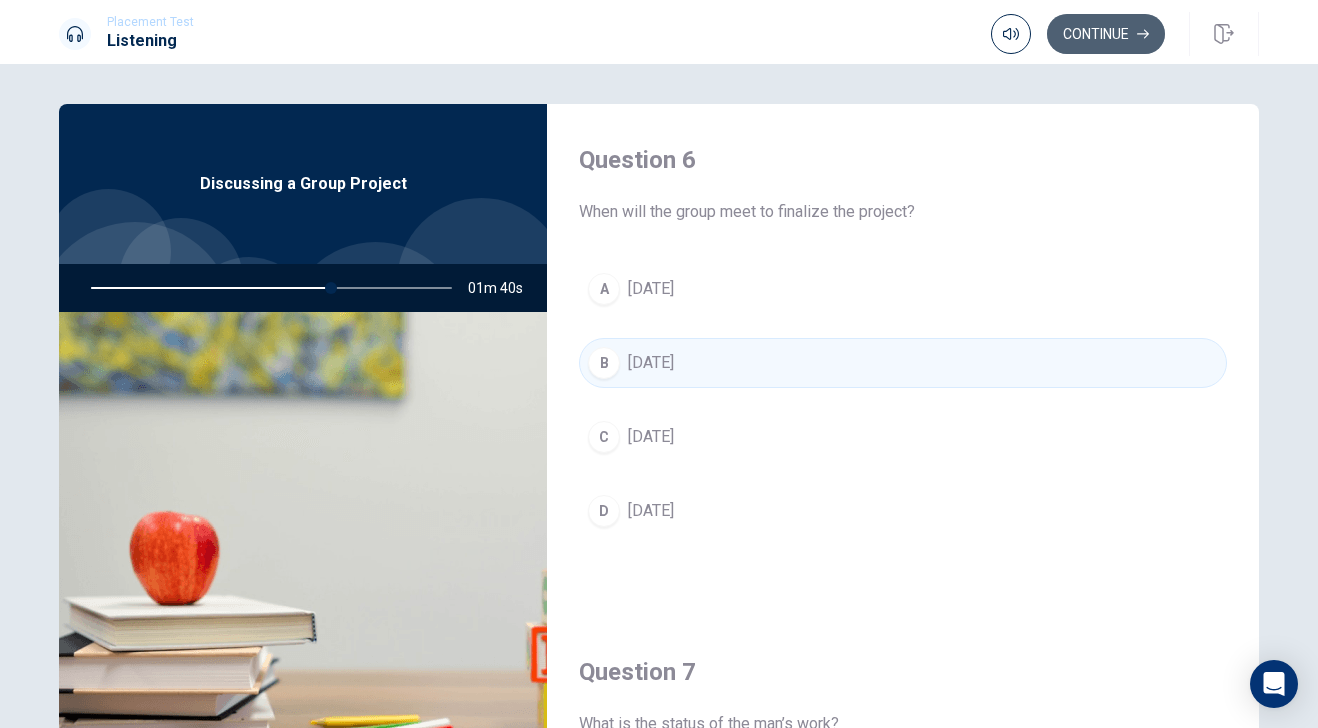 click on "Continue" at bounding box center (1106, 34) 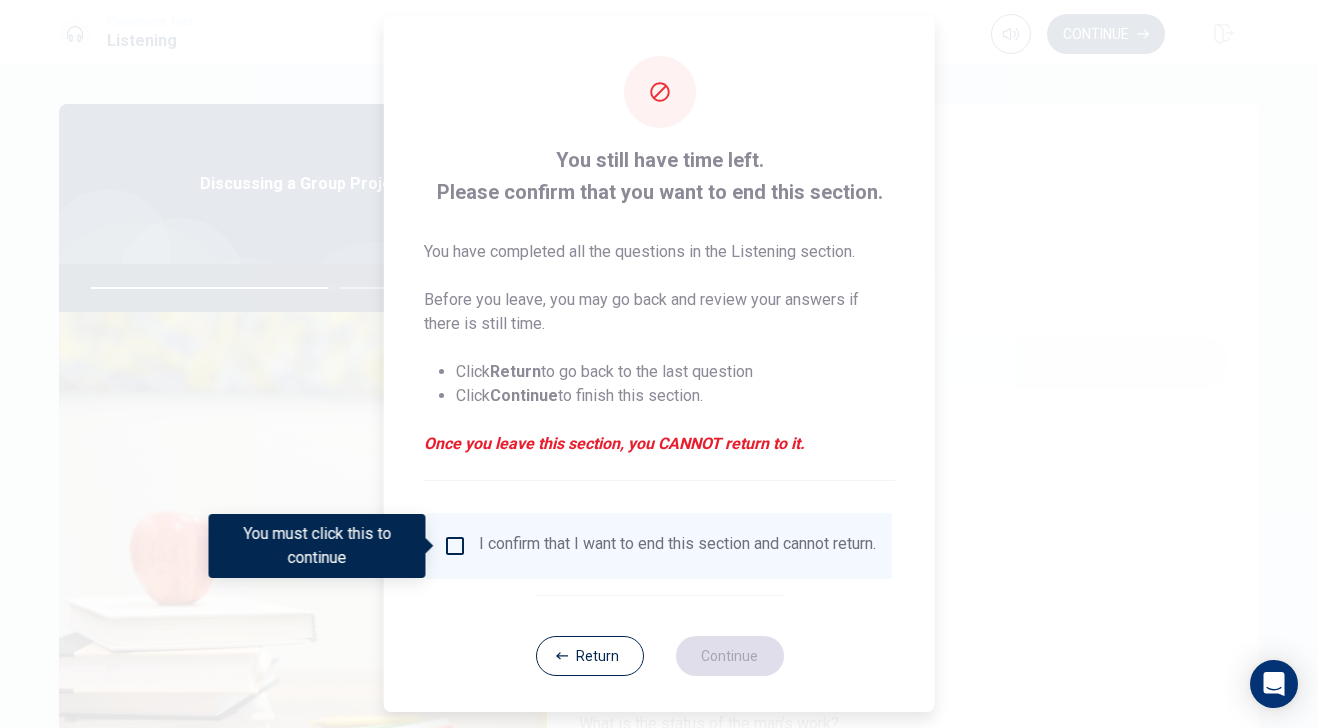 click on "I confirm that I want to end this section and cannot return." at bounding box center (677, 546) 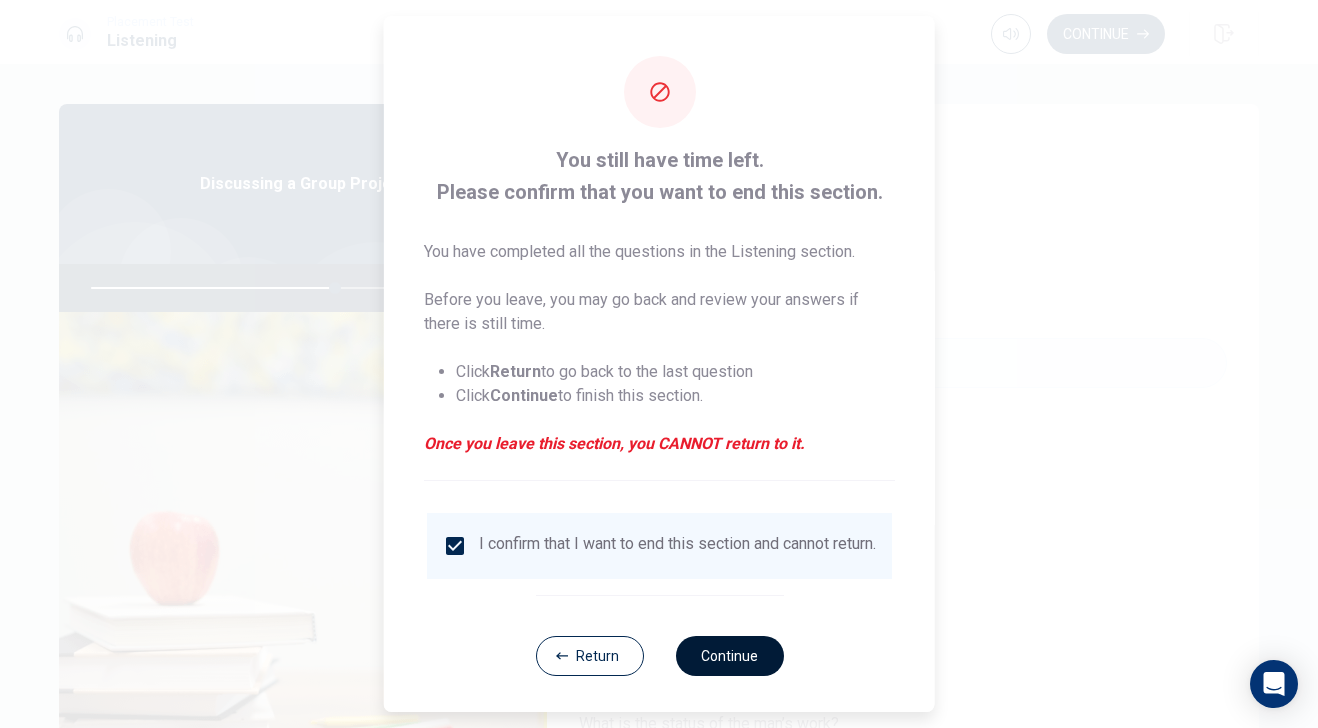click on "Continue" at bounding box center [729, 656] 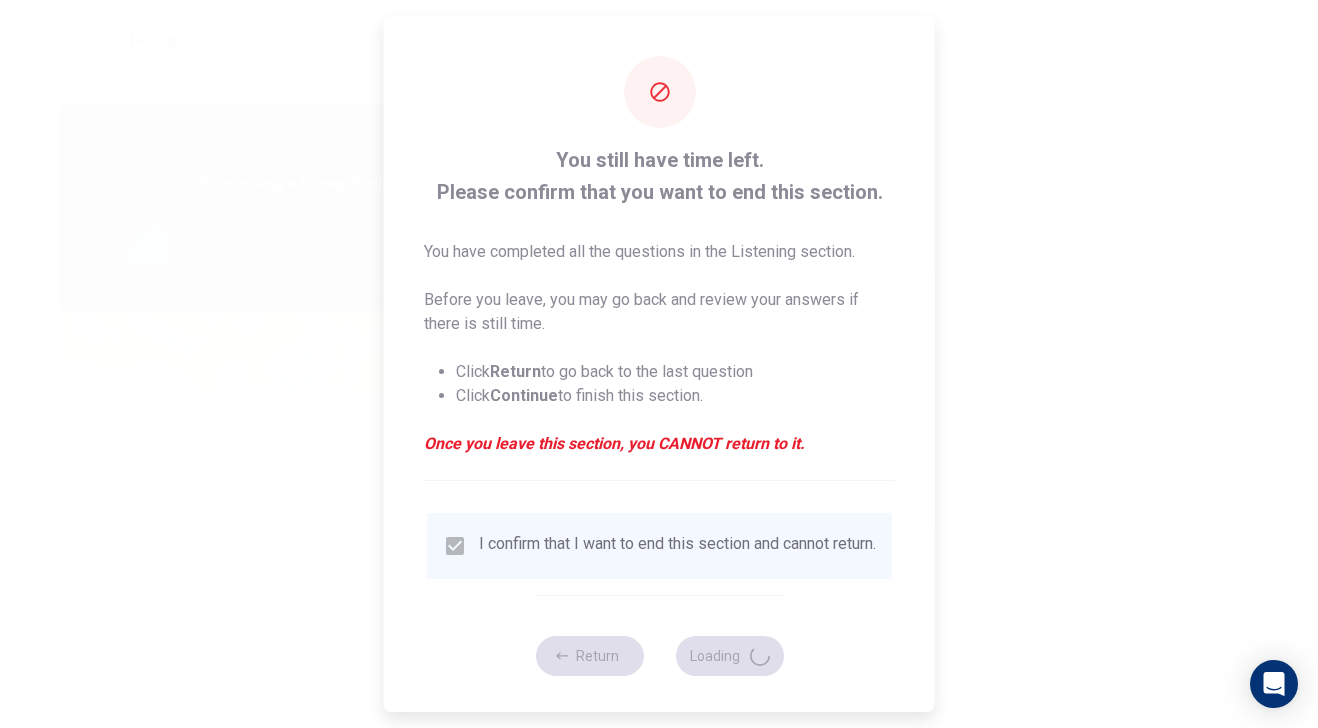 type on "69" 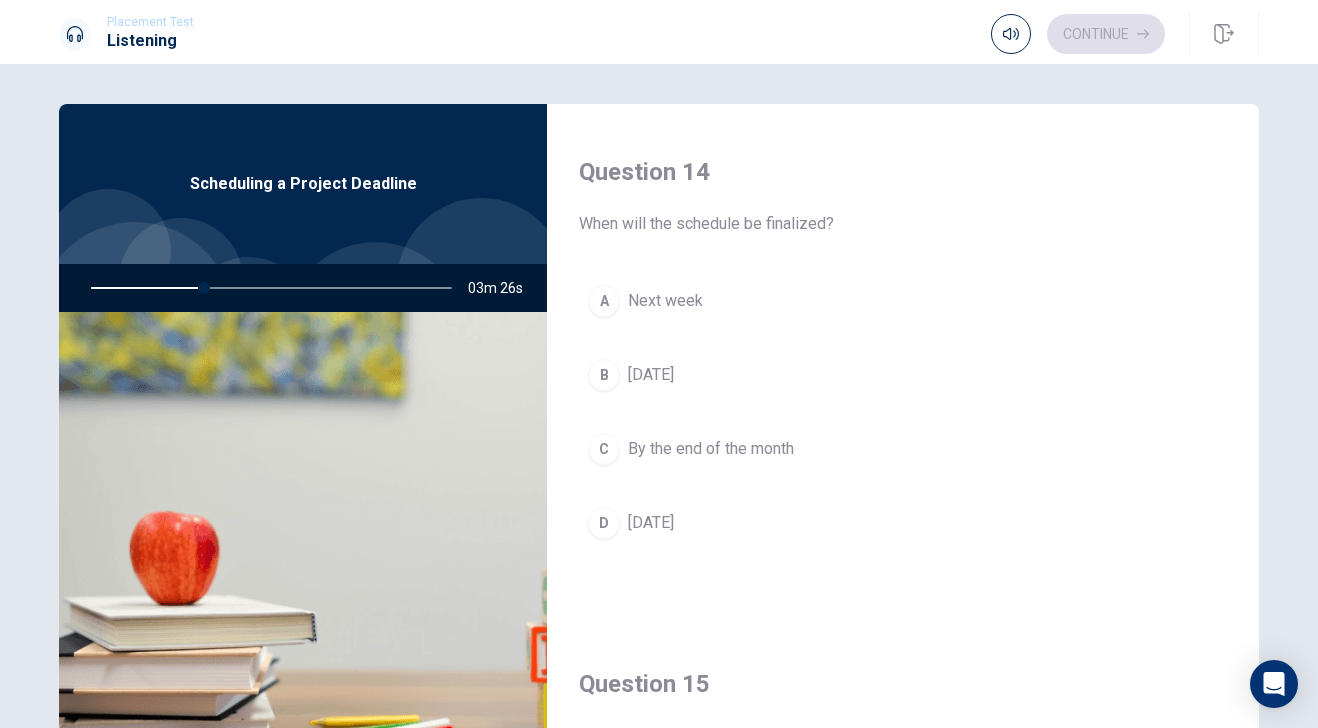 scroll, scrollTop: 1865, scrollLeft: 0, axis: vertical 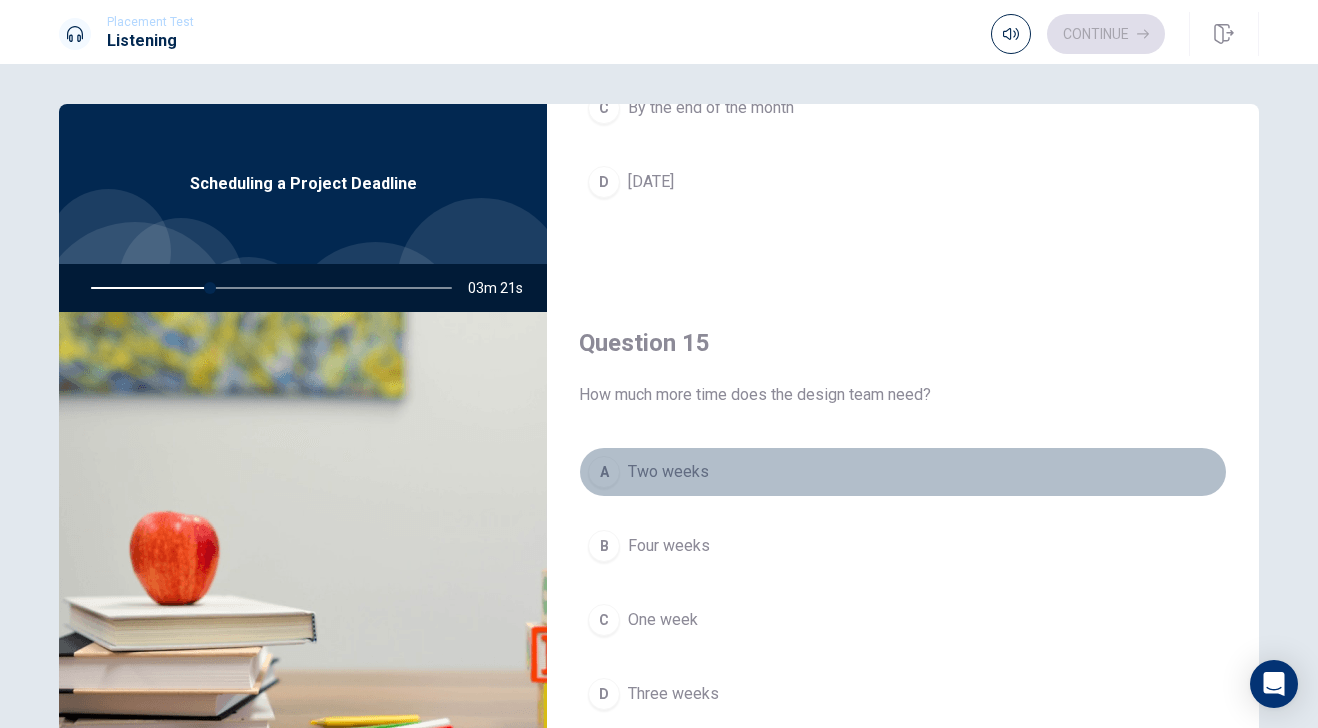 click on "Two weeks" at bounding box center [668, 472] 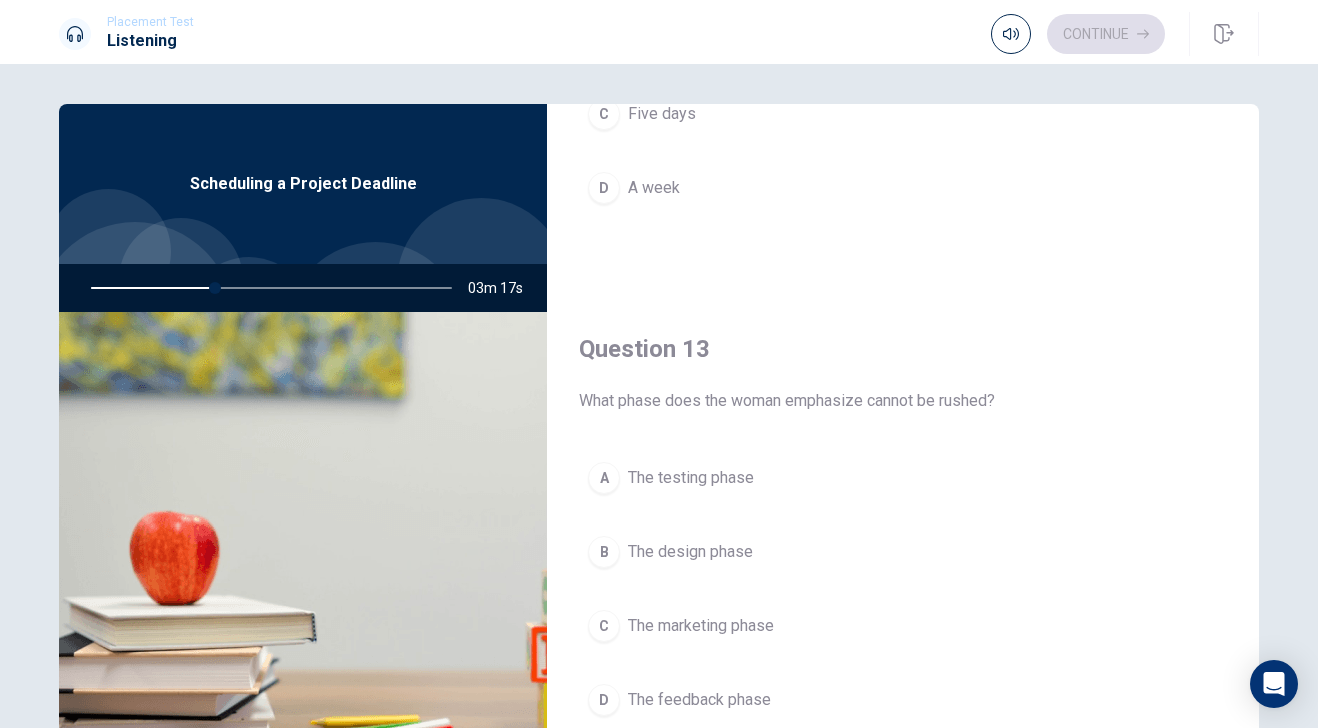 scroll, scrollTop: 836, scrollLeft: 0, axis: vertical 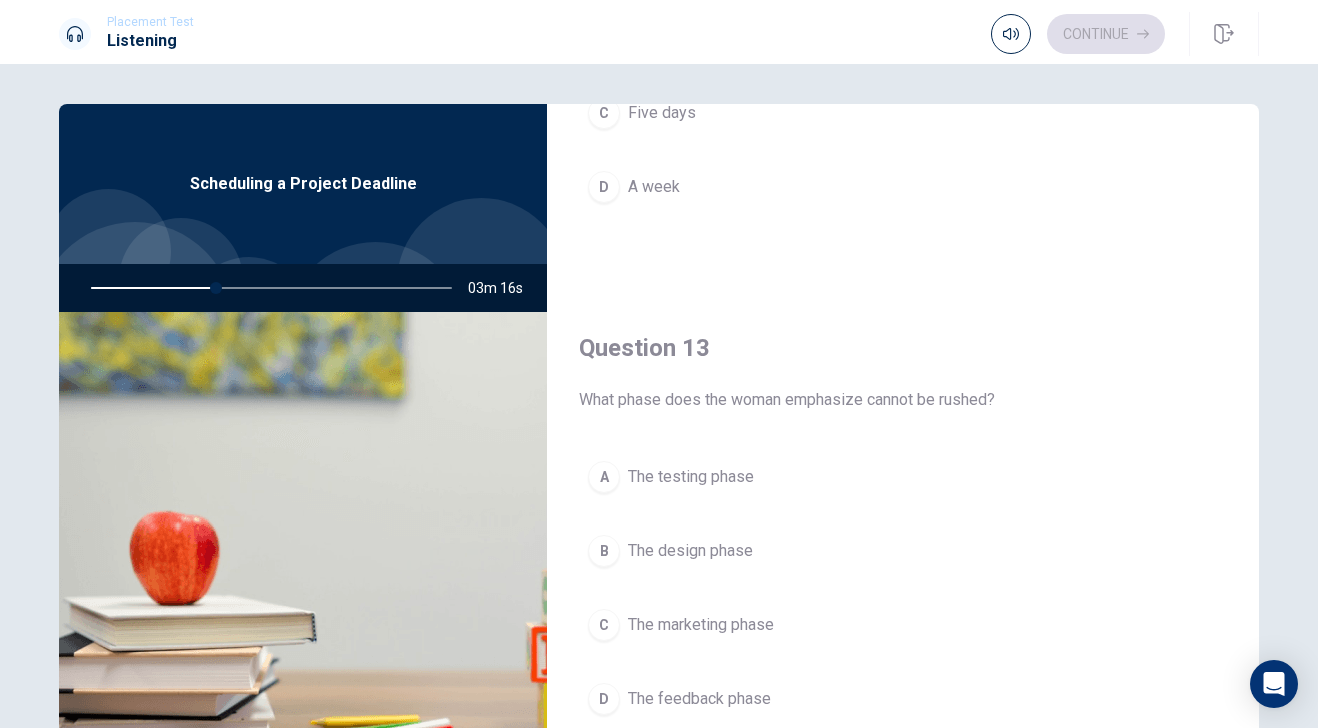 click on "The design phase" at bounding box center [690, 551] 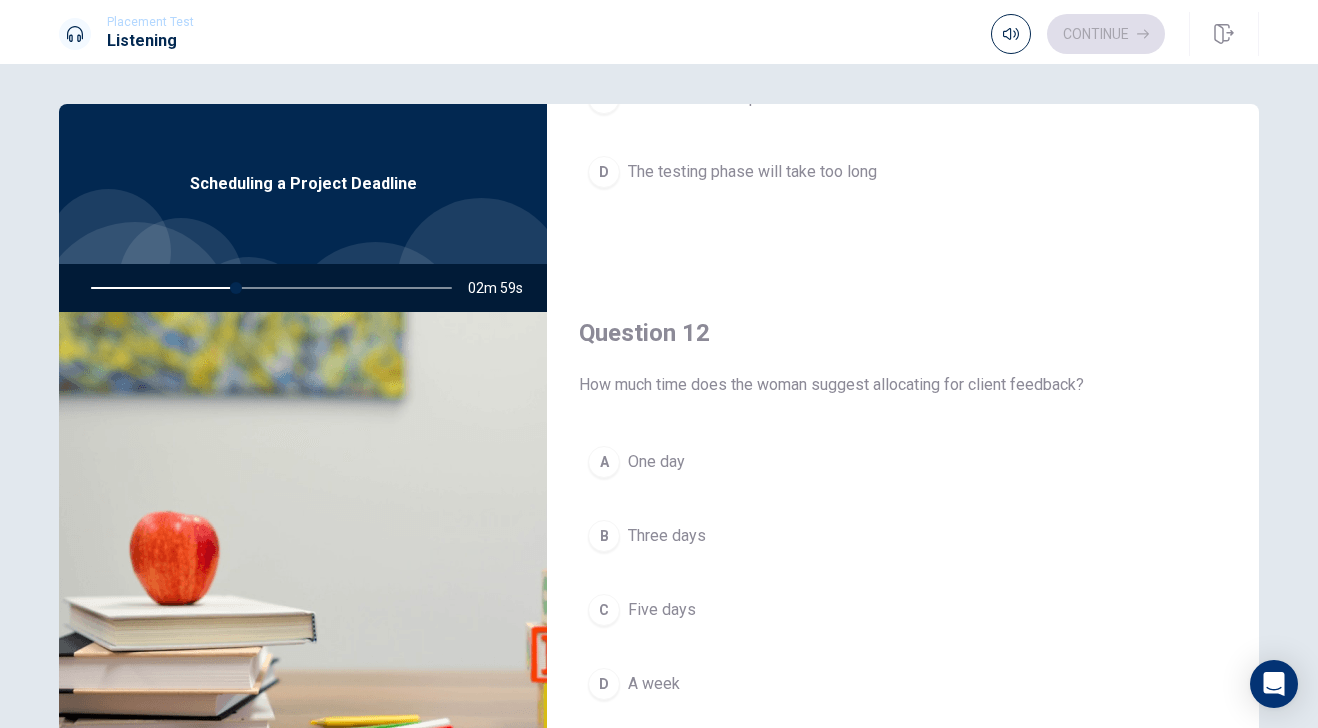 scroll, scrollTop: 339, scrollLeft: 0, axis: vertical 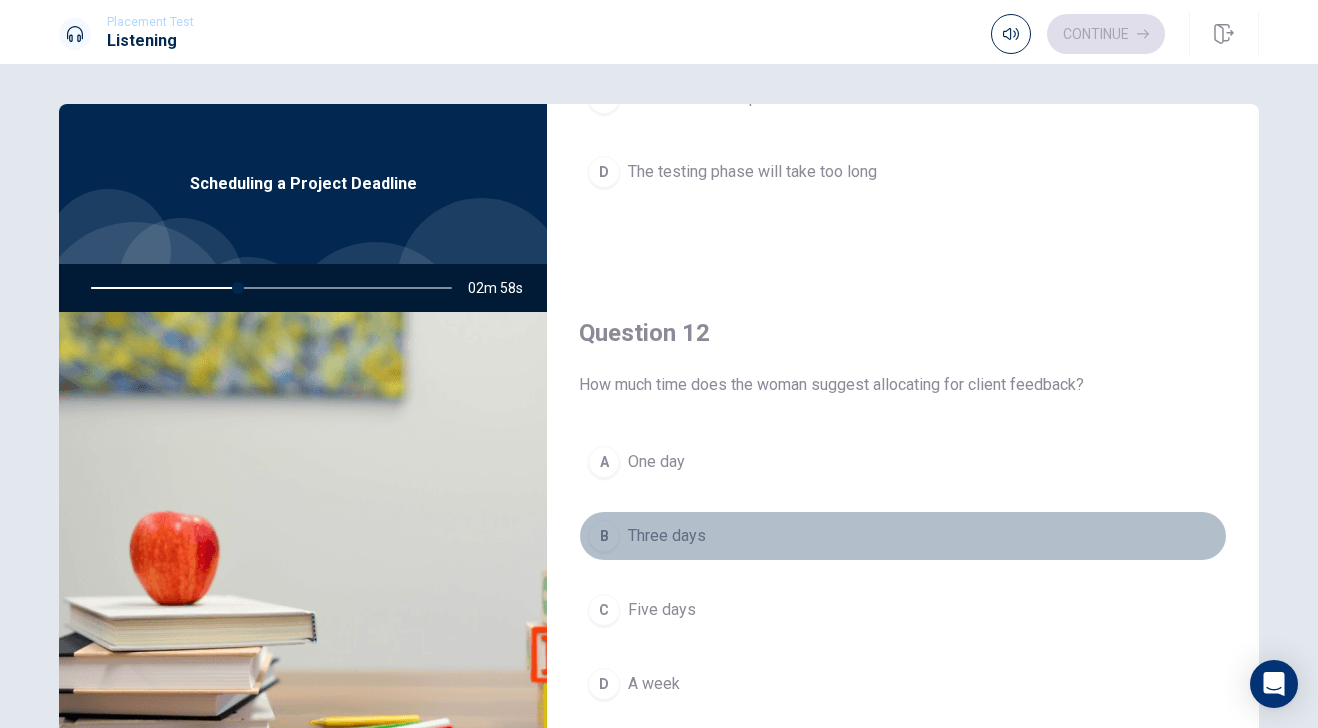 click on "Three days" at bounding box center [667, 536] 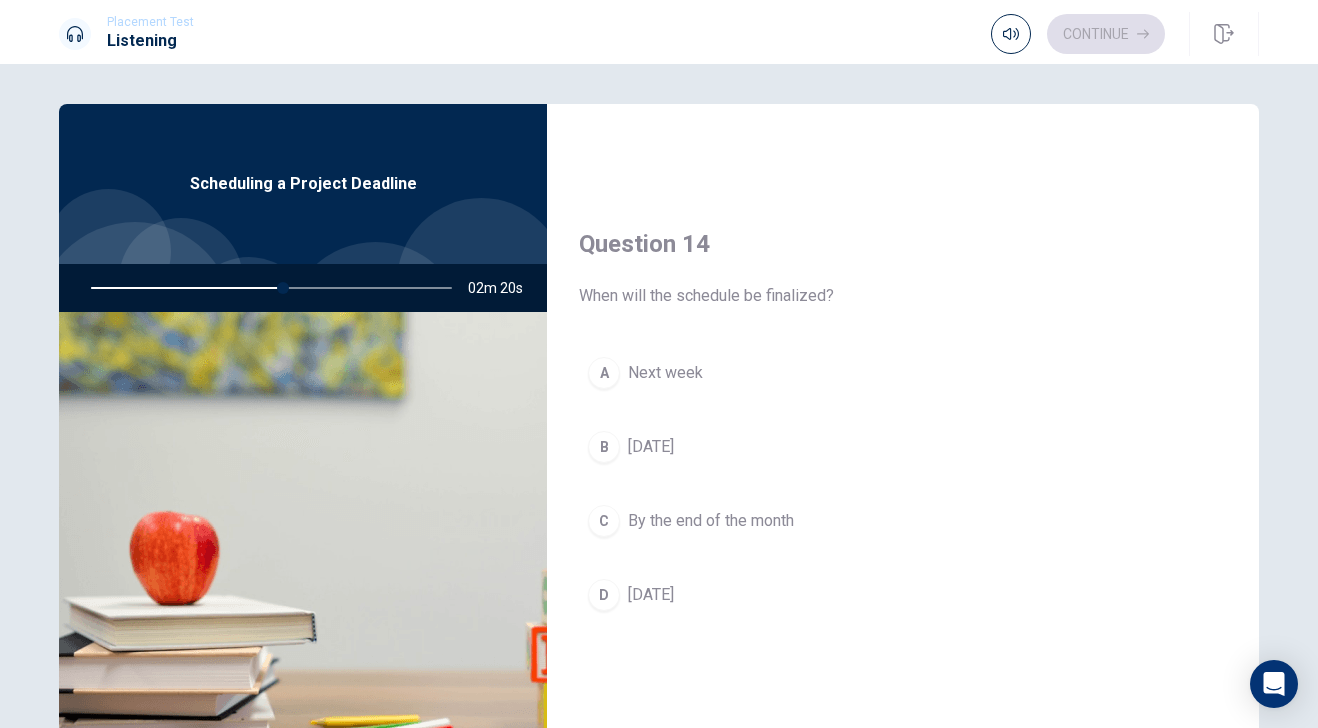 scroll, scrollTop: 1454, scrollLeft: 0, axis: vertical 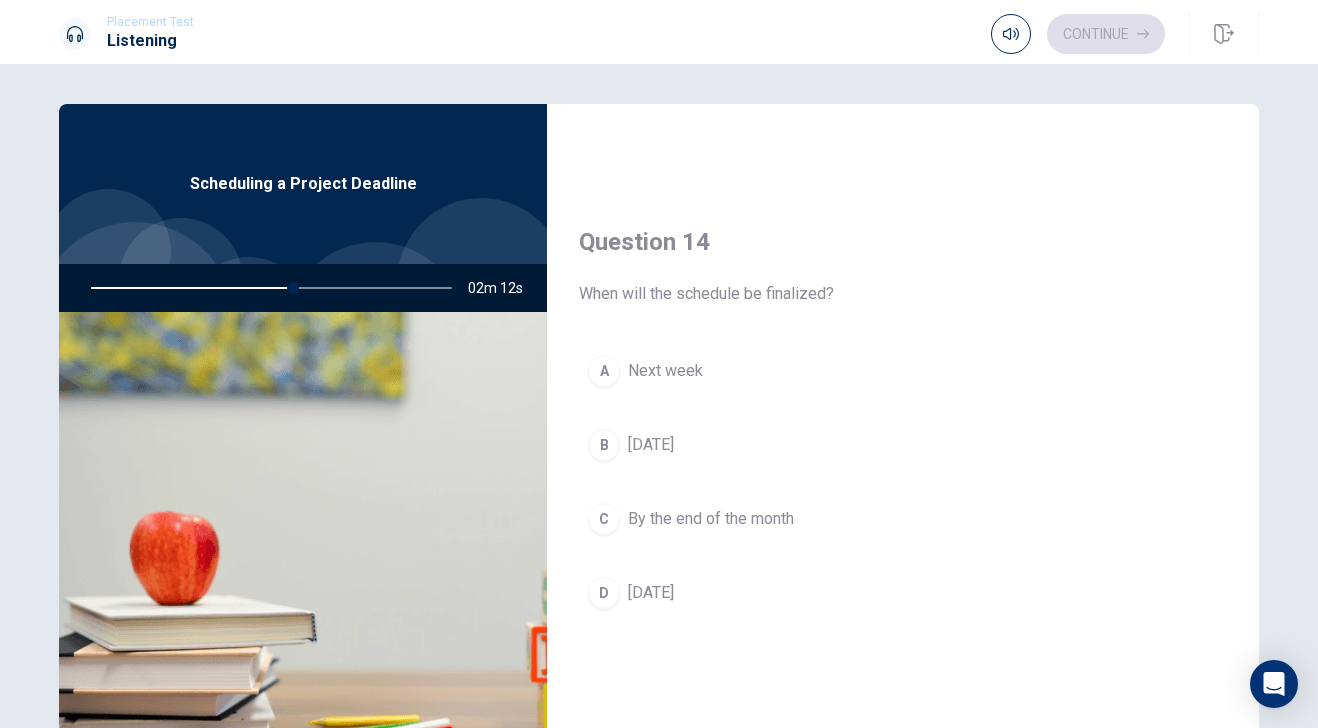 click on "[DATE]" at bounding box center (651, 445) 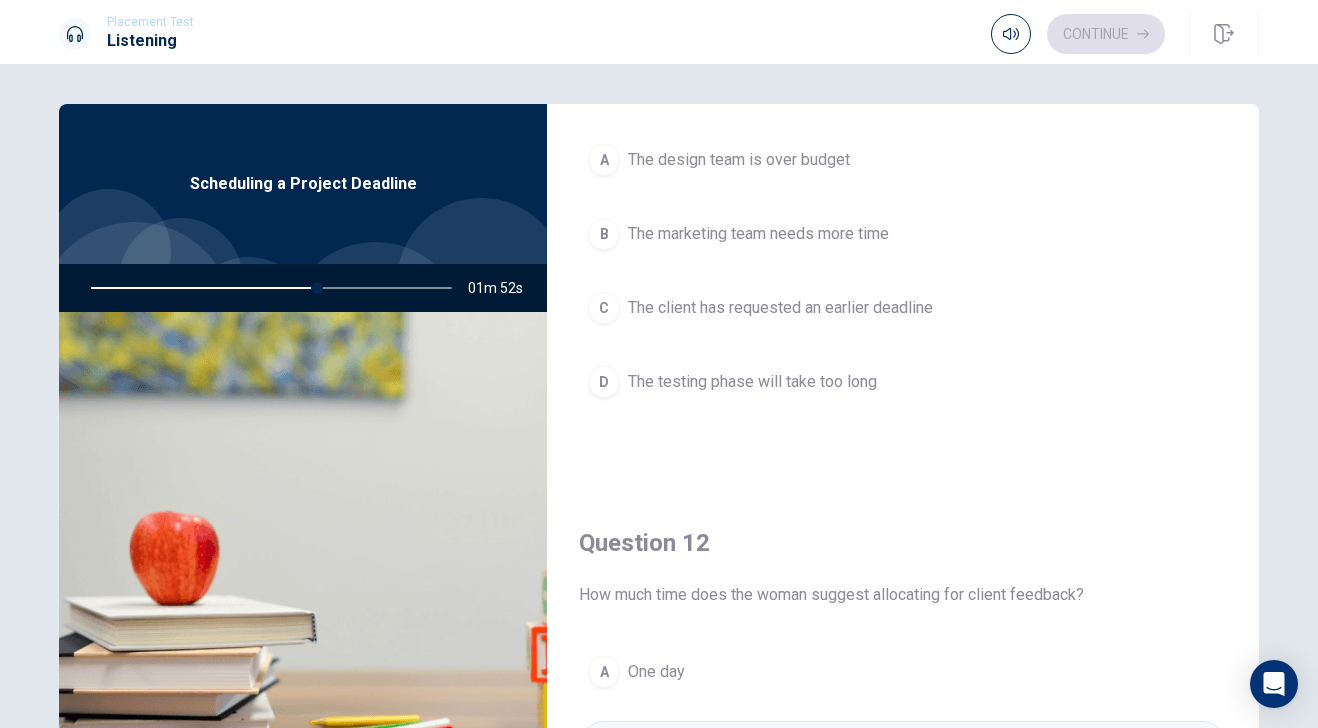 scroll, scrollTop: 115, scrollLeft: 0, axis: vertical 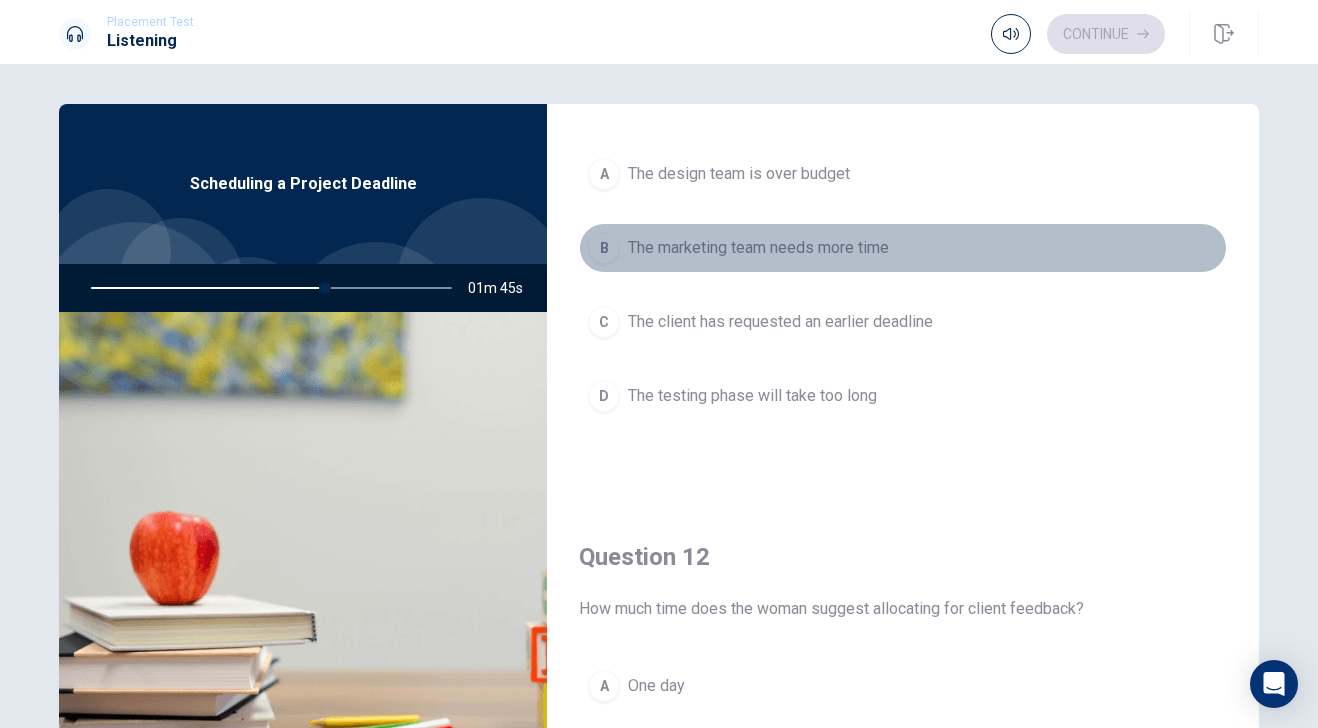 click on "The marketing team needs more time" at bounding box center (758, 248) 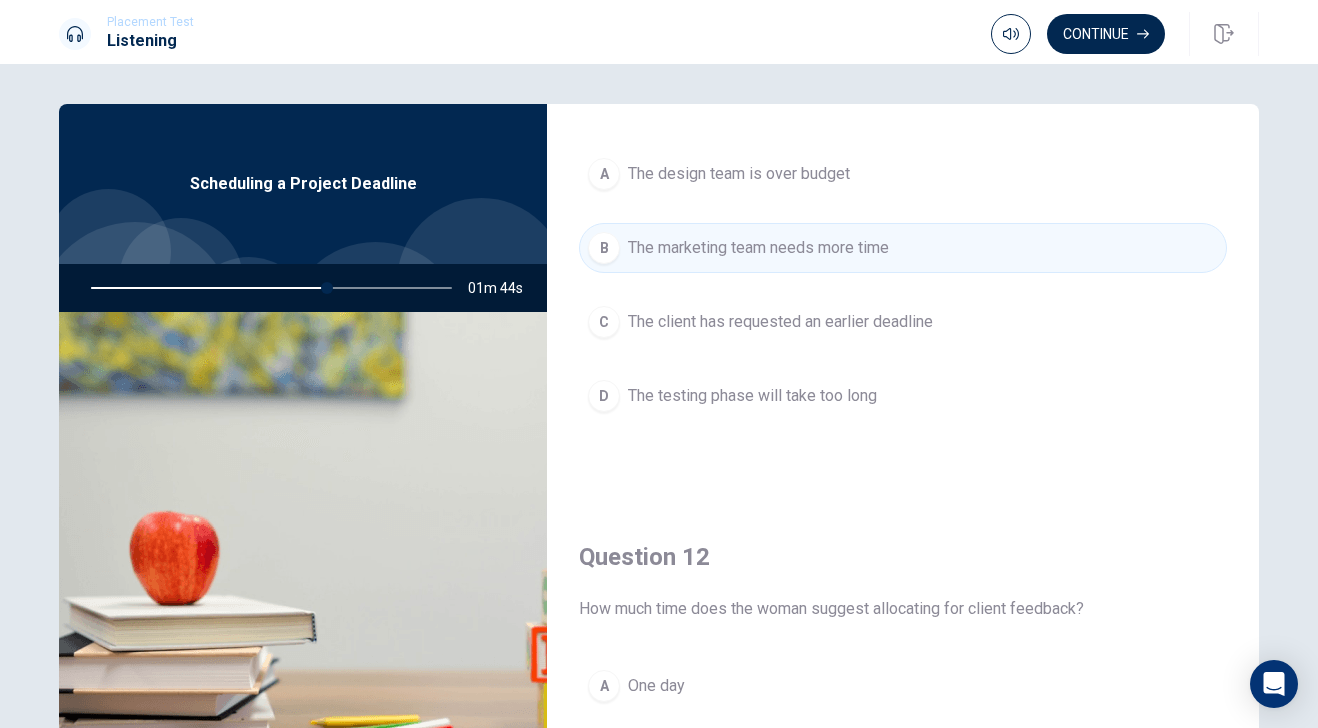 scroll, scrollTop: 0, scrollLeft: 0, axis: both 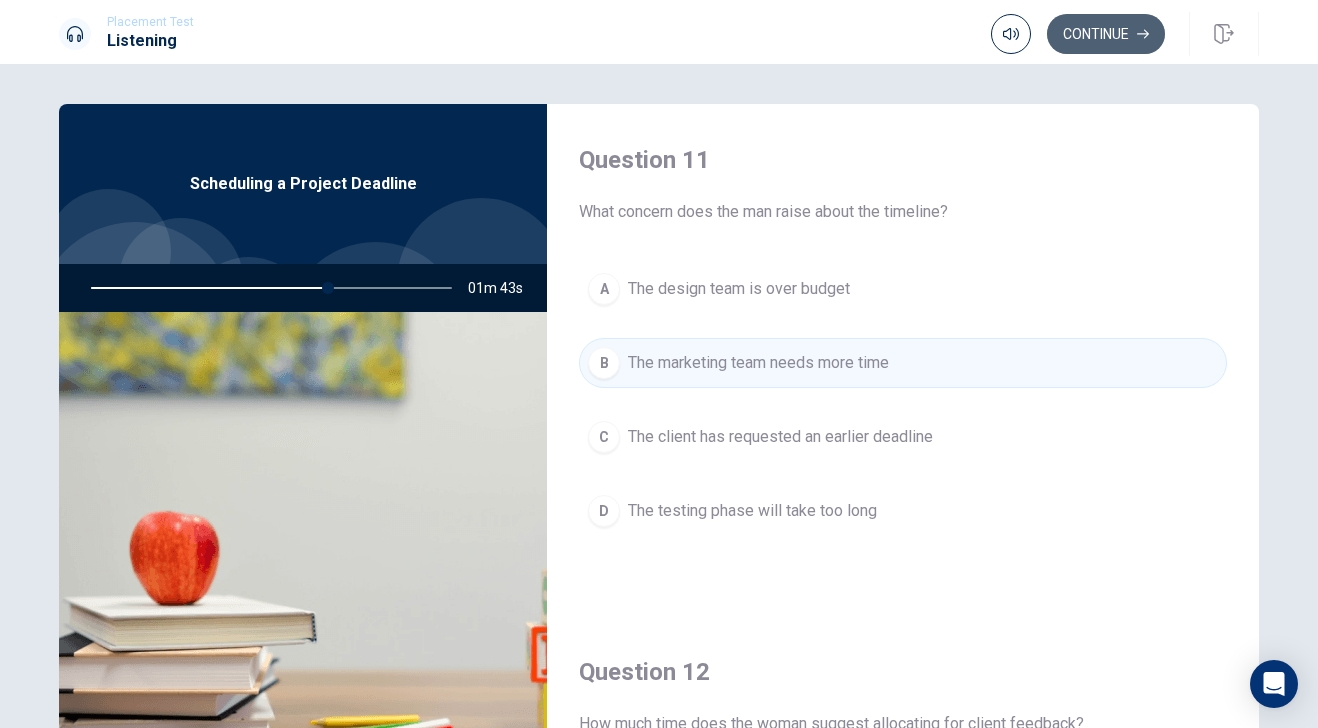 click on "Continue" at bounding box center [1106, 34] 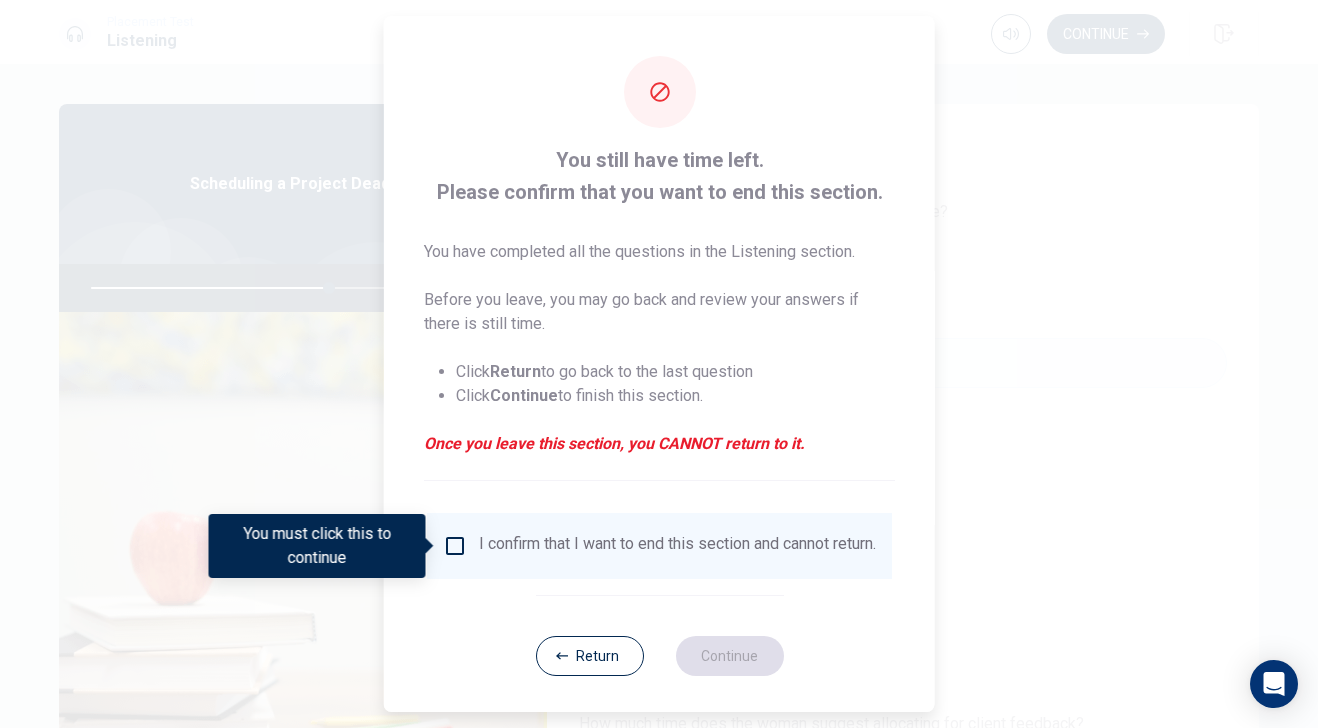 click on "I confirm that I want to end this section and cannot return." at bounding box center (677, 546) 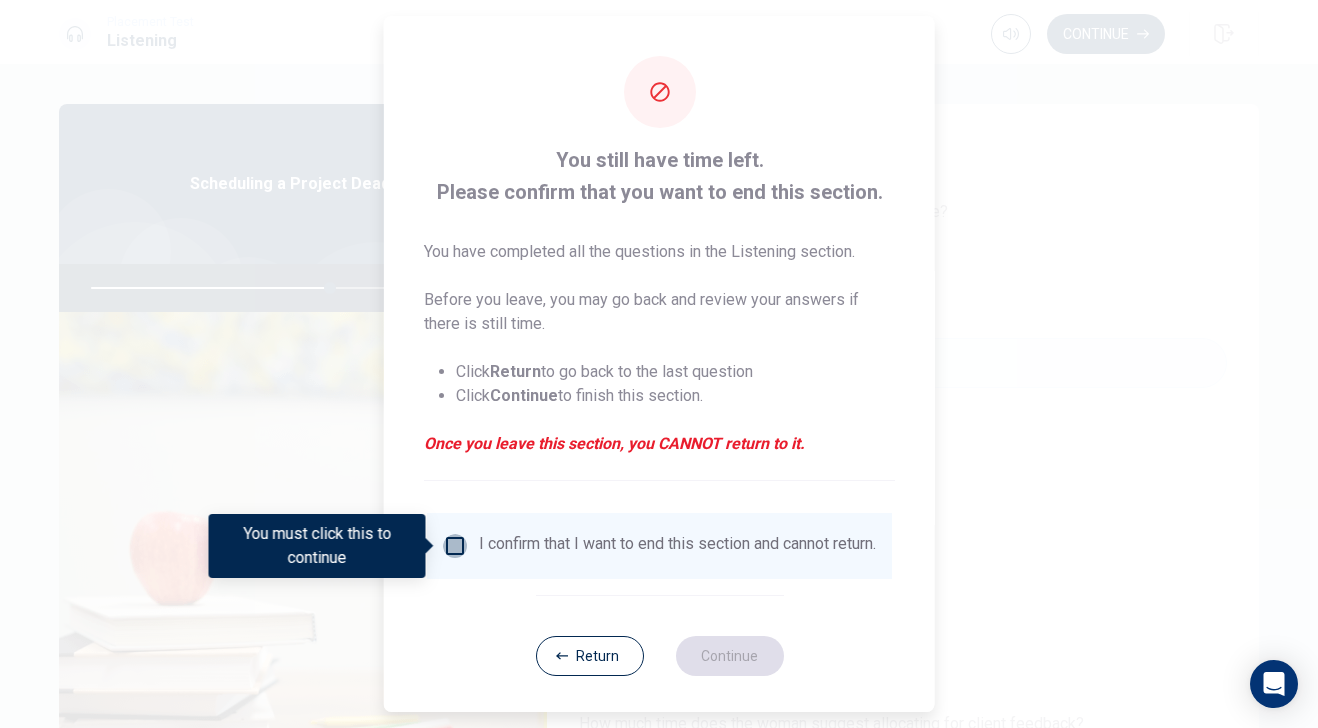 click at bounding box center [455, 546] 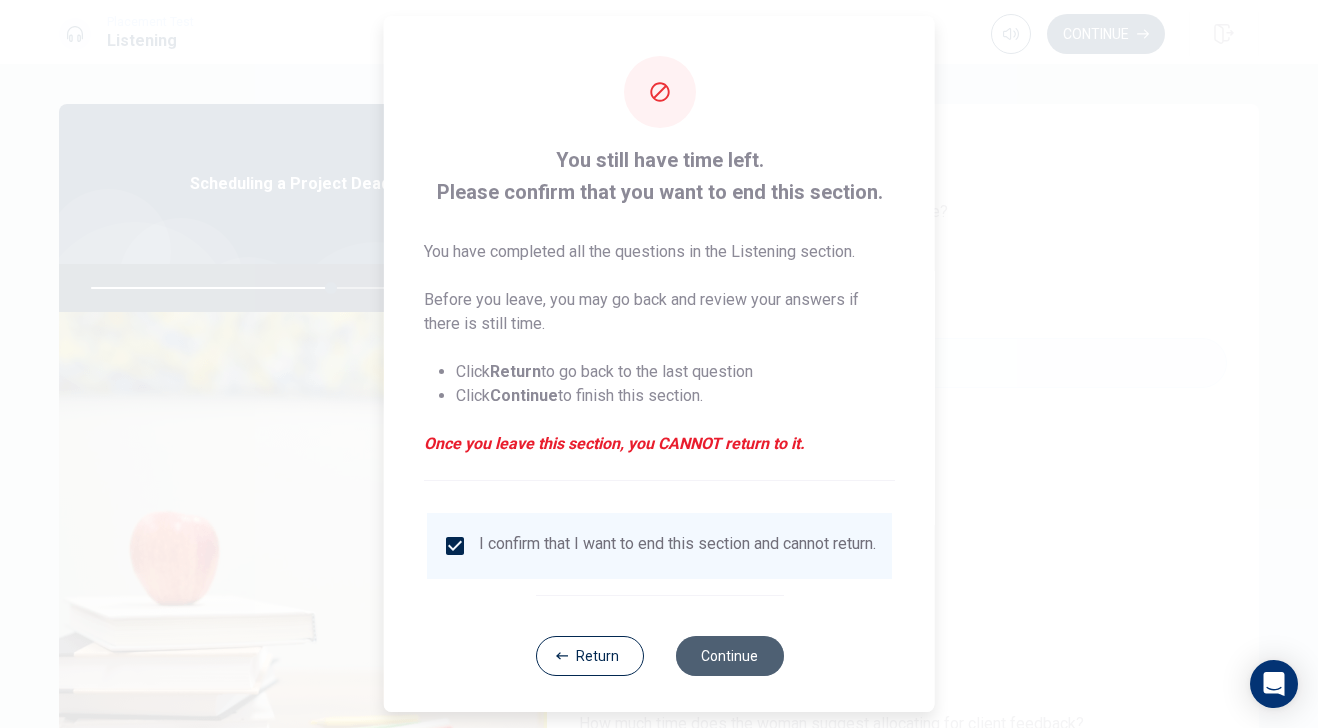 click on "Continue" at bounding box center [729, 656] 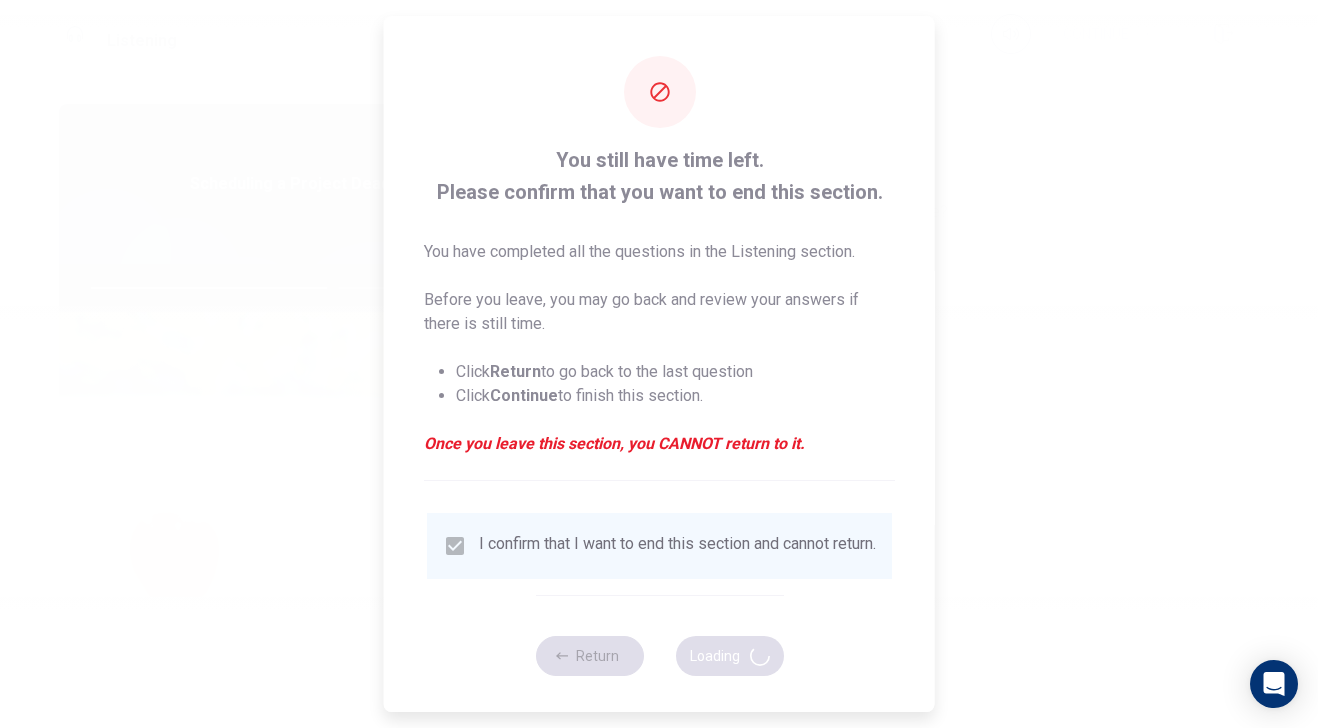 type on "67" 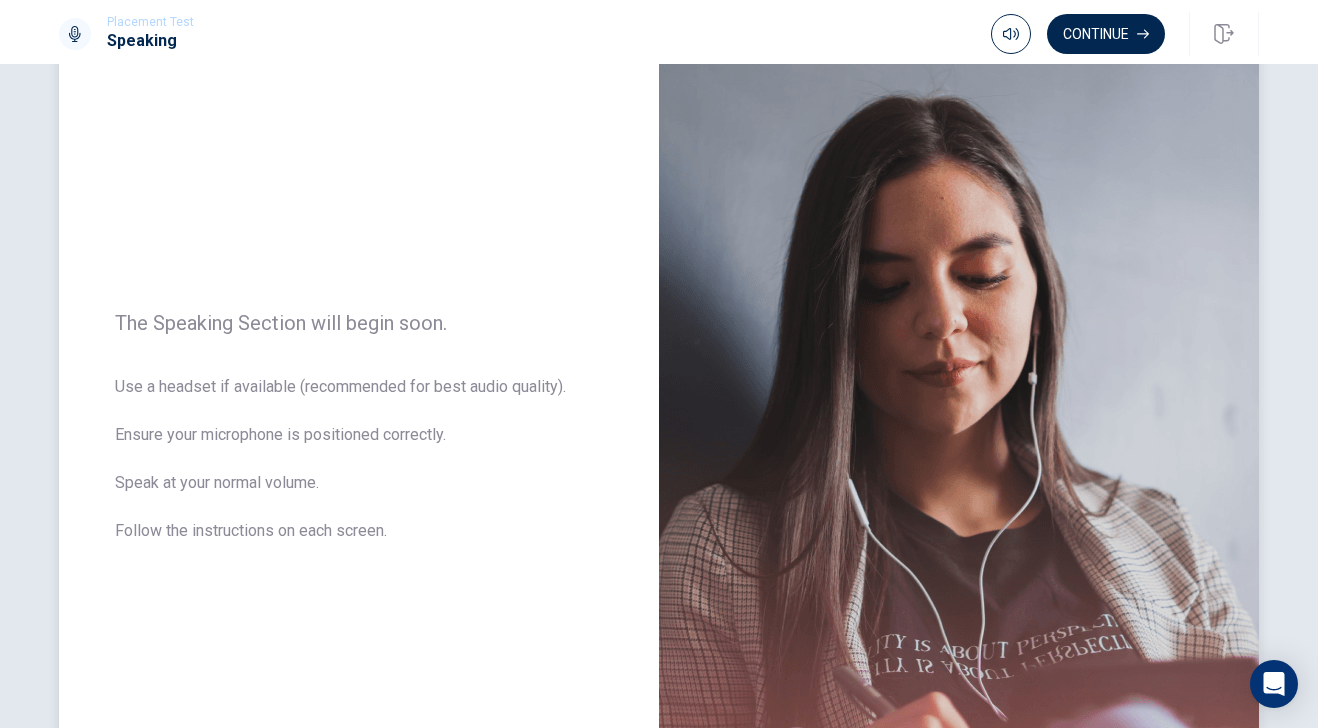 scroll, scrollTop: 52, scrollLeft: 0, axis: vertical 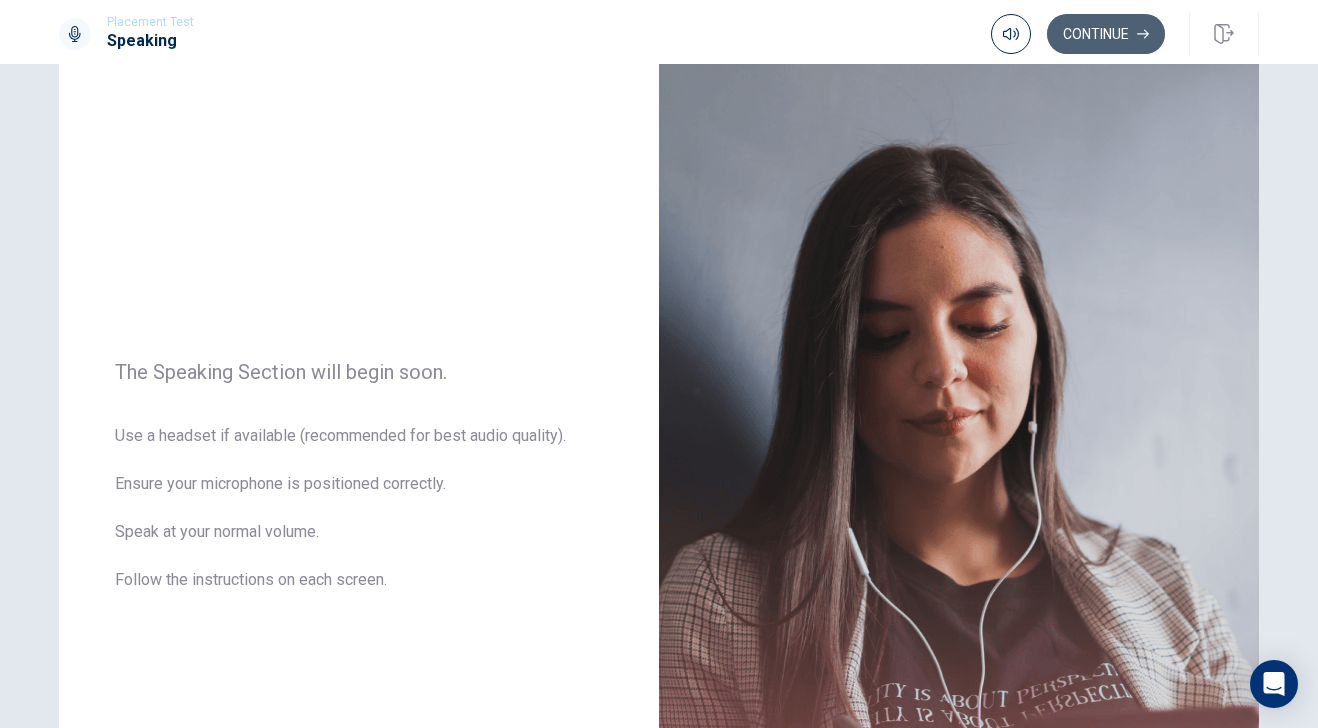 click on "Continue" at bounding box center [1106, 34] 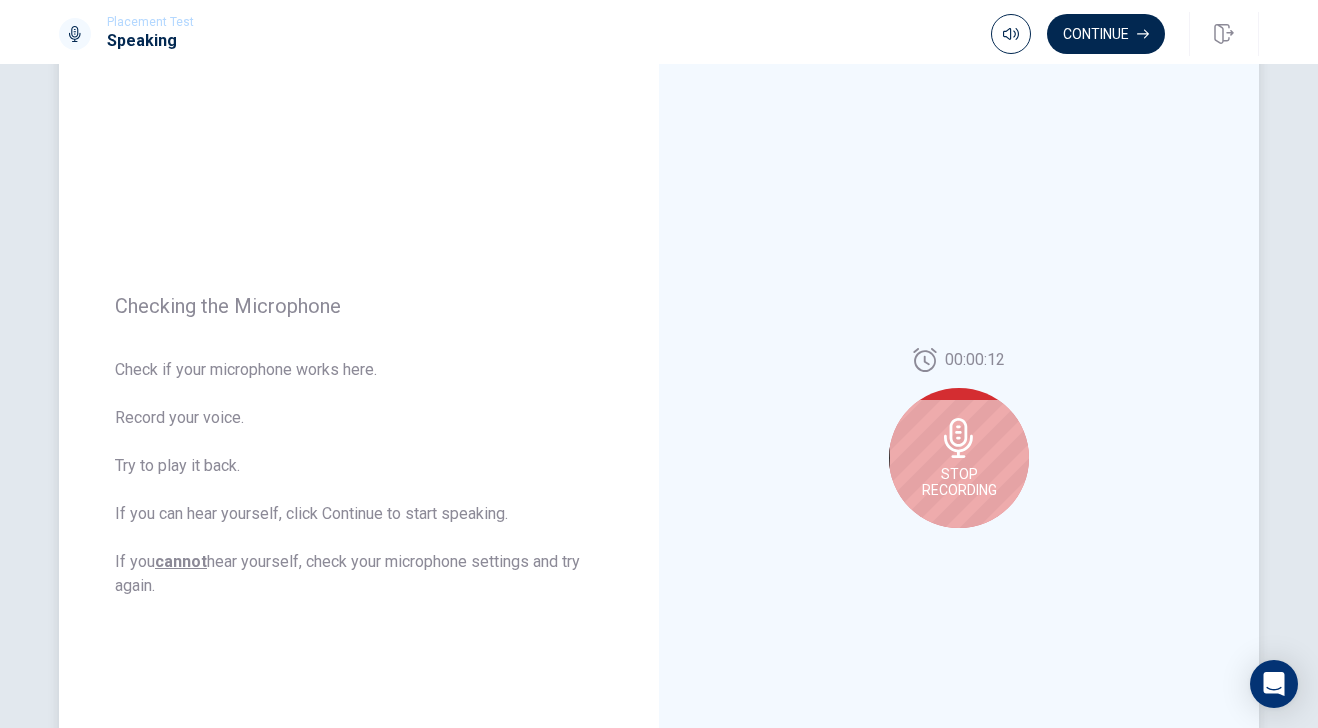 scroll, scrollTop: 109, scrollLeft: 0, axis: vertical 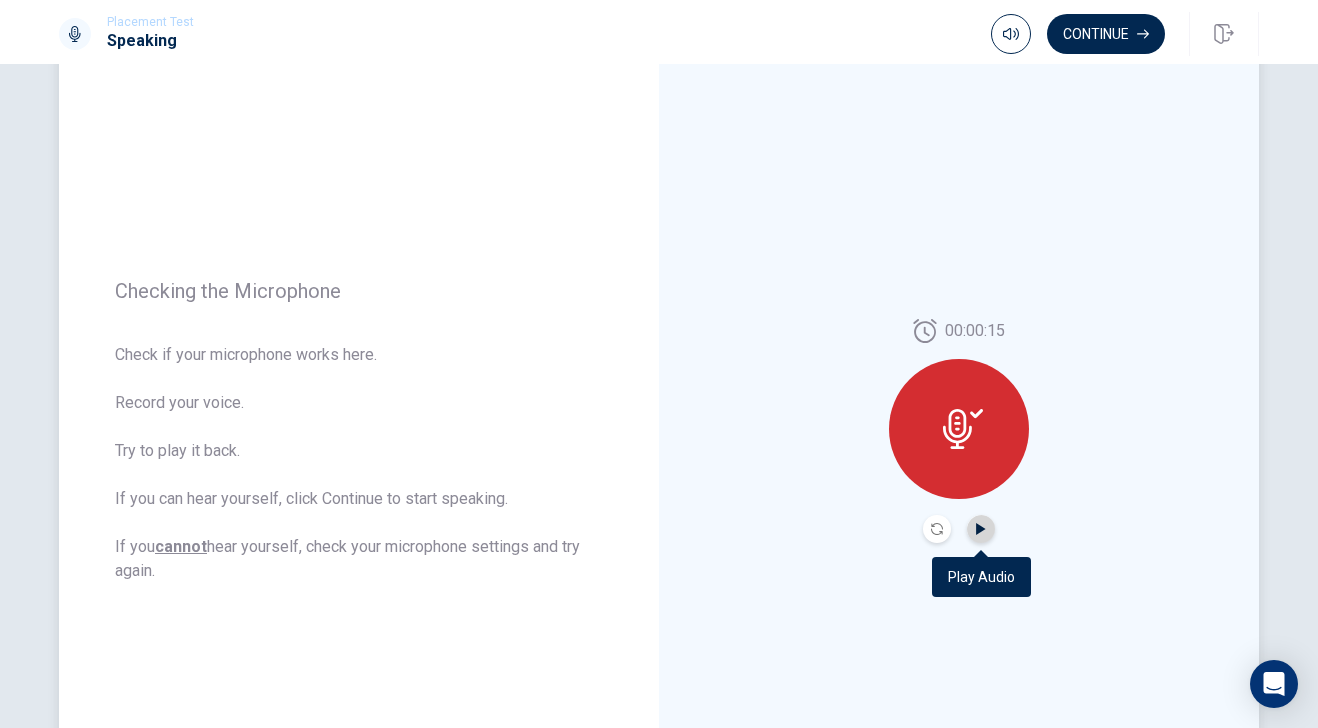 click 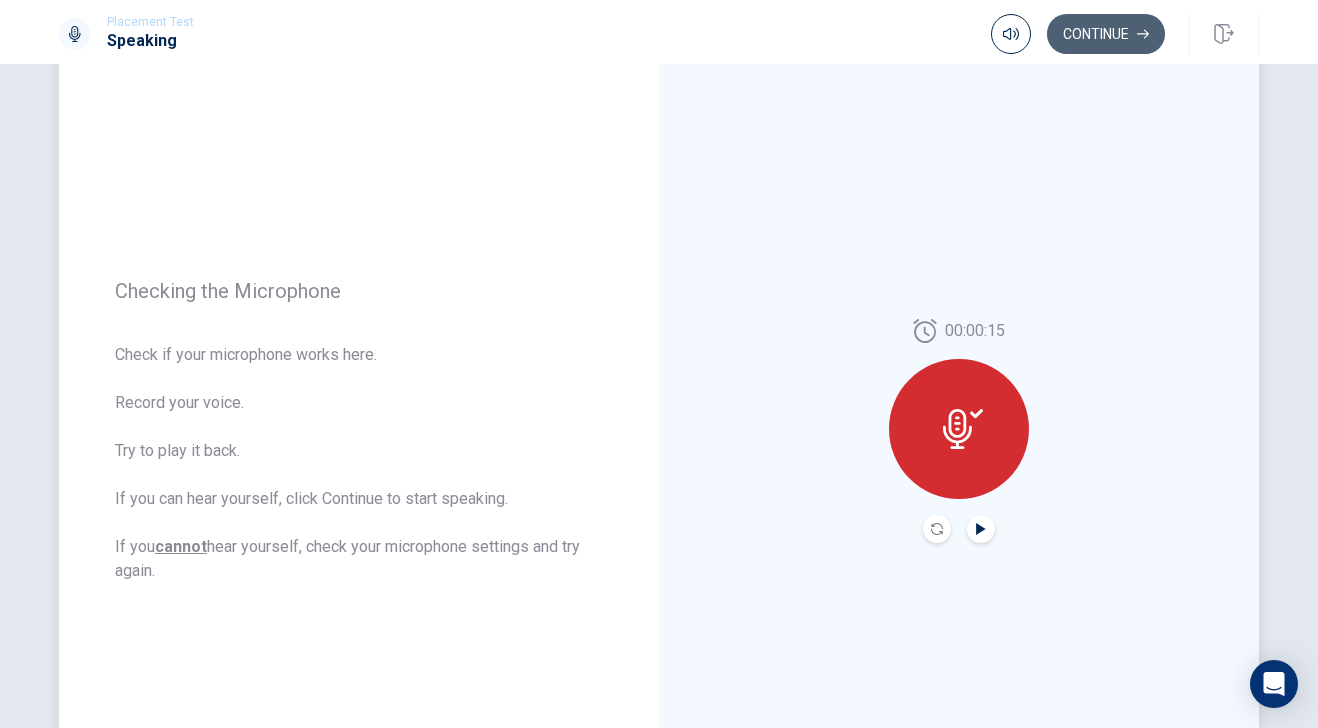 click on "Continue" at bounding box center (1106, 34) 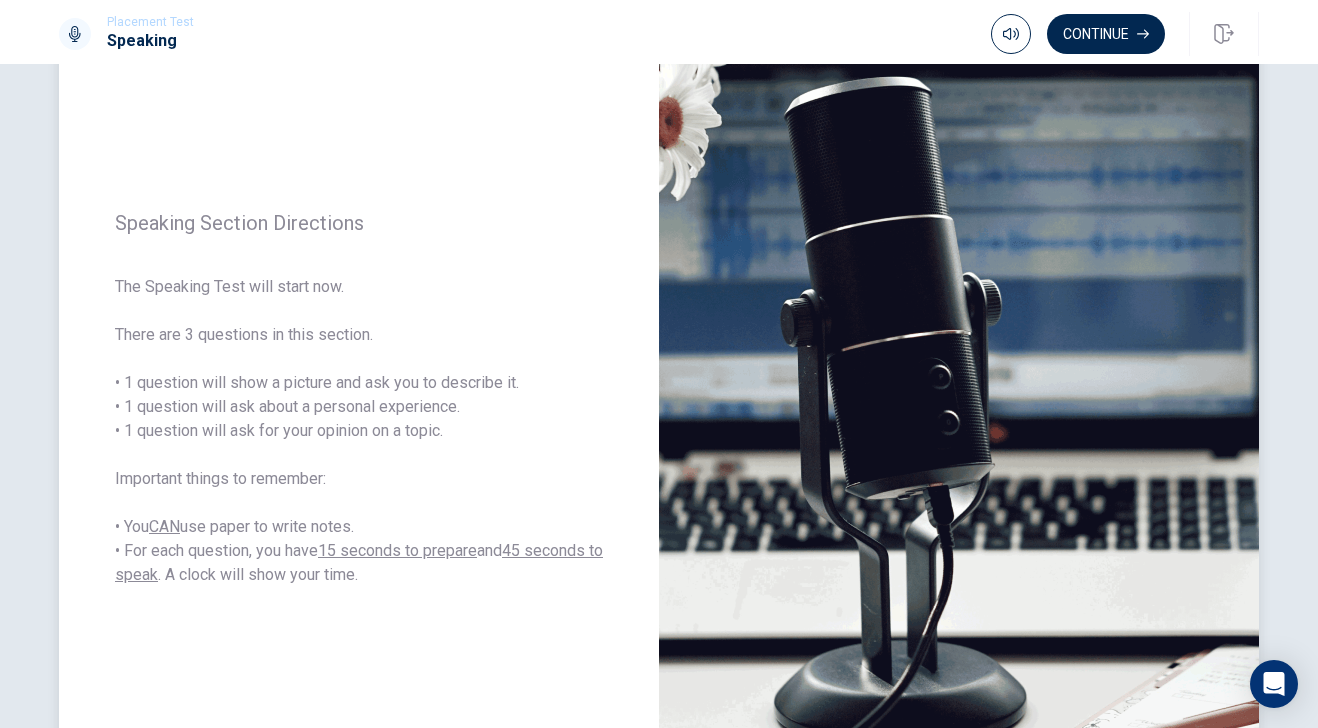 scroll, scrollTop: 138, scrollLeft: 0, axis: vertical 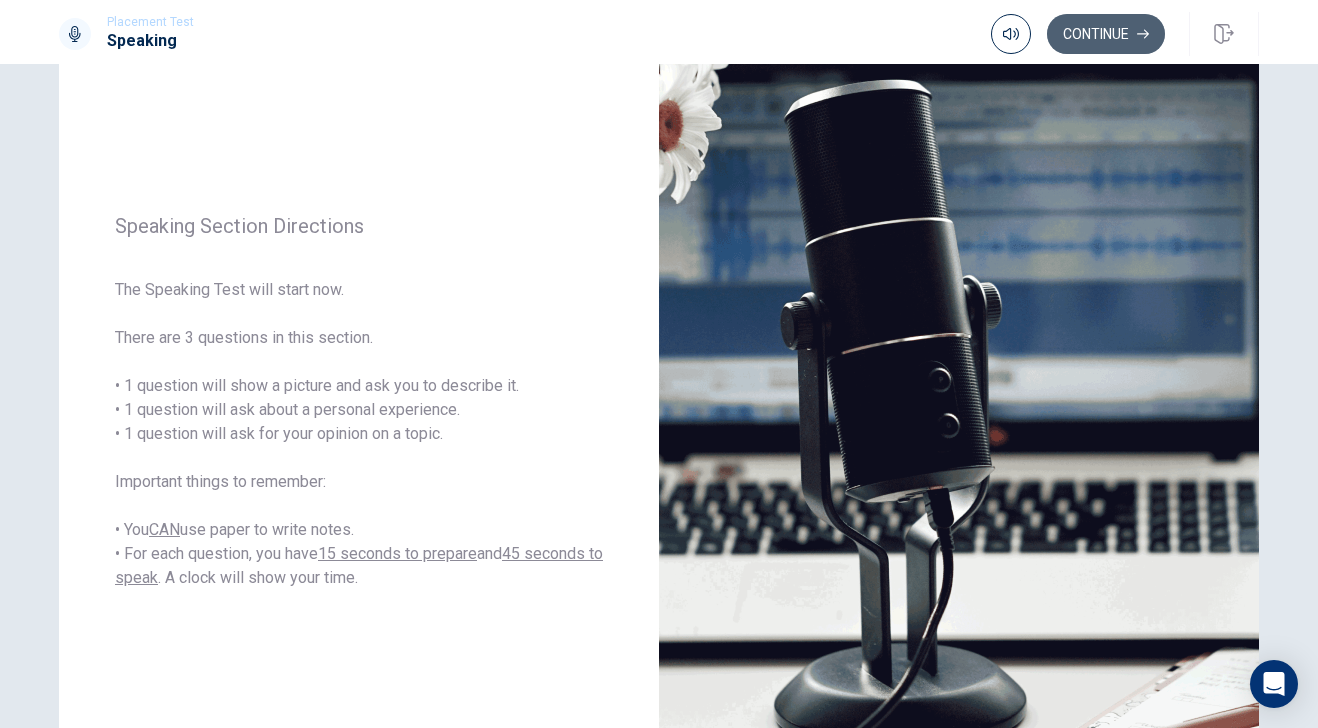 click on "Continue" at bounding box center (1106, 34) 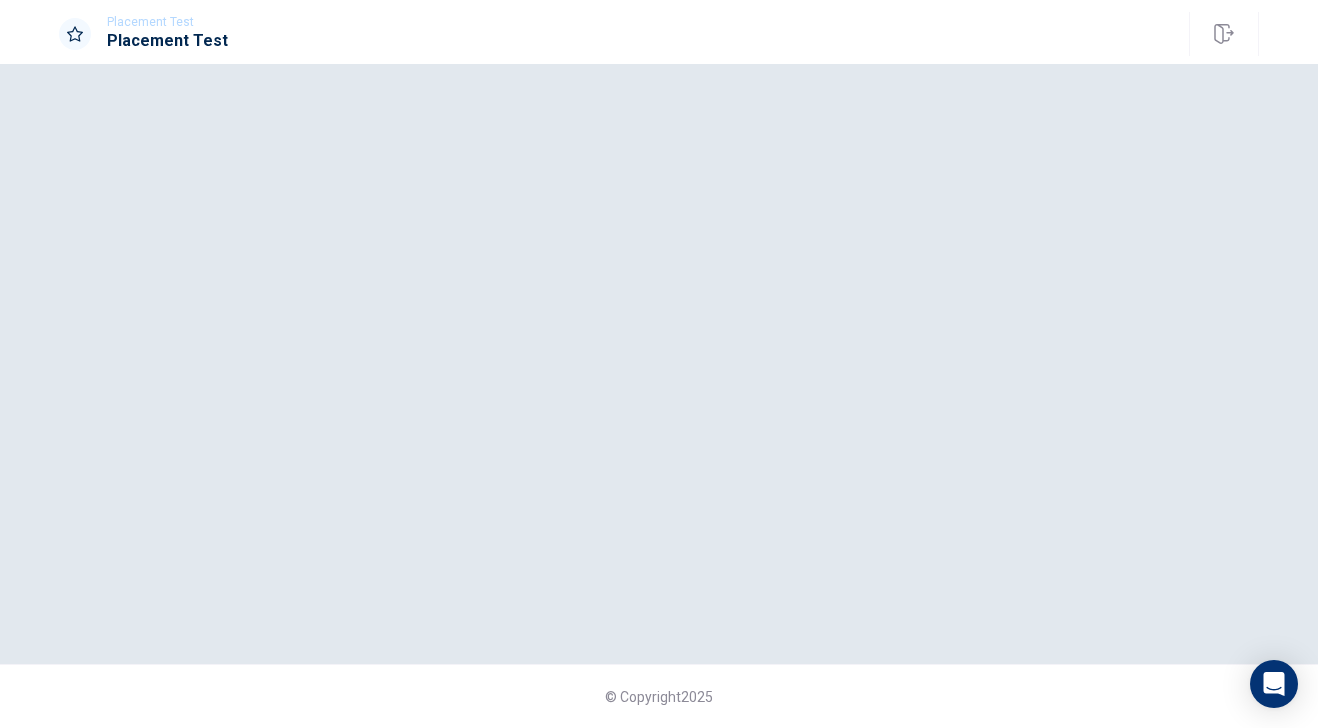 scroll, scrollTop: 0, scrollLeft: 0, axis: both 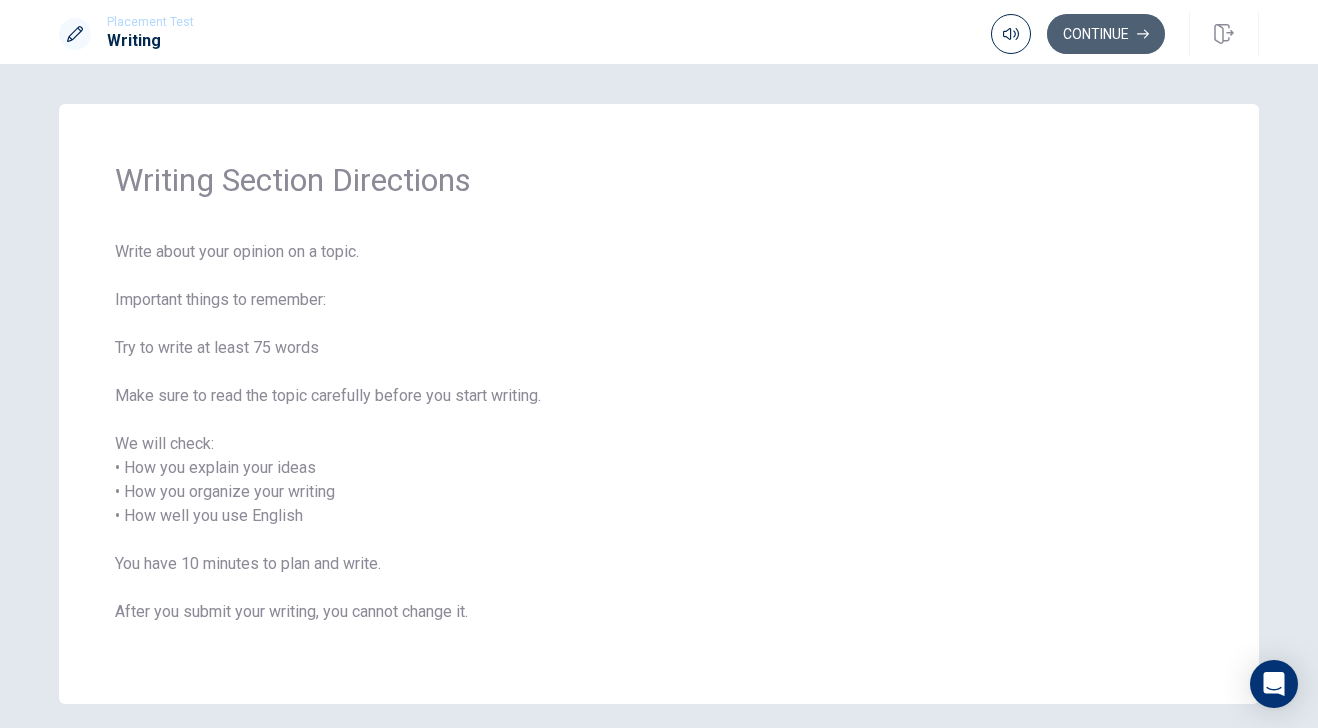 click on "Continue" at bounding box center [1106, 34] 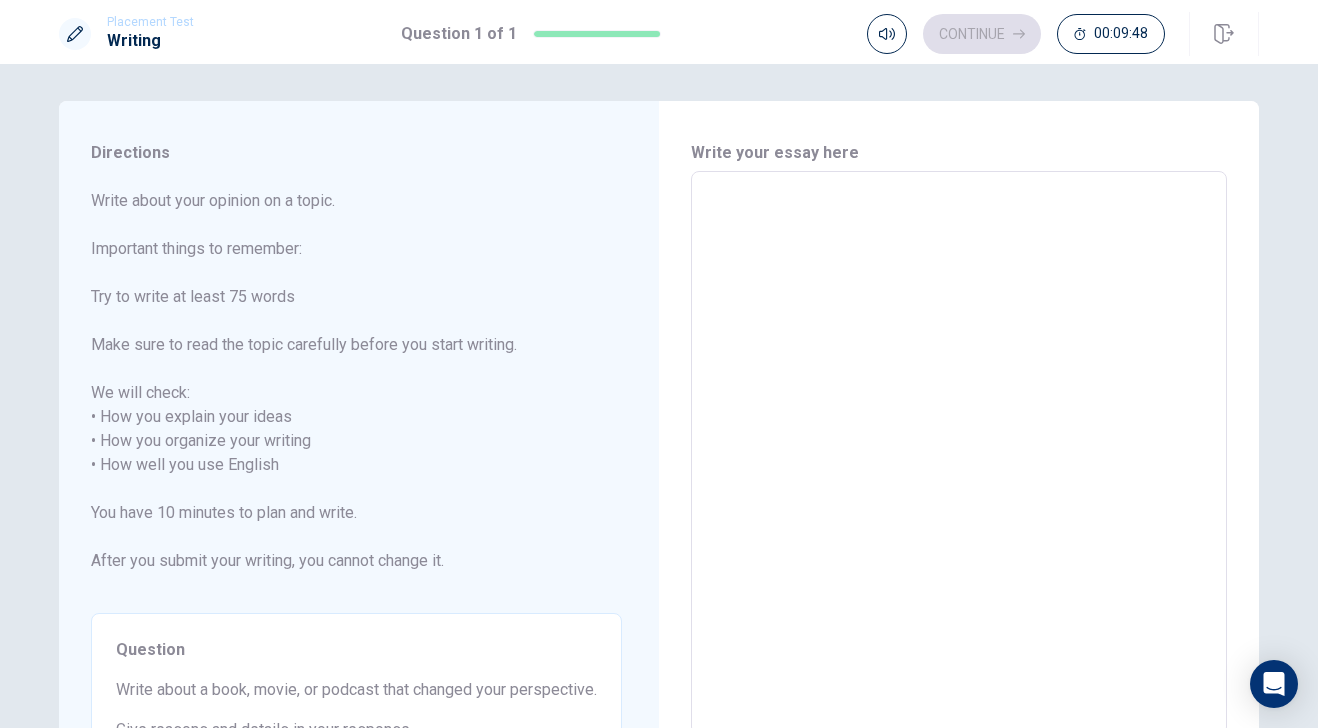 scroll, scrollTop: 0, scrollLeft: 0, axis: both 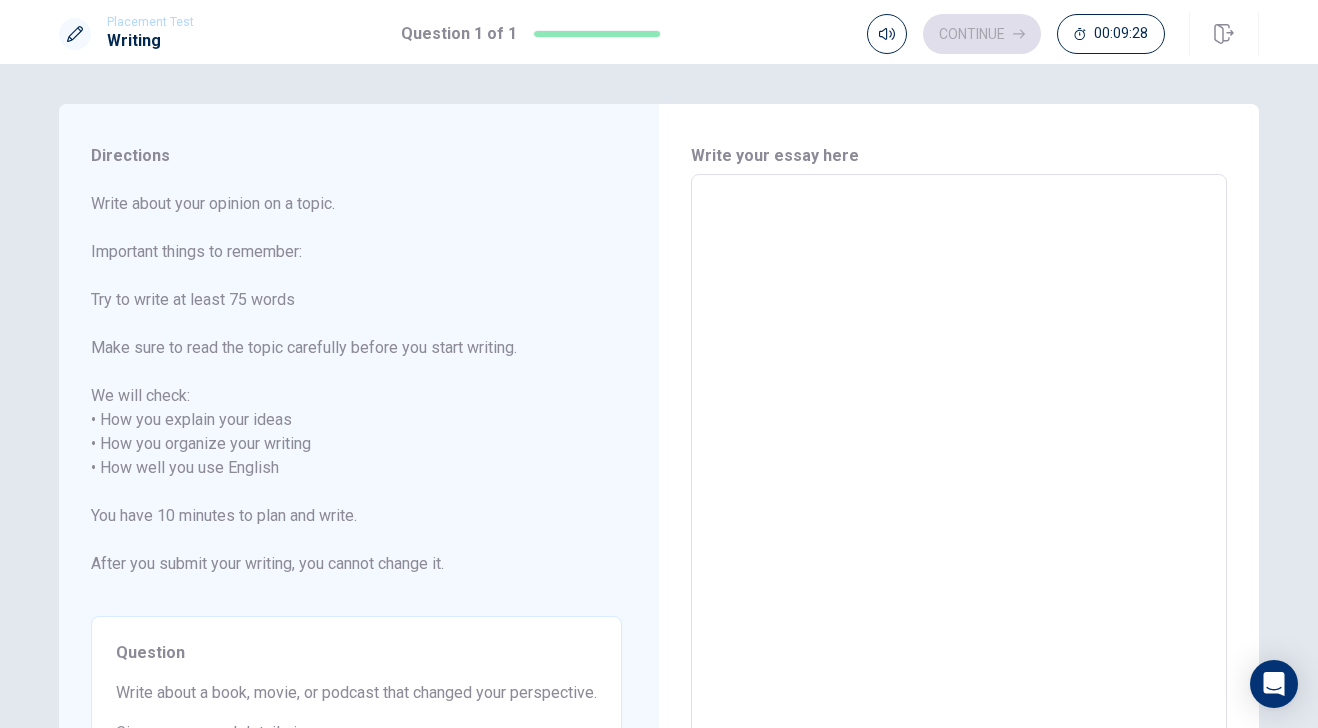click at bounding box center (959, 456) 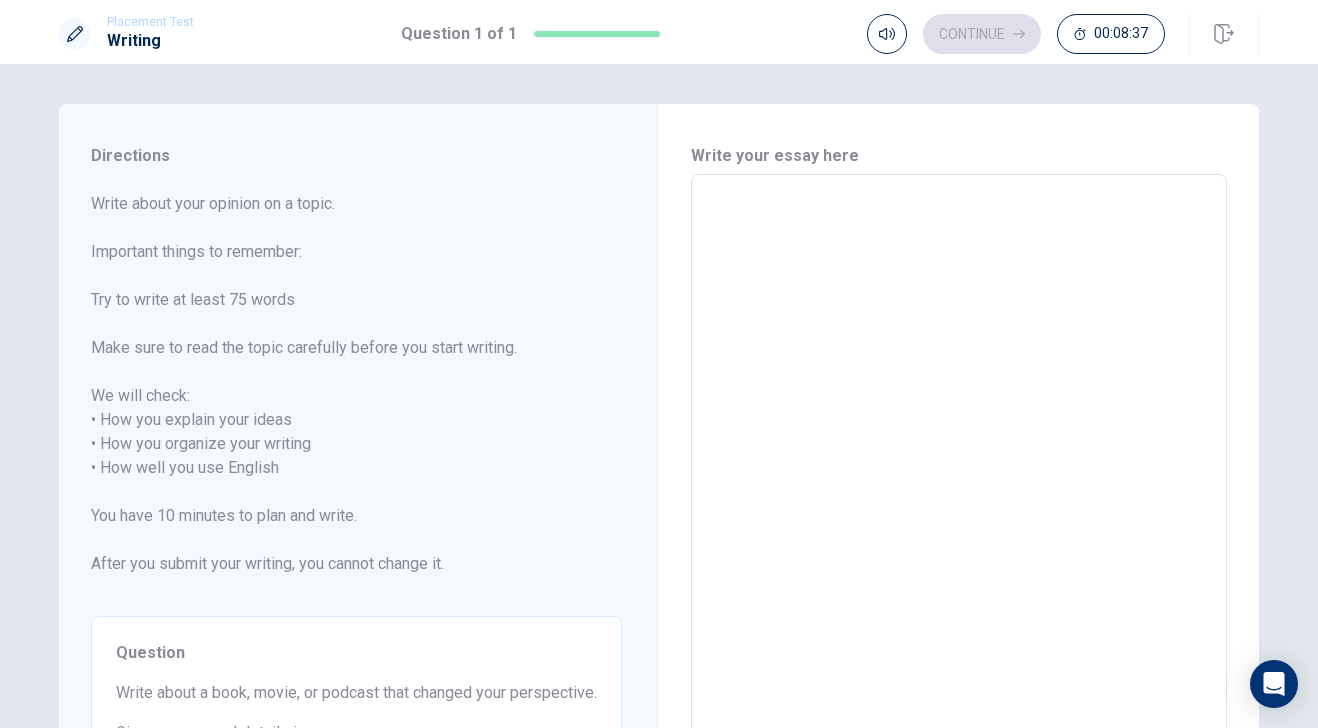 type on "T" 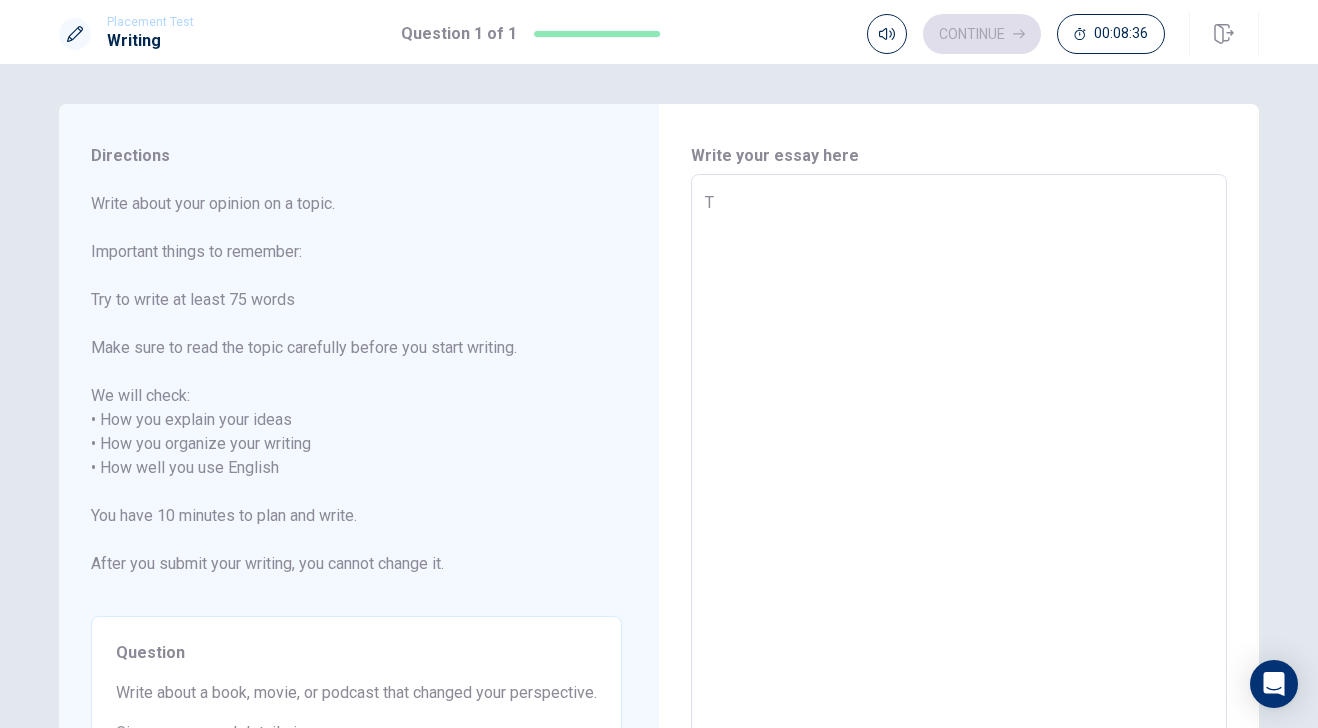type on "x" 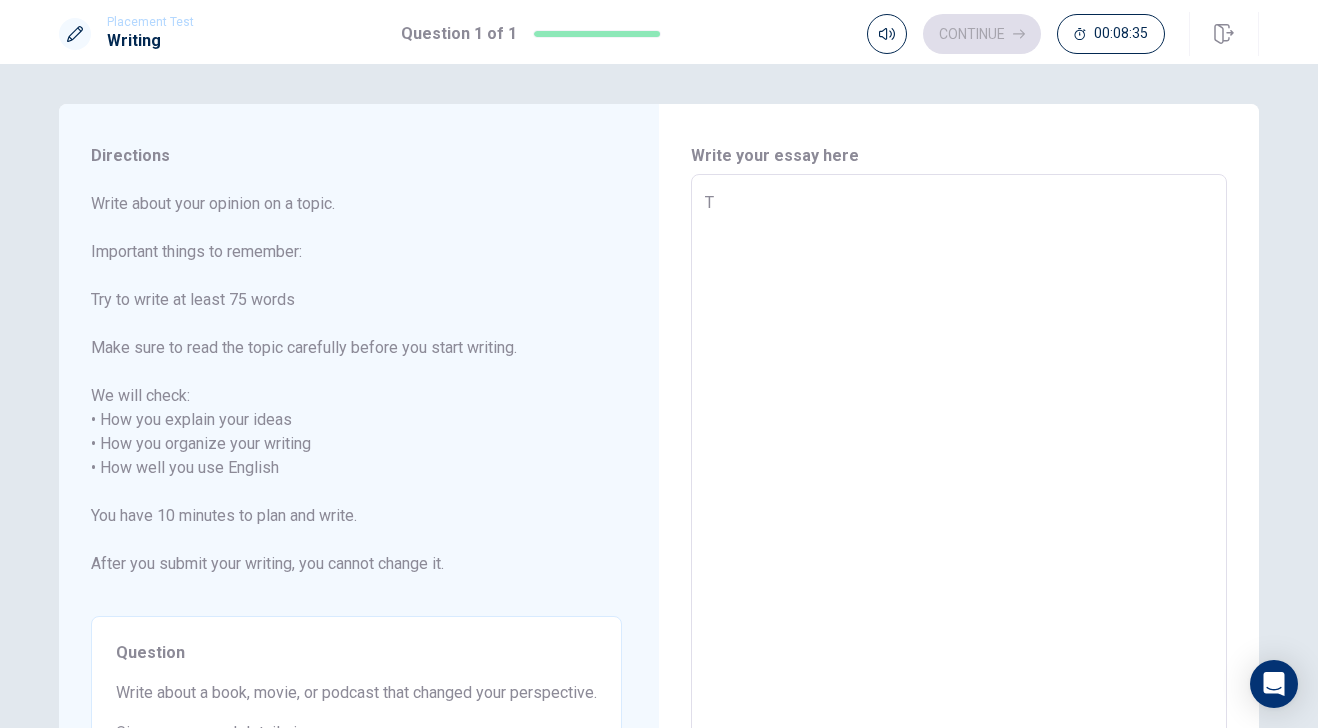 type on "Th" 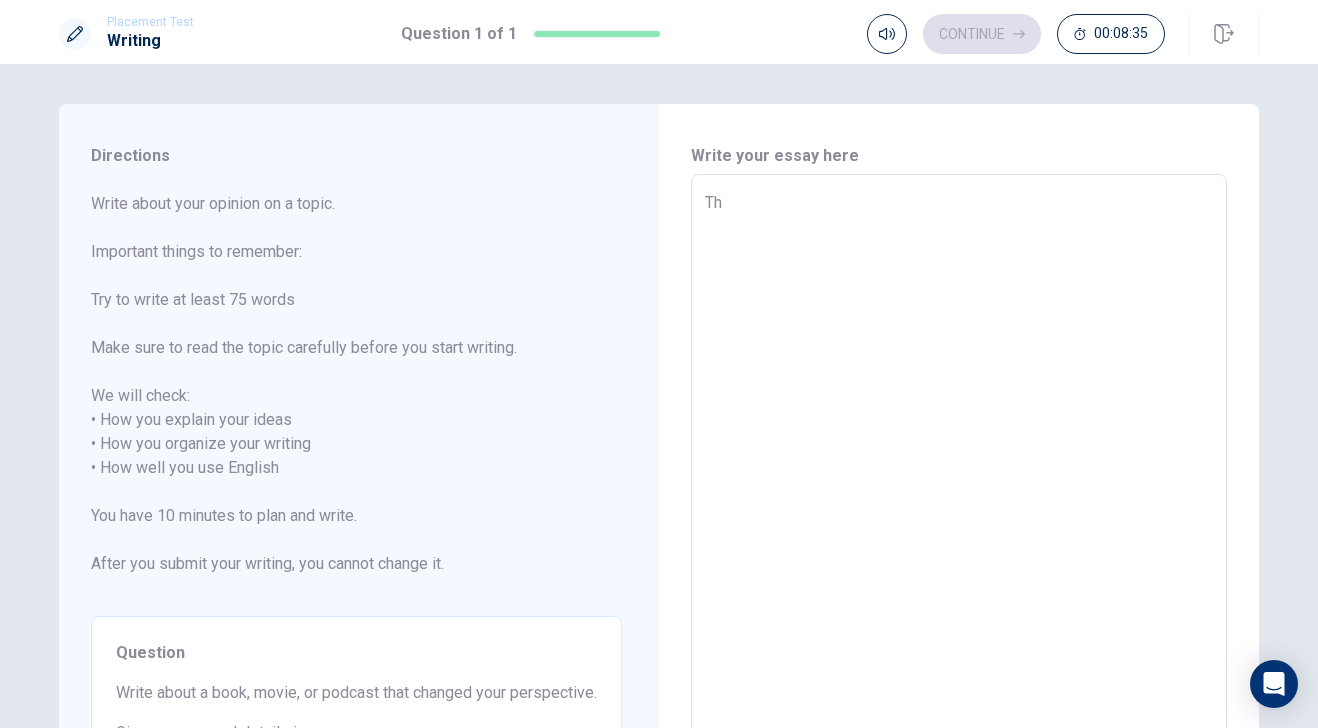 type on "x" 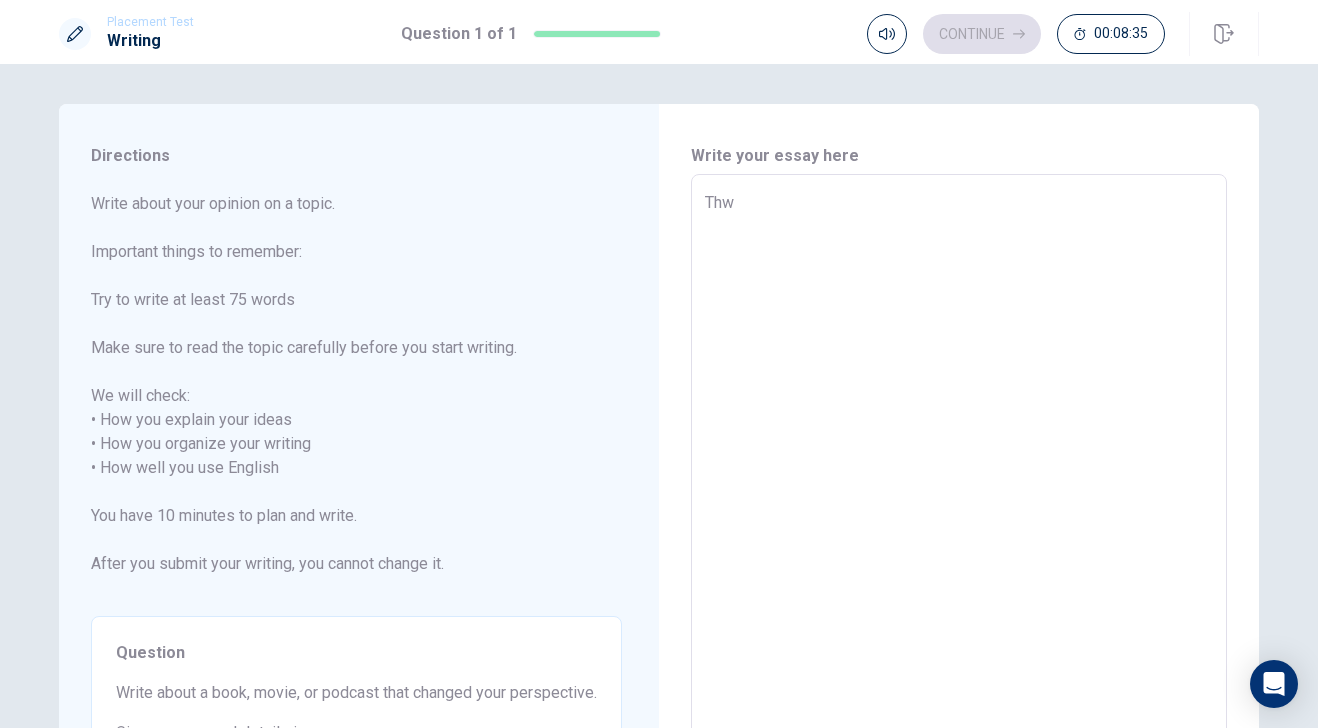 type on "x" 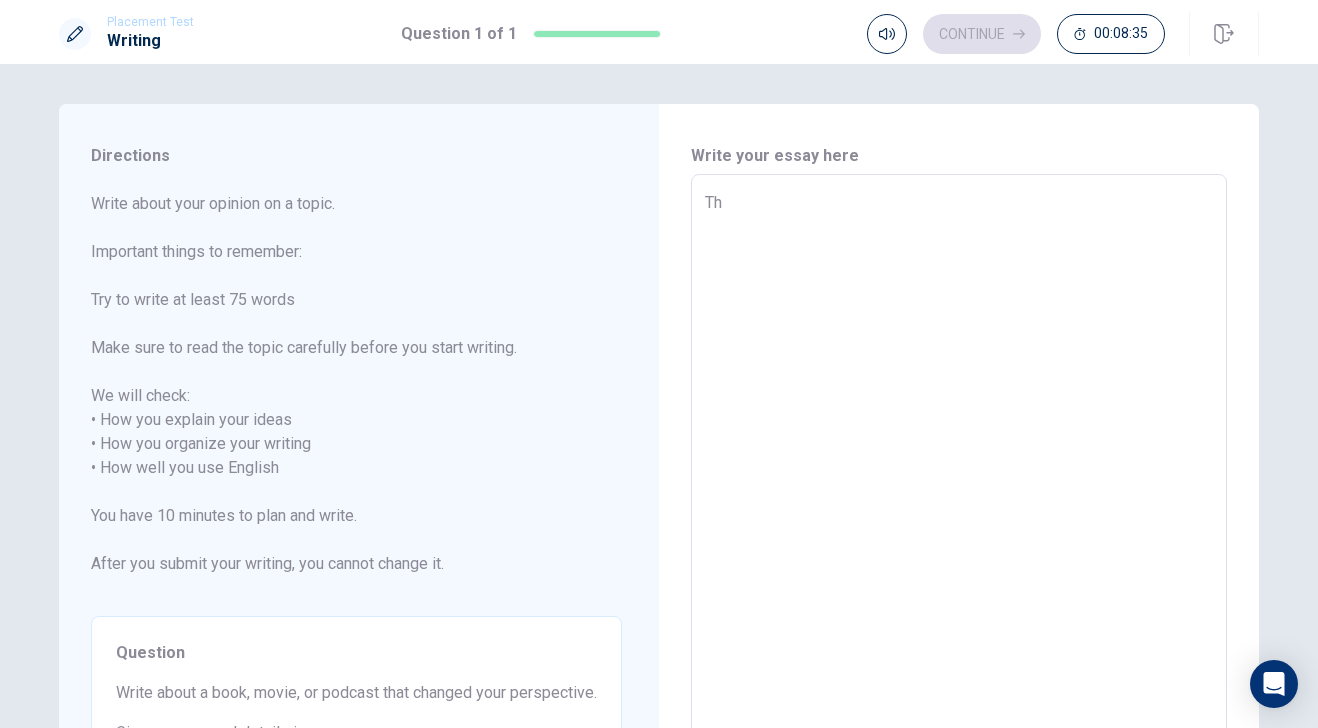 type on "x" 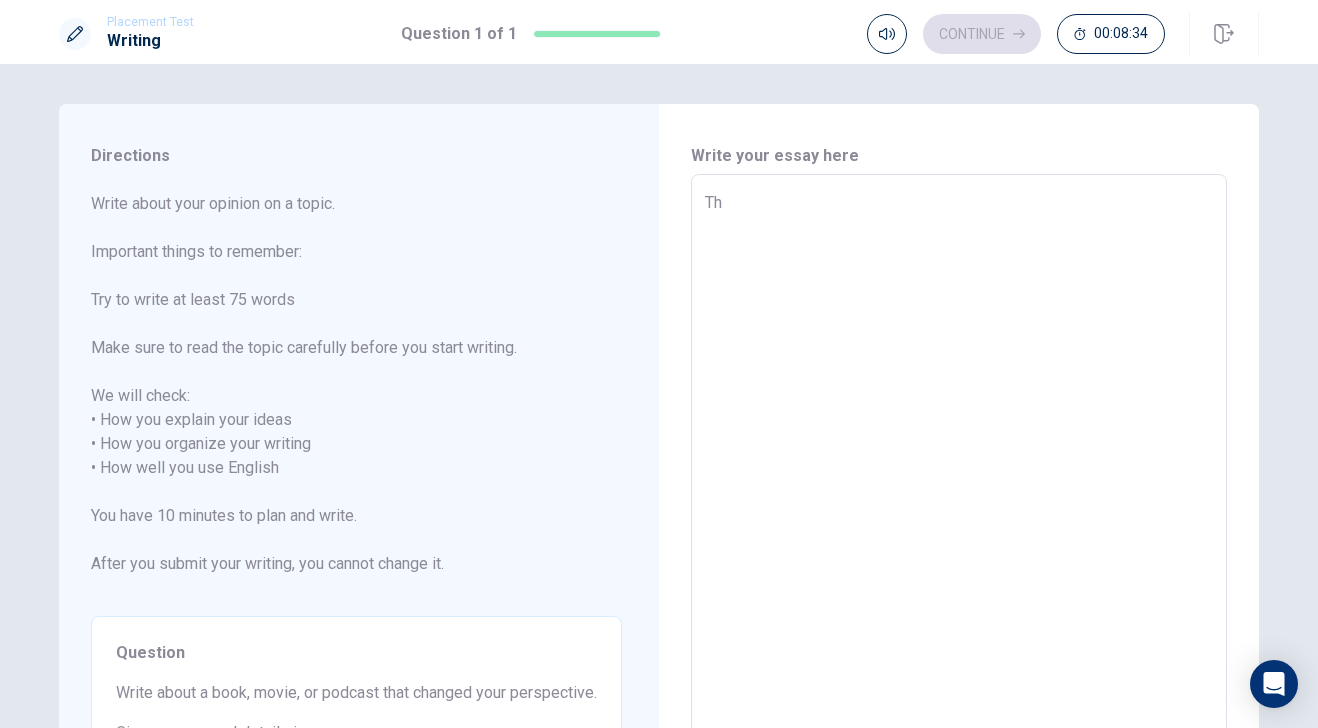type on "The" 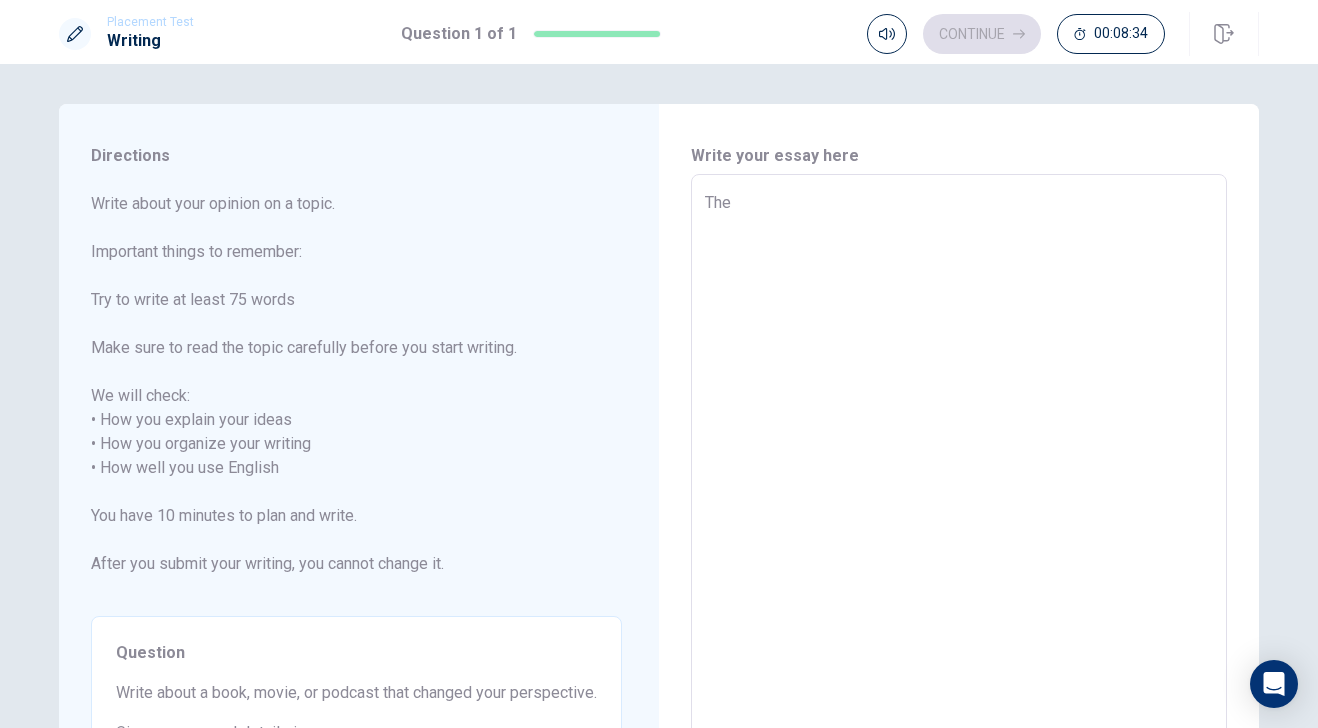 type on "x" 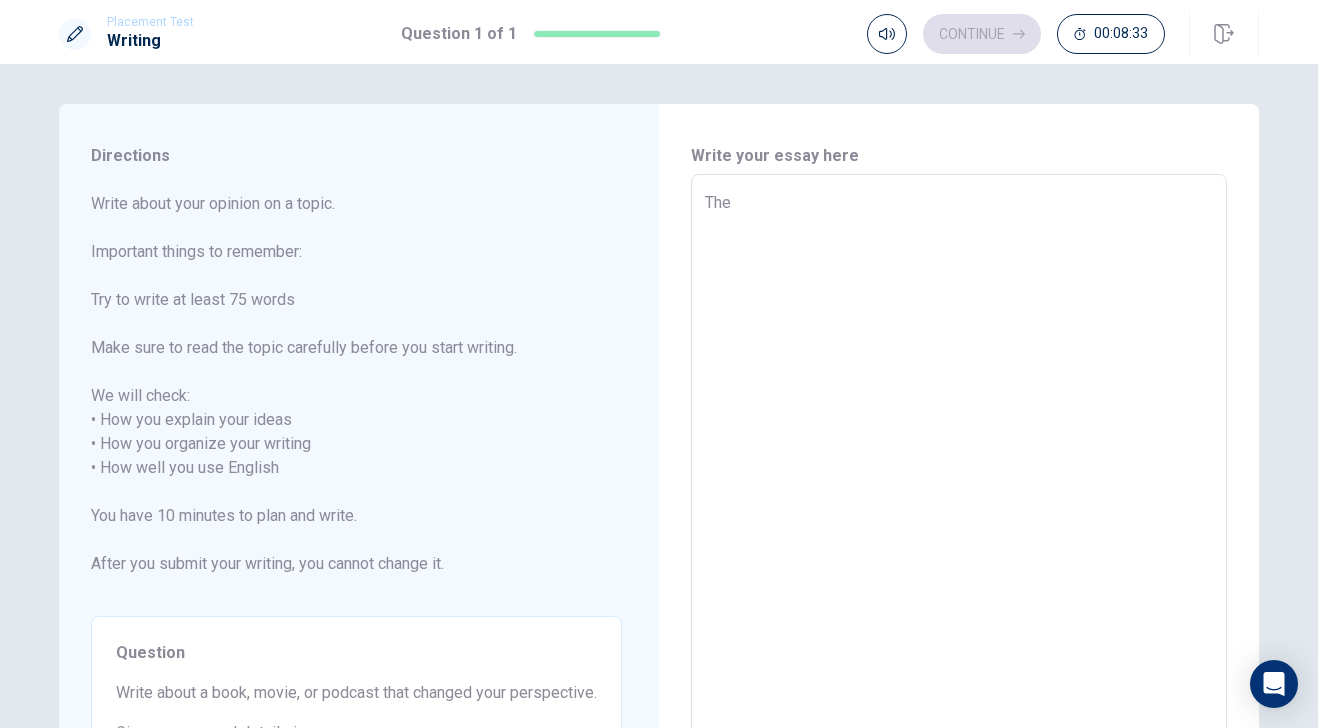 type on "The H" 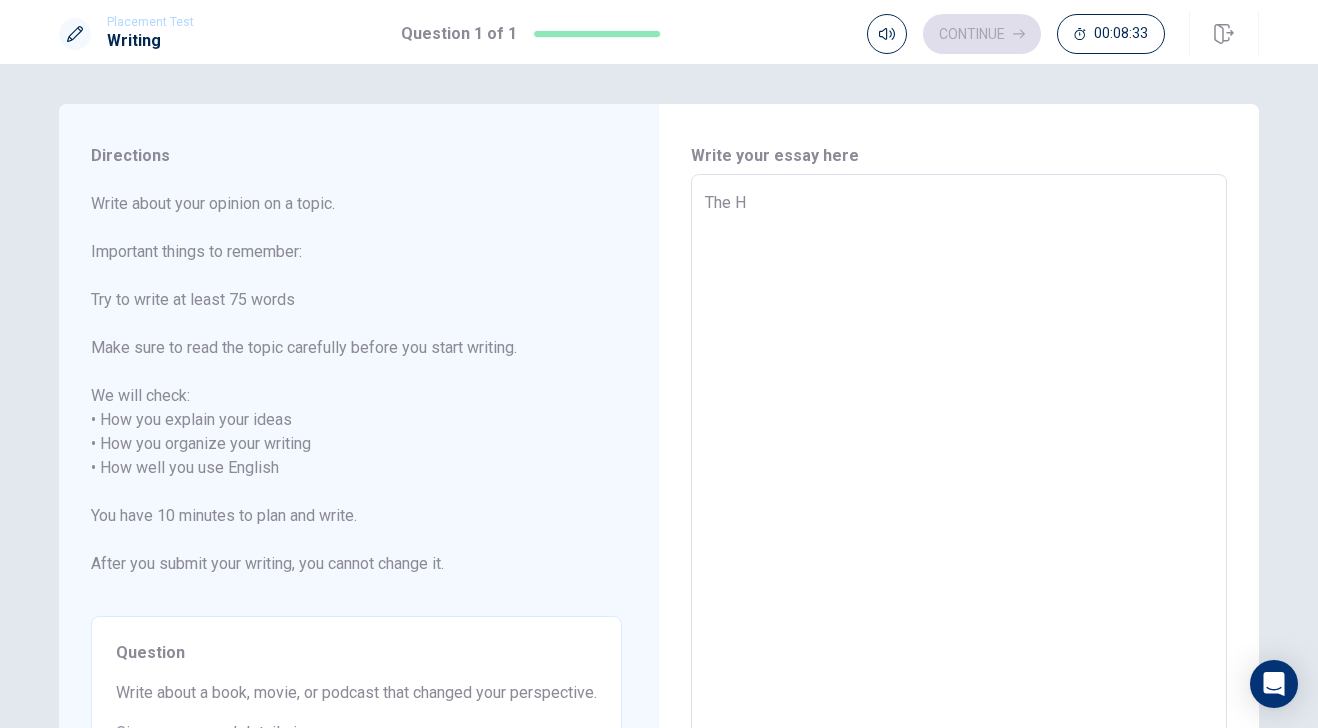 type on "x" 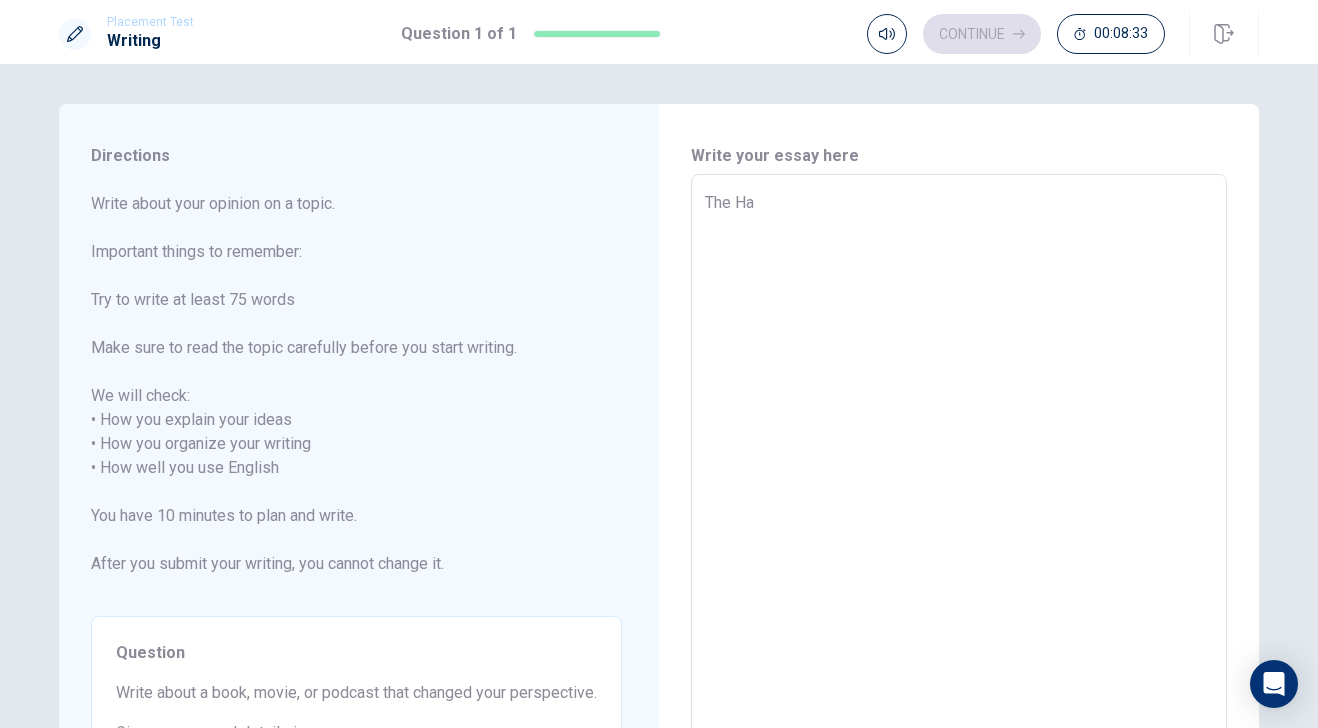 type on "x" 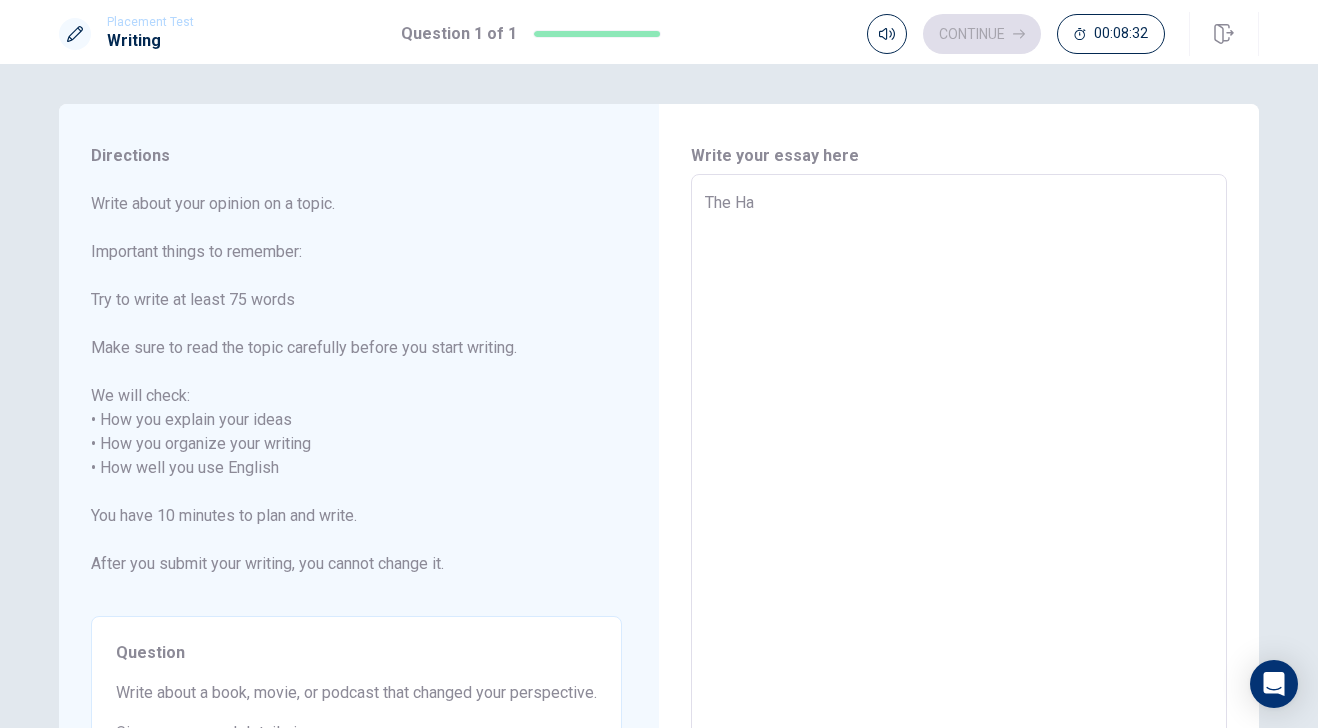 type on "The Har" 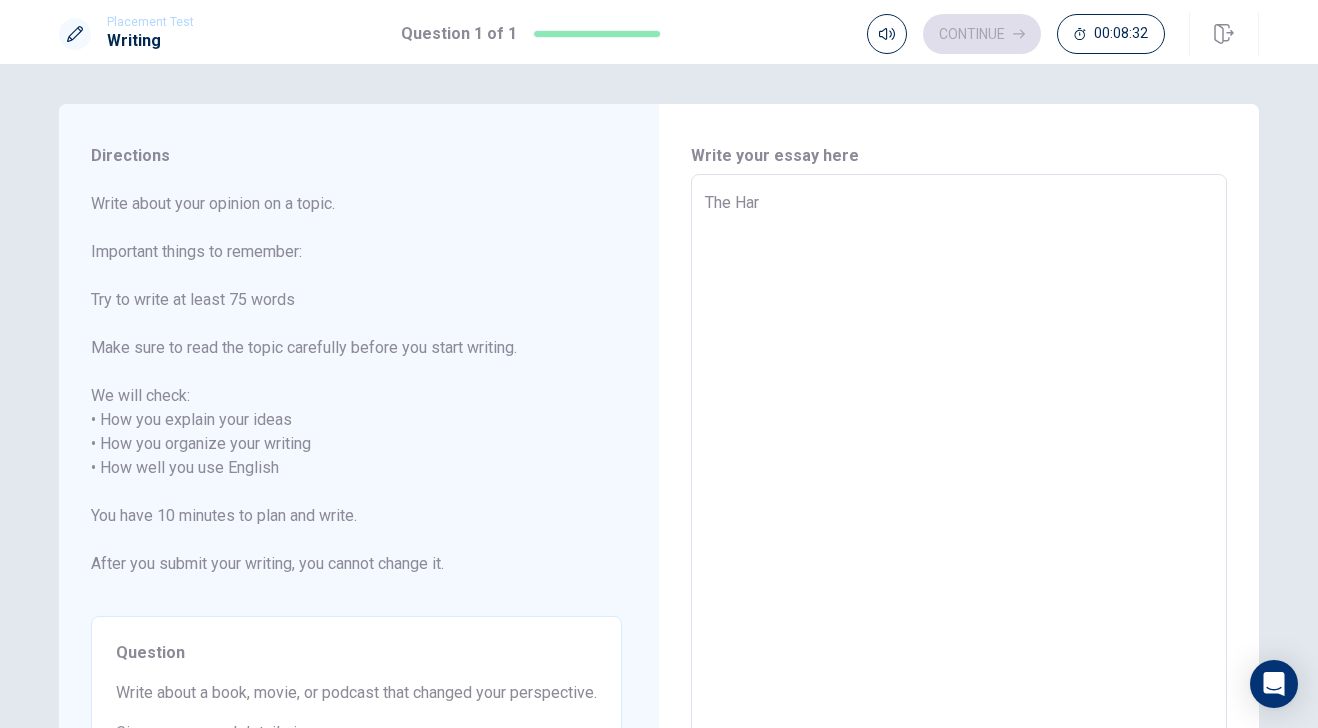 type on "x" 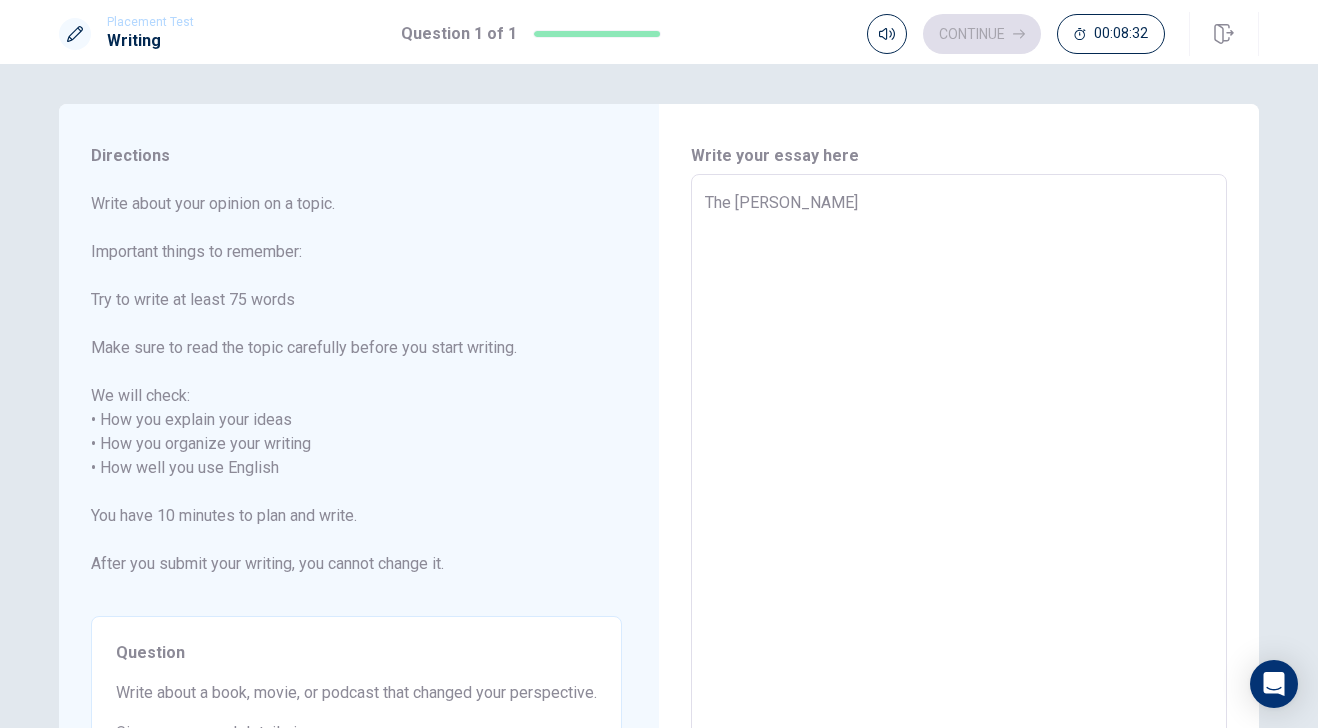 type on "x" 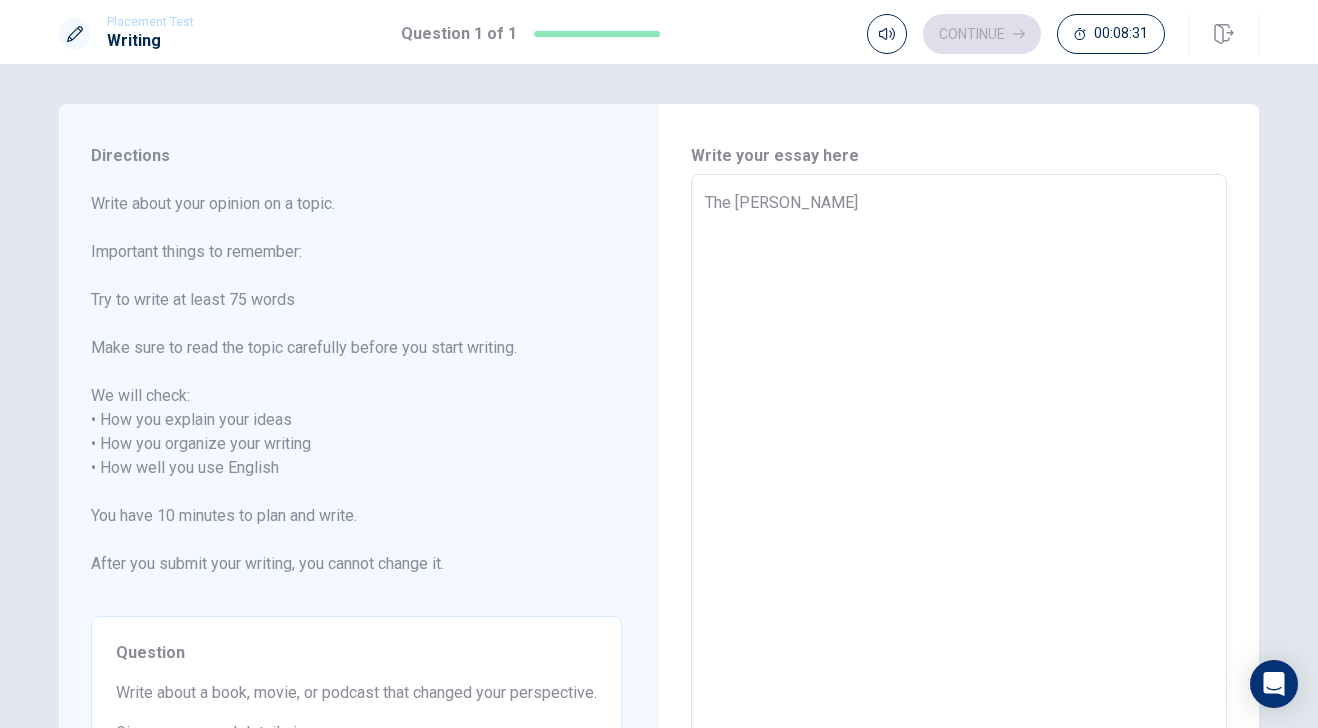 type on "The [PERSON_NAME]" 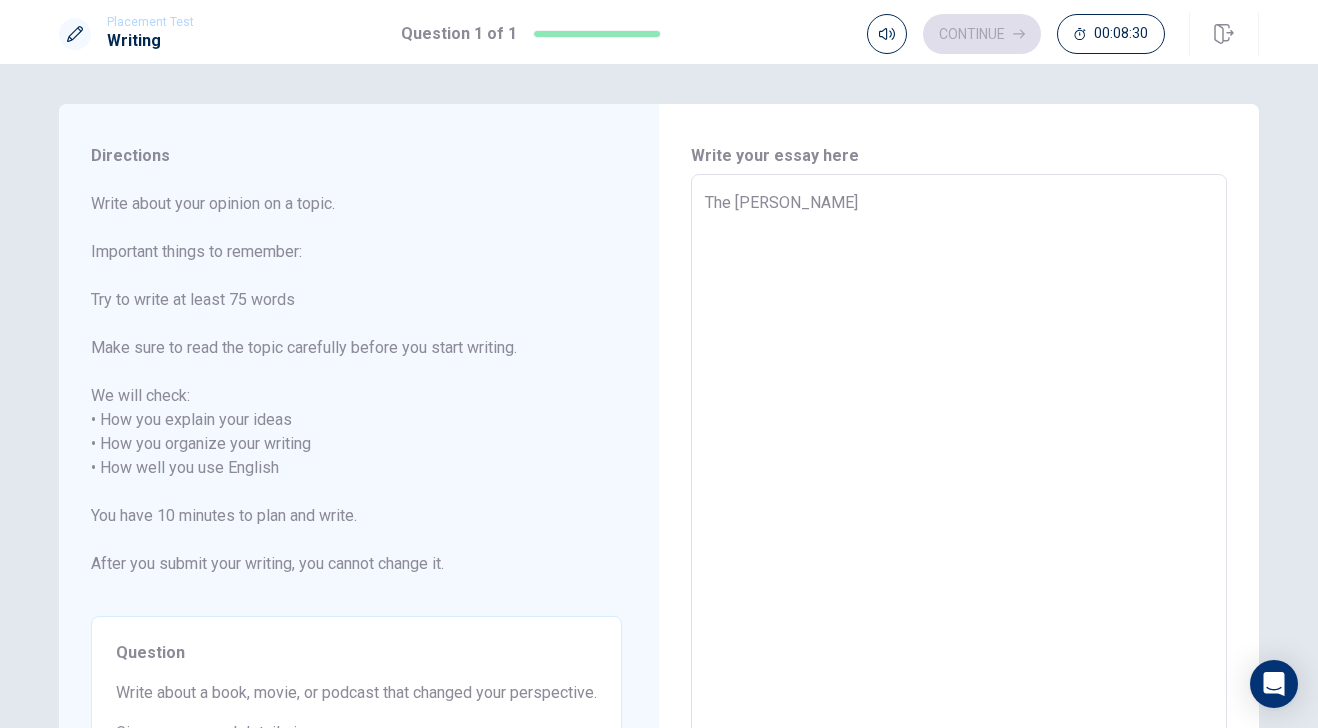 type on "The [PERSON_NAME]" 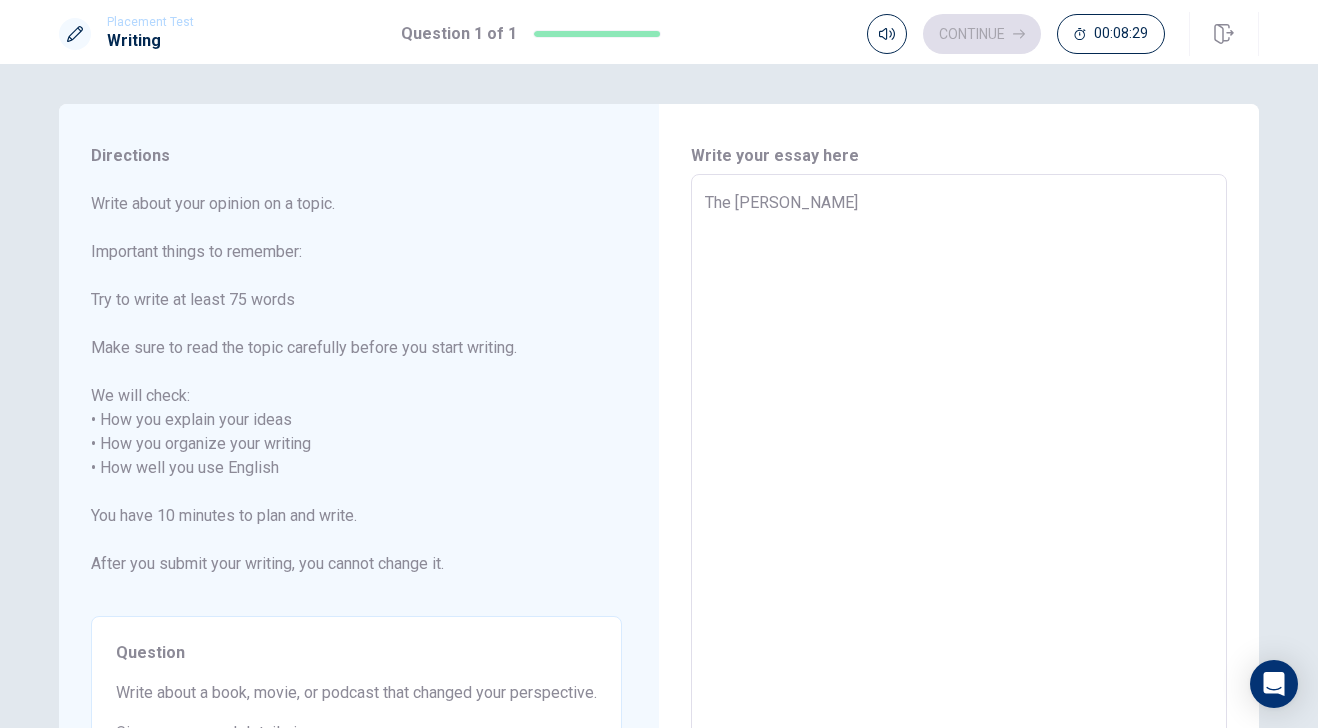 type on "The [PERSON_NAME]" 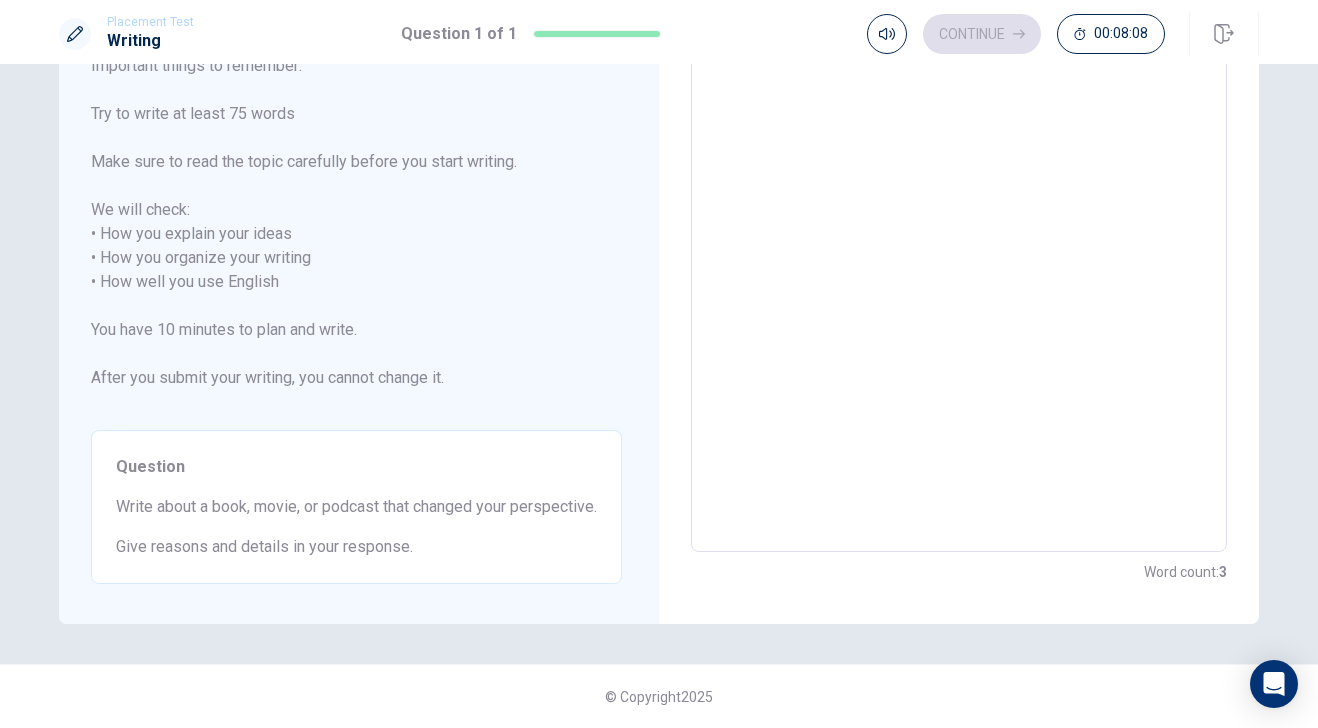 scroll, scrollTop: 0, scrollLeft: 0, axis: both 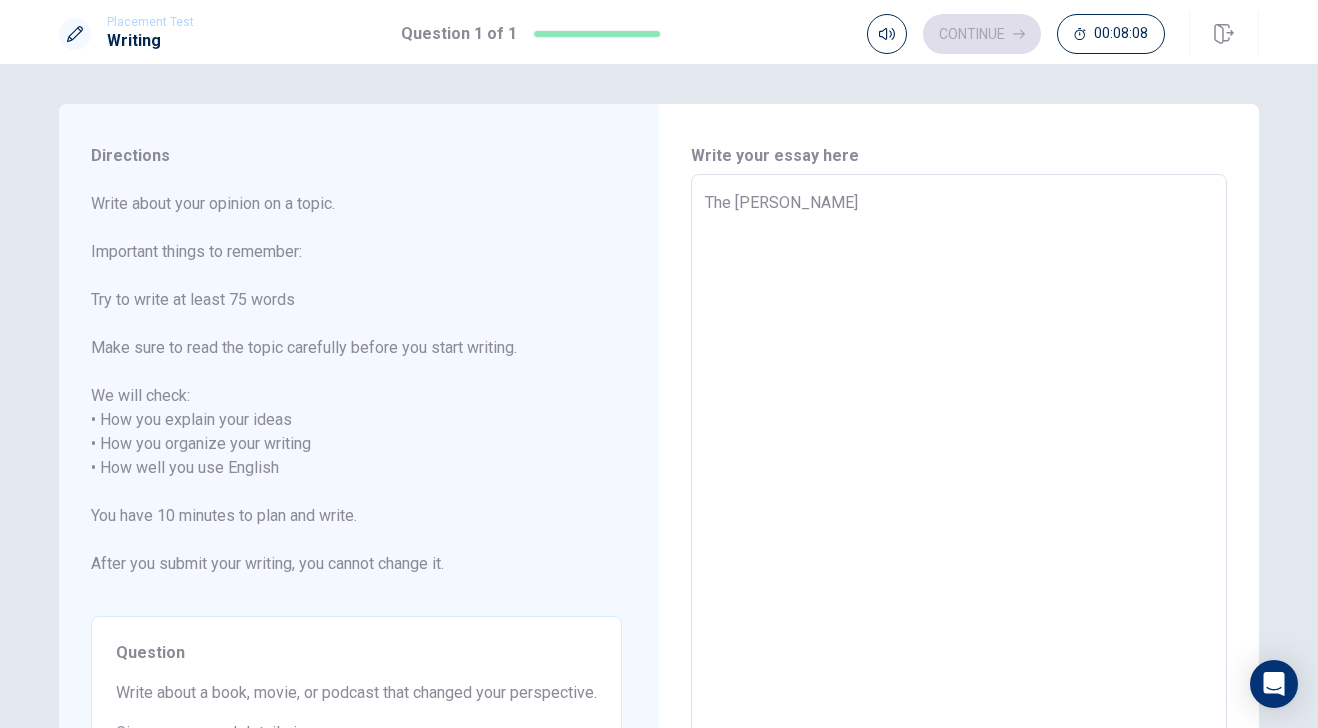 type on "x" 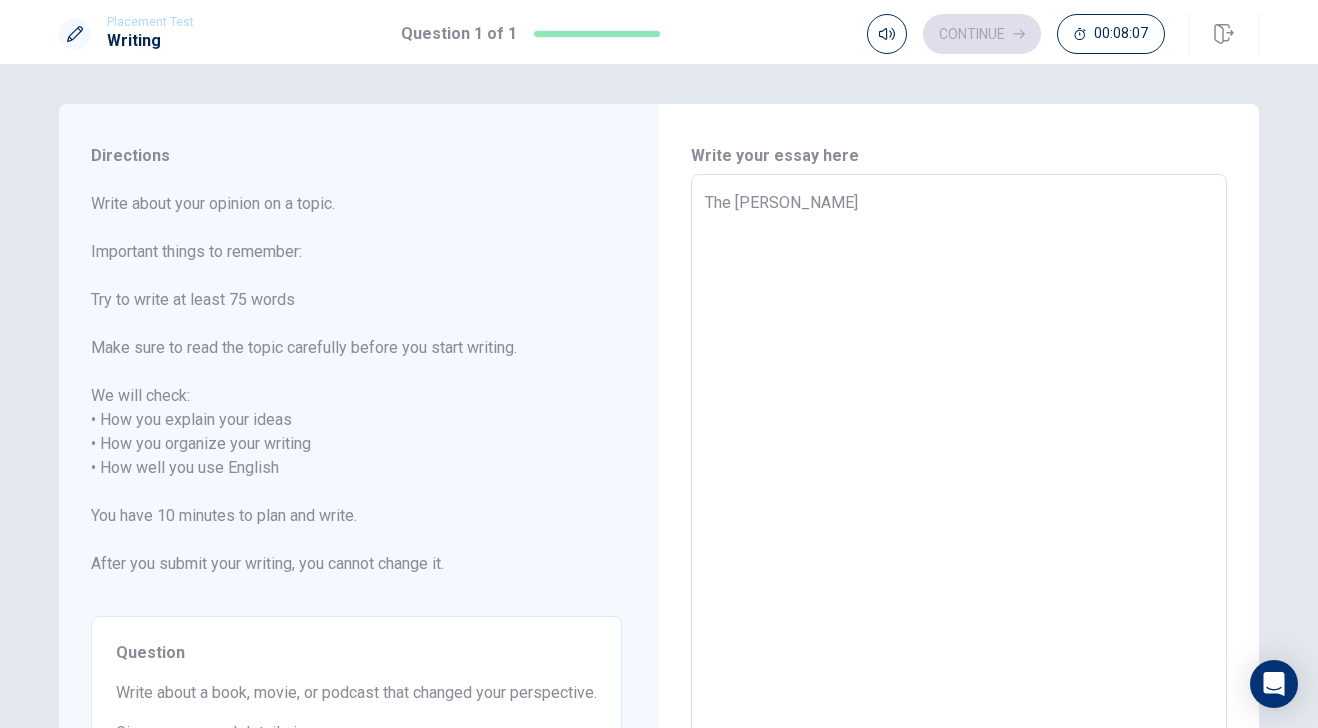 type on "The [PERSON_NAME]" 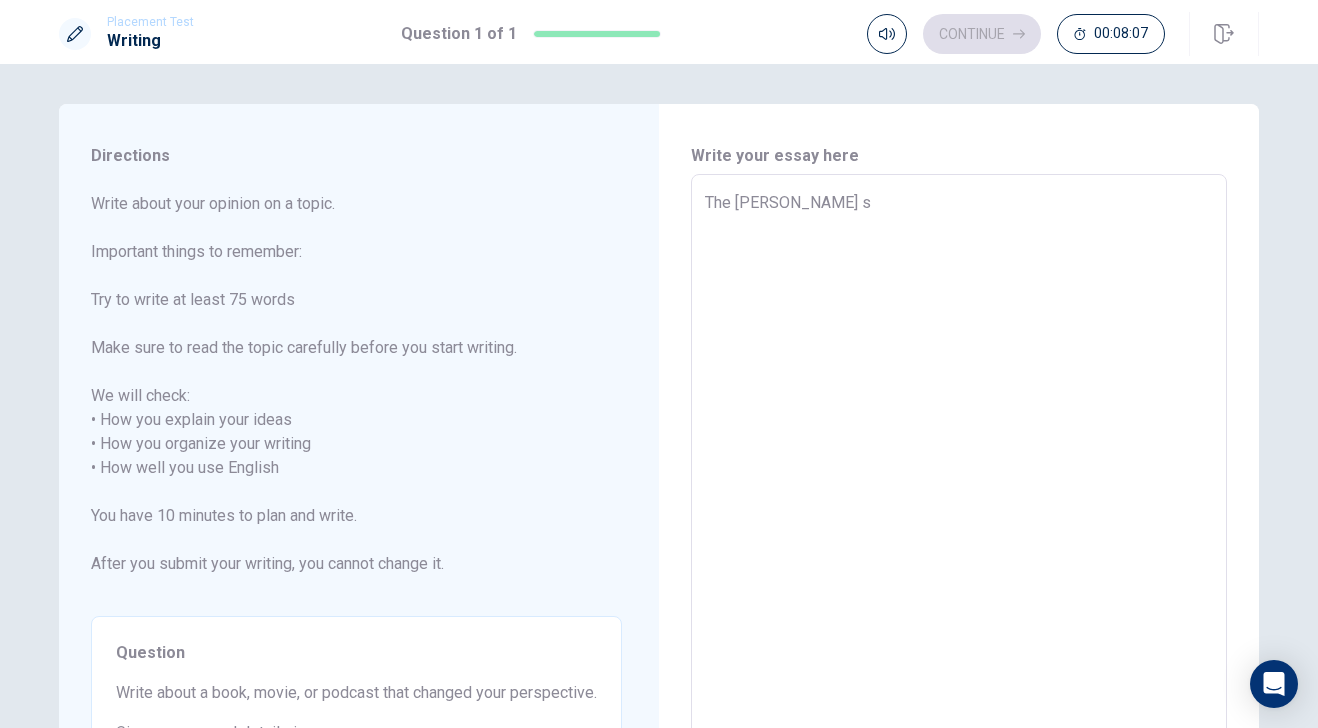 type on "x" 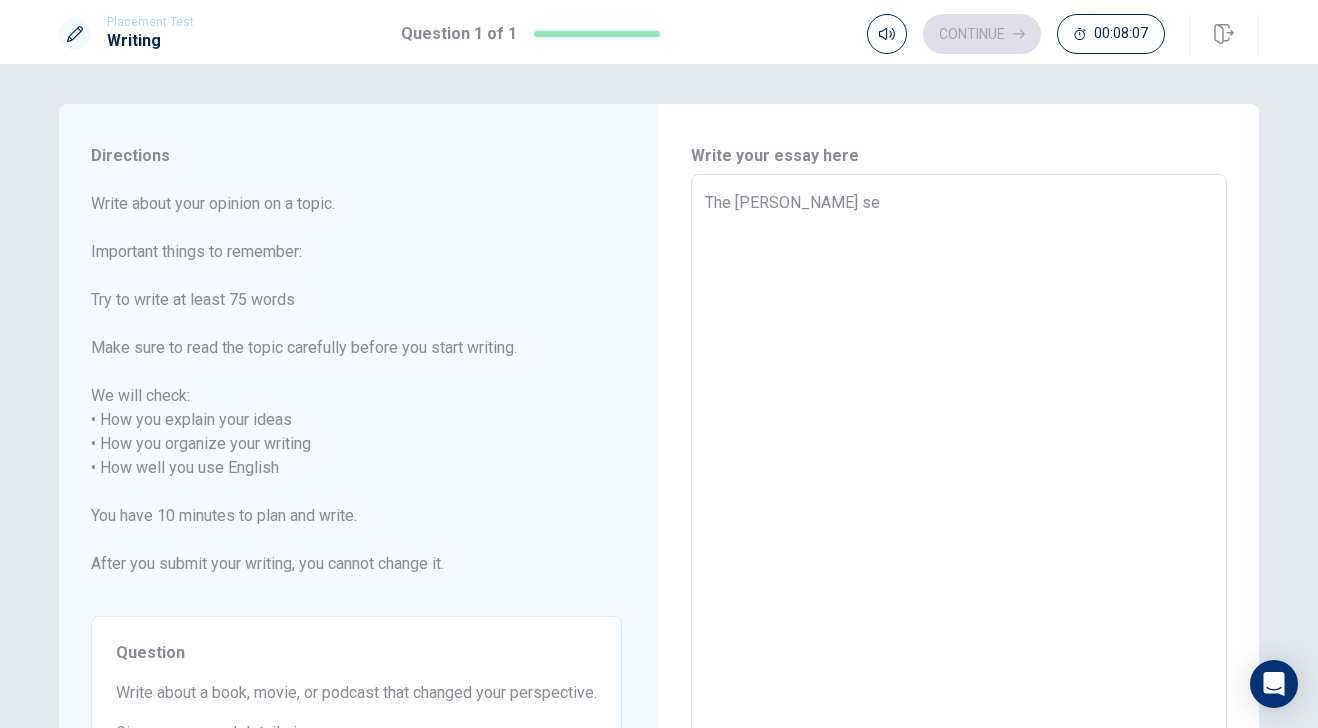 type on "x" 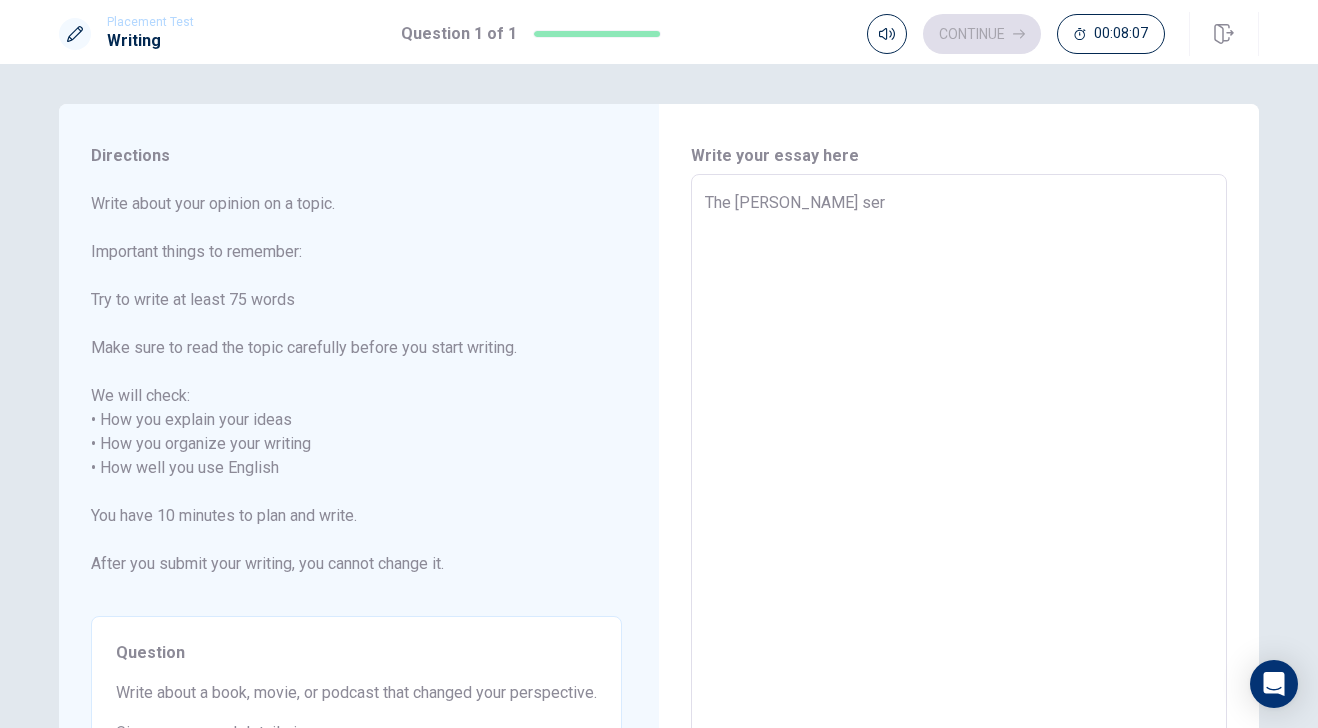 type on "x" 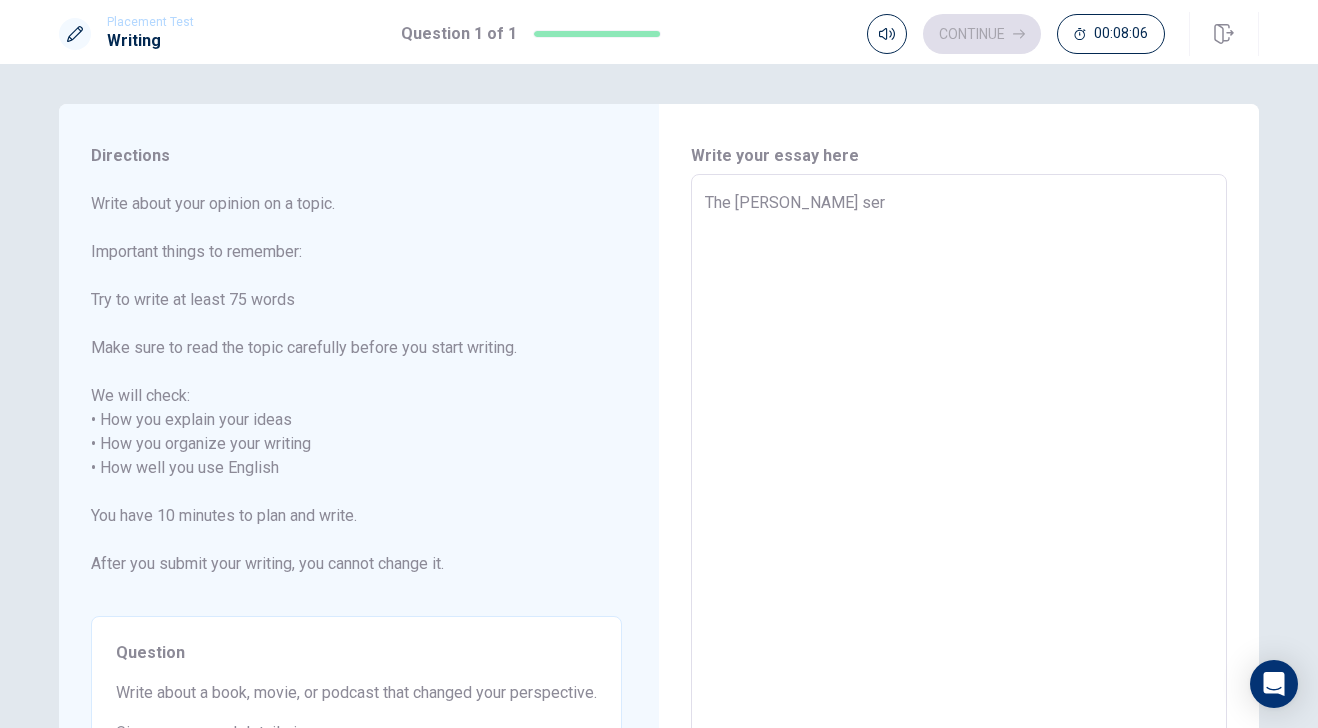 type on "The [PERSON_NAME] seri" 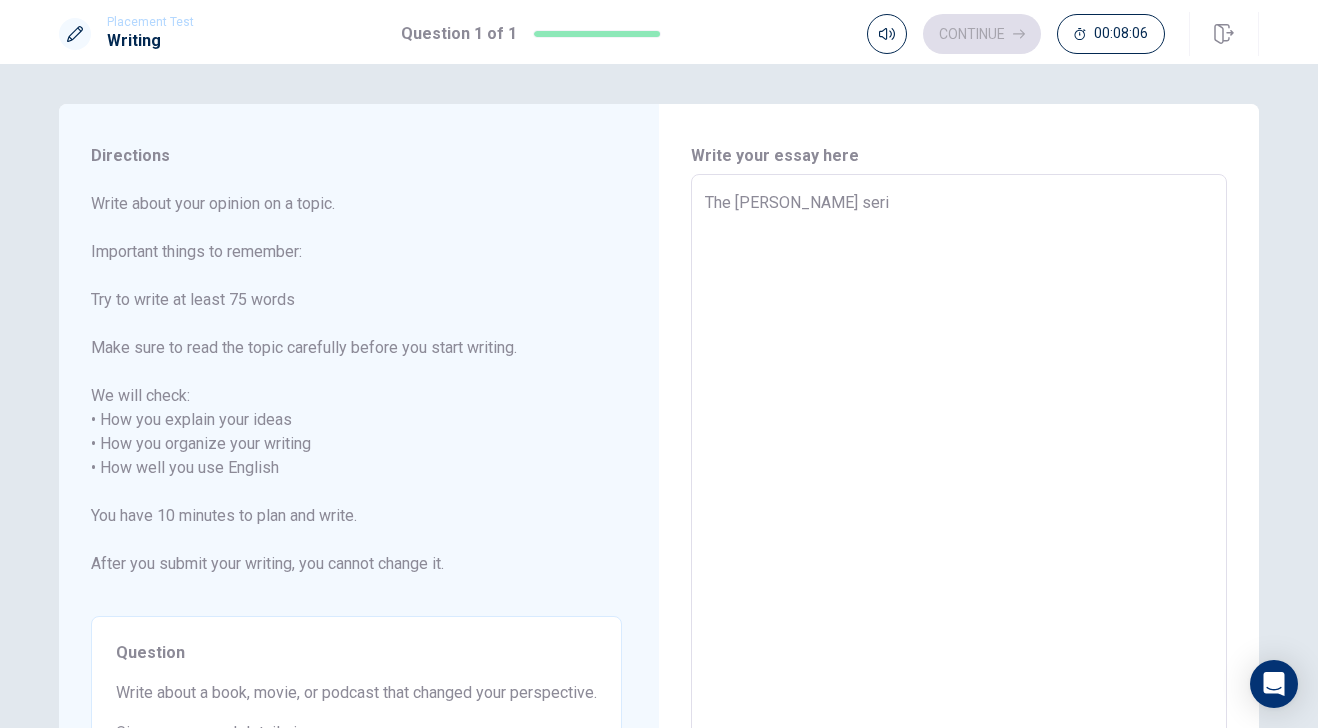 type on "x" 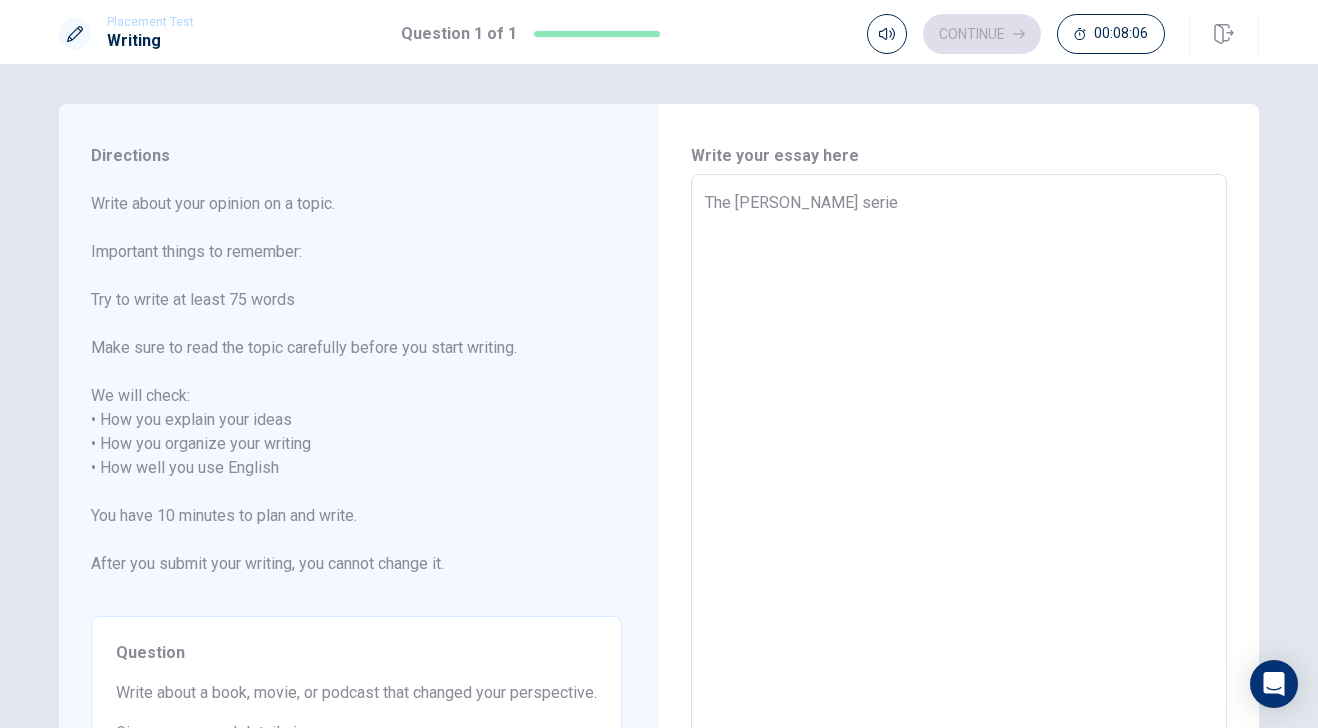 type on "x" 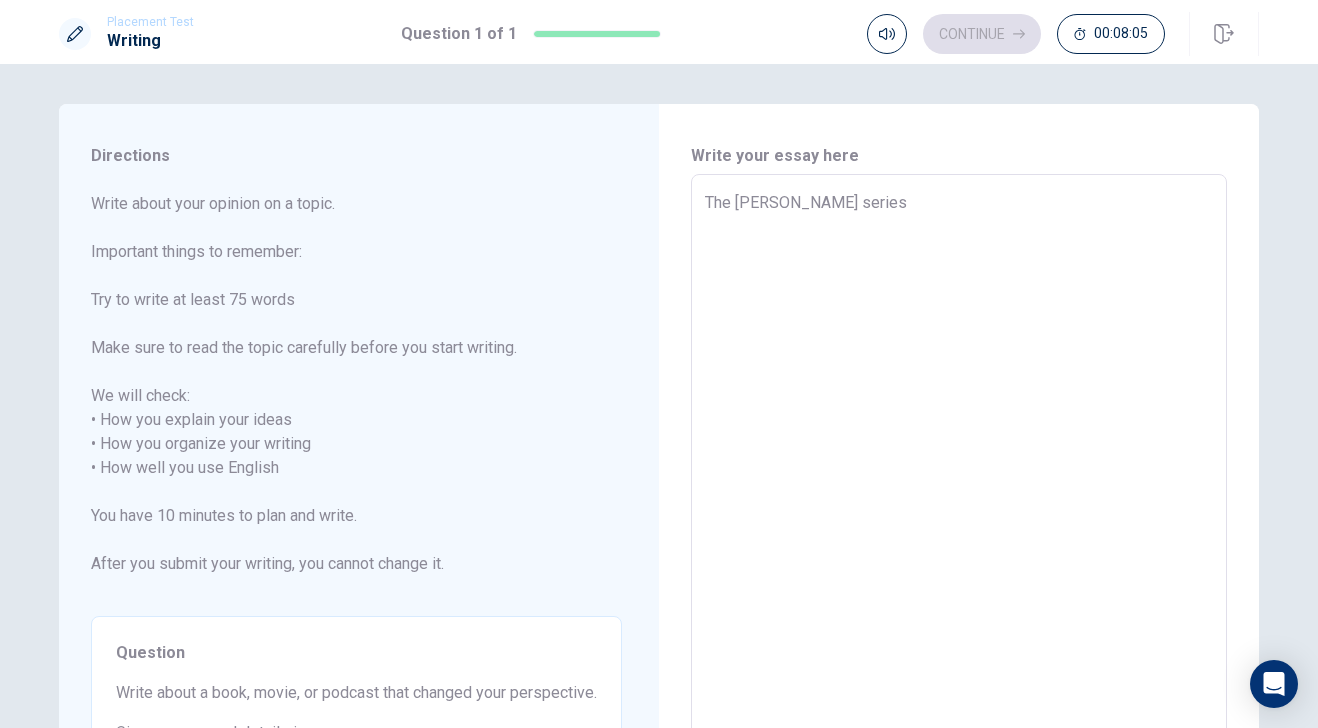 type on "x" 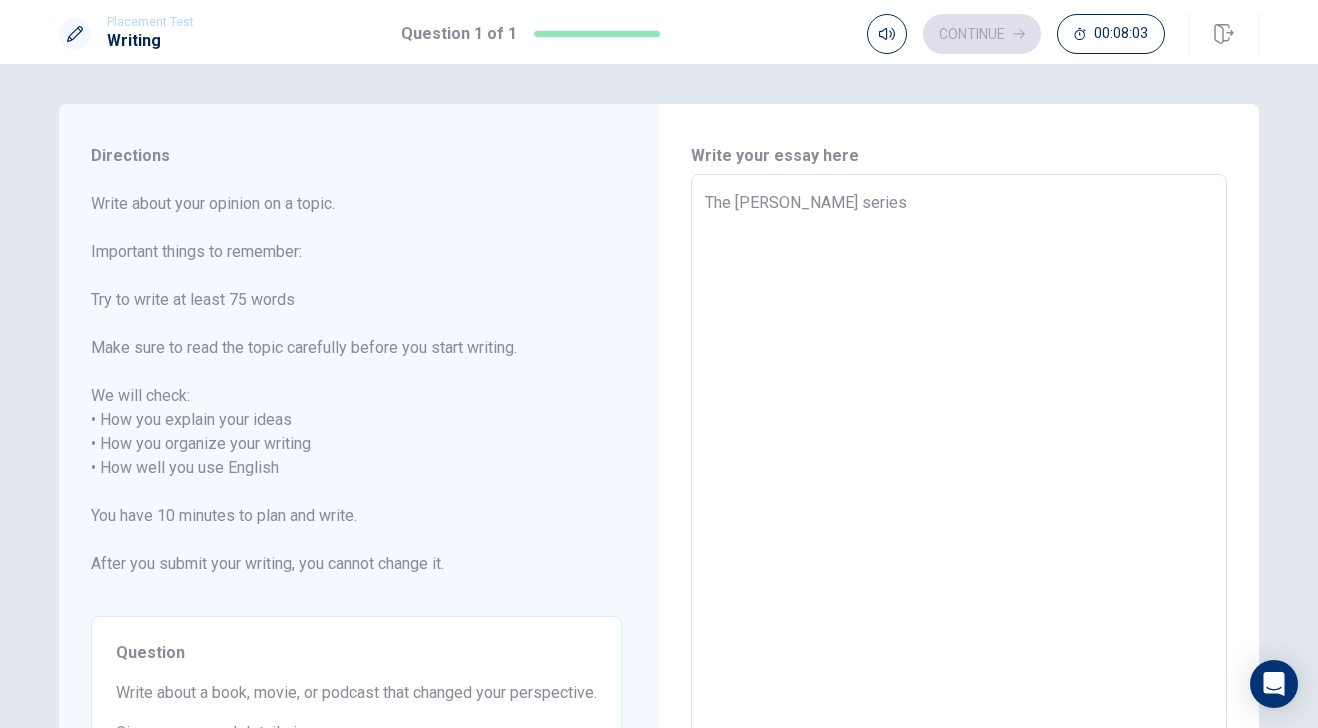 type on "x" 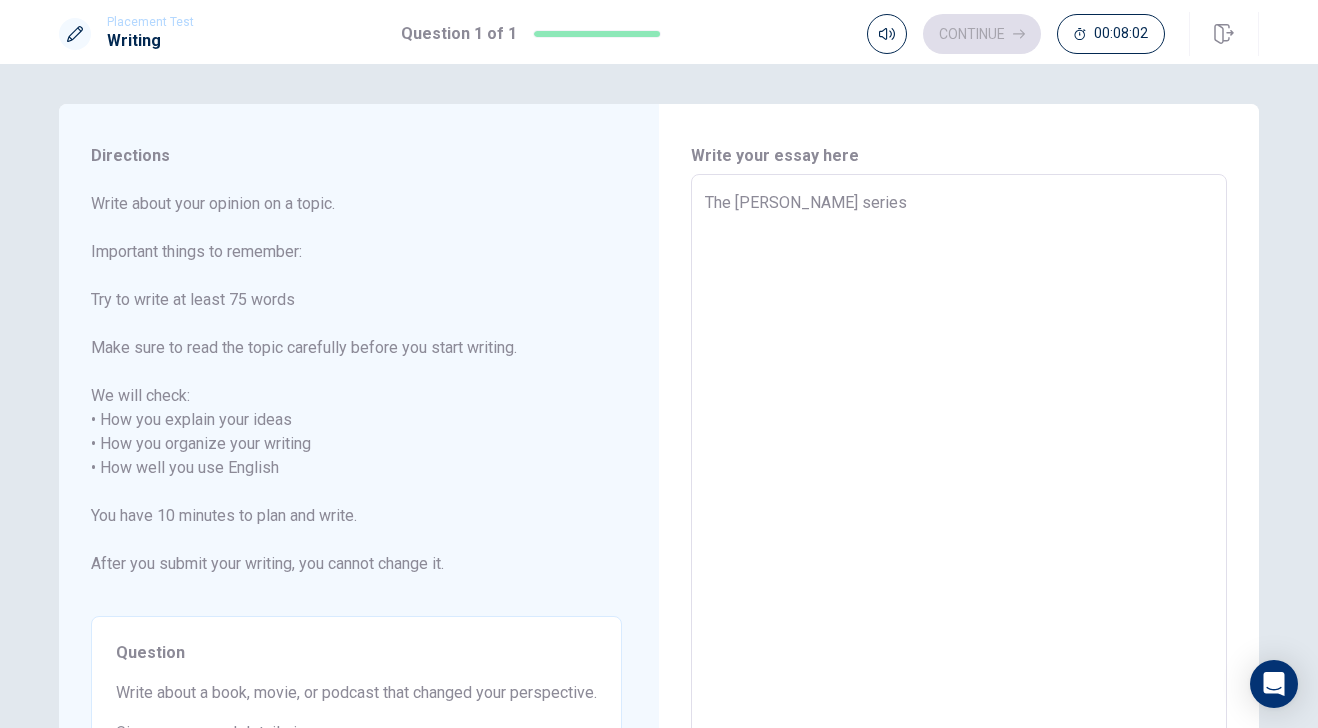 type on "The [PERSON_NAME] series c" 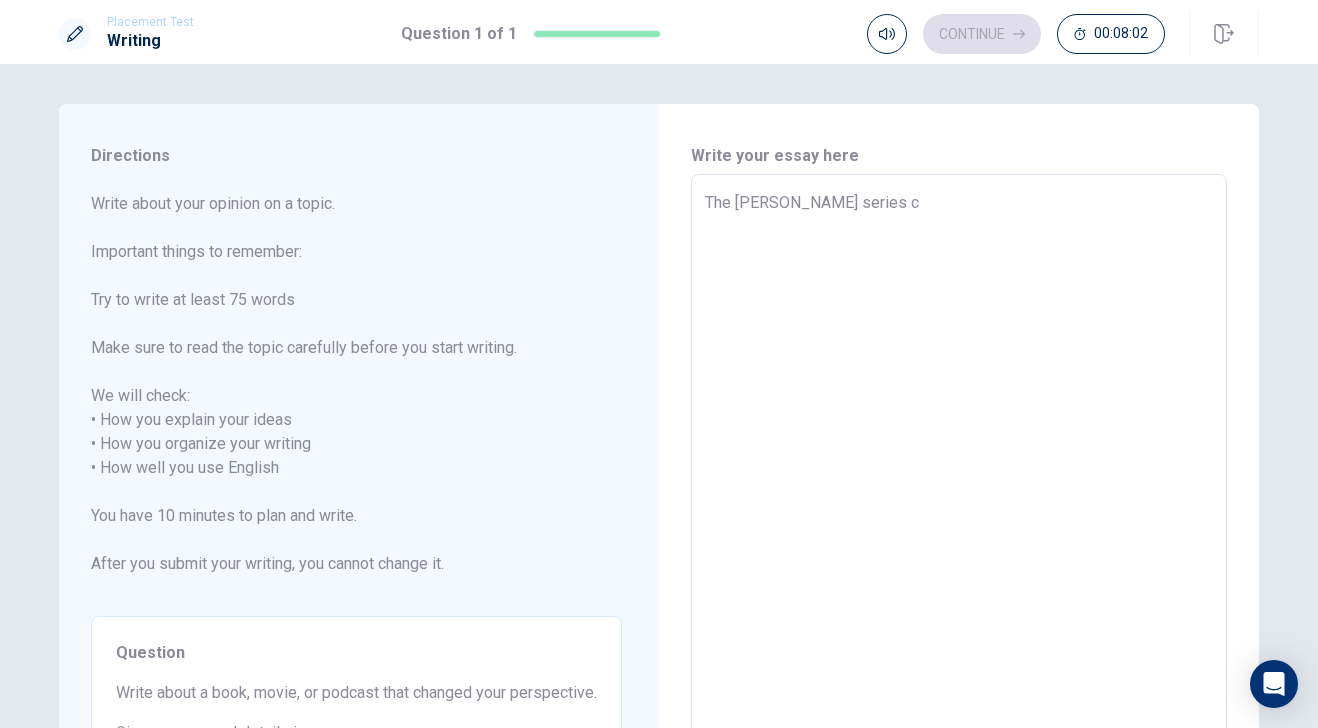 type on "x" 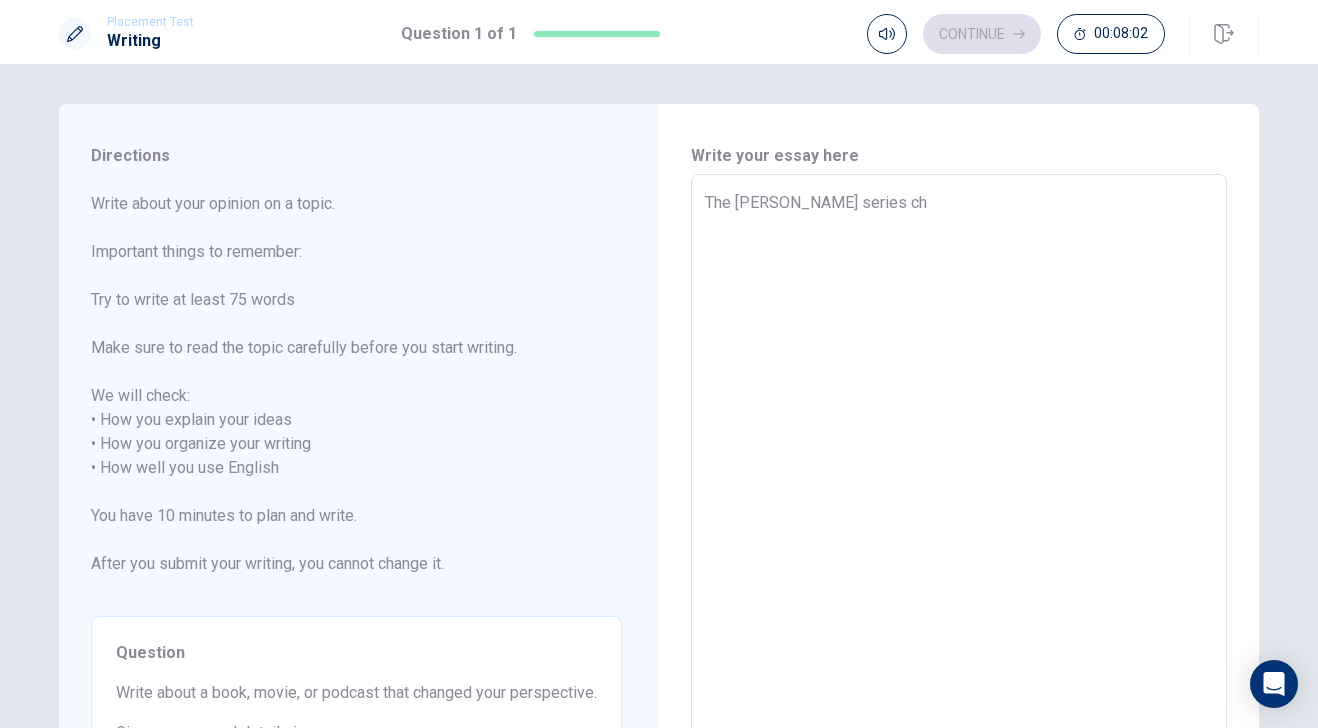 type on "x" 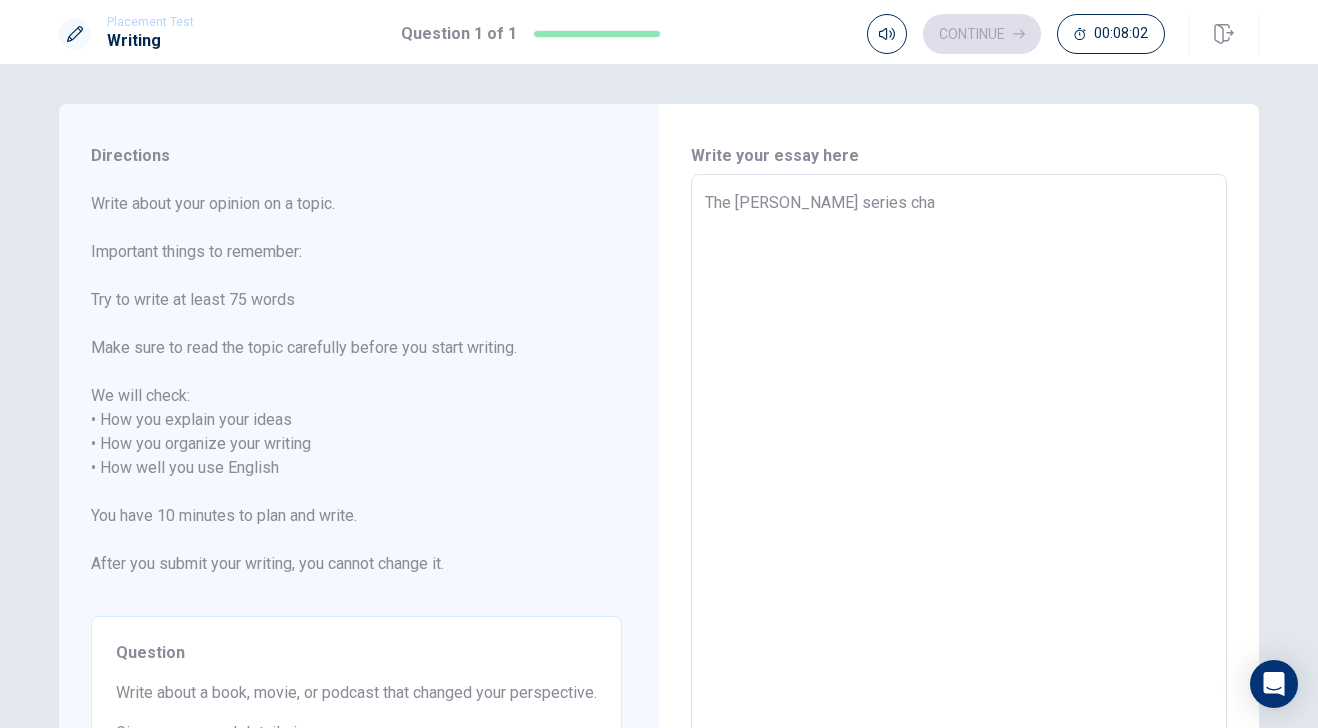 type on "x" 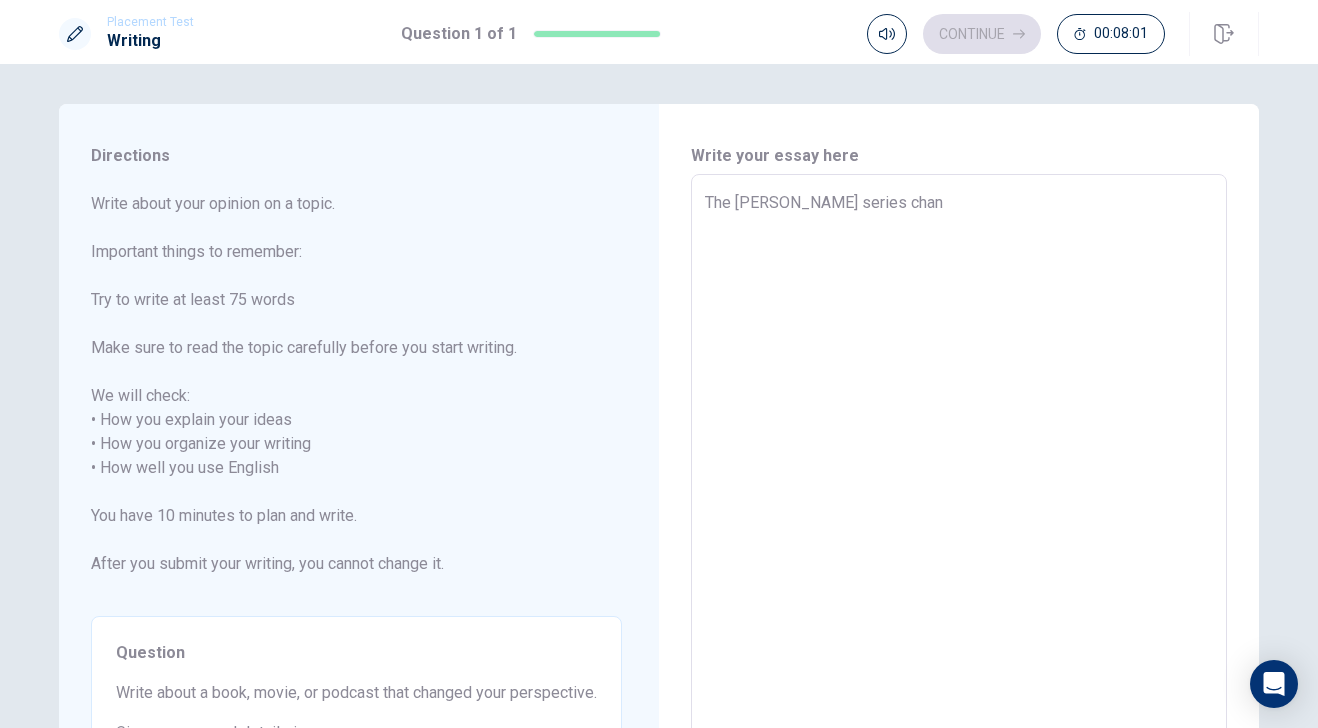 type on "x" 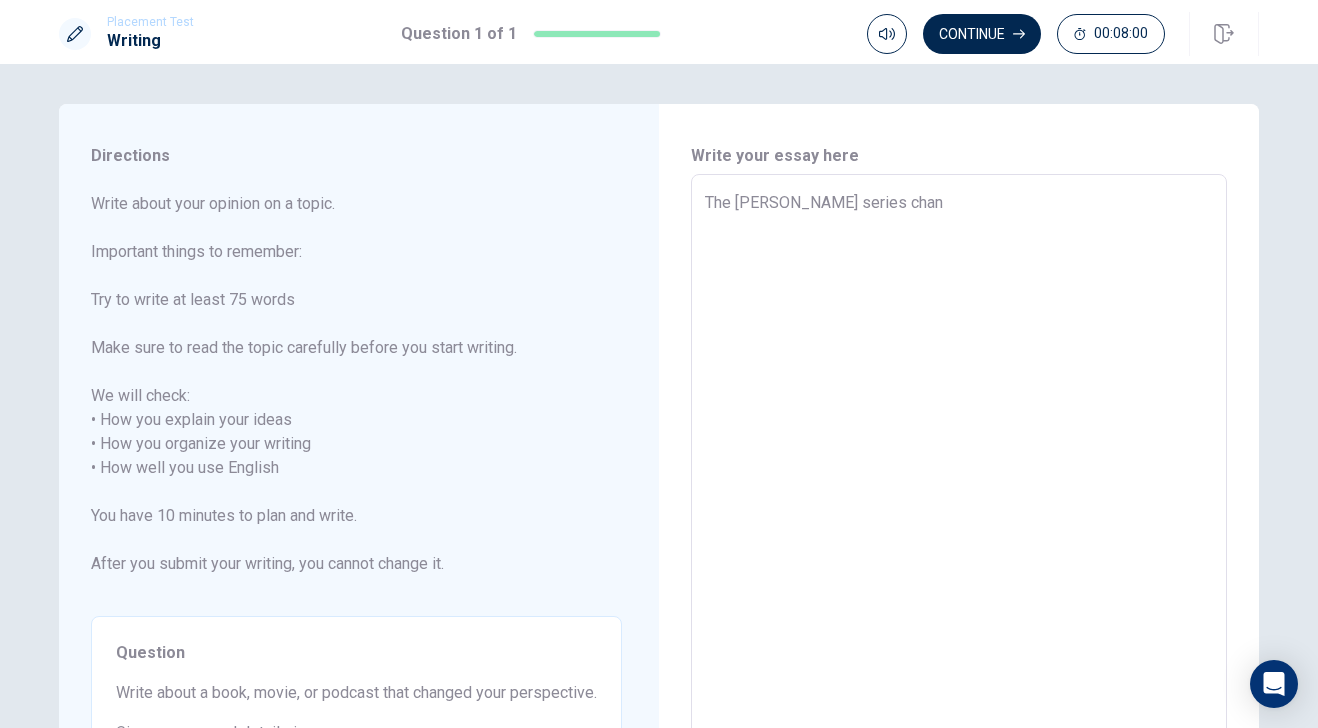 type on "The [PERSON_NAME] series [PERSON_NAME]" 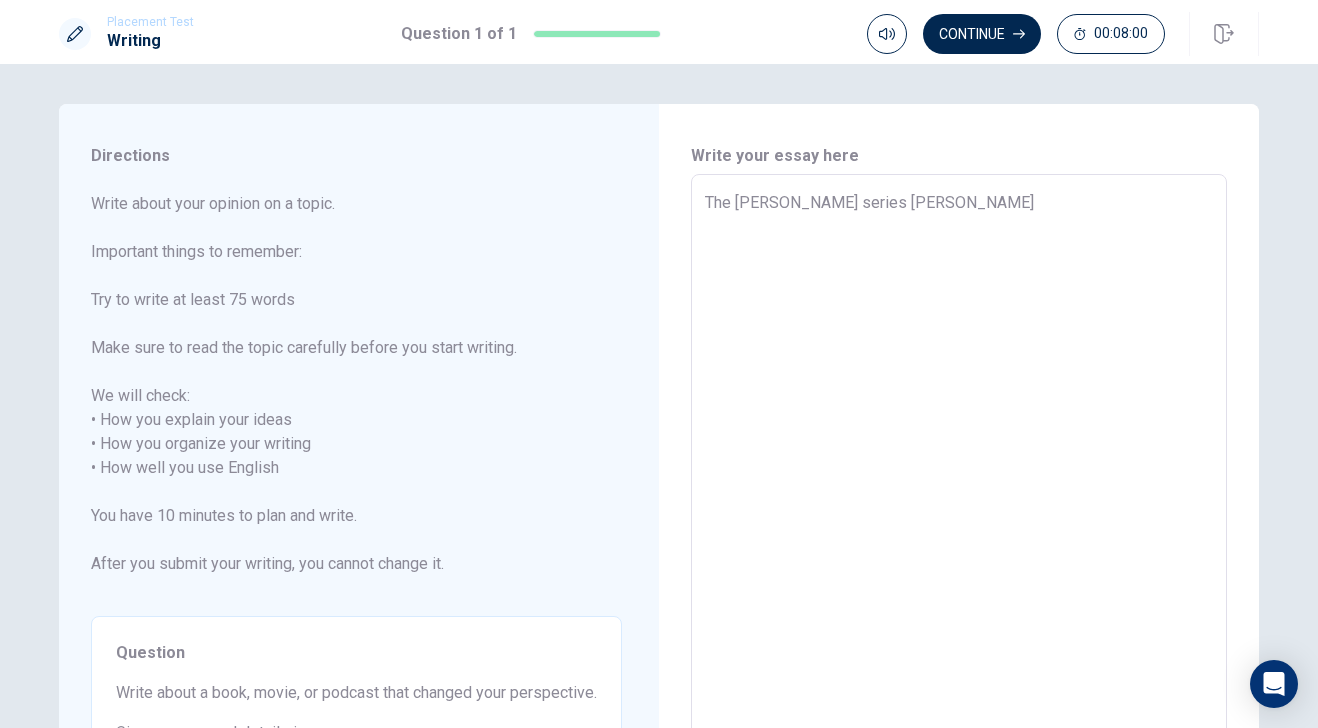 type on "x" 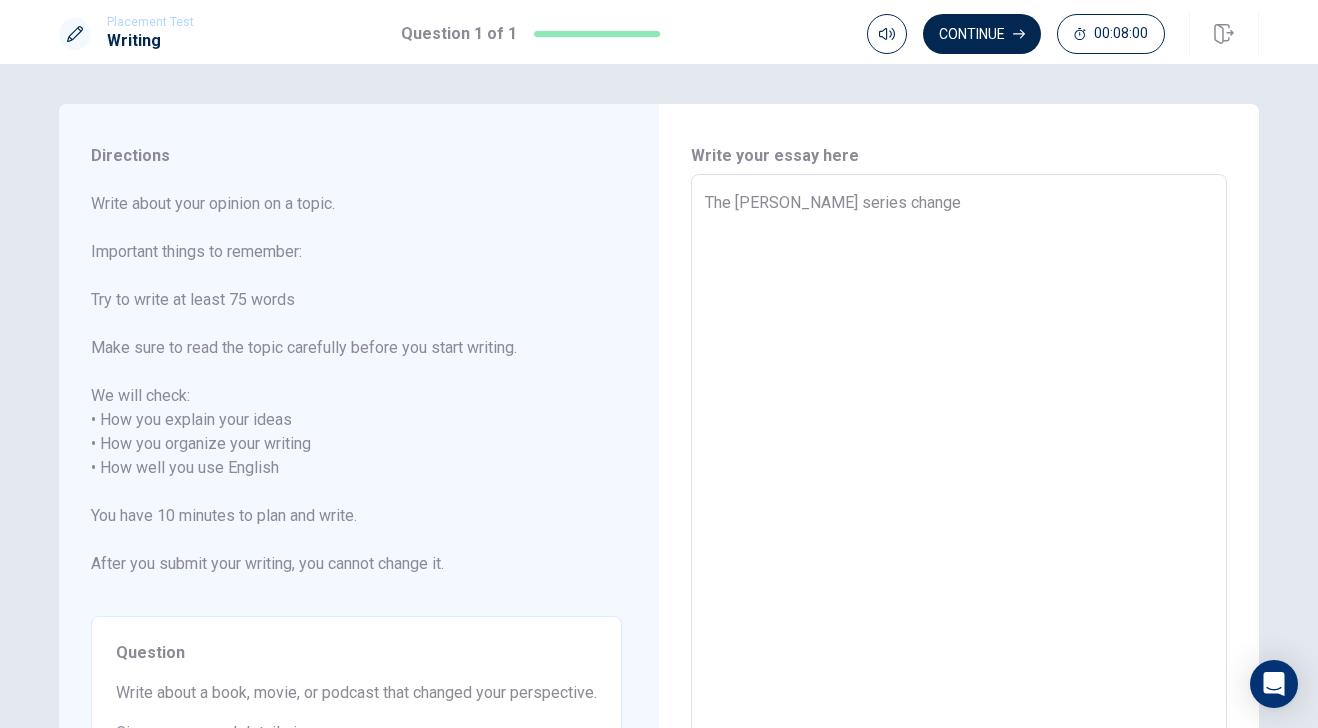 type on "x" 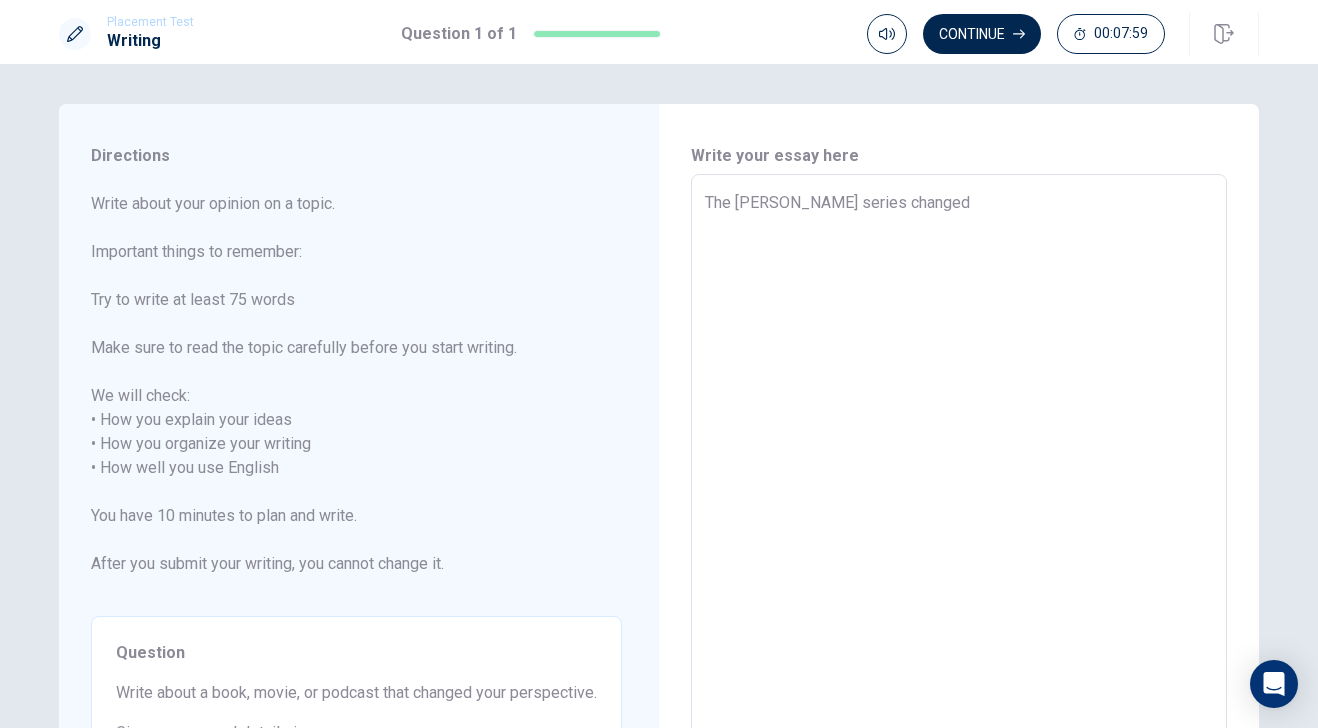 type on "x" 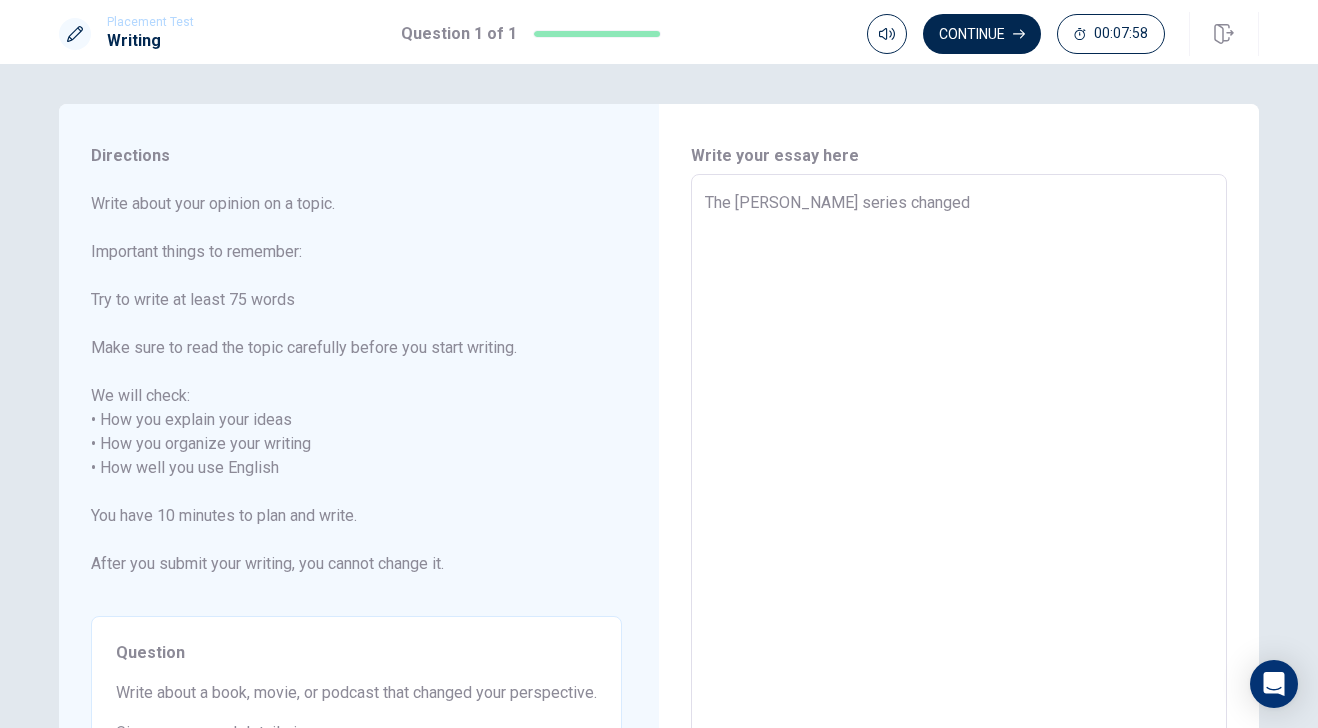 type on "x" 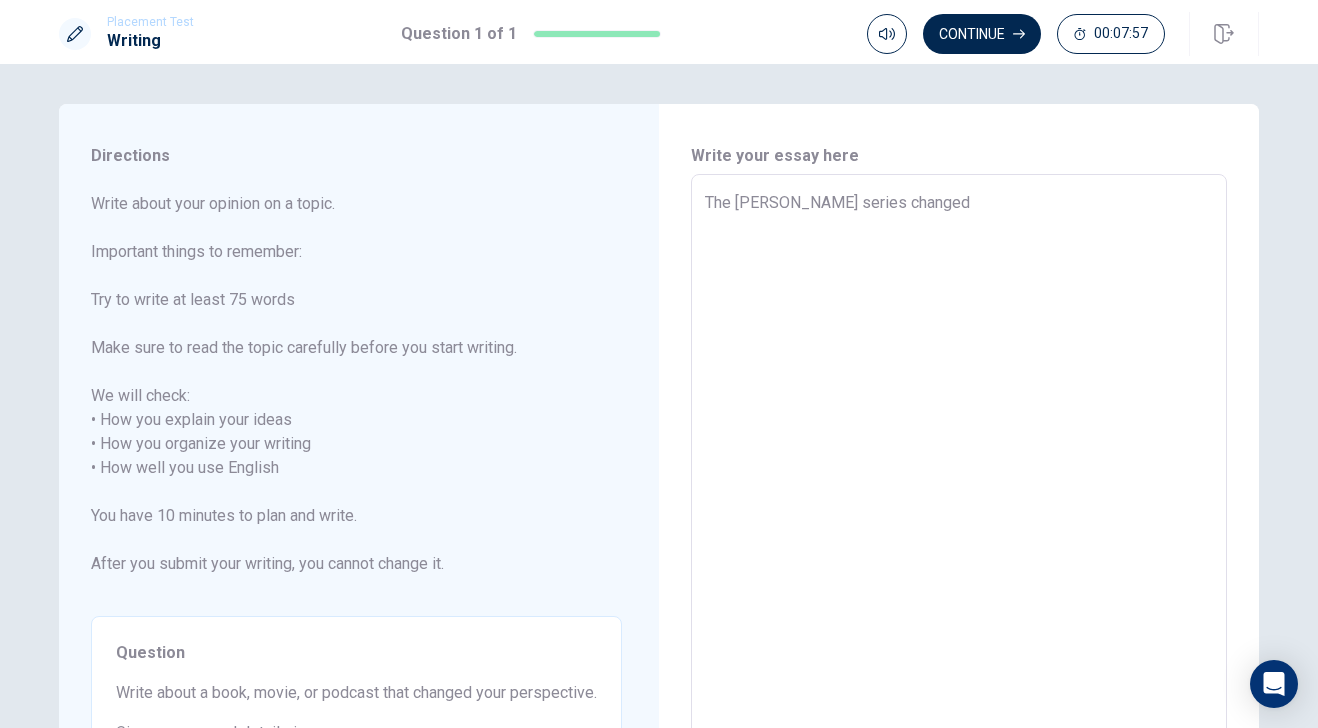 type on "The [PERSON_NAME] series changed t" 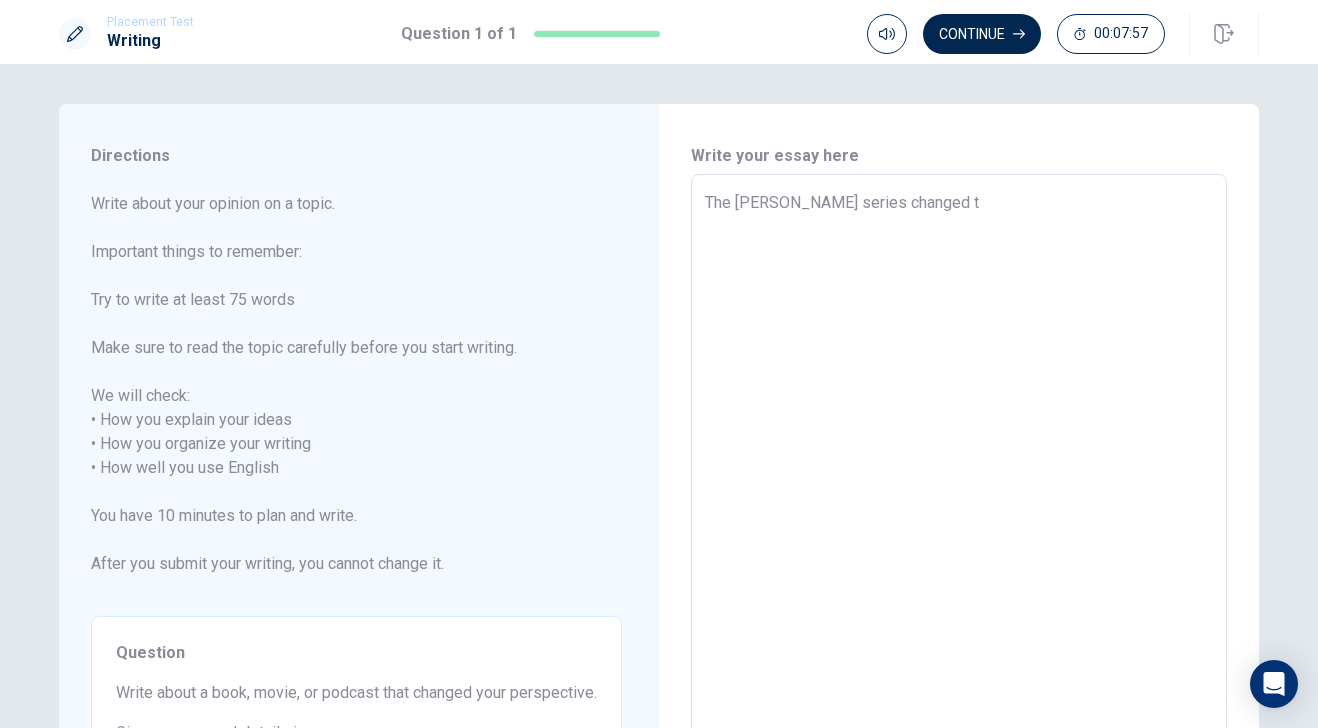 type on "x" 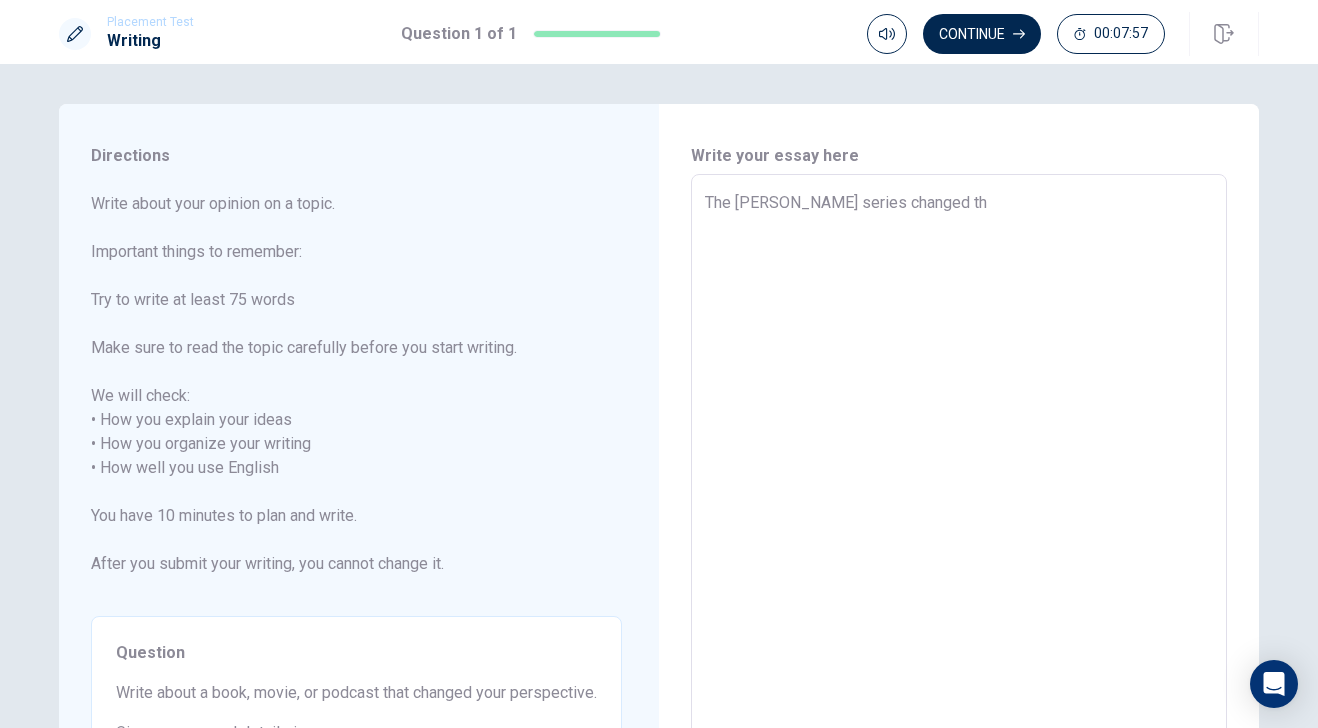 type on "x" 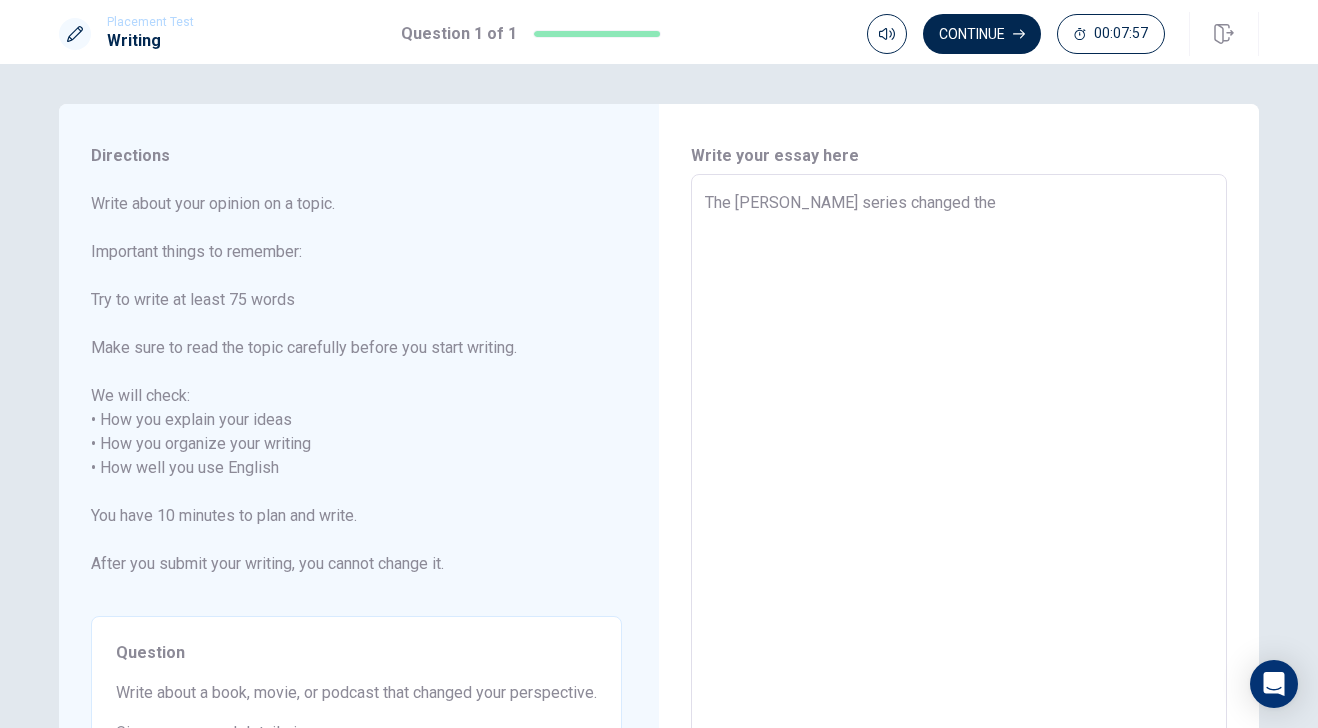 type on "x" 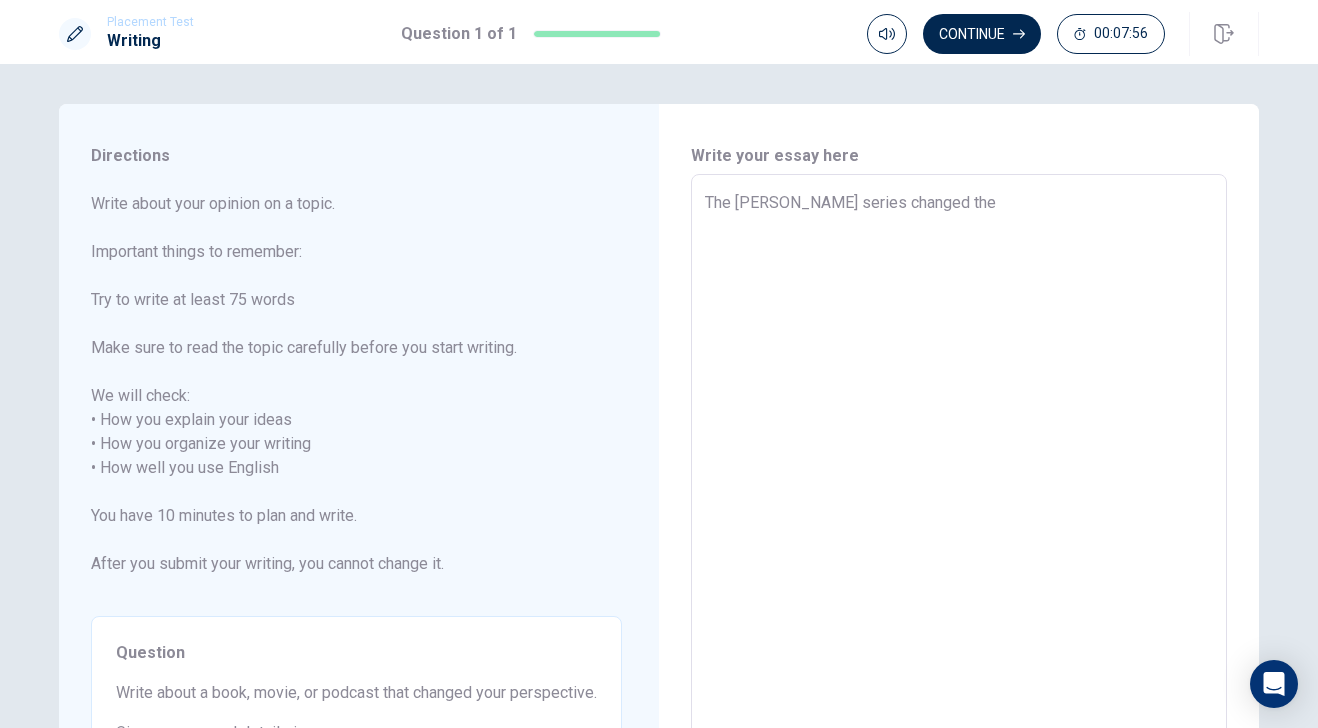 type on "The [PERSON_NAME] series changed the" 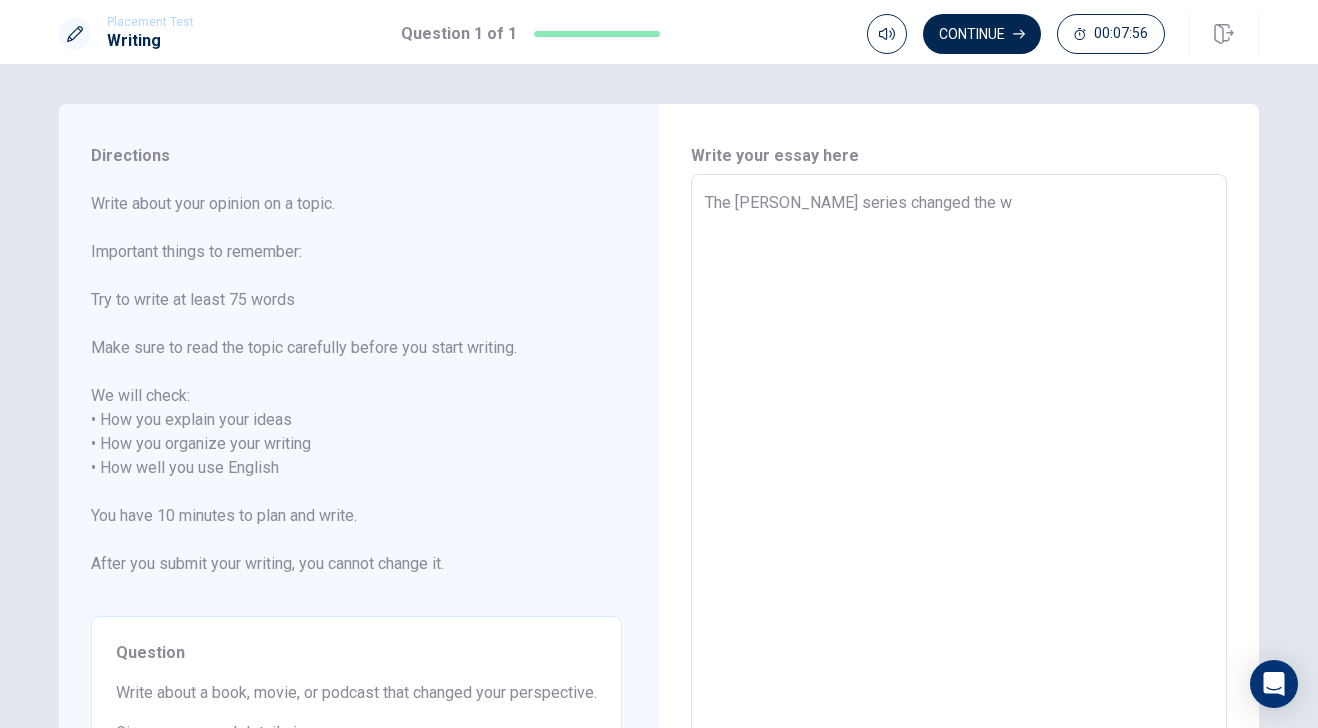 type on "x" 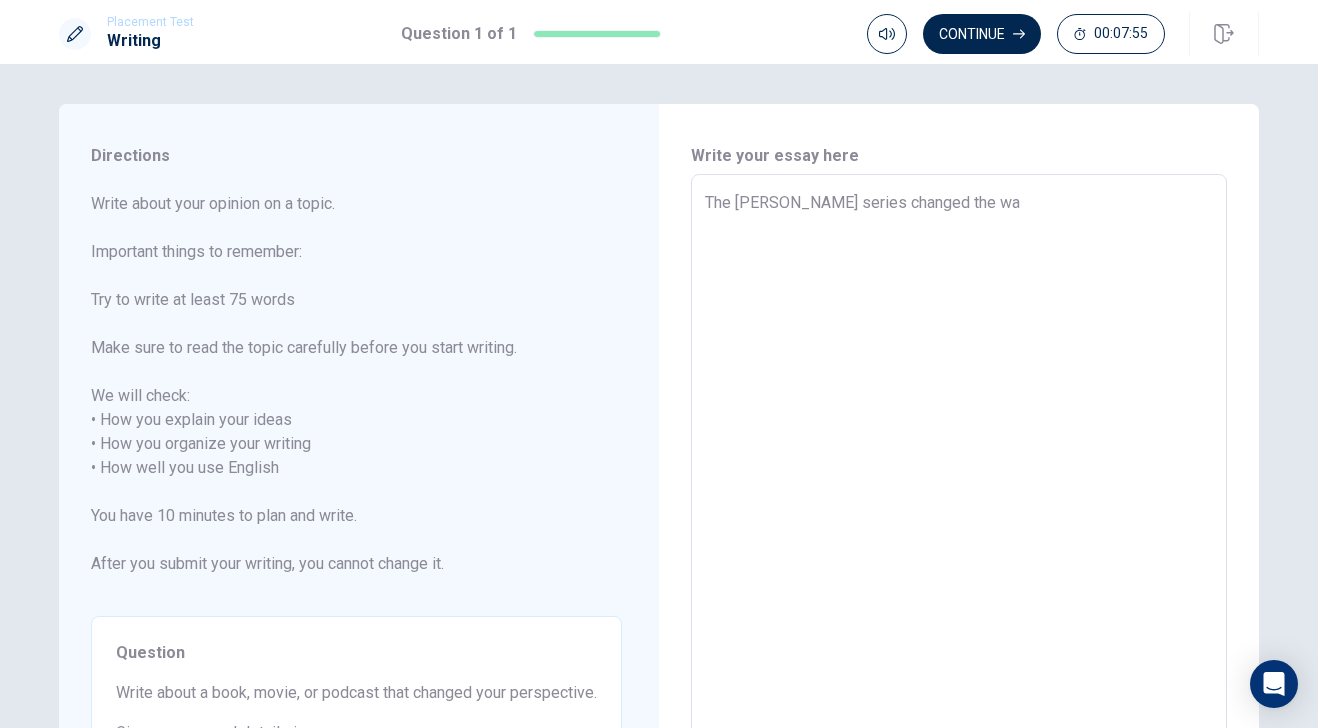 type on "x" 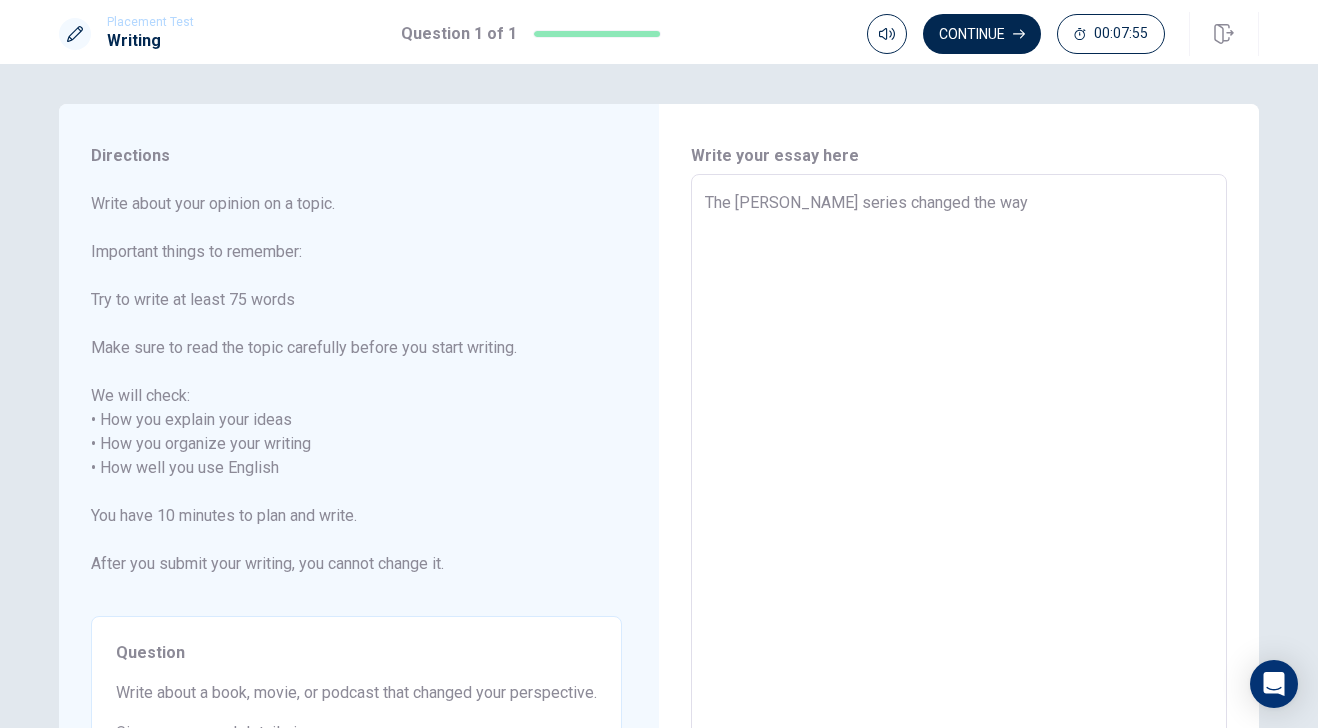 type on "x" 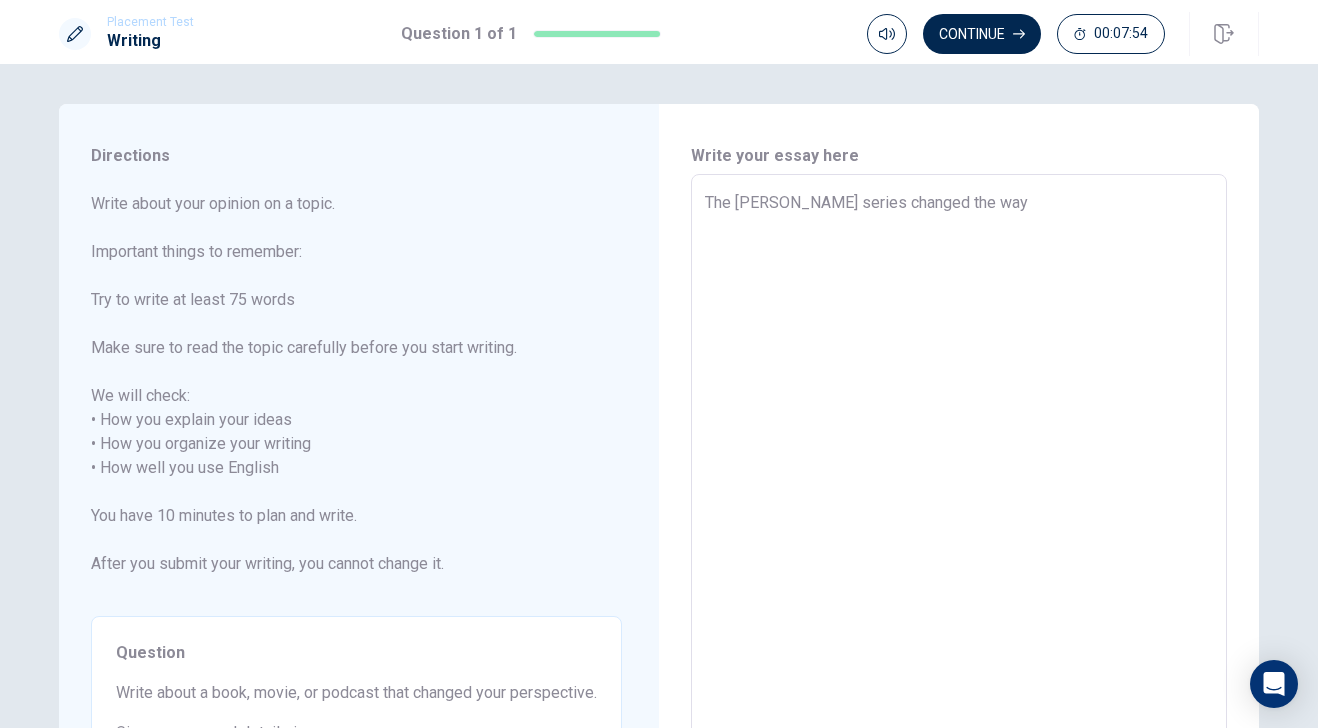 type on "The [PERSON_NAME] series changed the way" 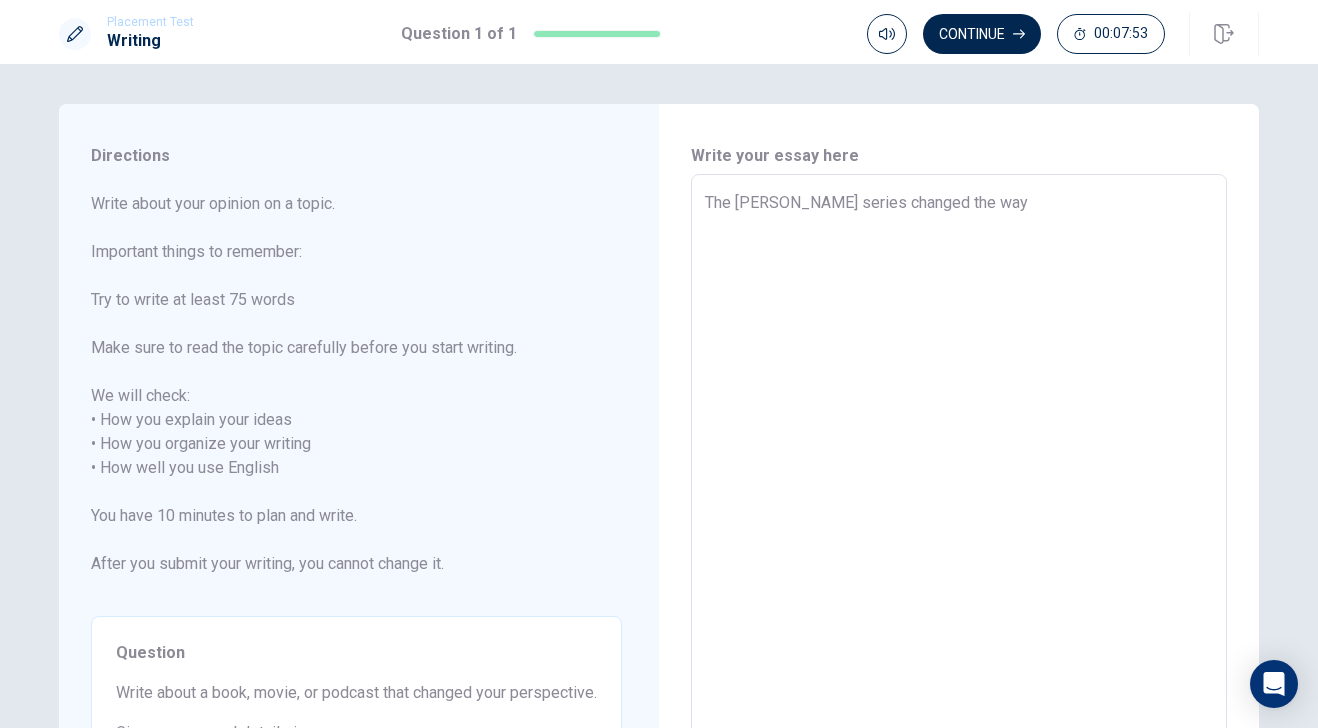 type on "The [PERSON_NAME] series changed the way I" 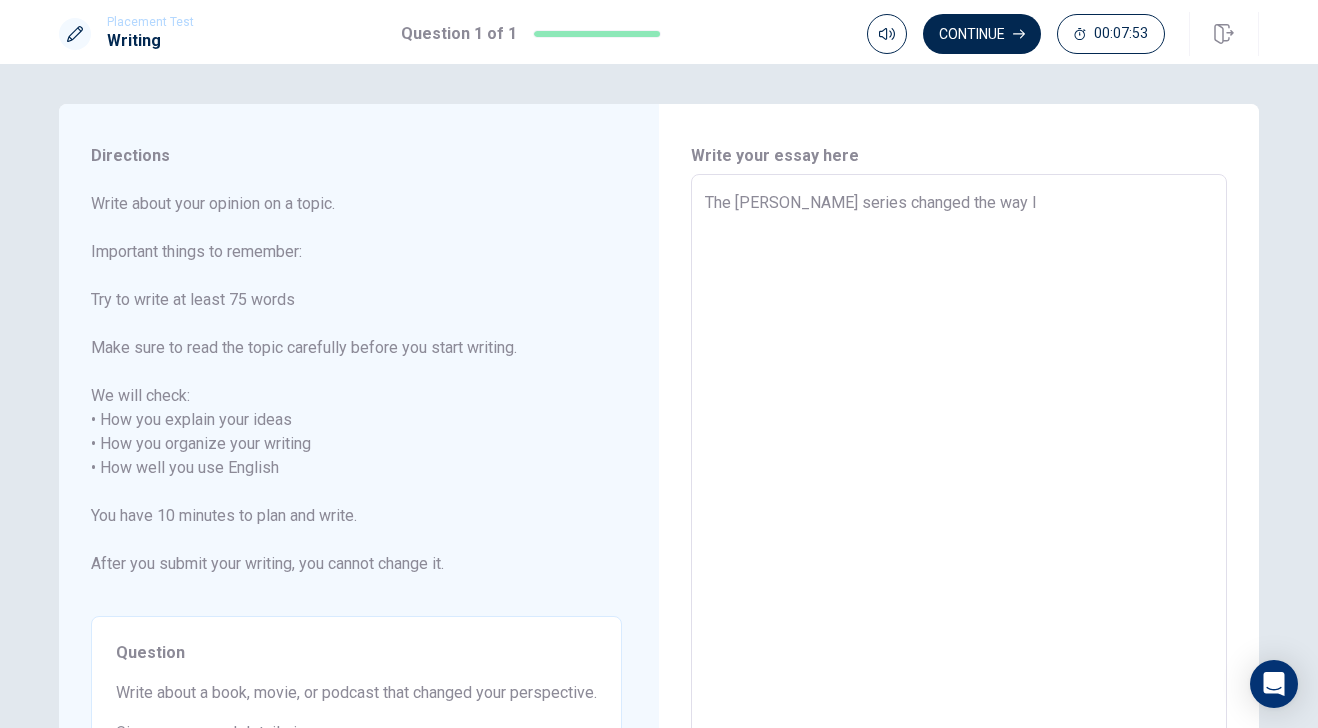type on "x" 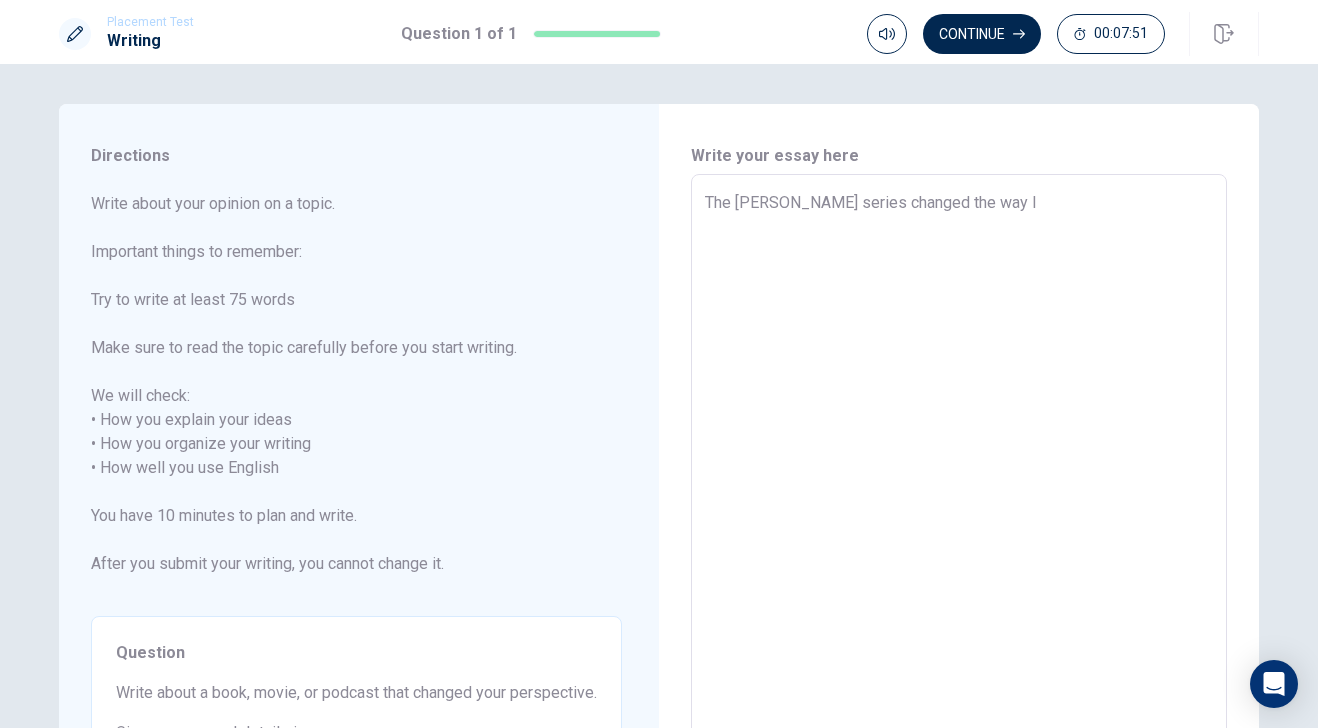 type on "x" 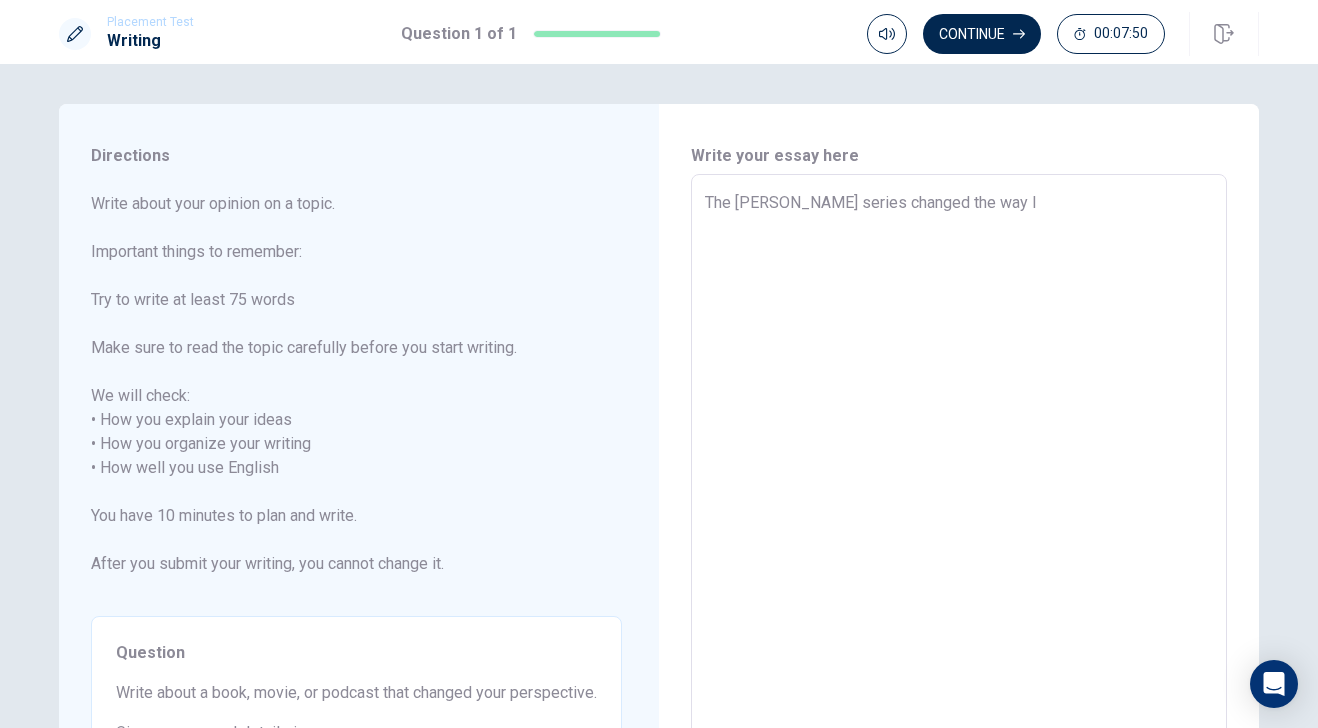 type on "The [PERSON_NAME] series changed the way I" 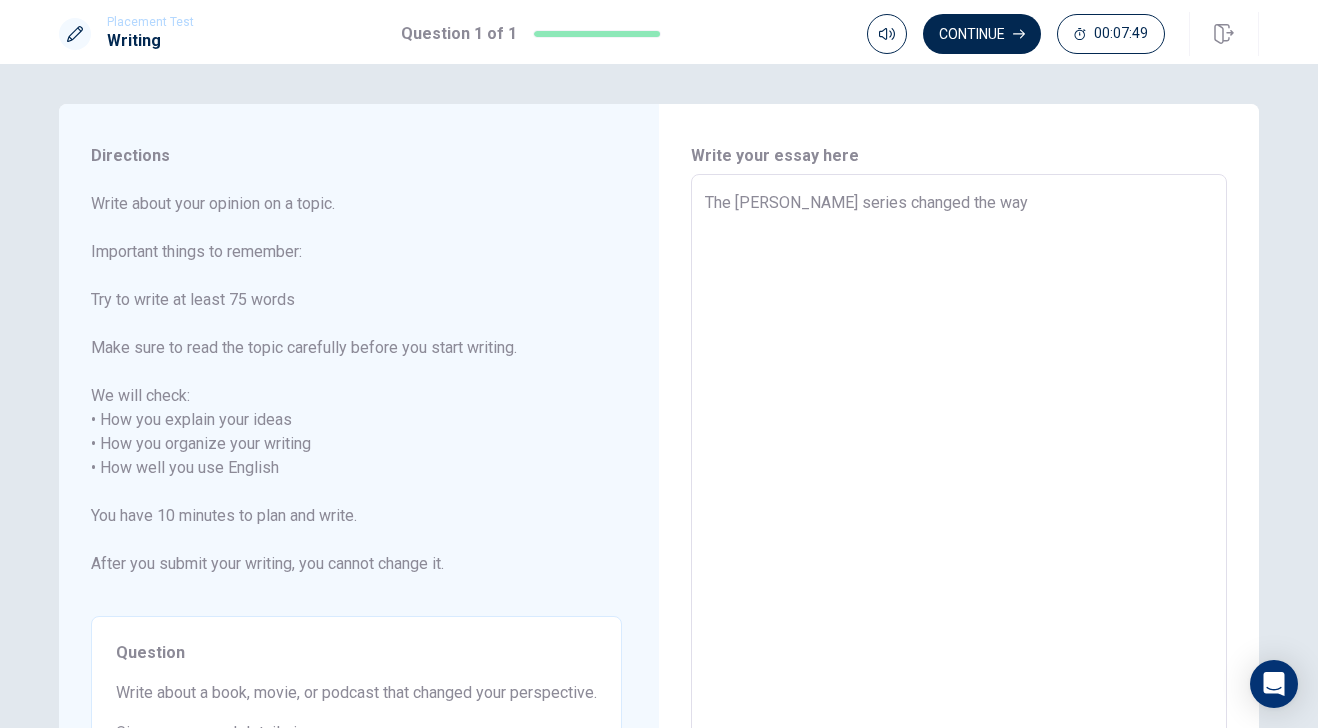 type on "x" 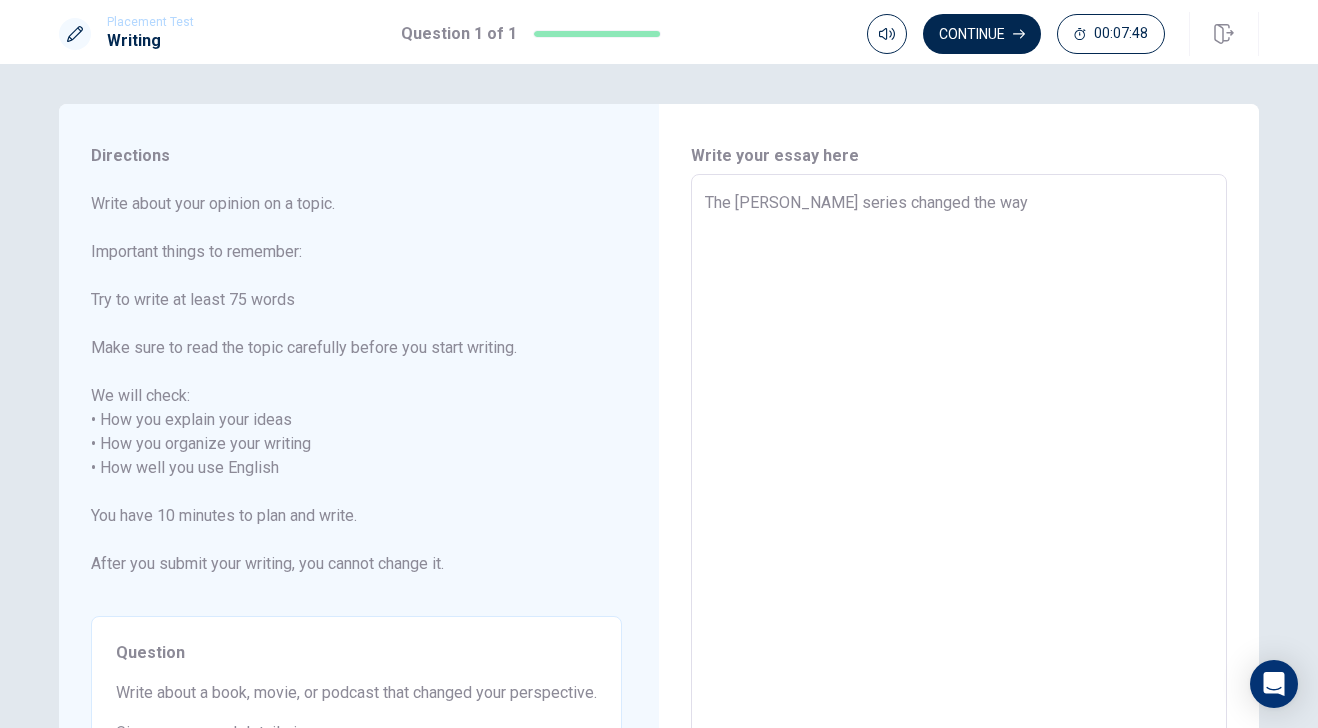 type on "The [PERSON_NAME] series changed the way I" 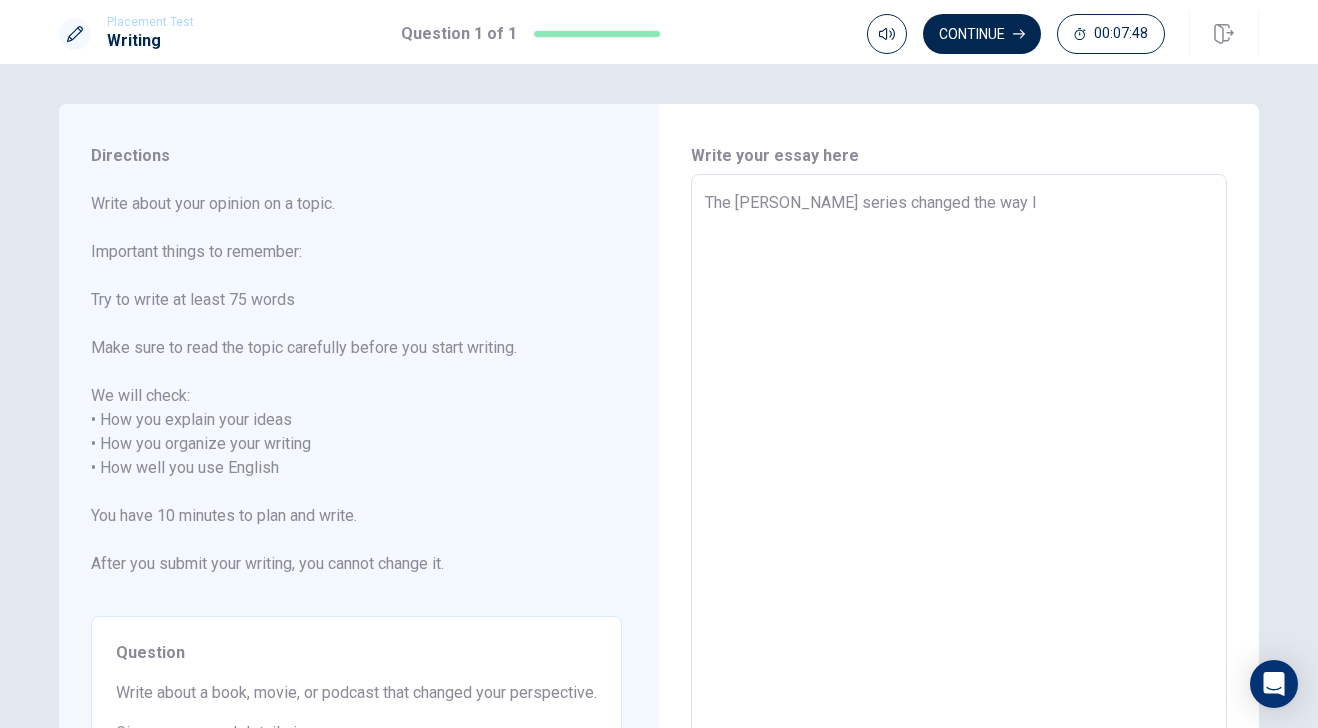 type on "x" 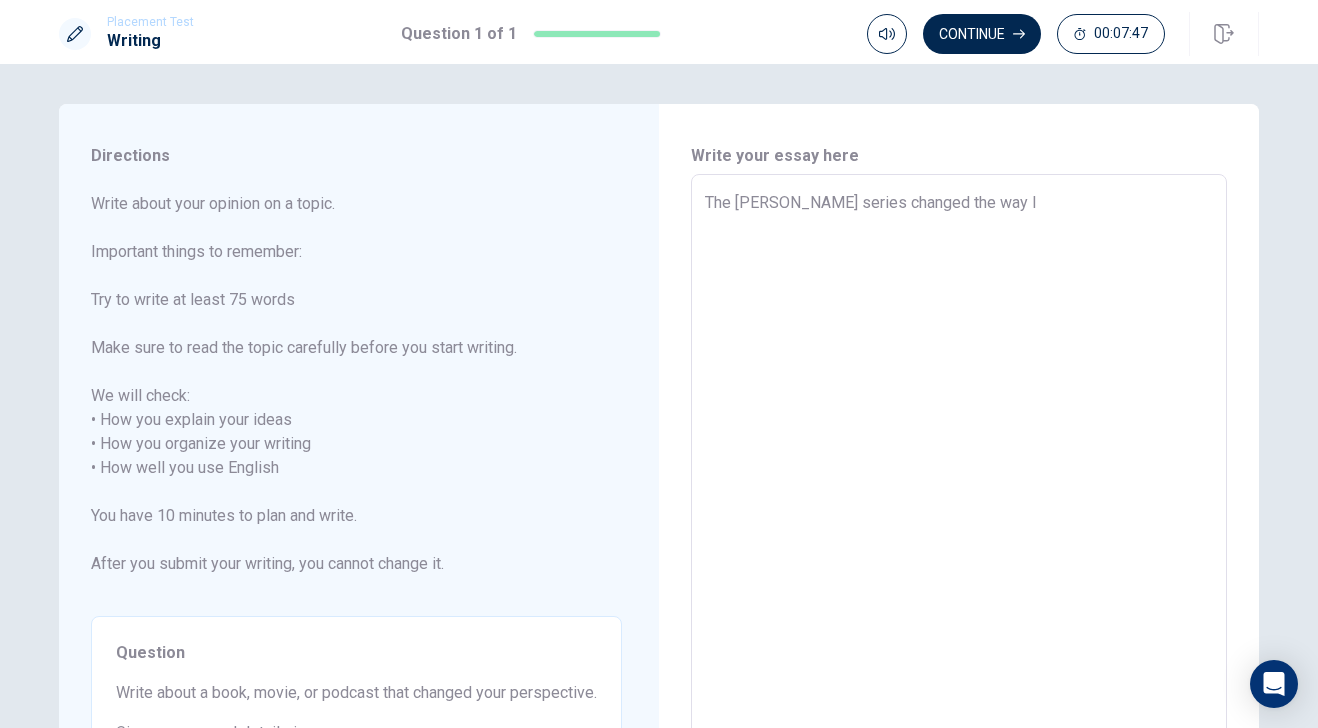 type on "The [PERSON_NAME] series changed the way I" 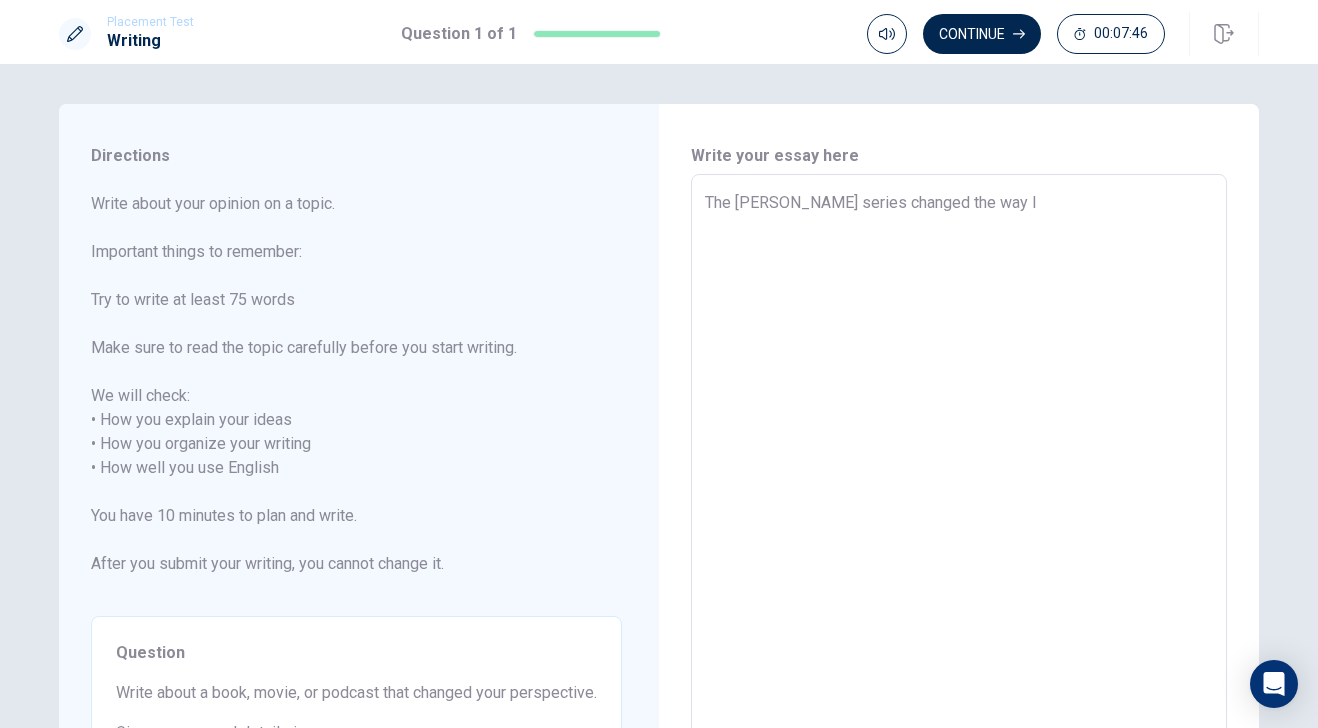 type on "The [PERSON_NAME] series changed the way I u" 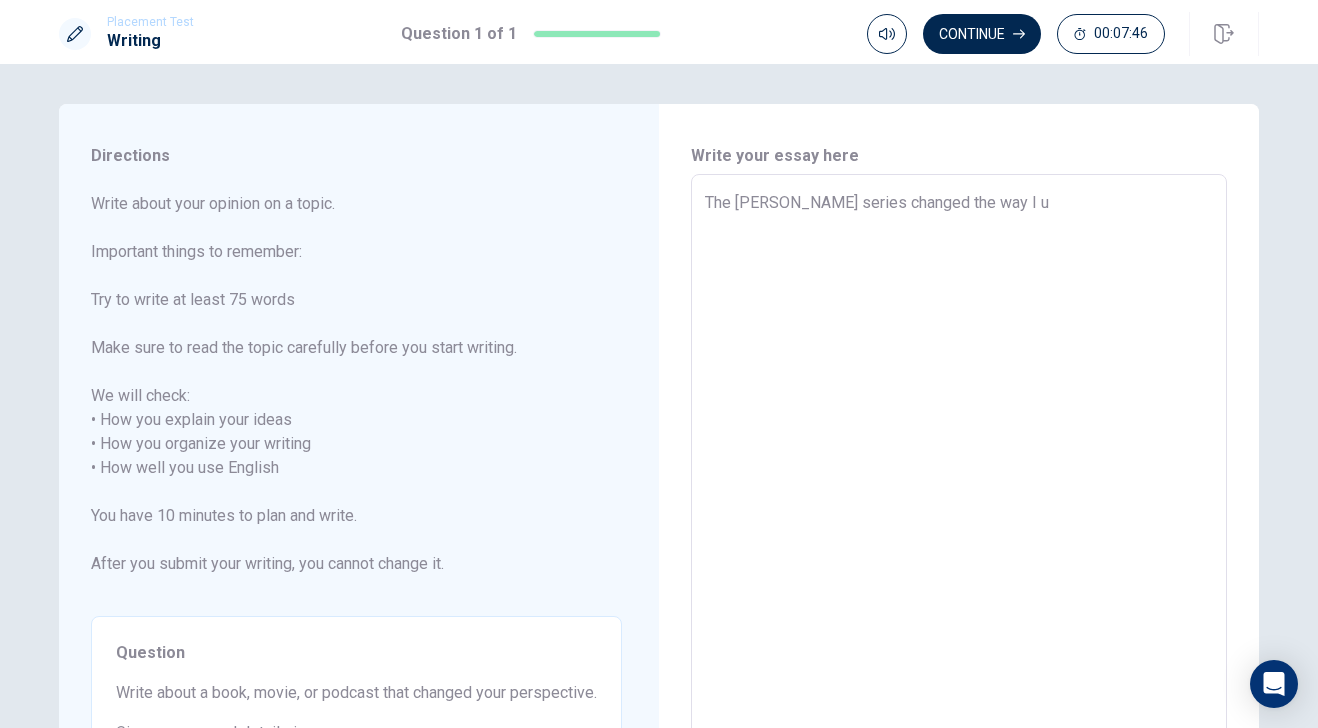type on "x" 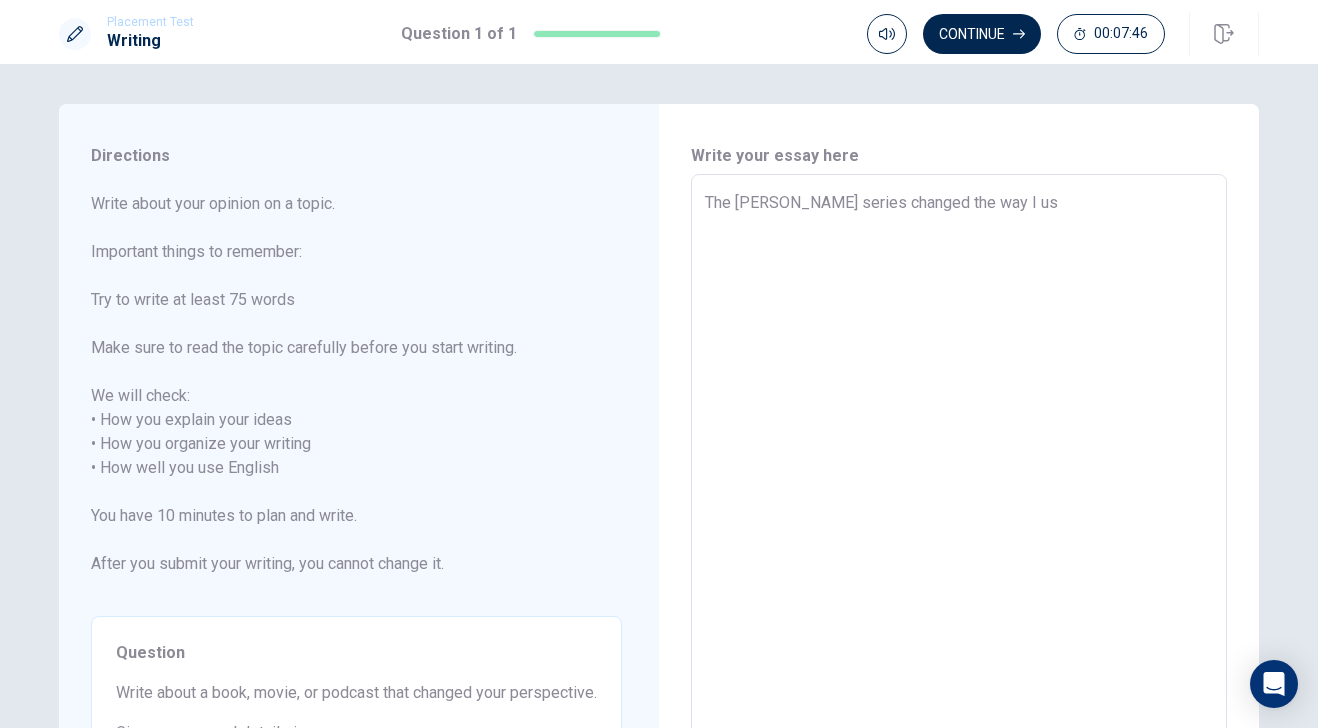 type on "x" 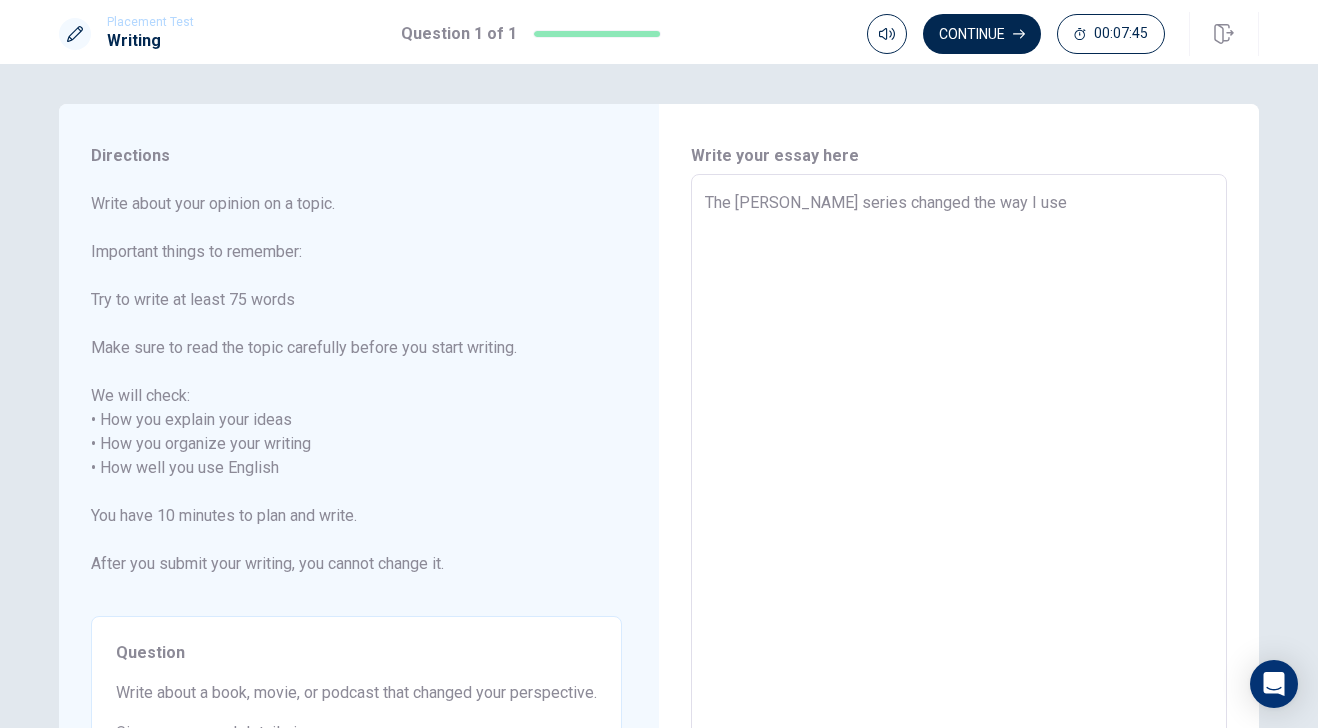 type on "x" 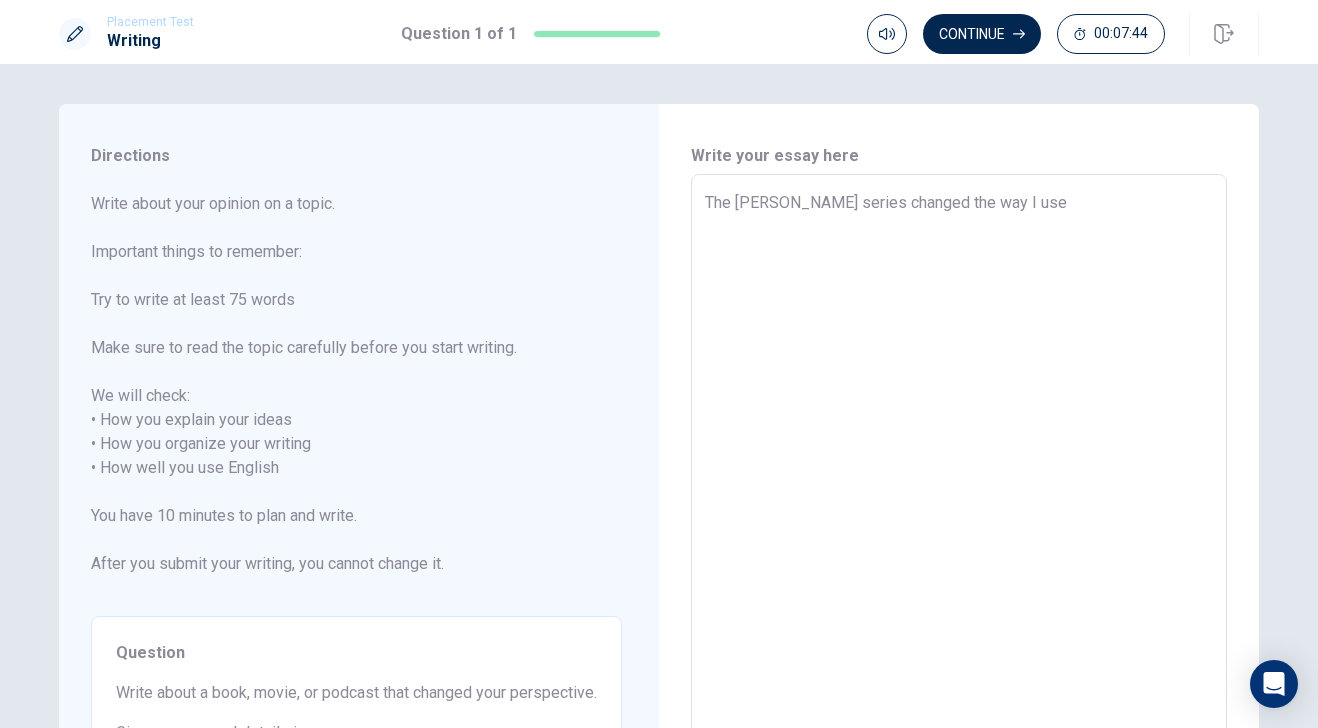 type on "The [PERSON_NAME] series changed the way I use" 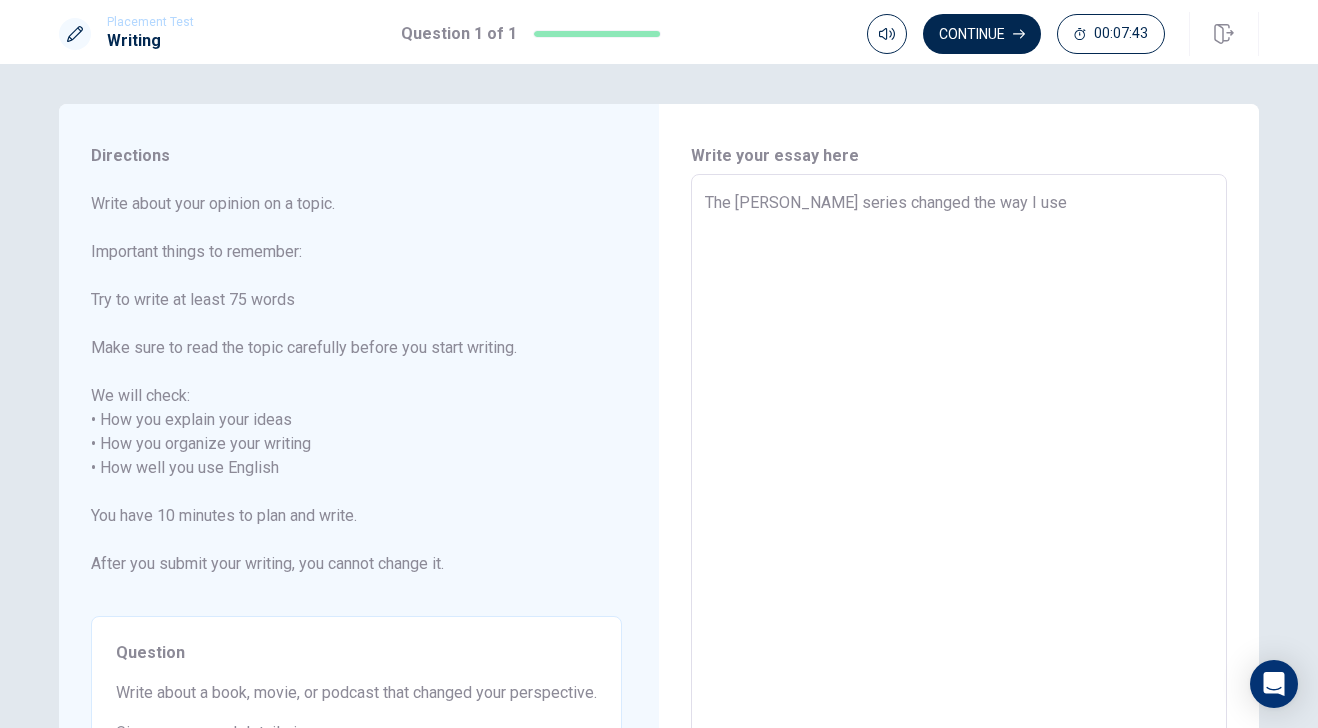 type on "The [PERSON_NAME] series changed the way I use m" 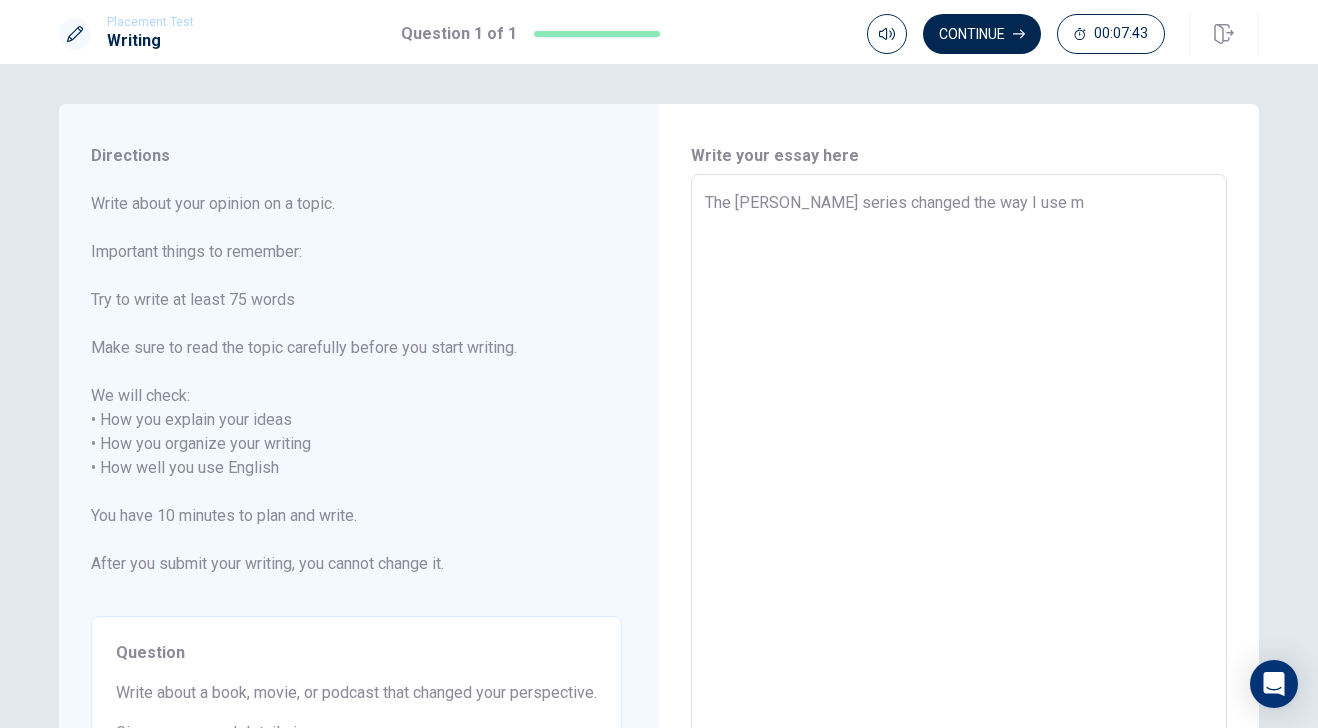 type on "x" 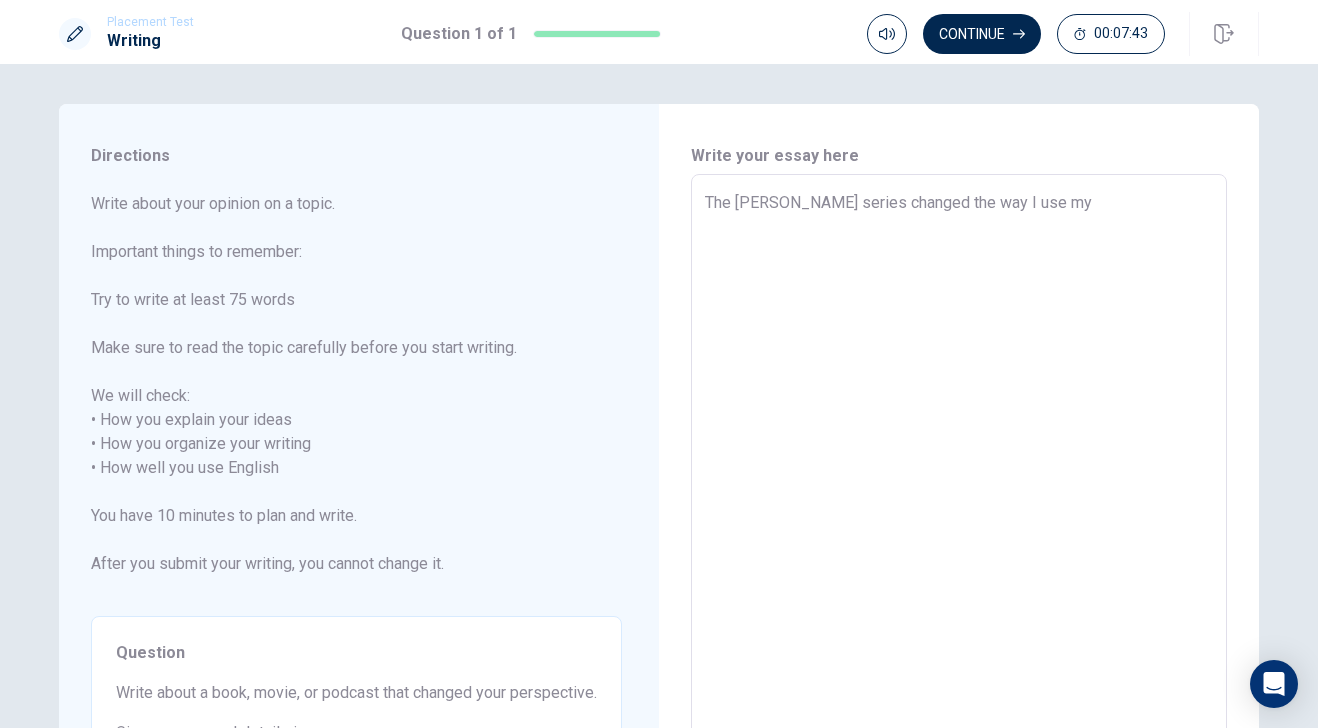 type on "x" 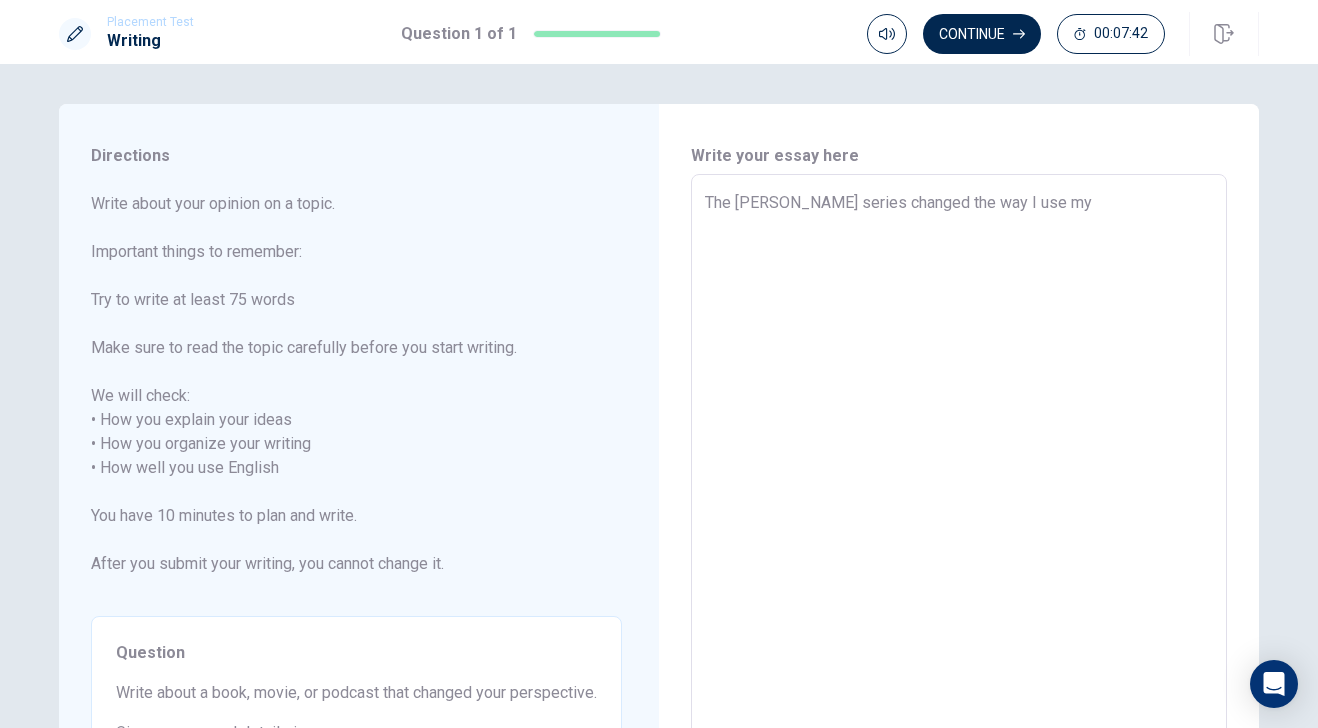 type on "The [PERSON_NAME] series changed the way I use my¥" 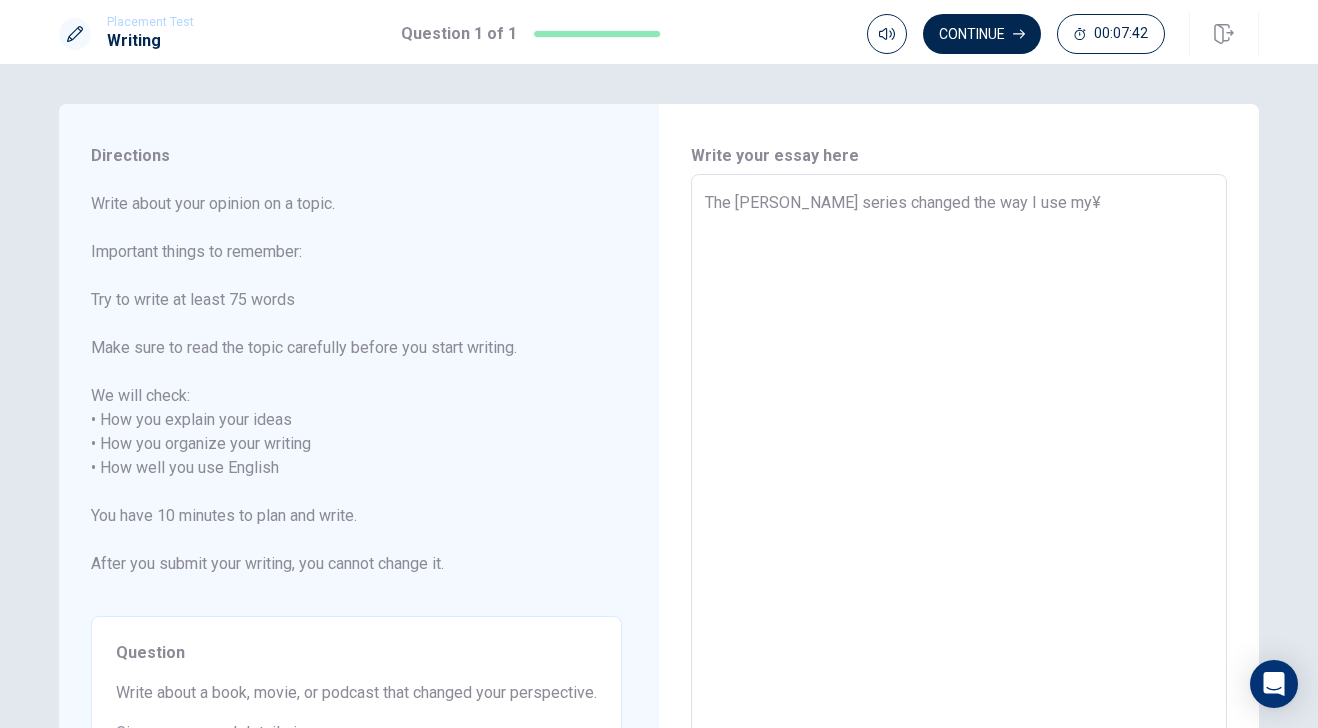 type on "x" 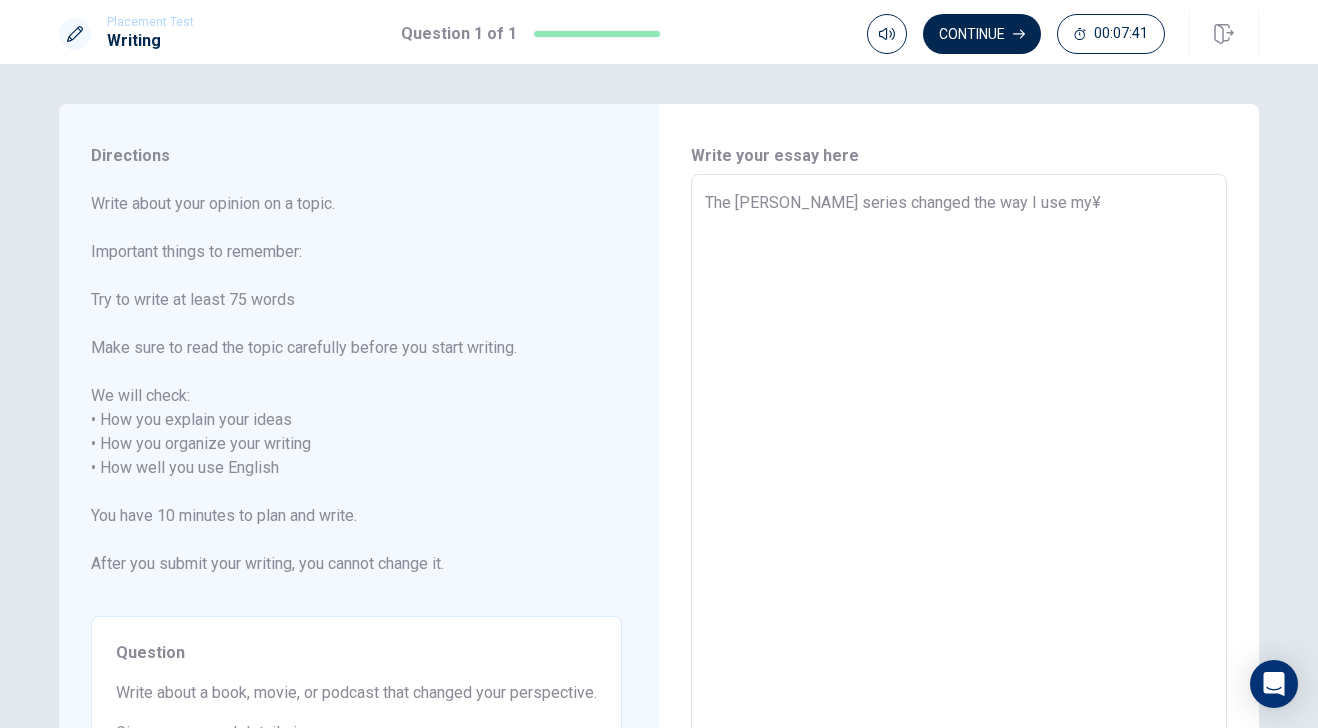 type on "The [PERSON_NAME] series changed the way I use my" 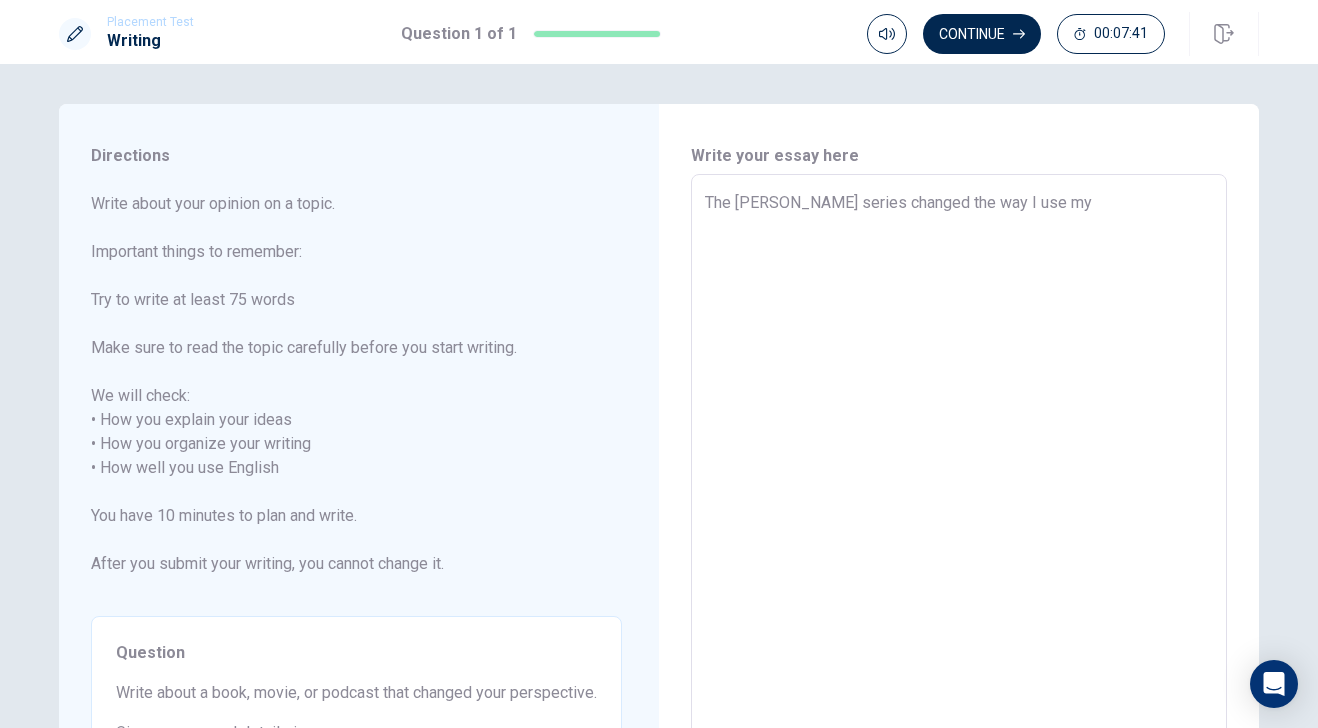 type on "x" 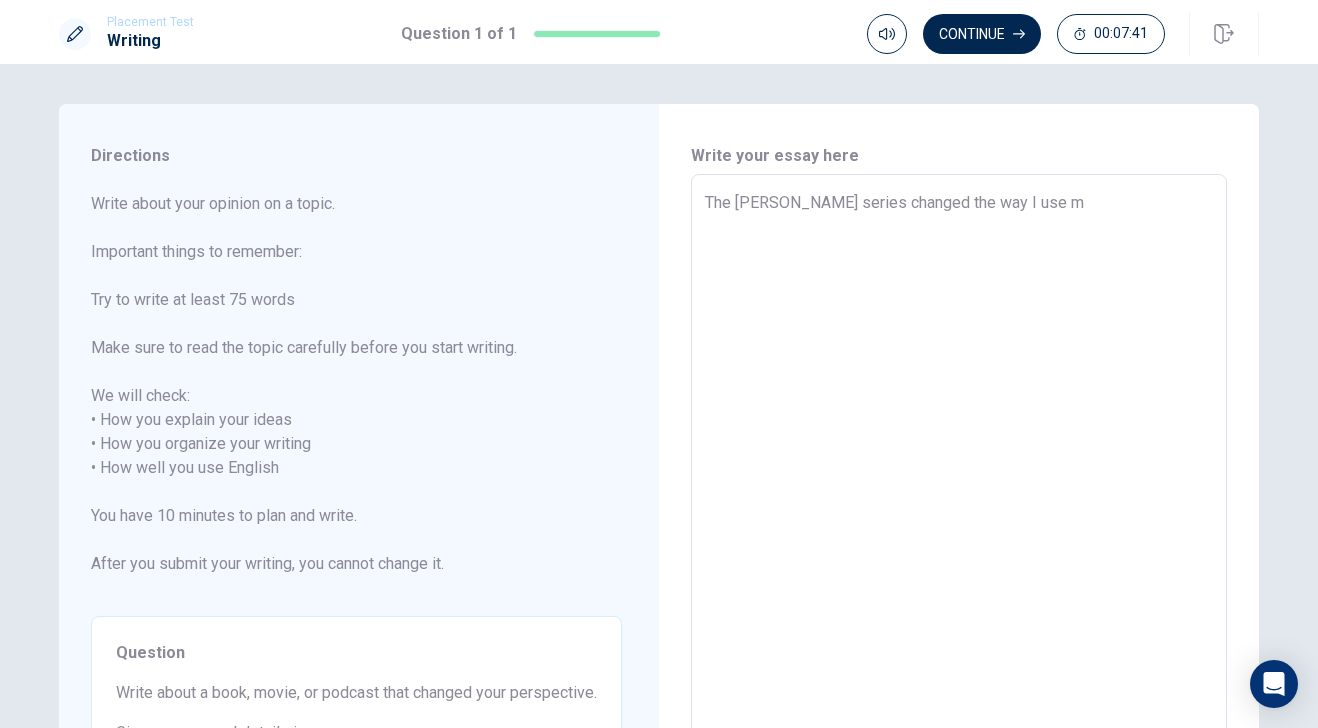 type on "x" 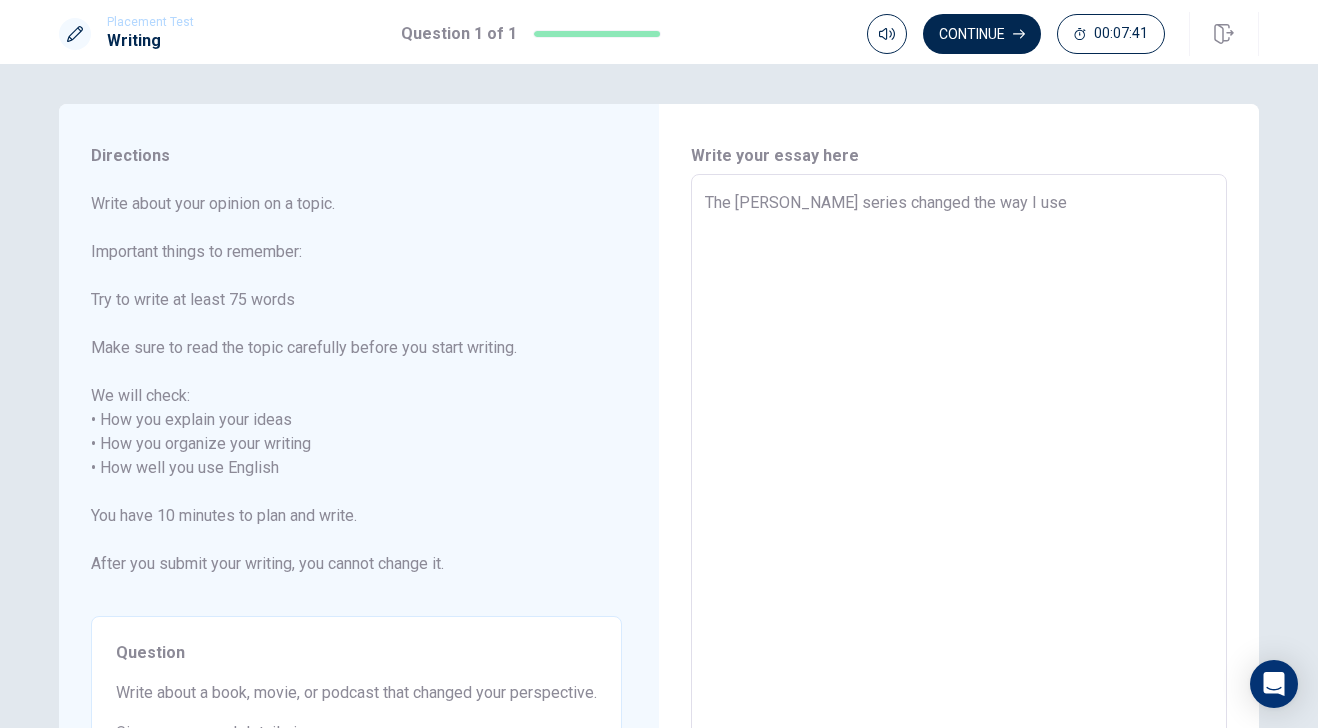 type on "x" 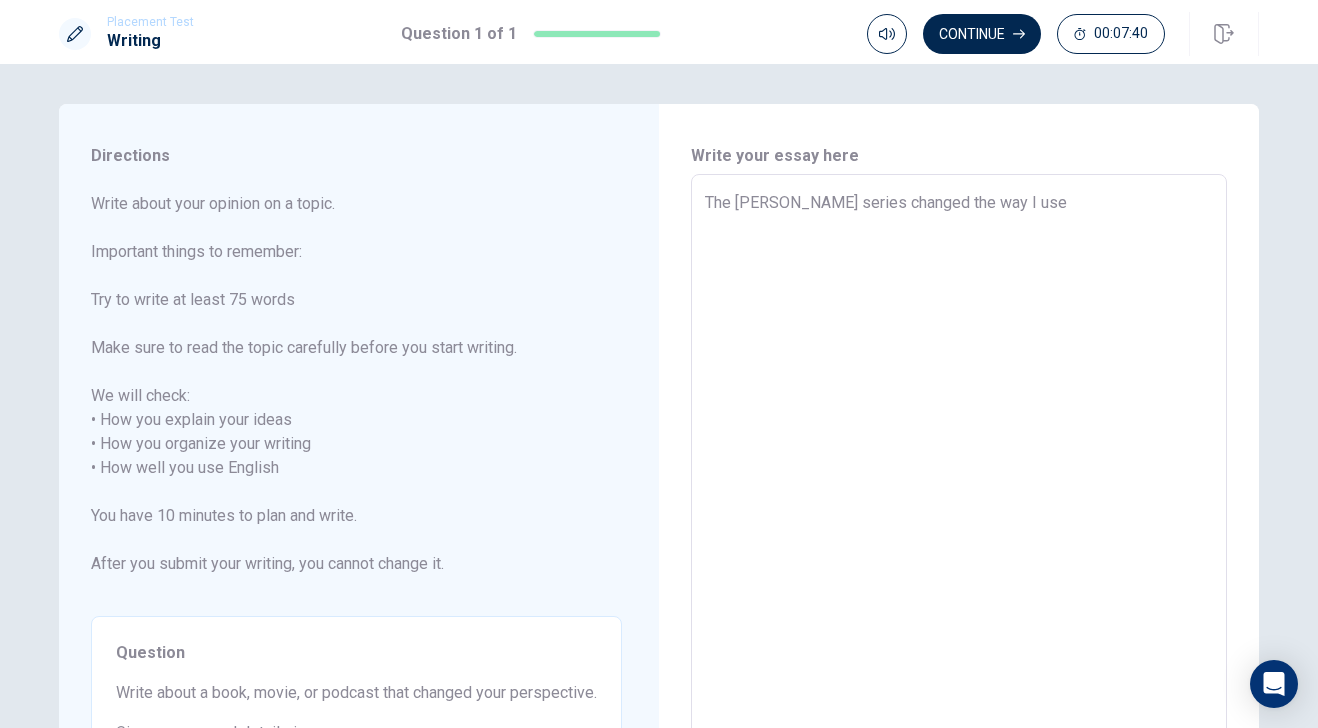 type on "The [PERSON_NAME] series changed the way I use m" 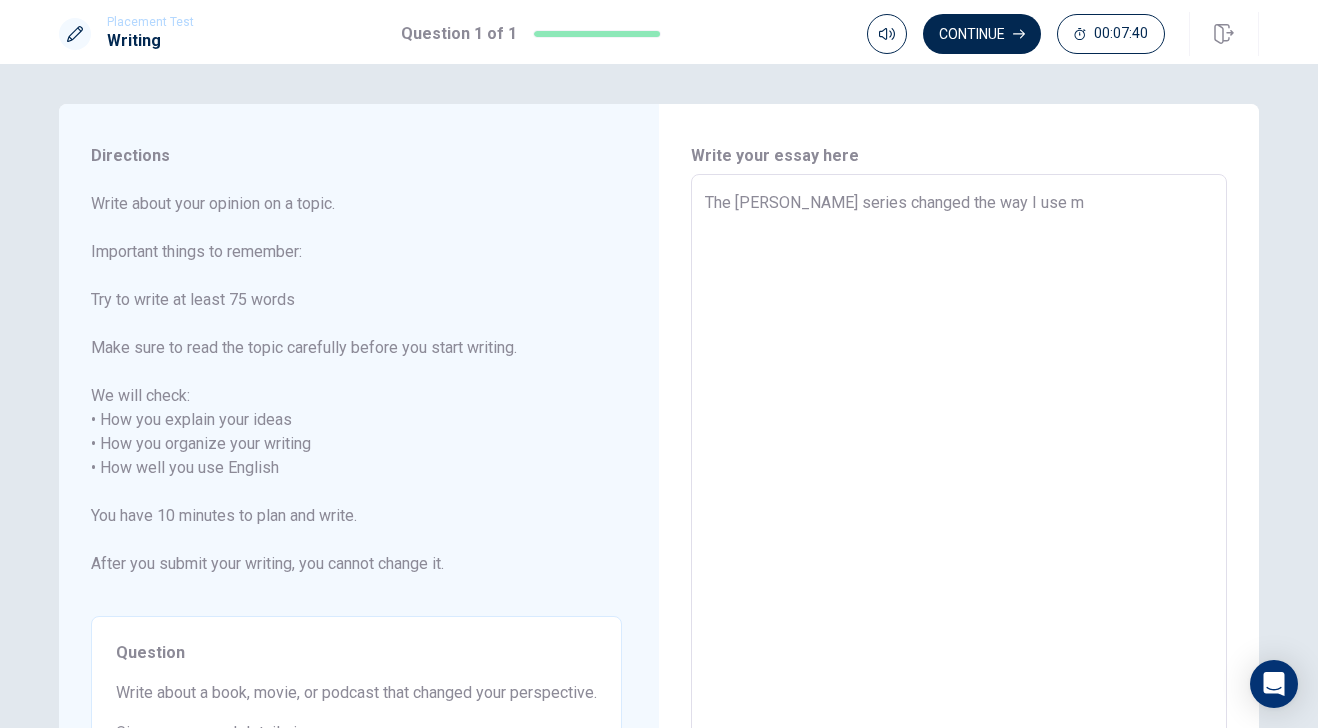 type on "x" 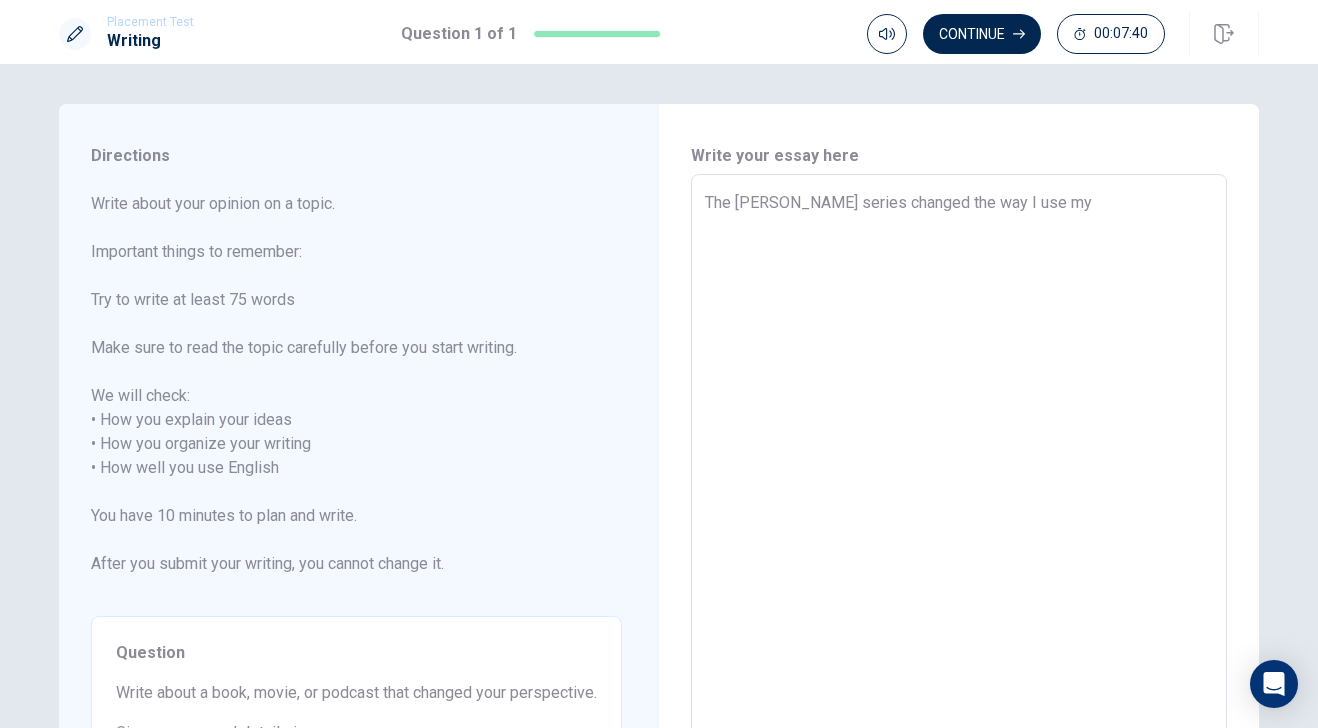 type on "x" 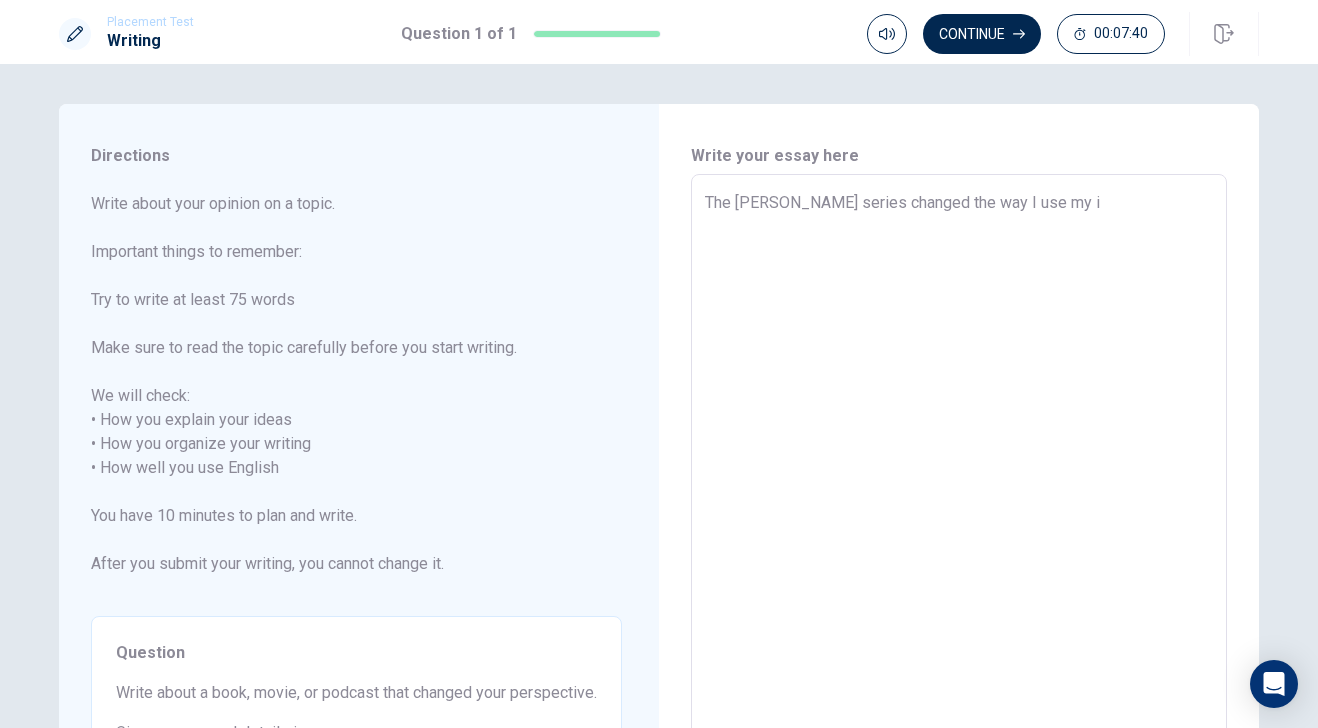 type on "x" 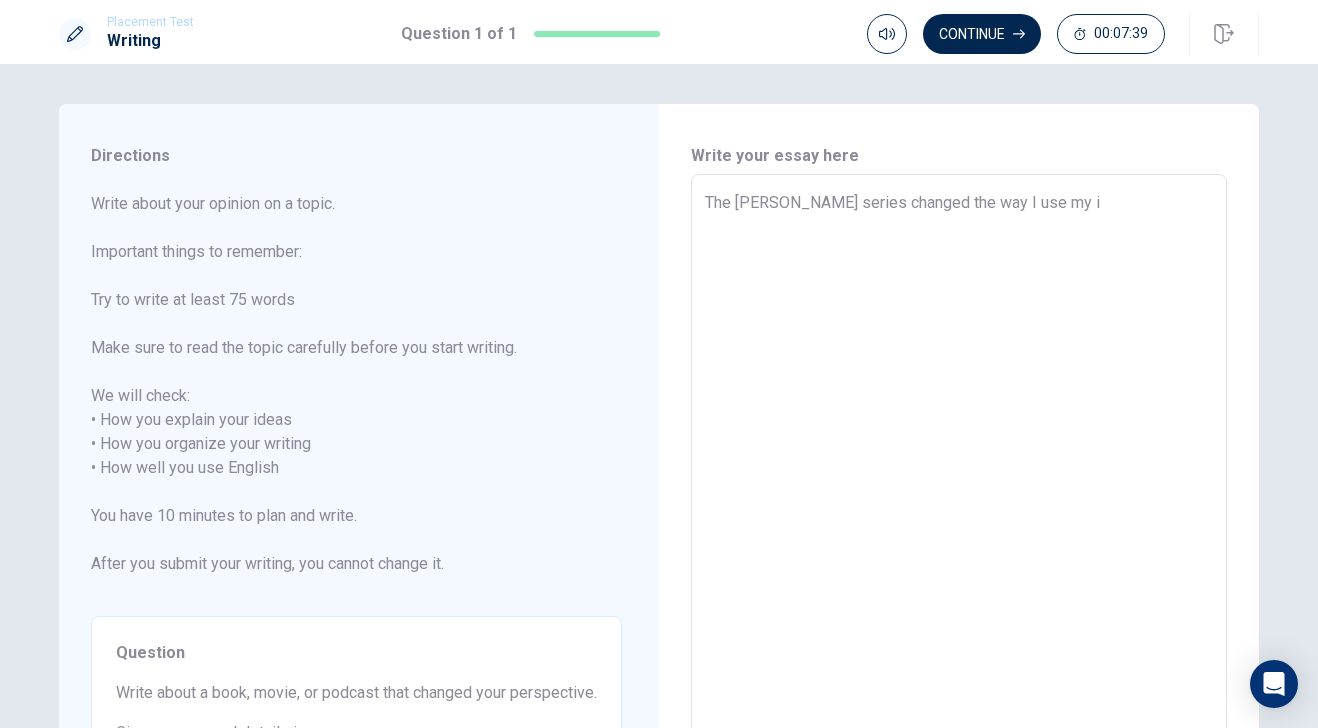 type on "The [PERSON_NAME] series changed the way I use my im" 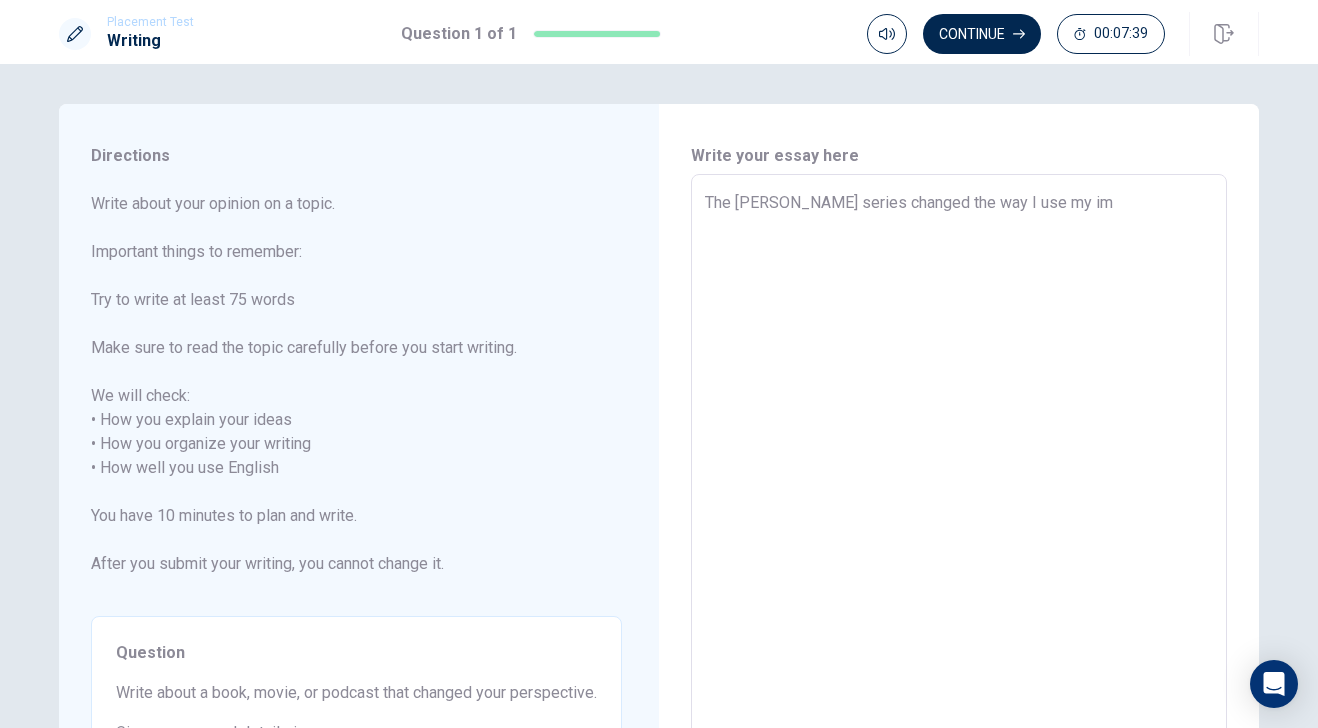 type on "x" 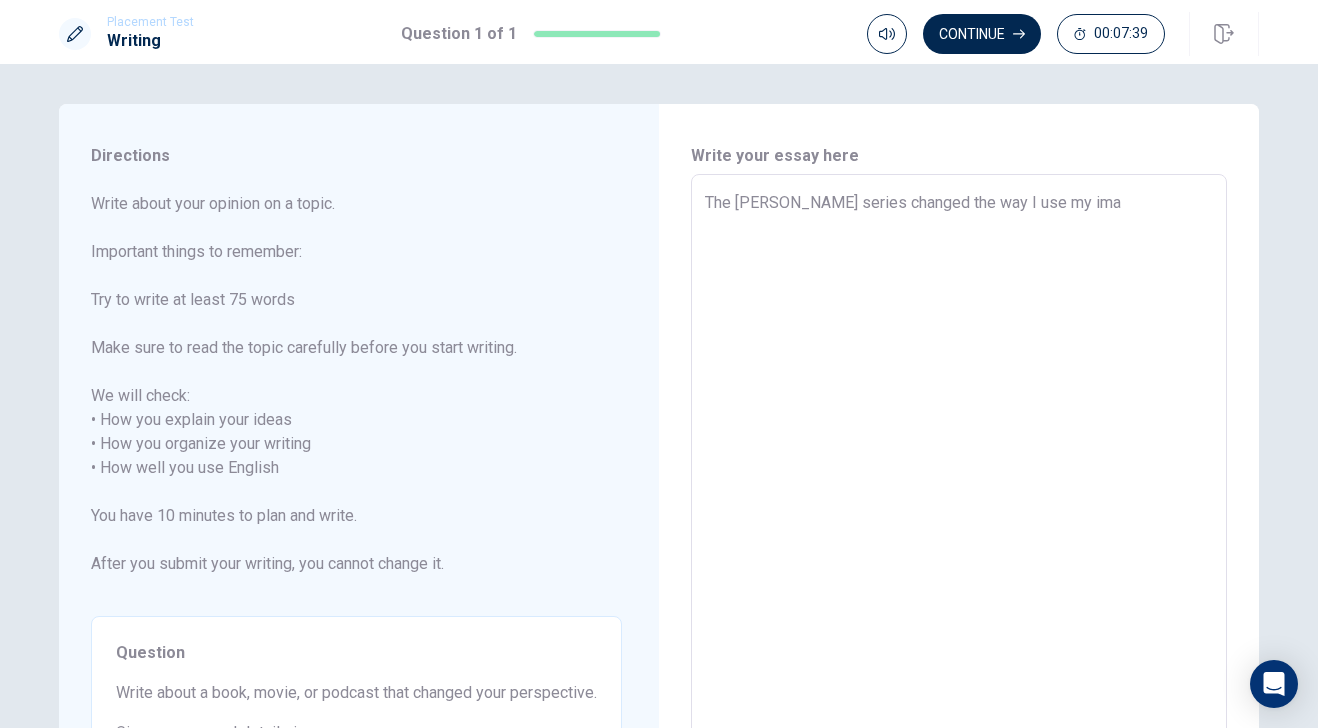 type on "x" 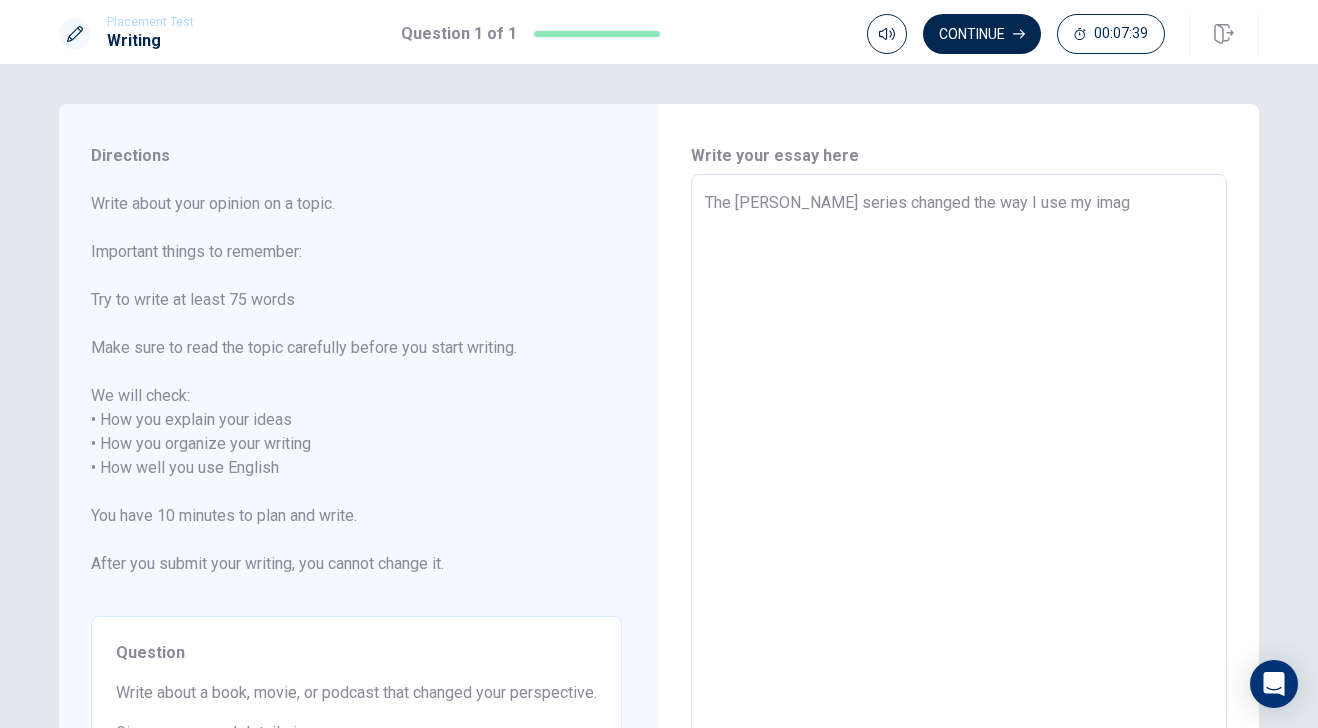 type on "x" 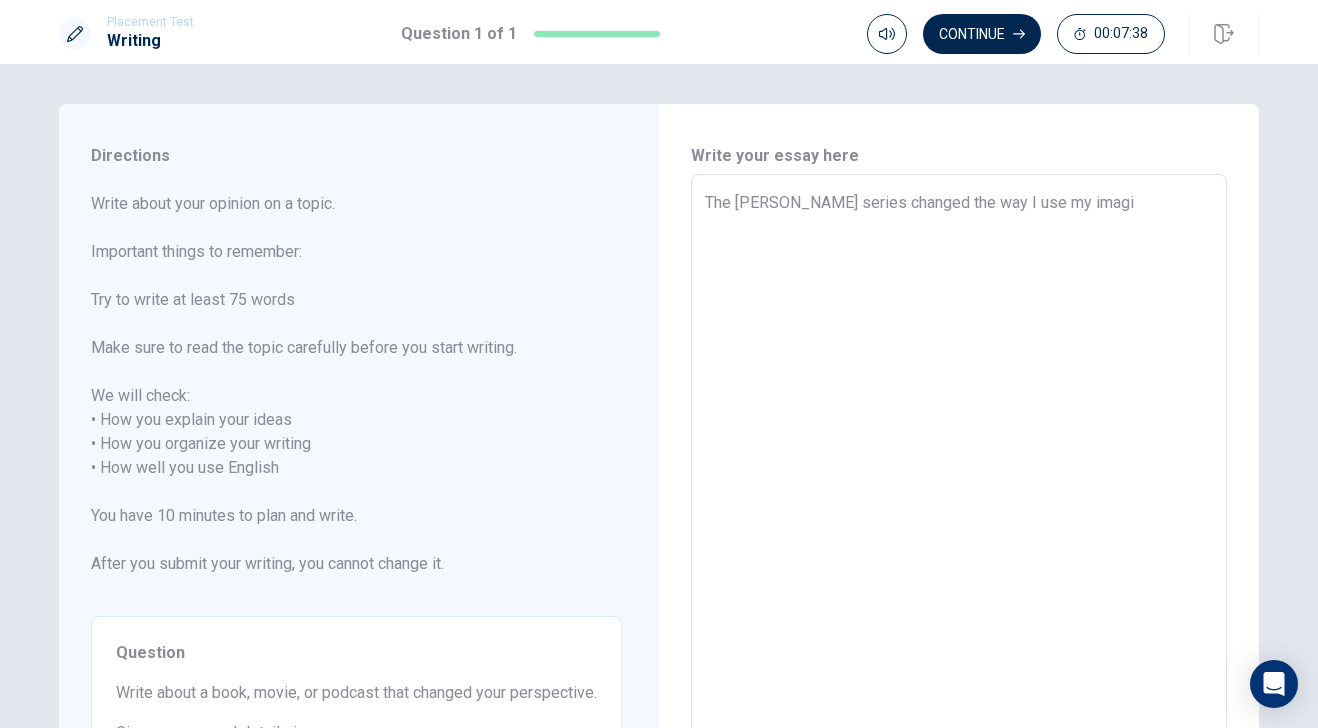 type on "x" 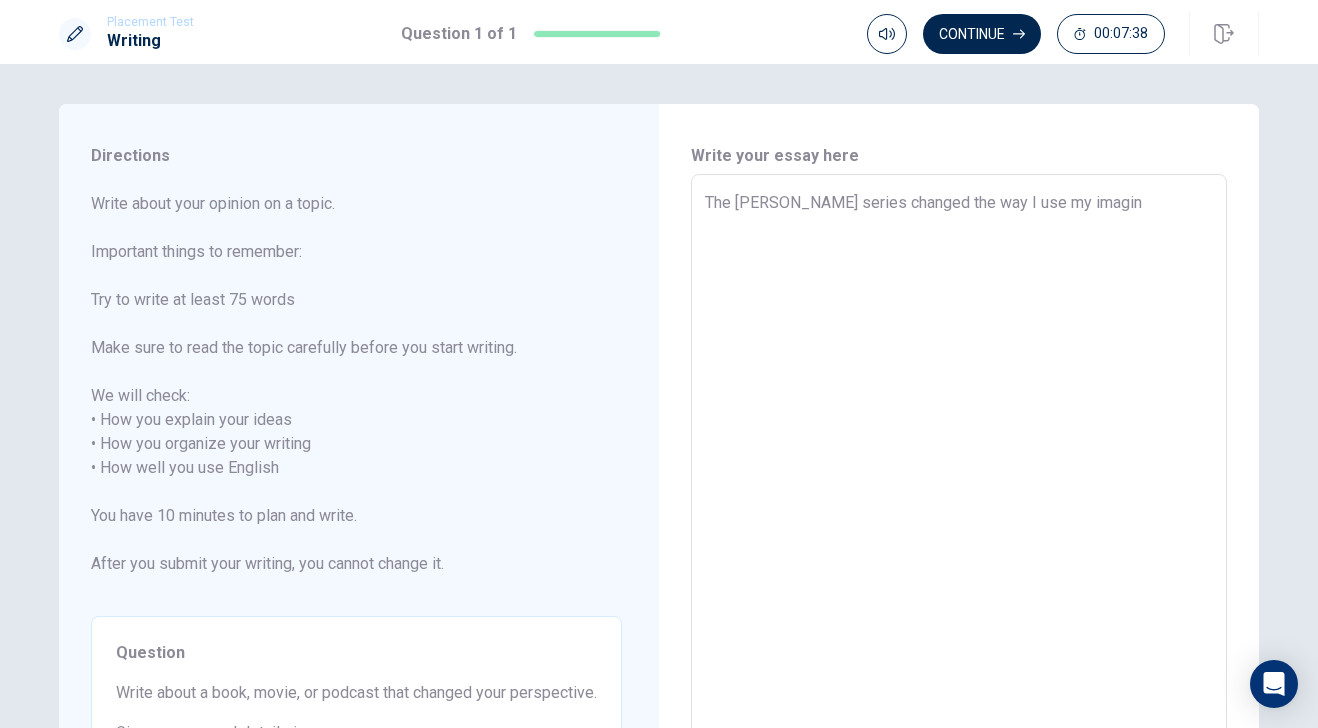 type on "x" 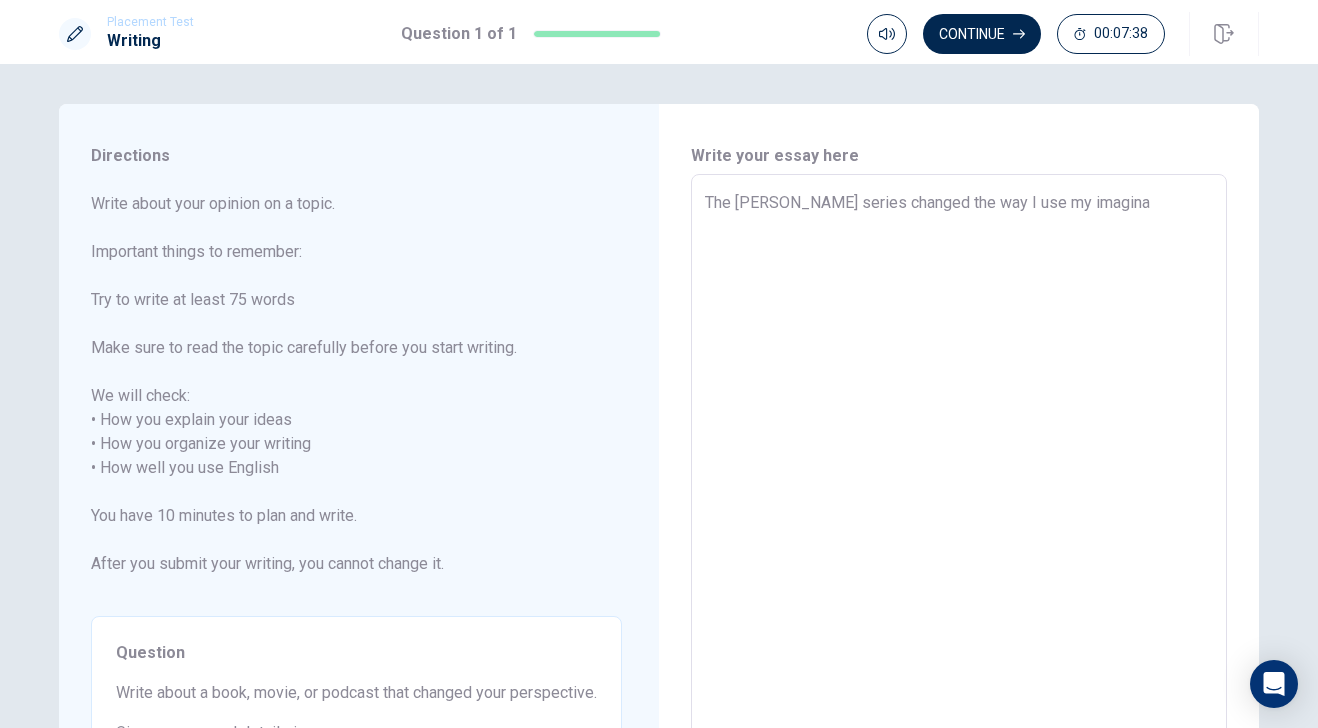 type on "x" 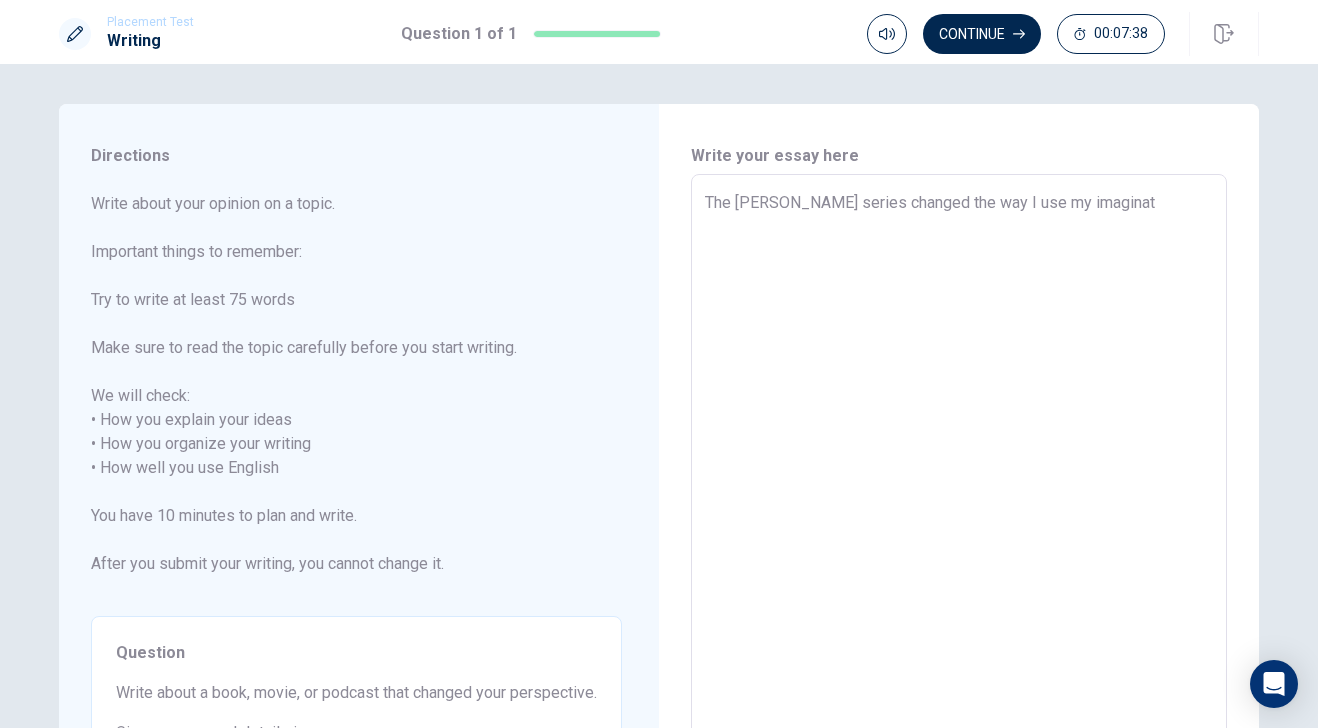 type on "x" 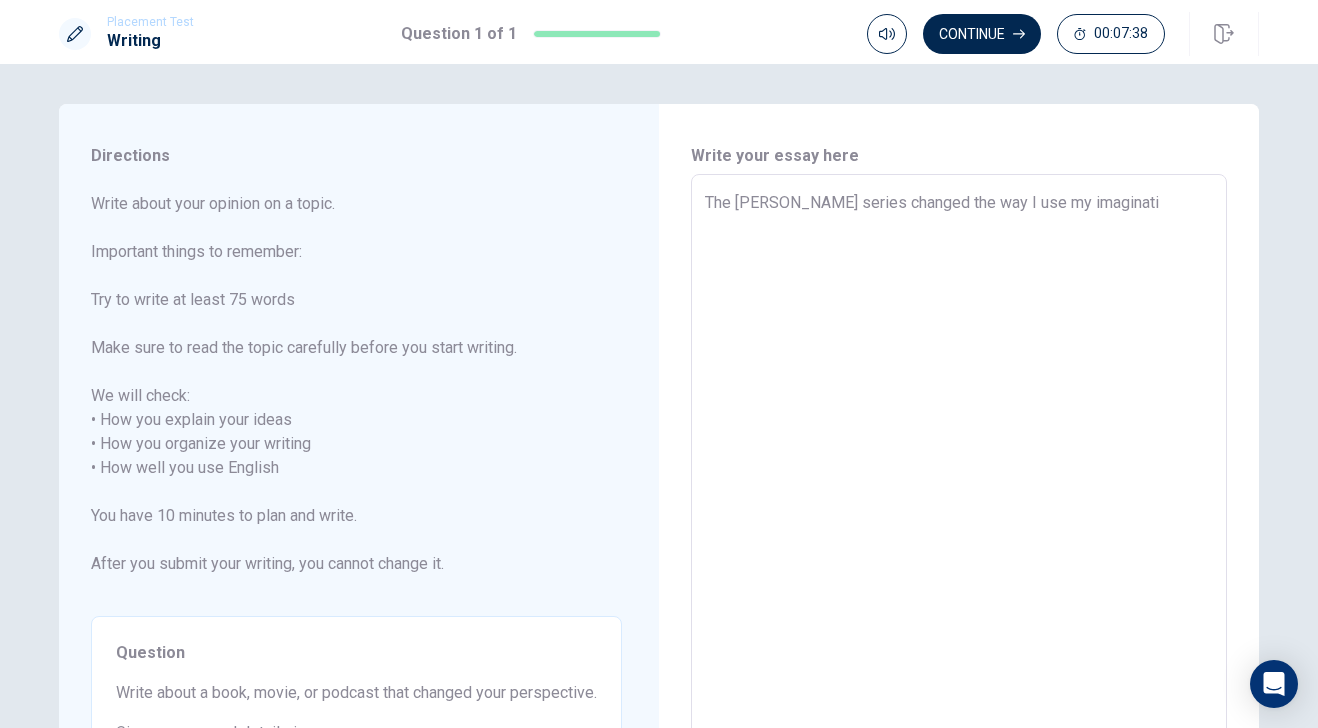 type on "x" 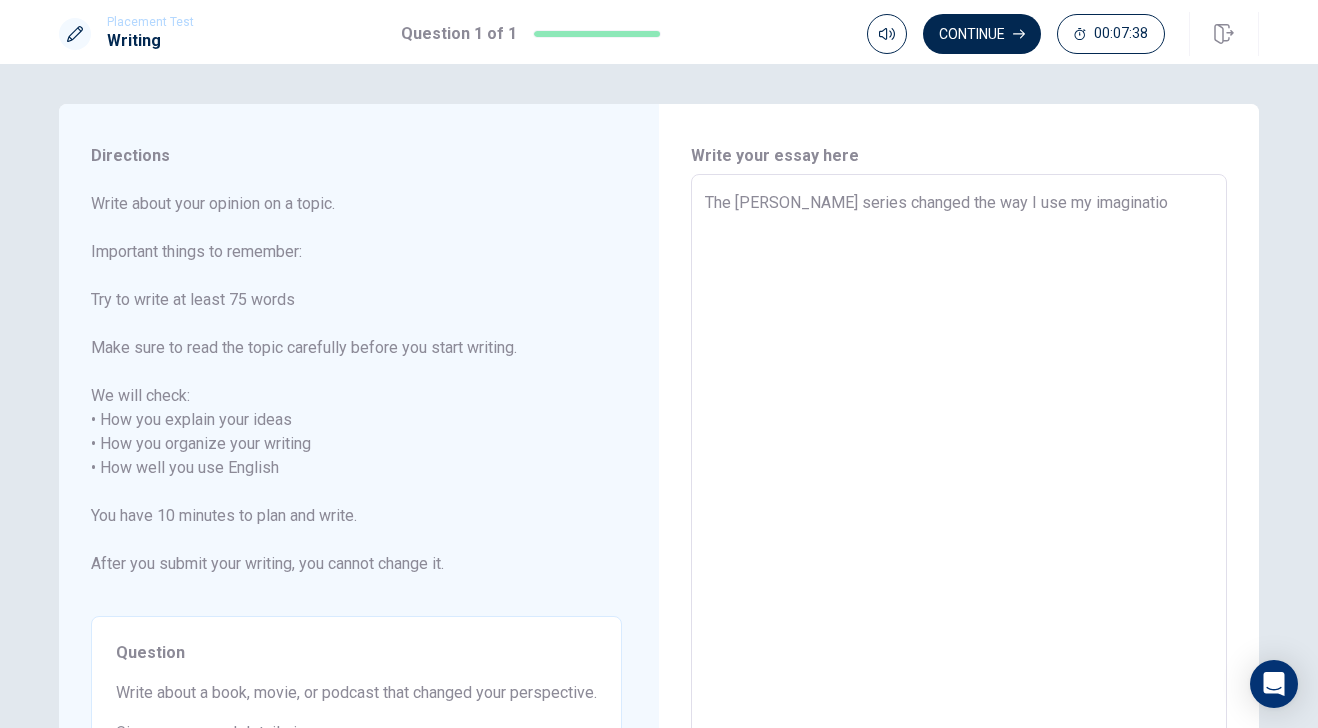 type on "x" 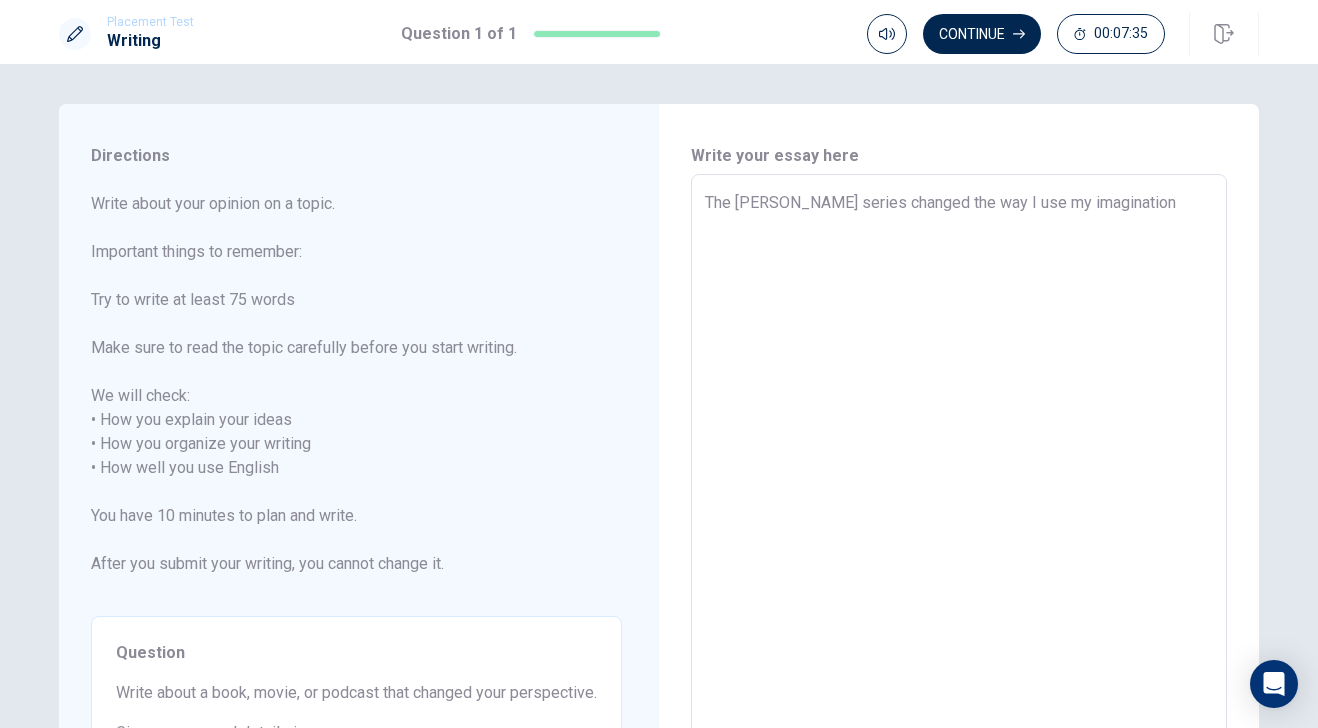 type on "x" 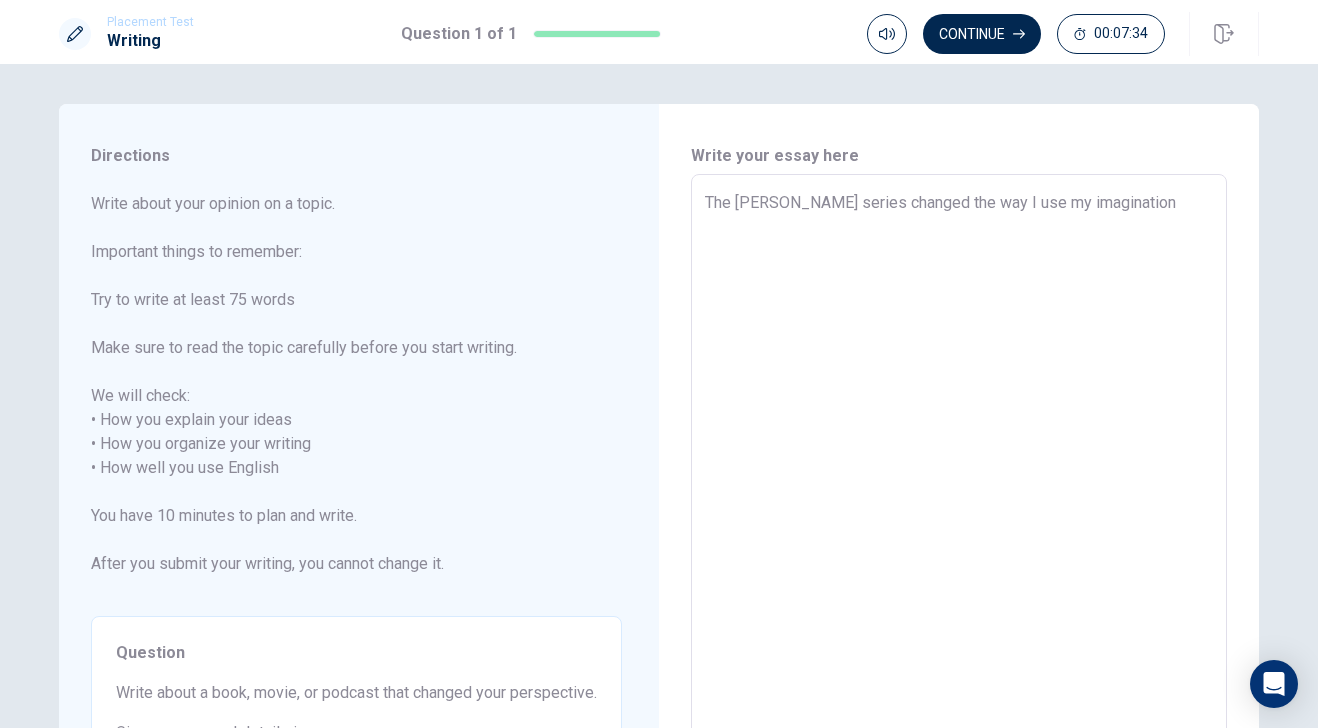 type on "The [PERSON_NAME] series changed the way I use my imagination." 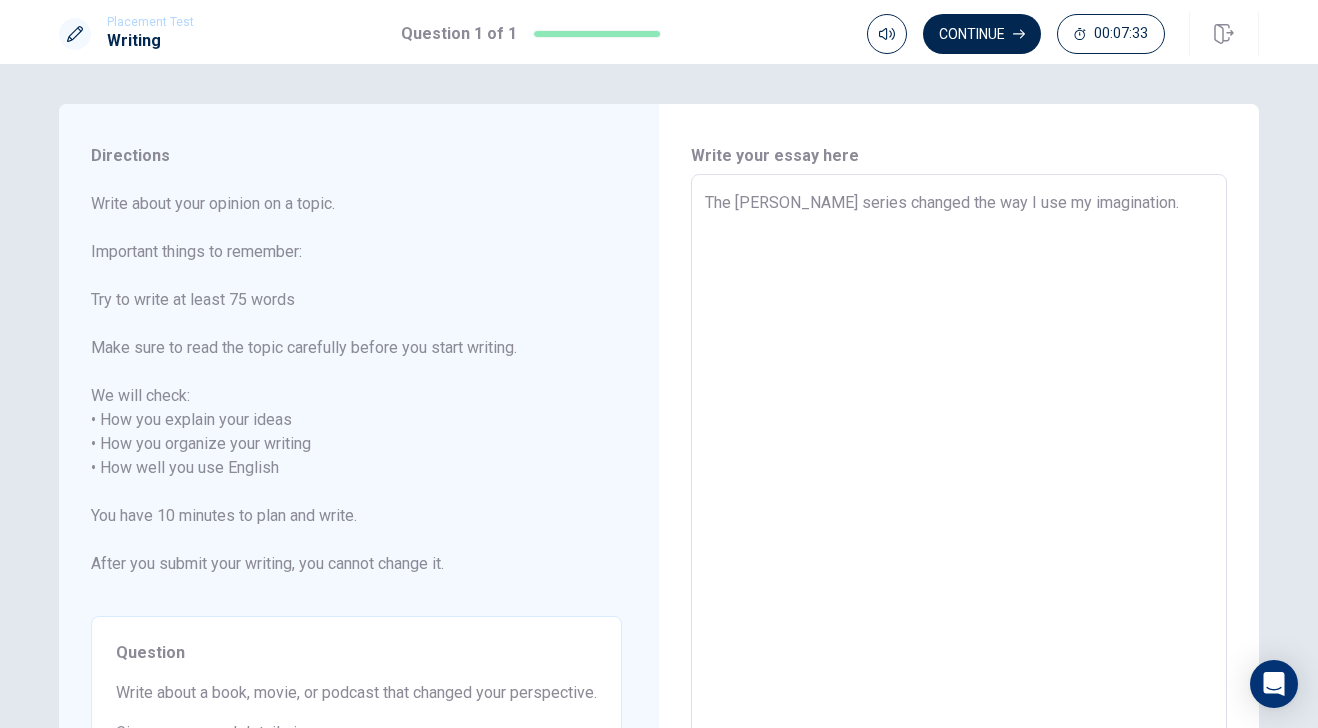 type on "x" 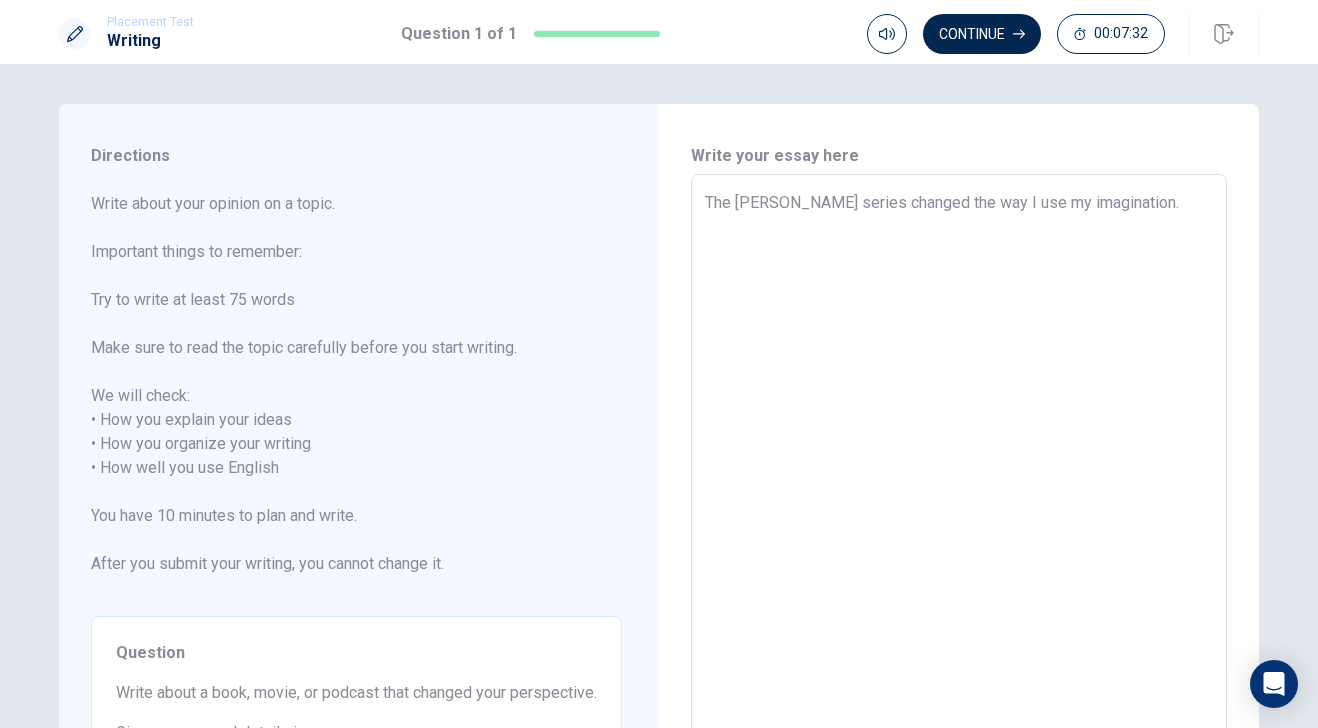 type on "The [PERSON_NAME] series changed the way I use my imagination." 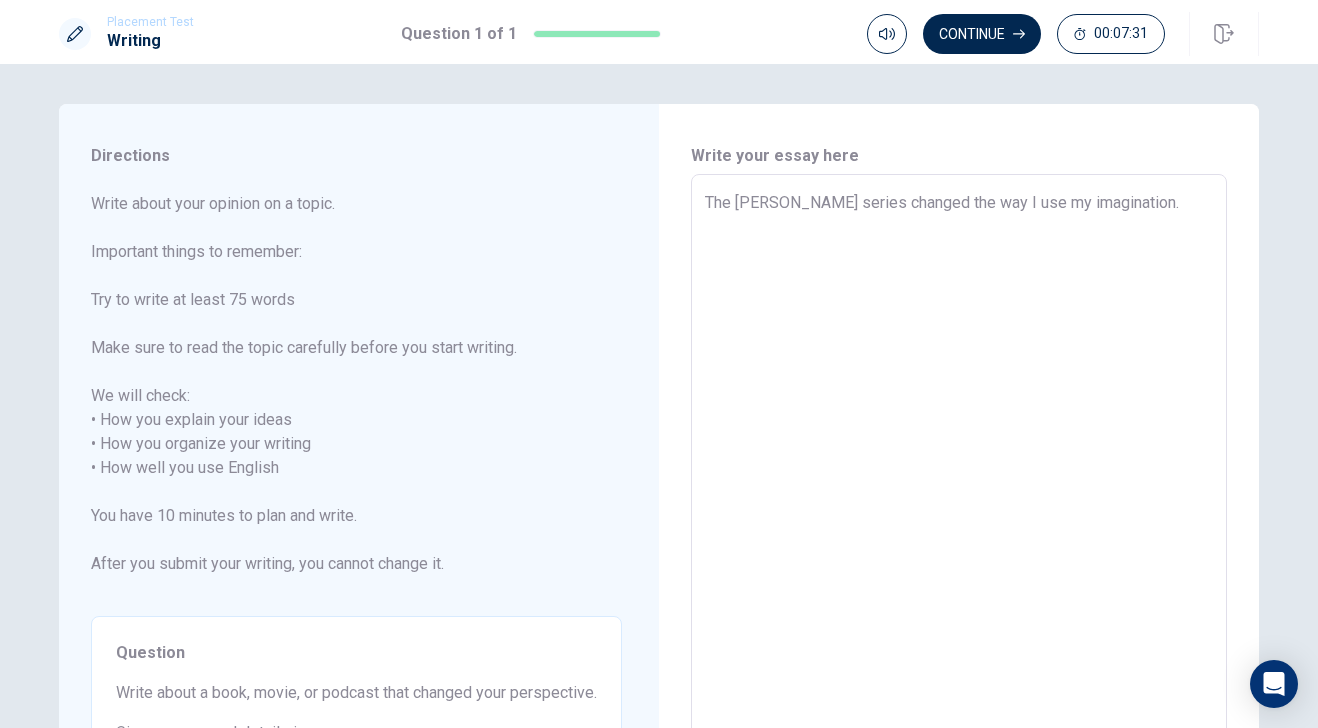type on "The [PERSON_NAME] series changed the way I use my imagination. T" 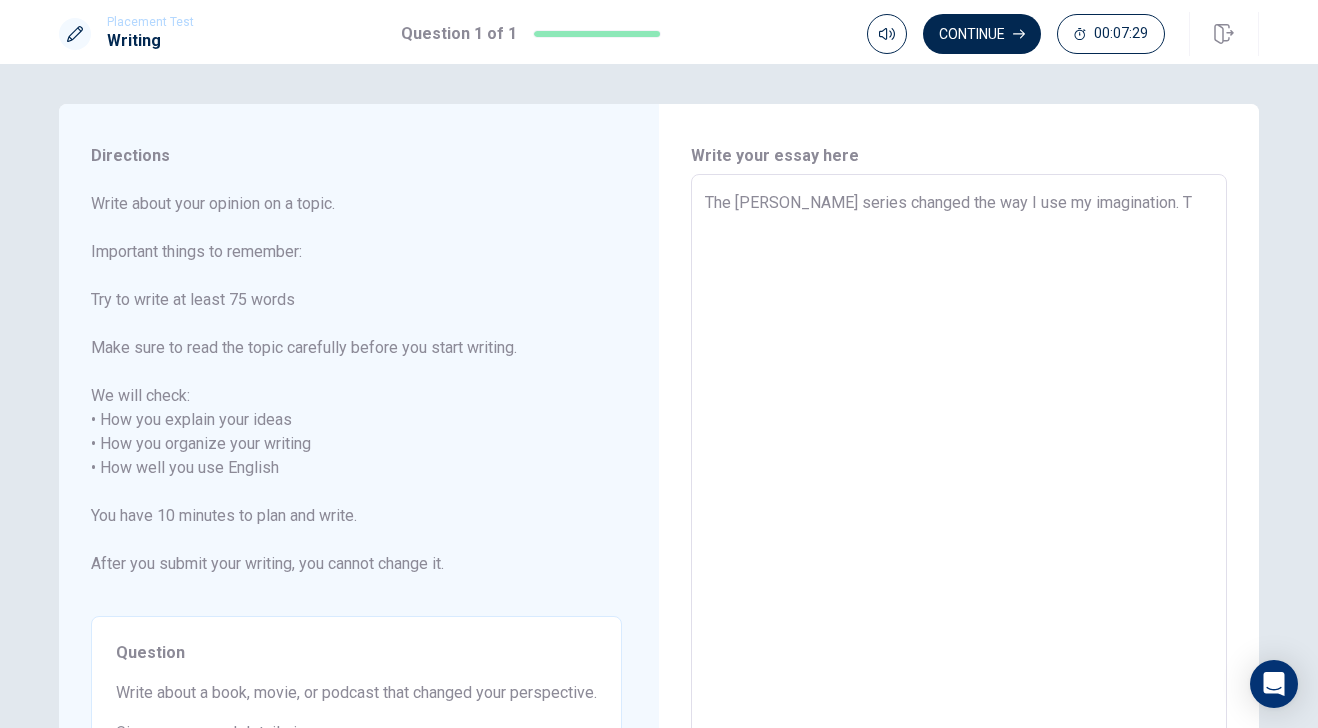 type on "x" 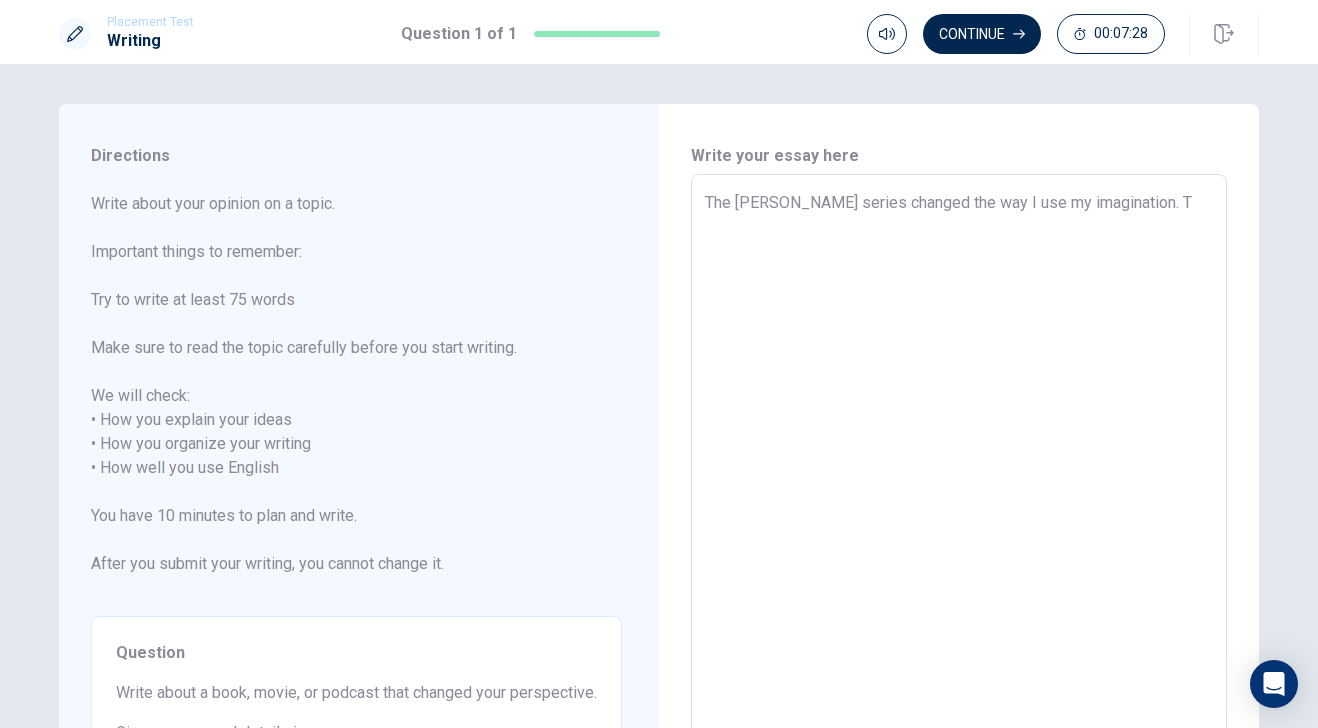type on "The [PERSON_NAME] series changed the way I use my imagination. Th" 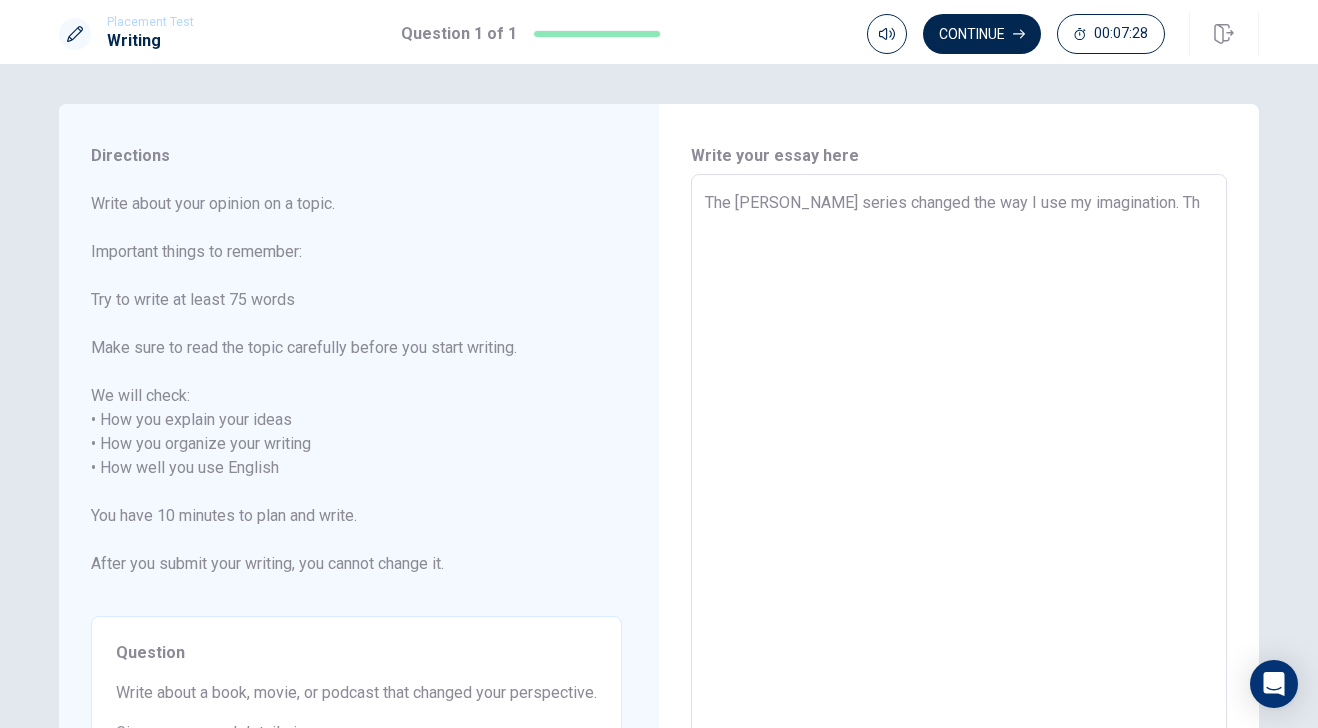 type on "x" 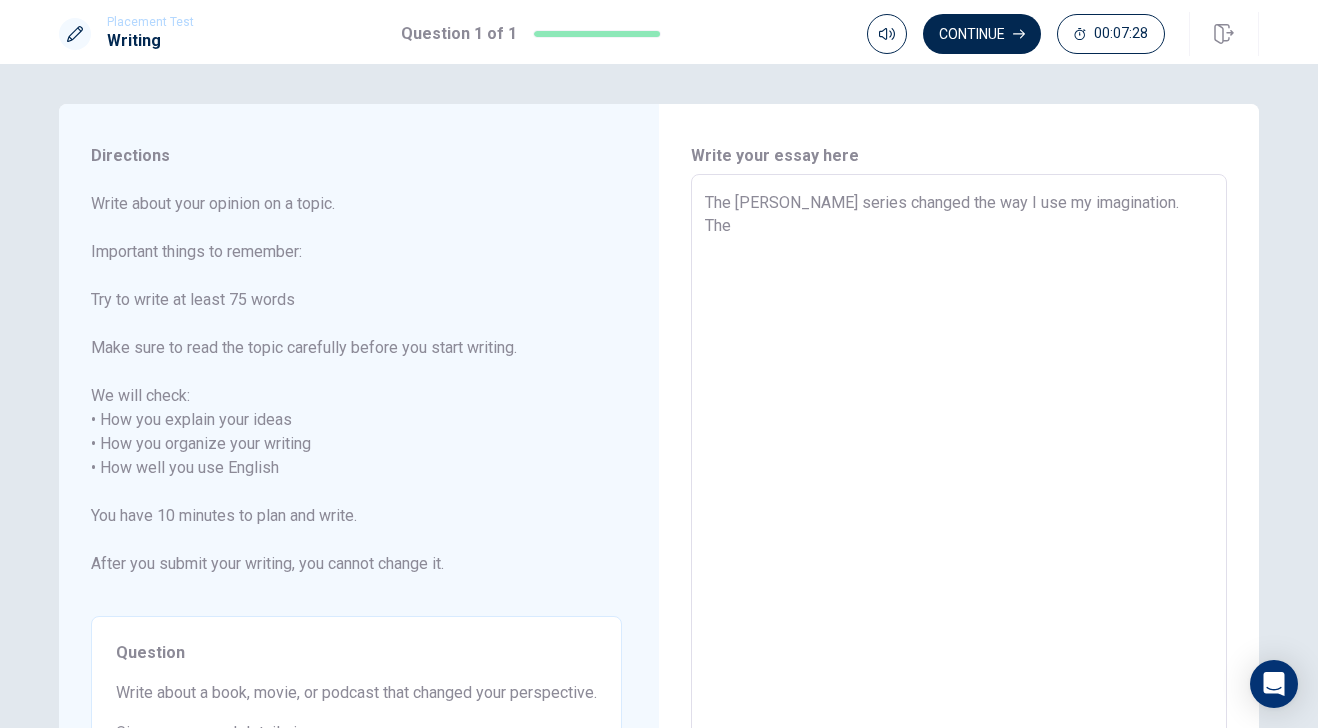 type on "x" 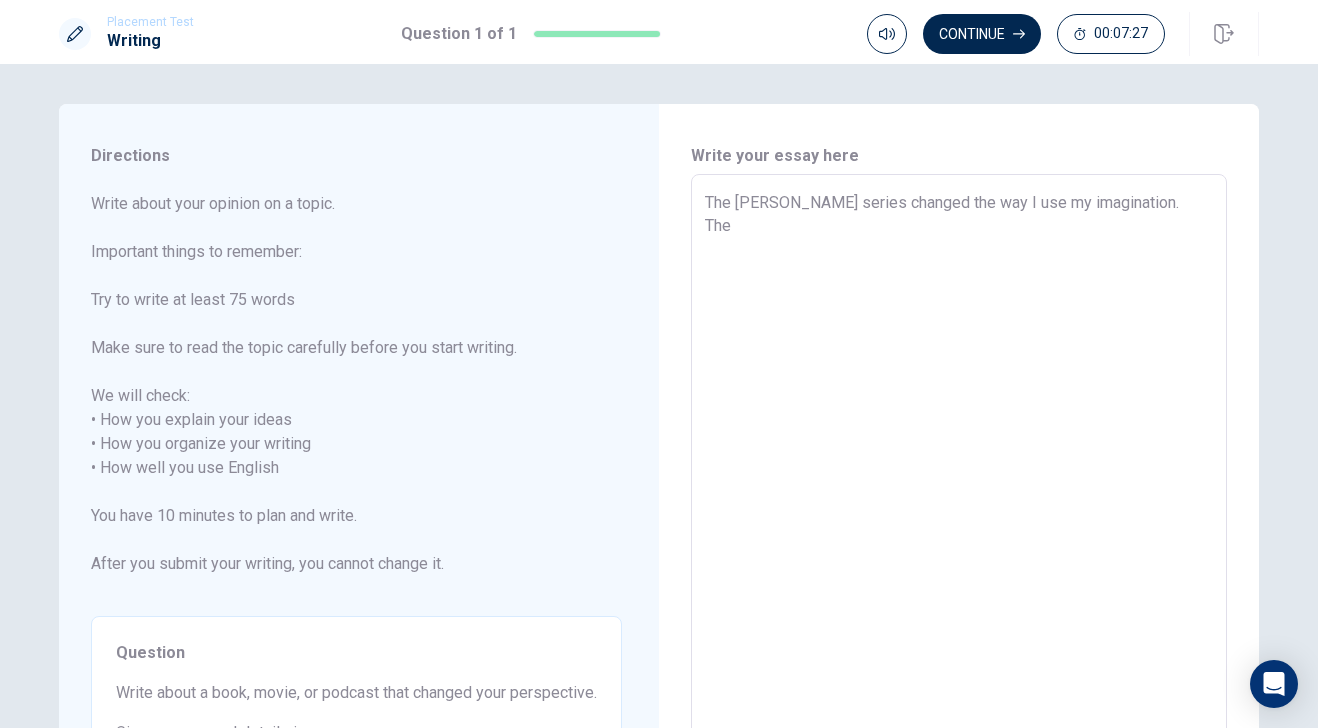 type on "The [PERSON_NAME] series changed the way I use my imagination. Ther" 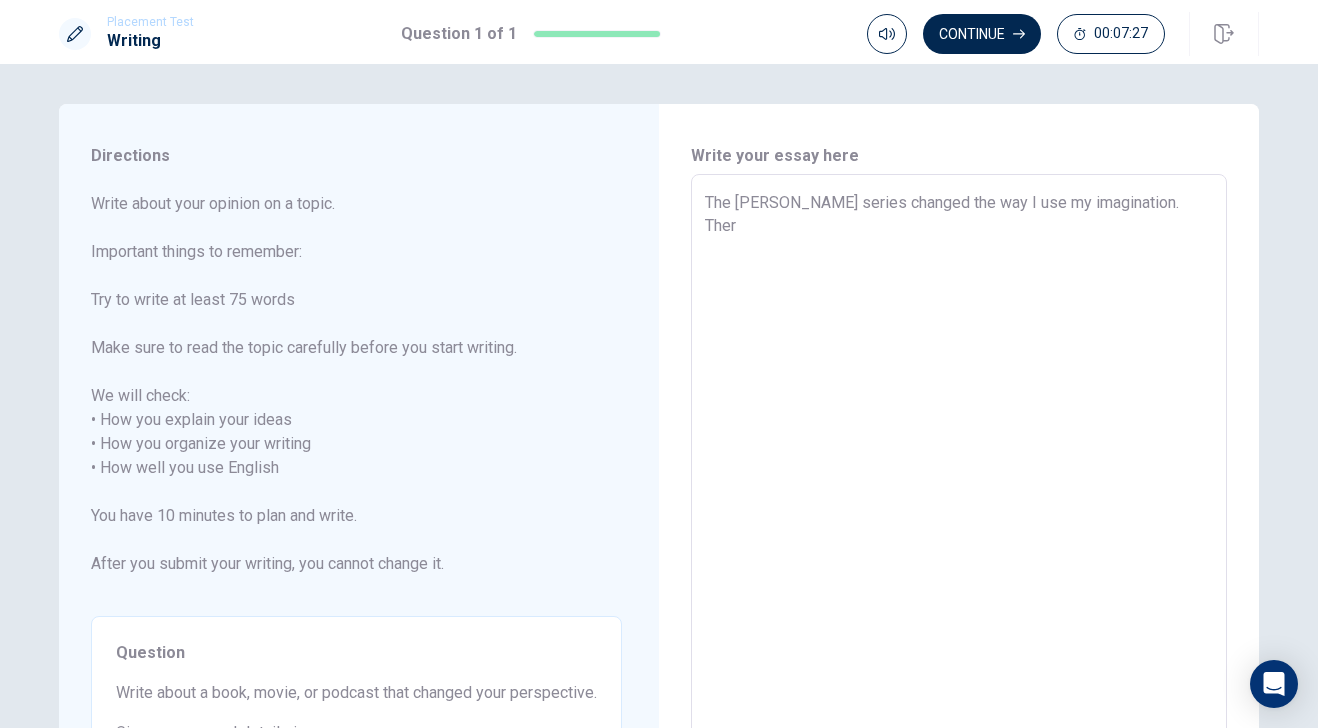 type on "x" 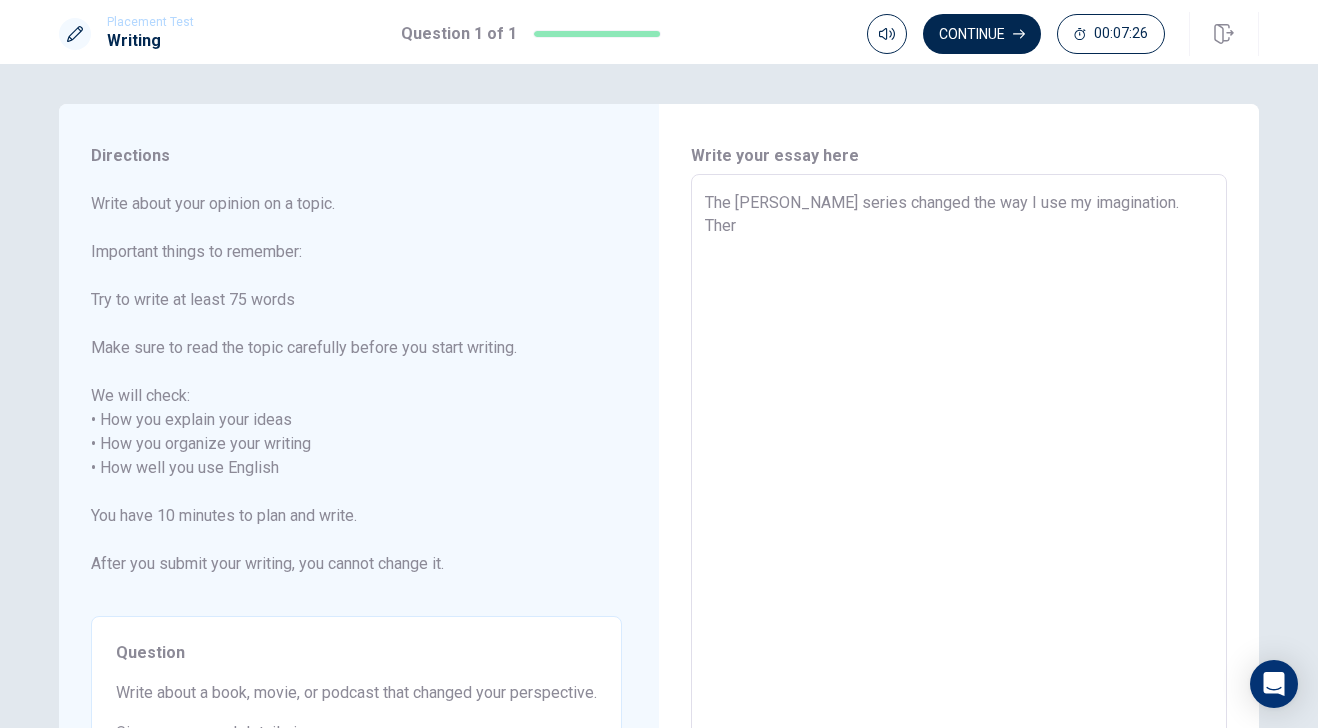 type on "The [PERSON_NAME] series changed the way I use my imagination. There" 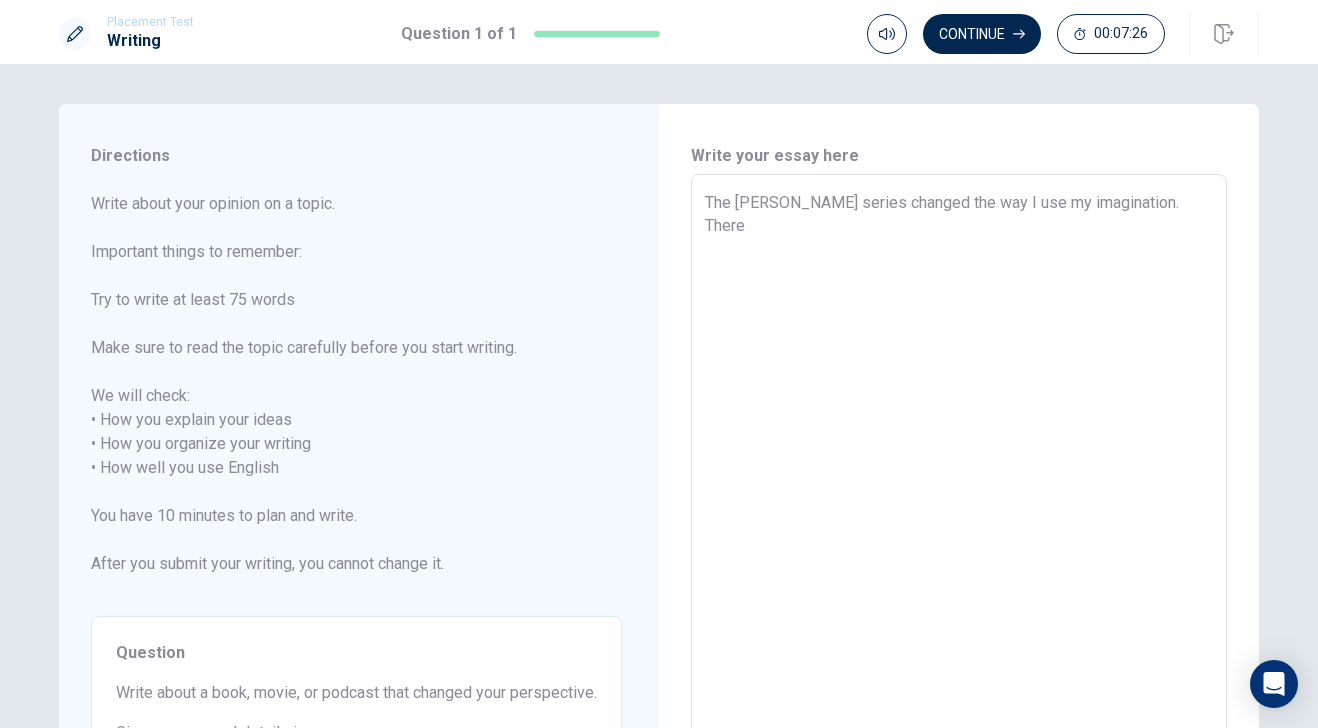 type on "x" 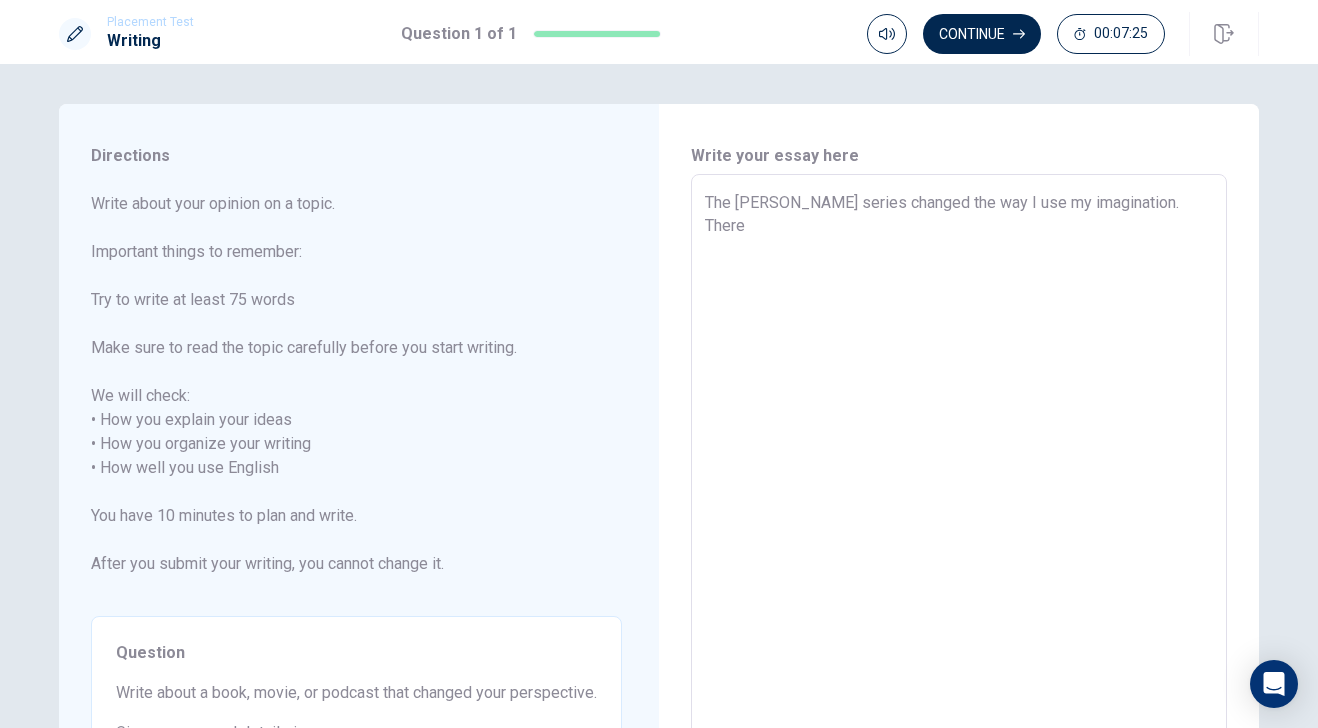 type on "The [PERSON_NAME] series changed the way I use my imagination. There a" 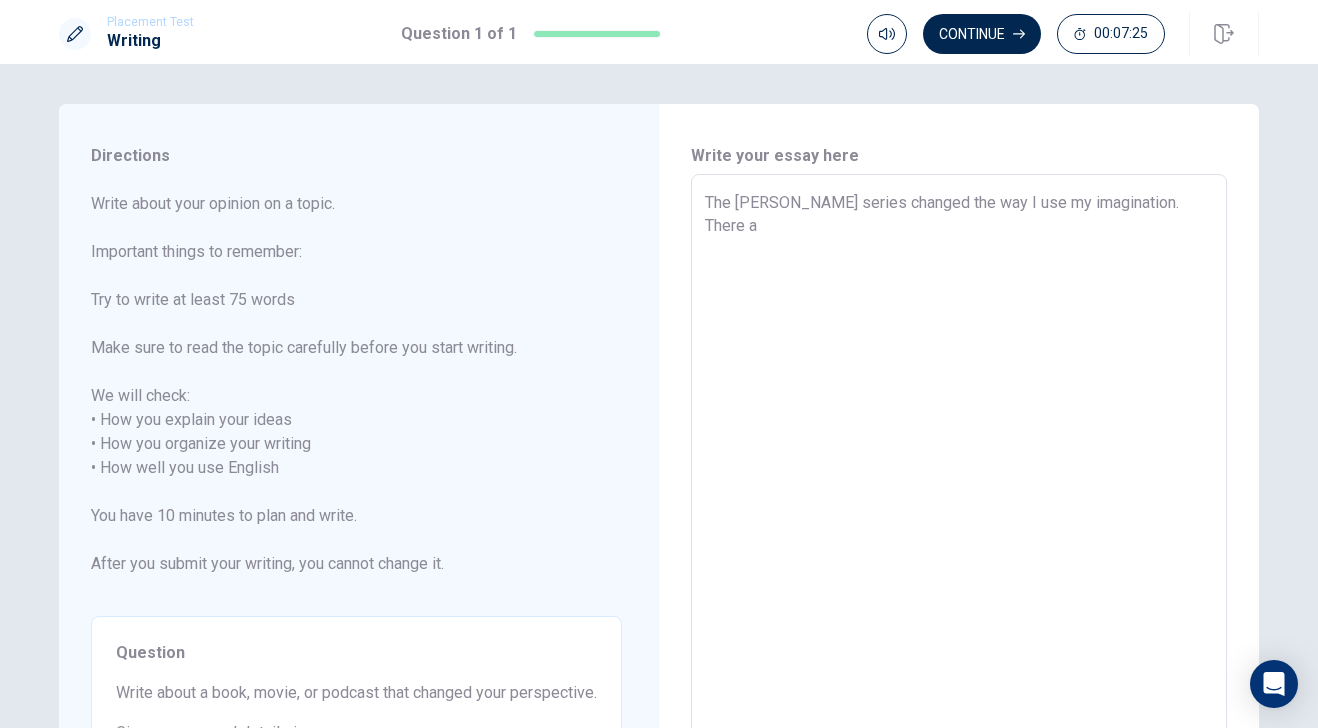 type on "x" 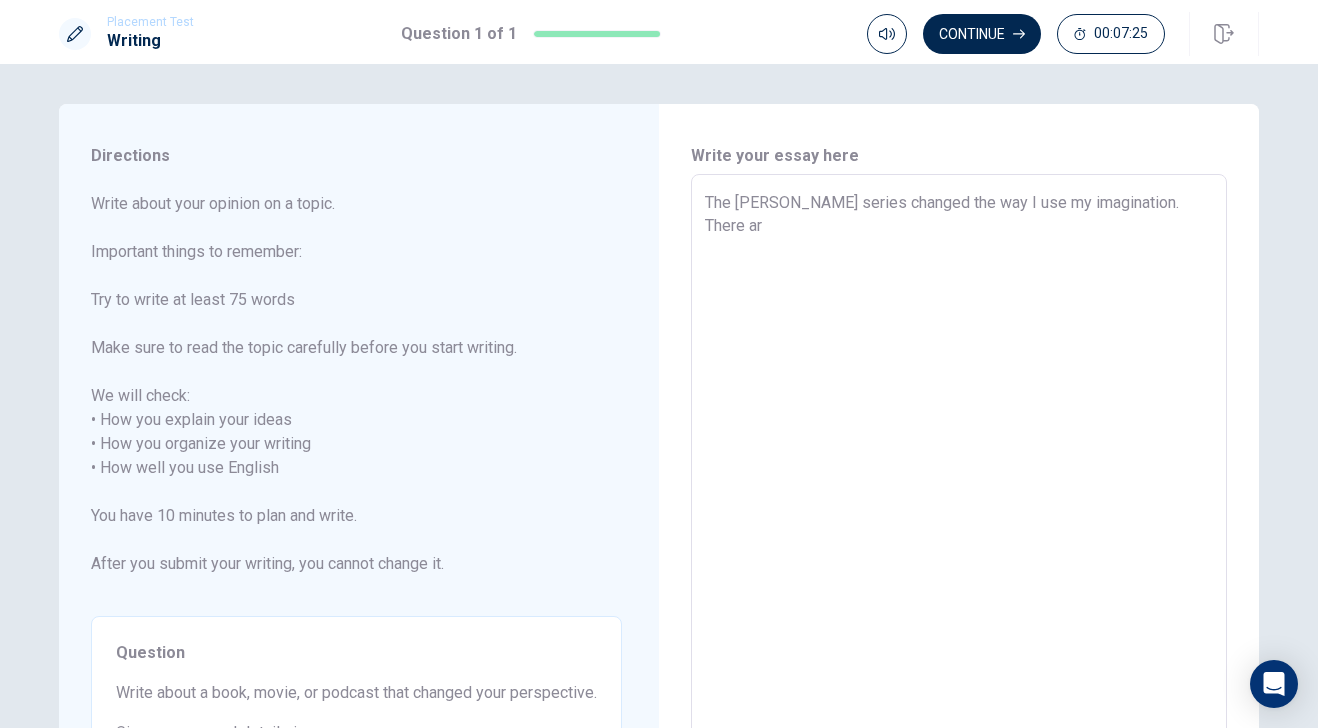 type on "x" 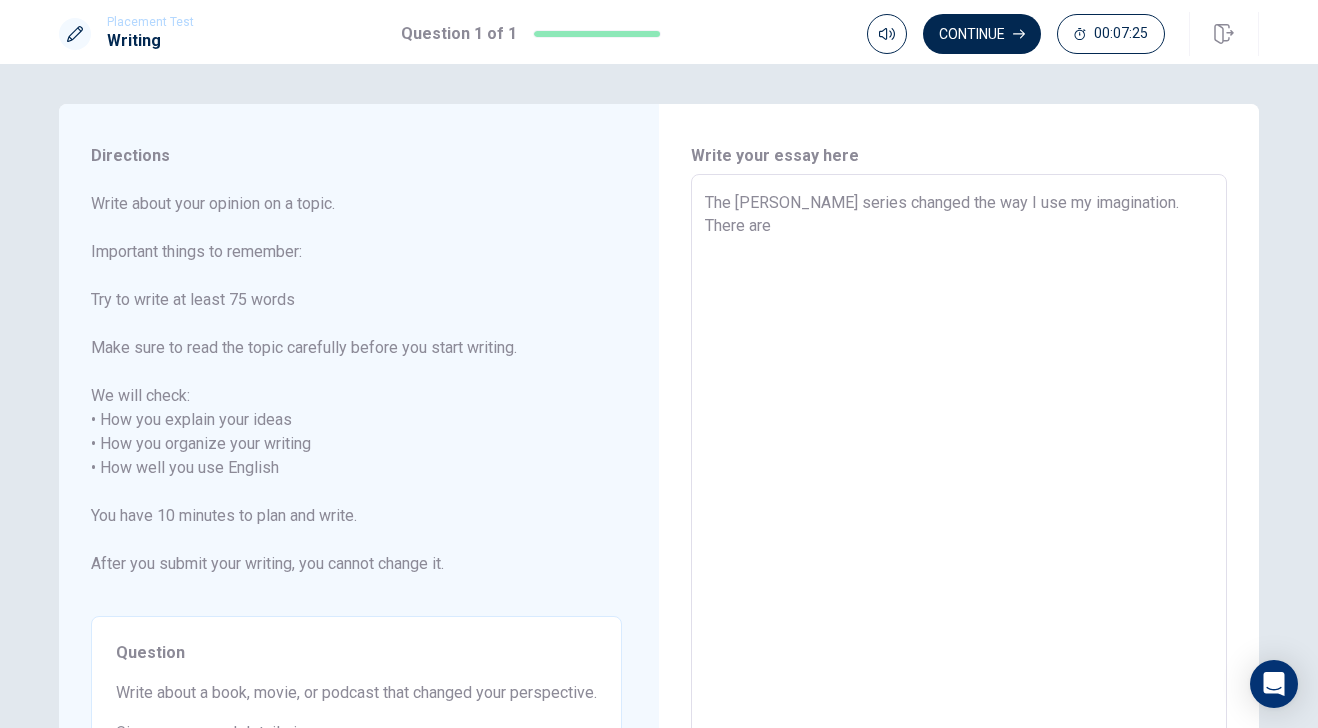 type on "x" 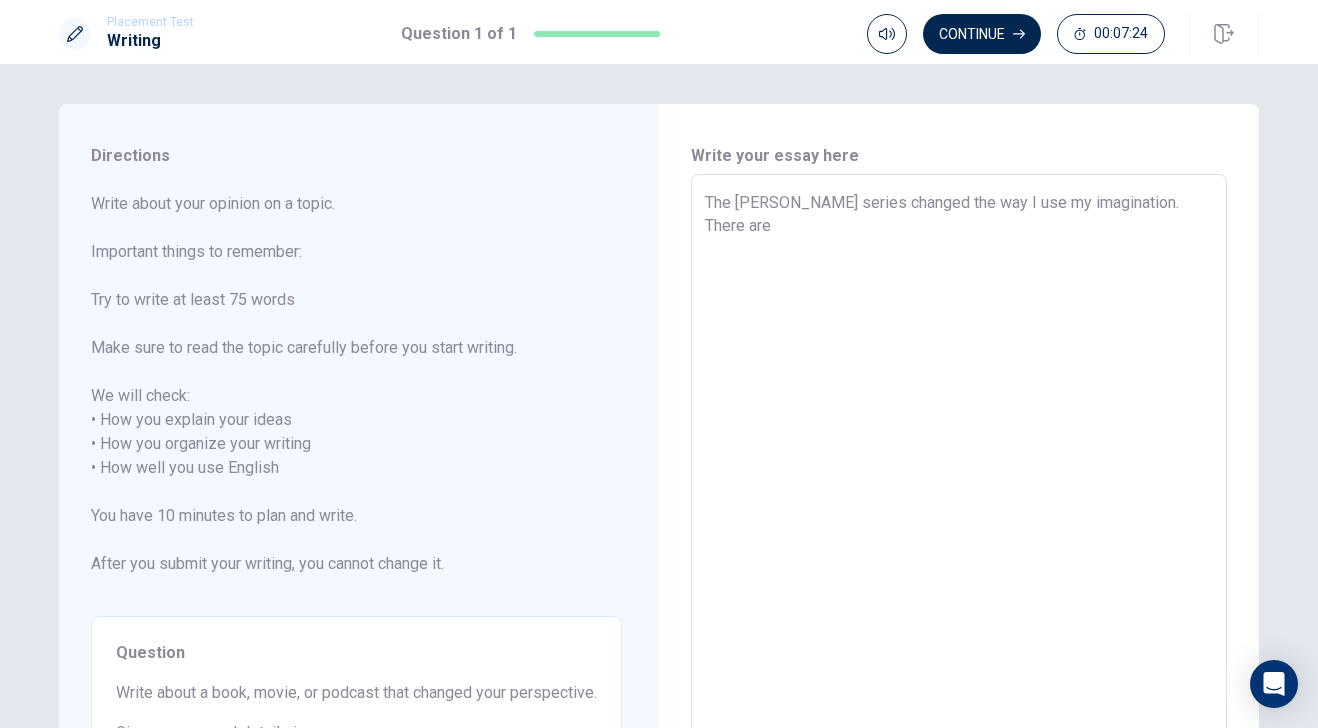 type on "The [PERSON_NAME] series changed the way I use my imagination. There are t" 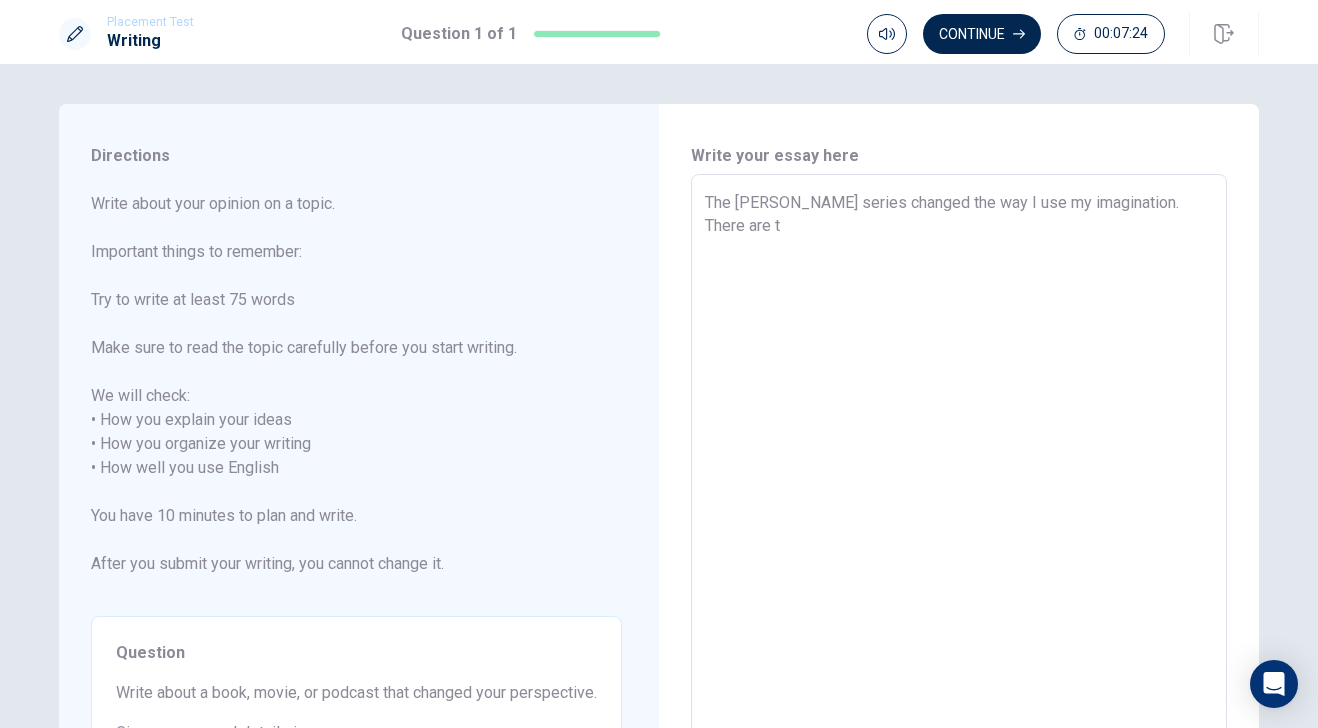 type on "x" 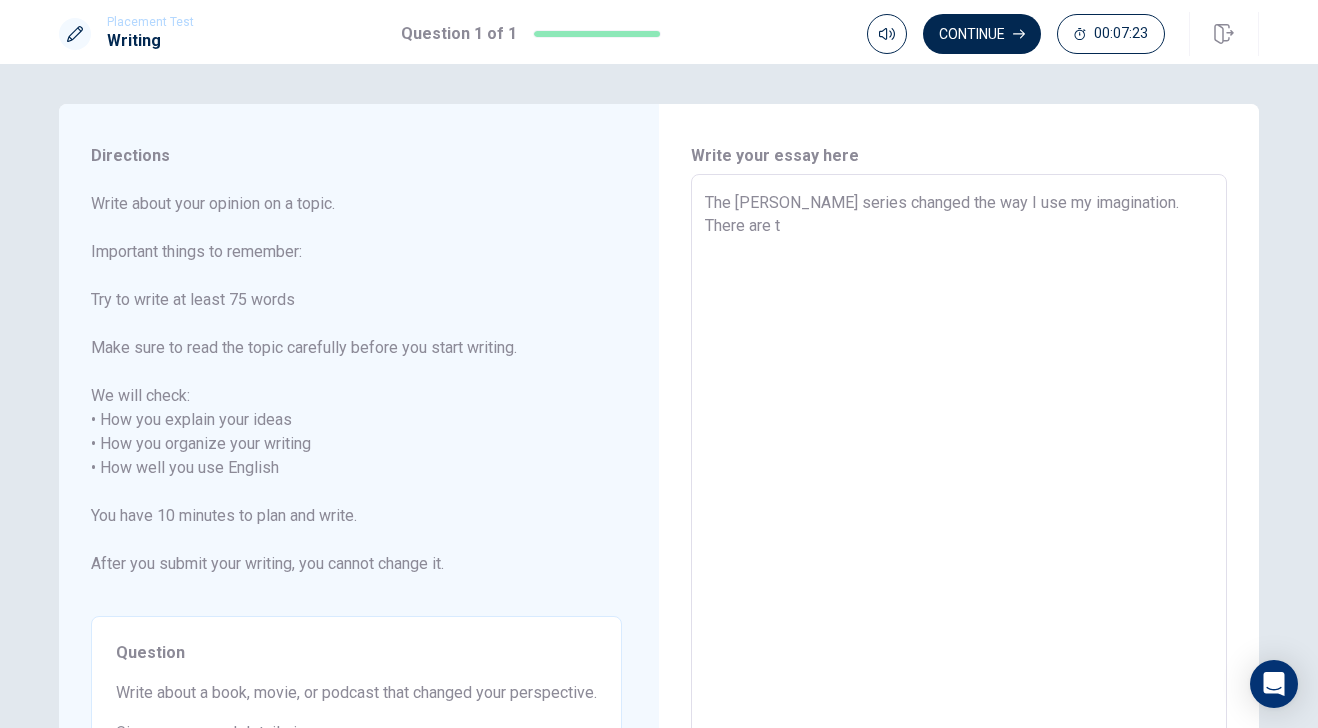 type on "The [PERSON_NAME] series changed the way I use my imagination. There are tw" 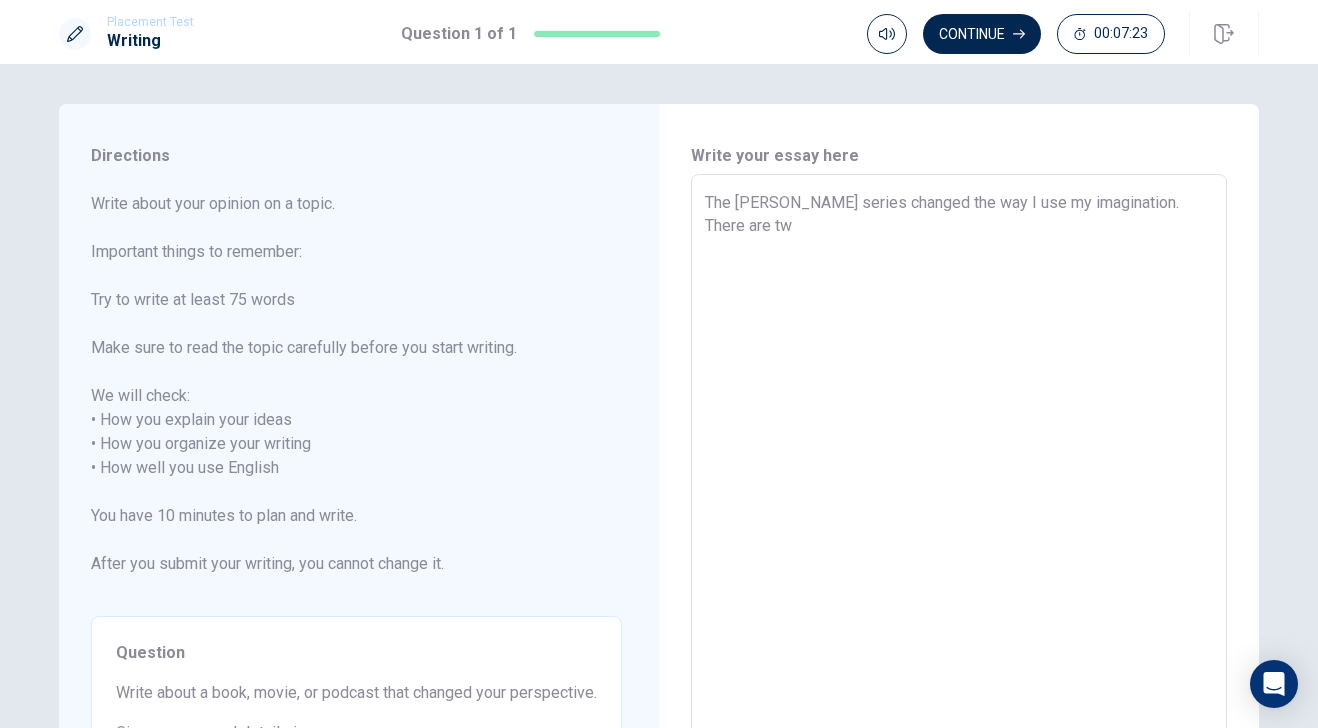 type on "x" 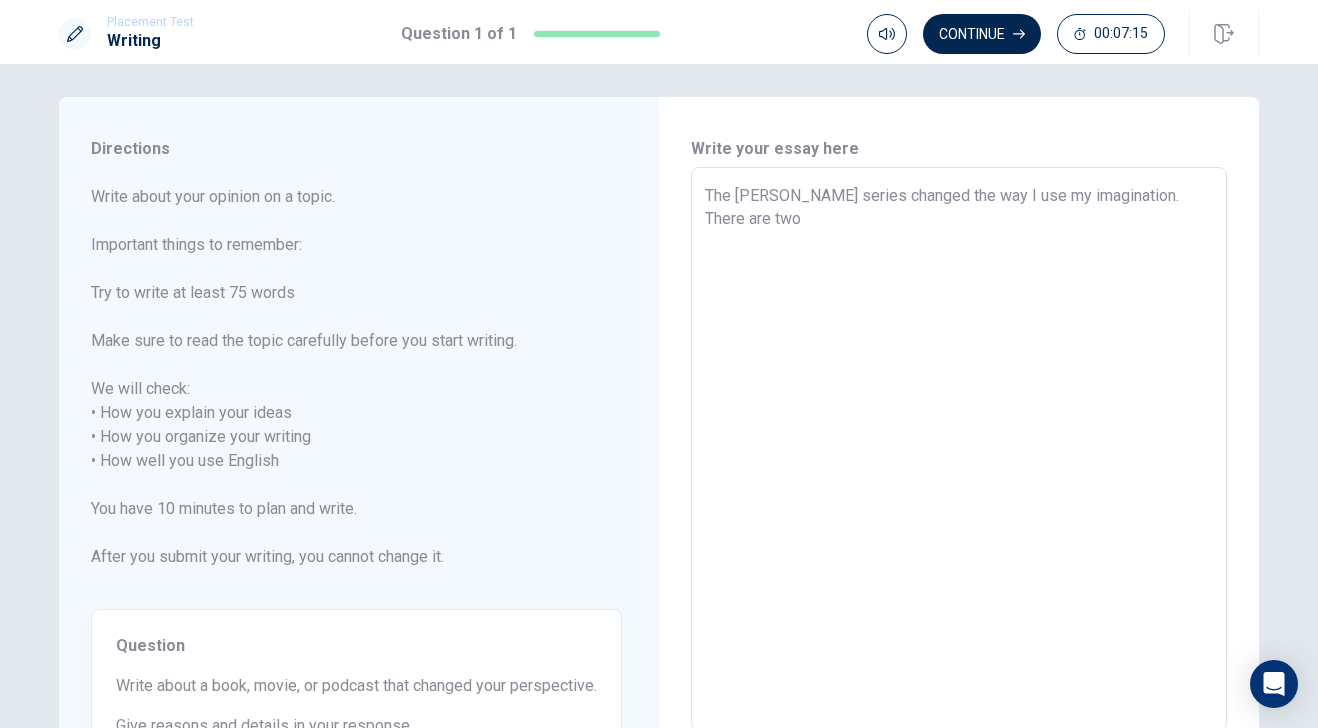 scroll, scrollTop: 5, scrollLeft: 0, axis: vertical 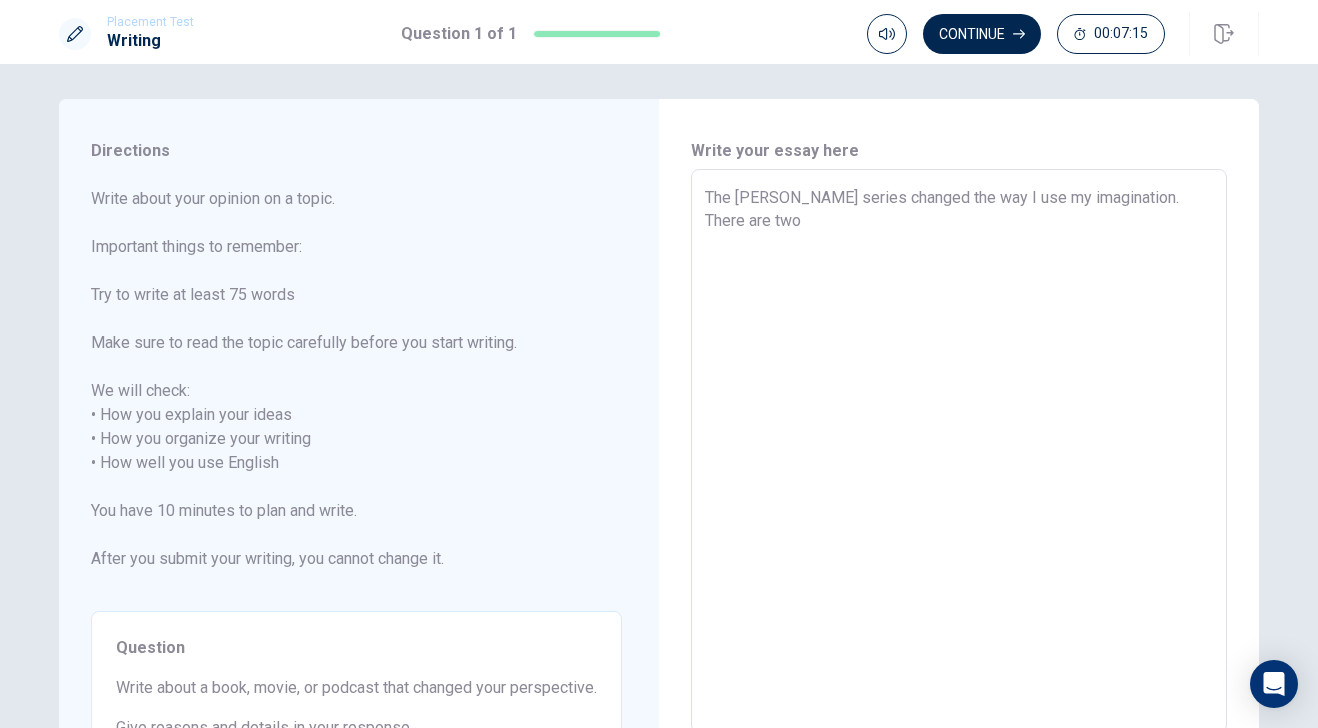 type on "x" 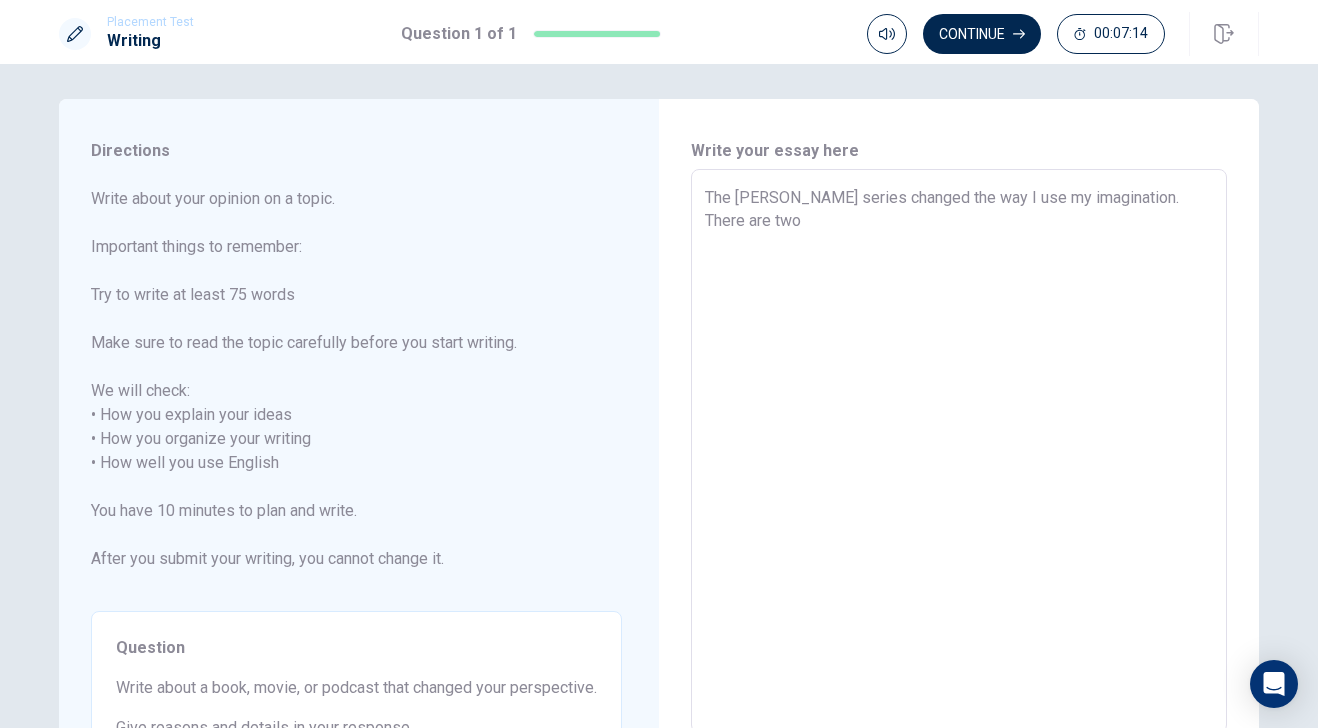 type on "The [PERSON_NAME] series changed the way I use my imagination. There are two r" 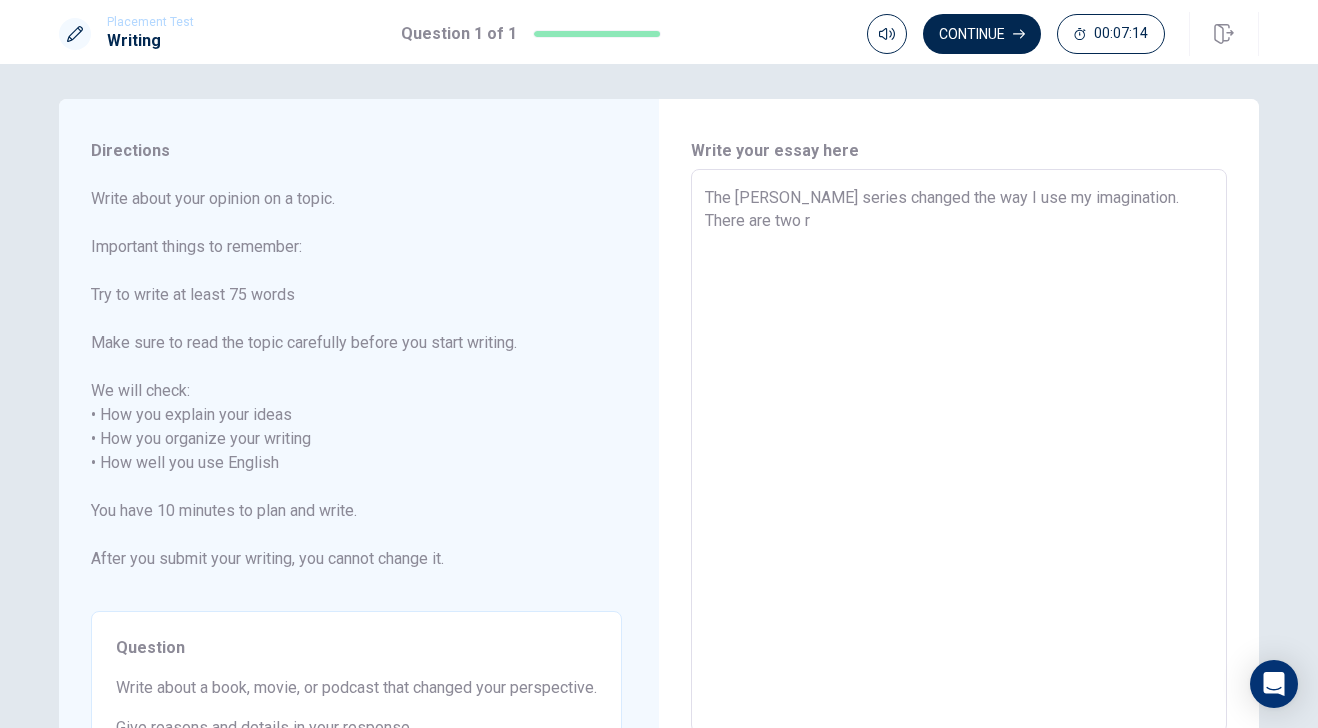 type on "x" 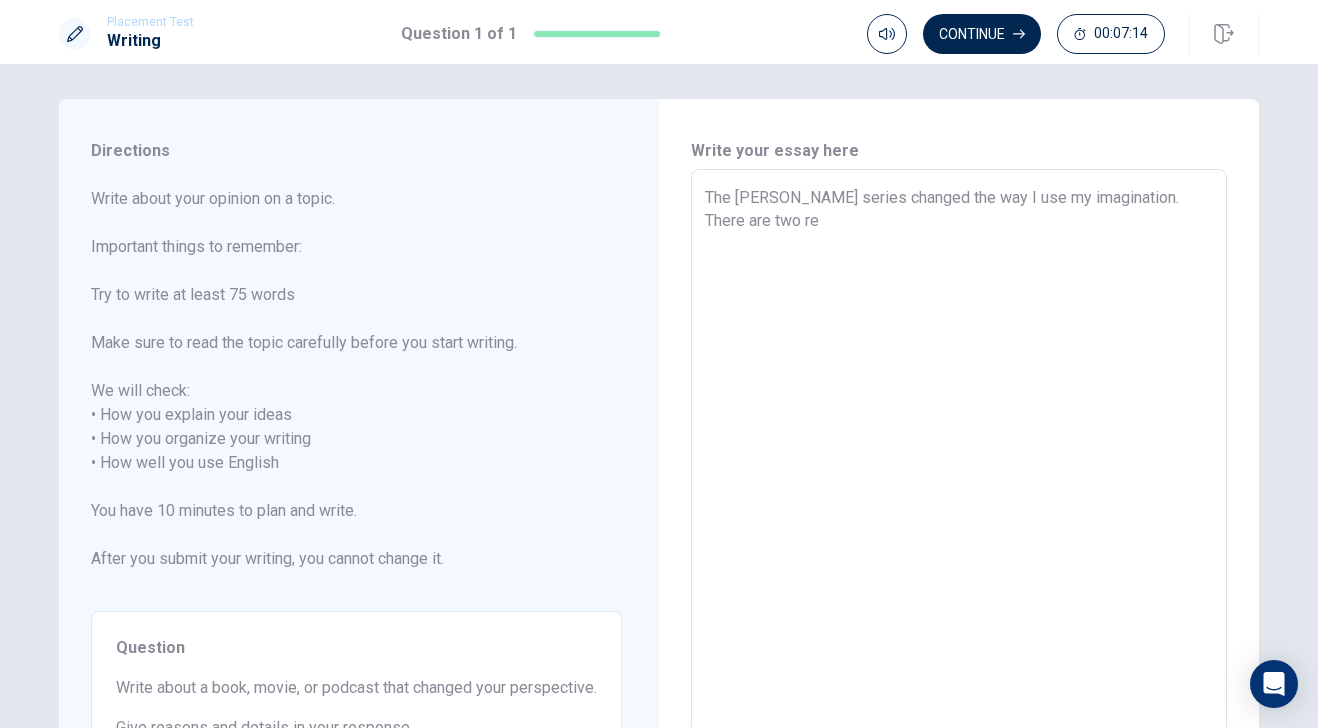 type on "x" 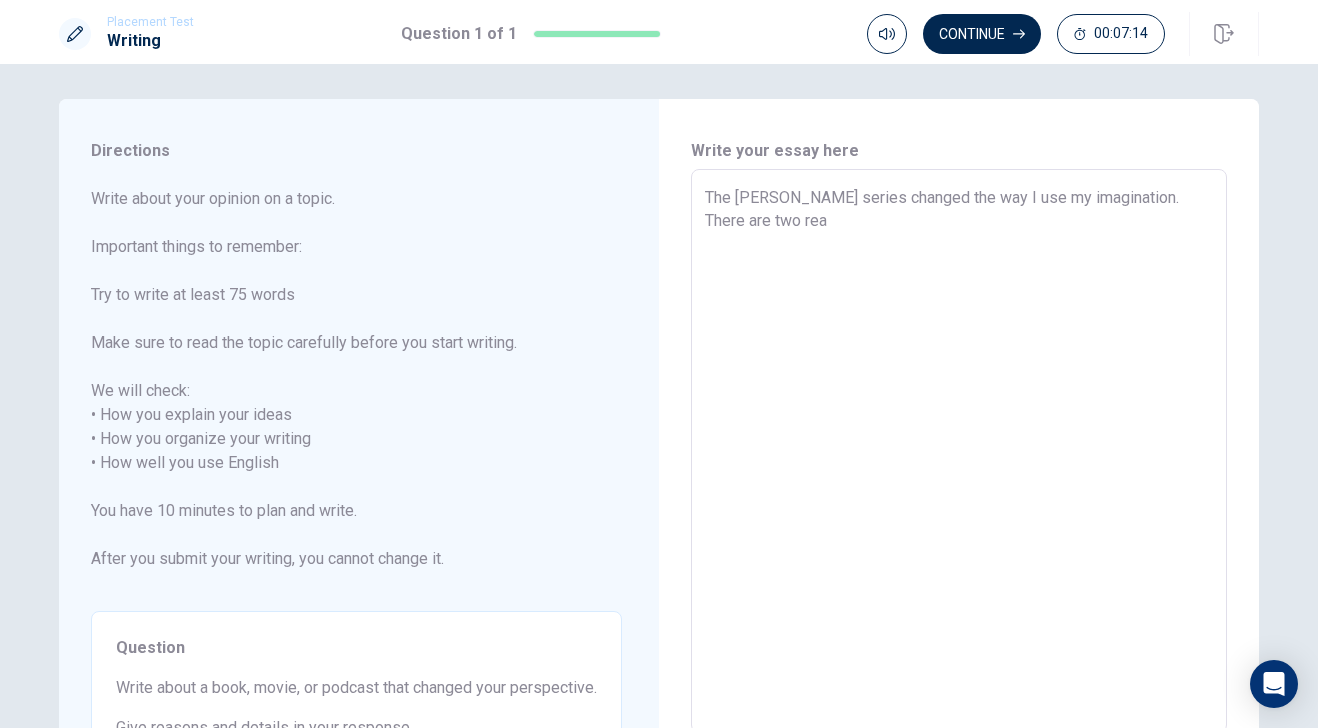 type on "x" 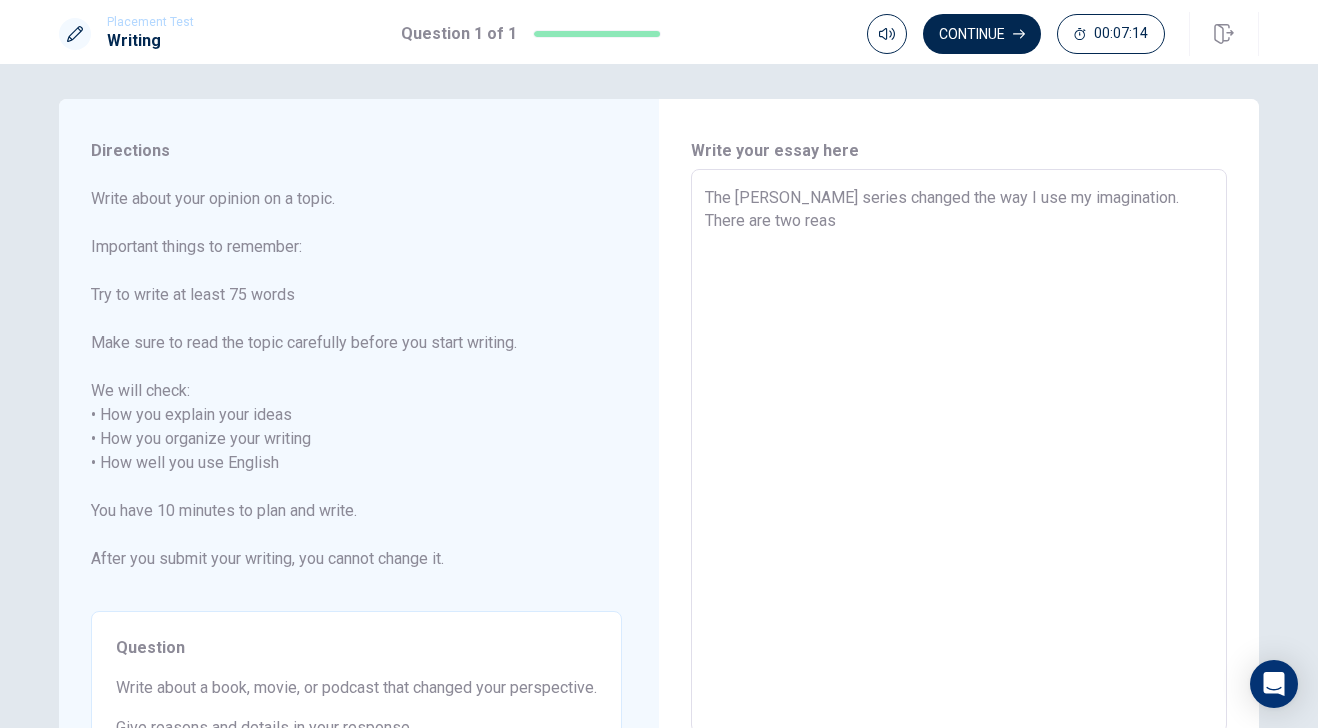 type on "x" 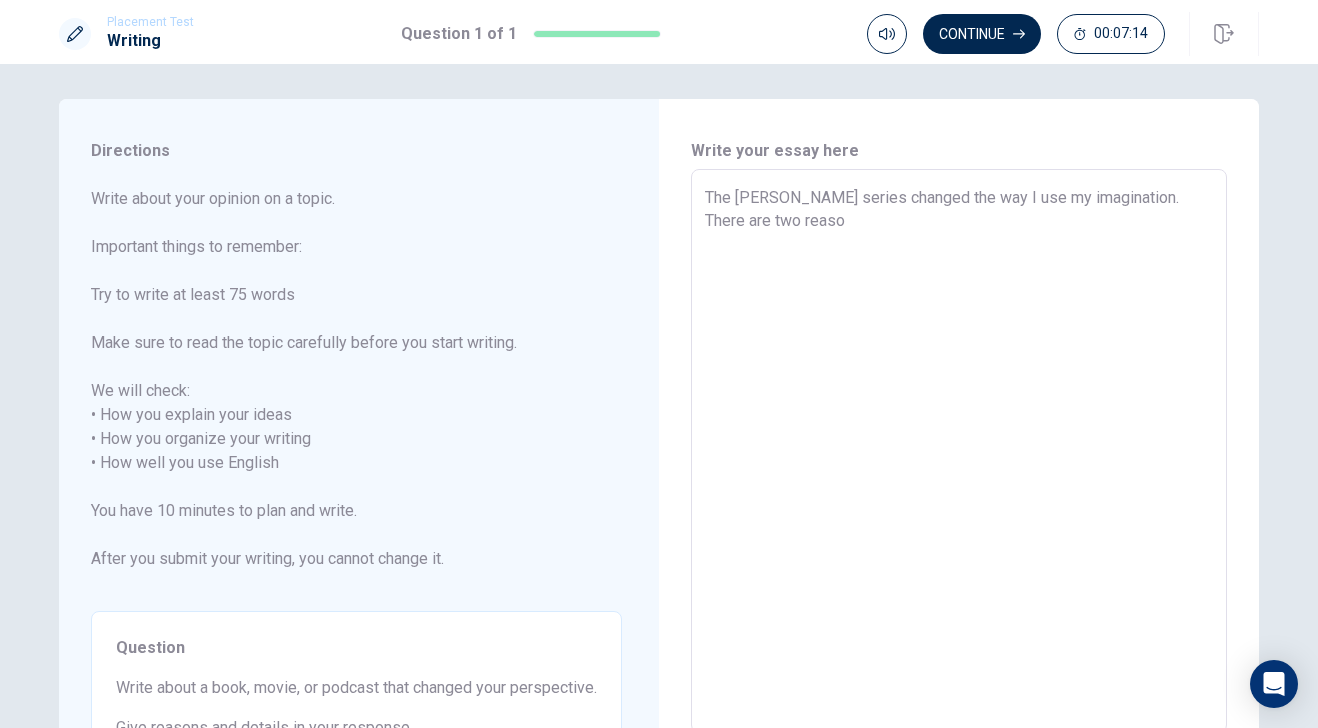 type on "x" 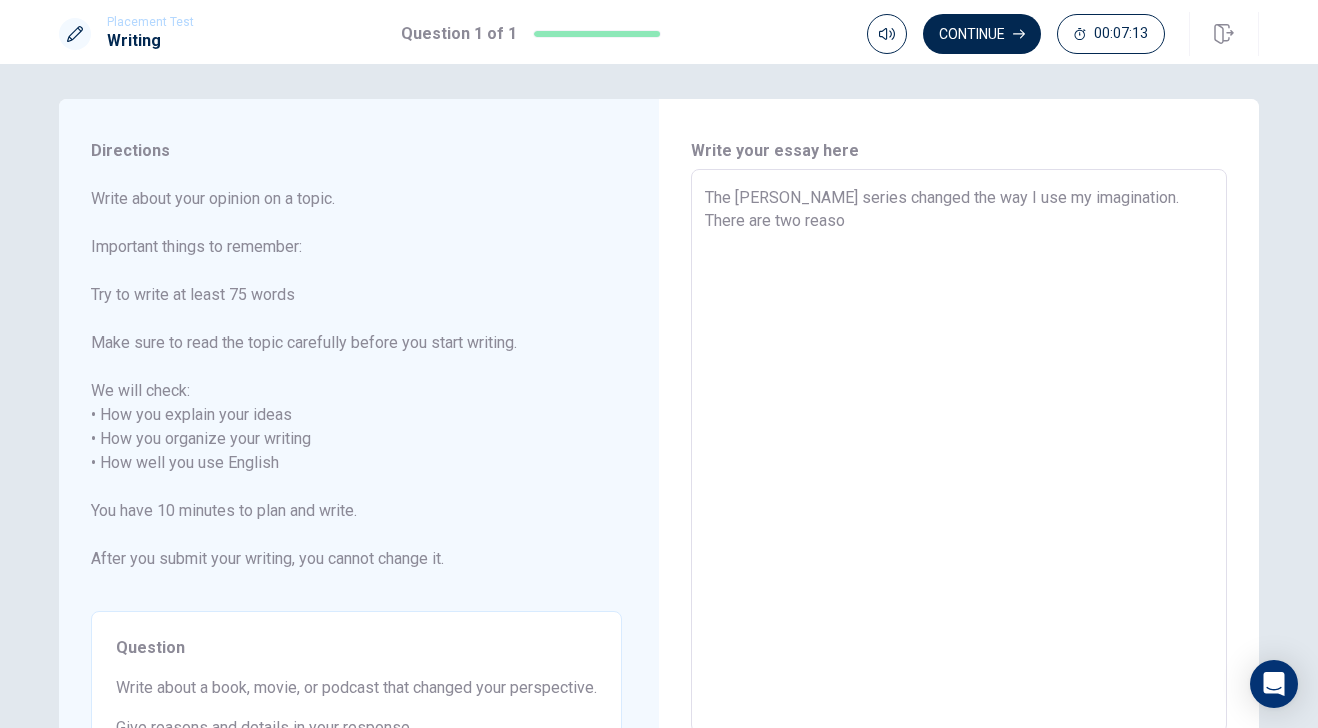type on "The [PERSON_NAME] series changed the way I use my imagination. There are two reason" 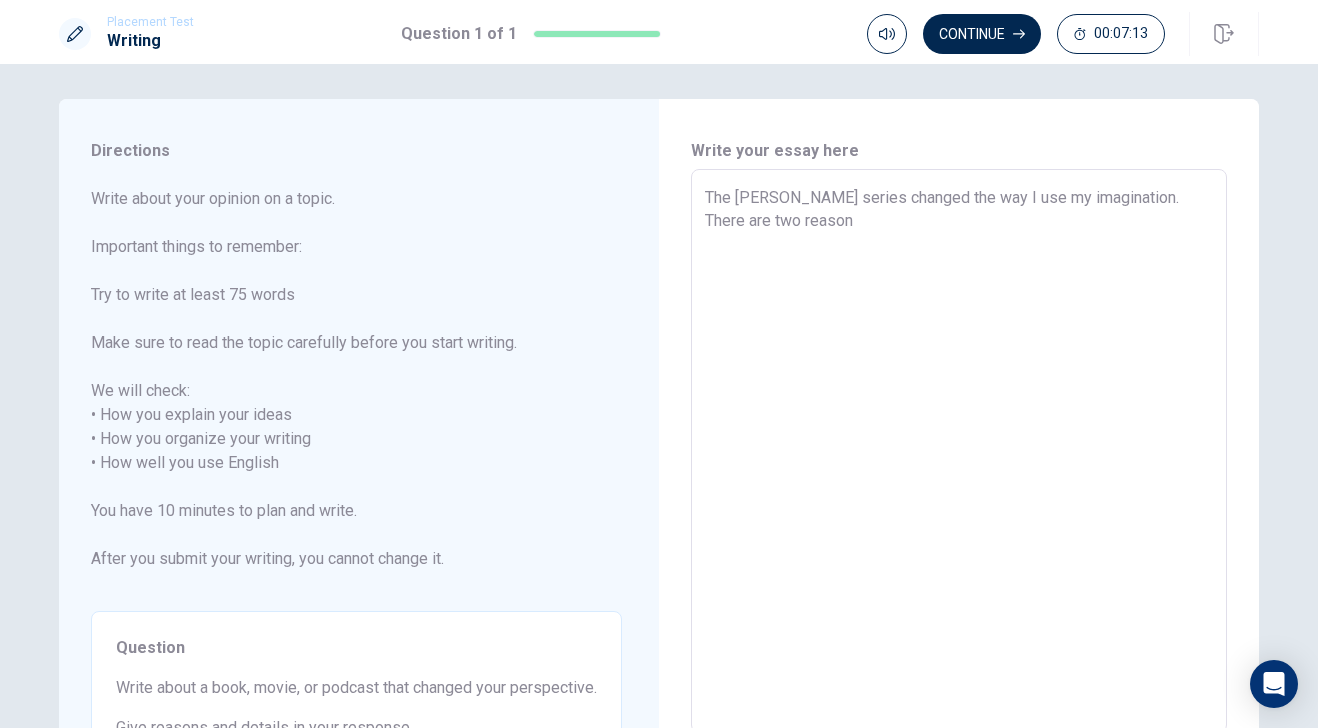 type on "x" 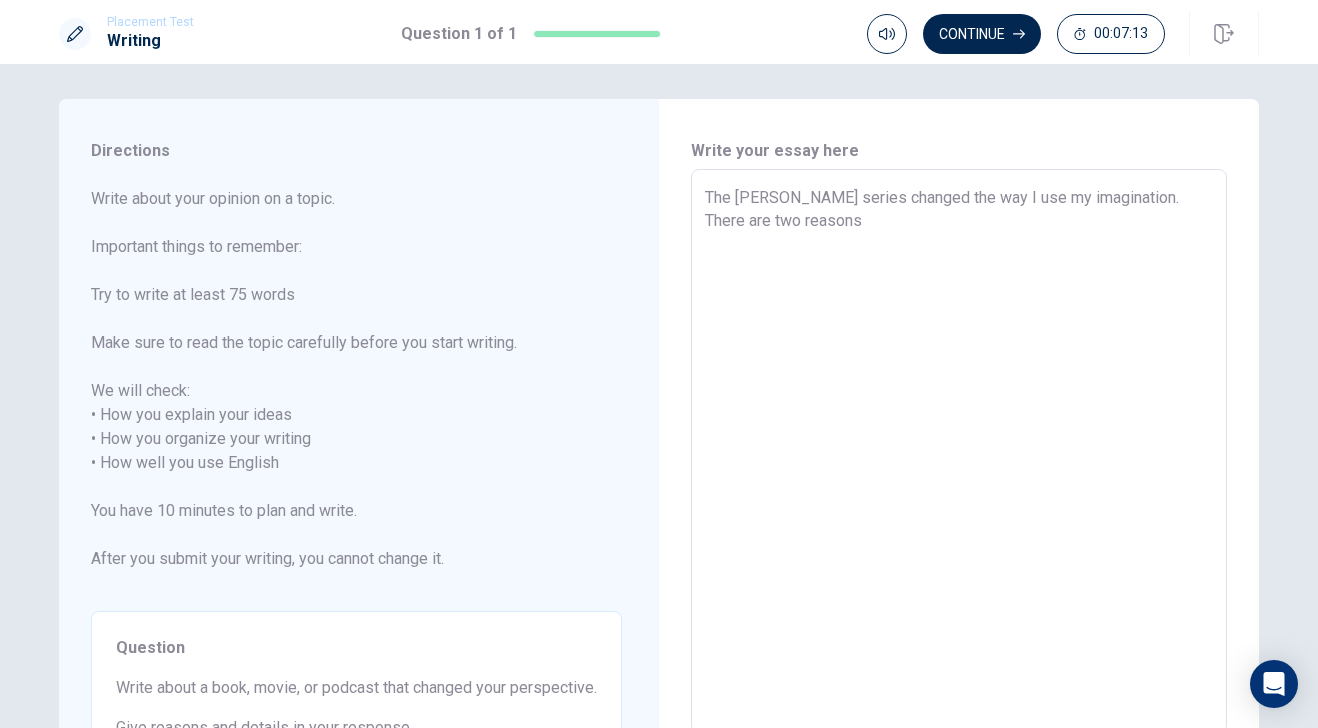 type on "x" 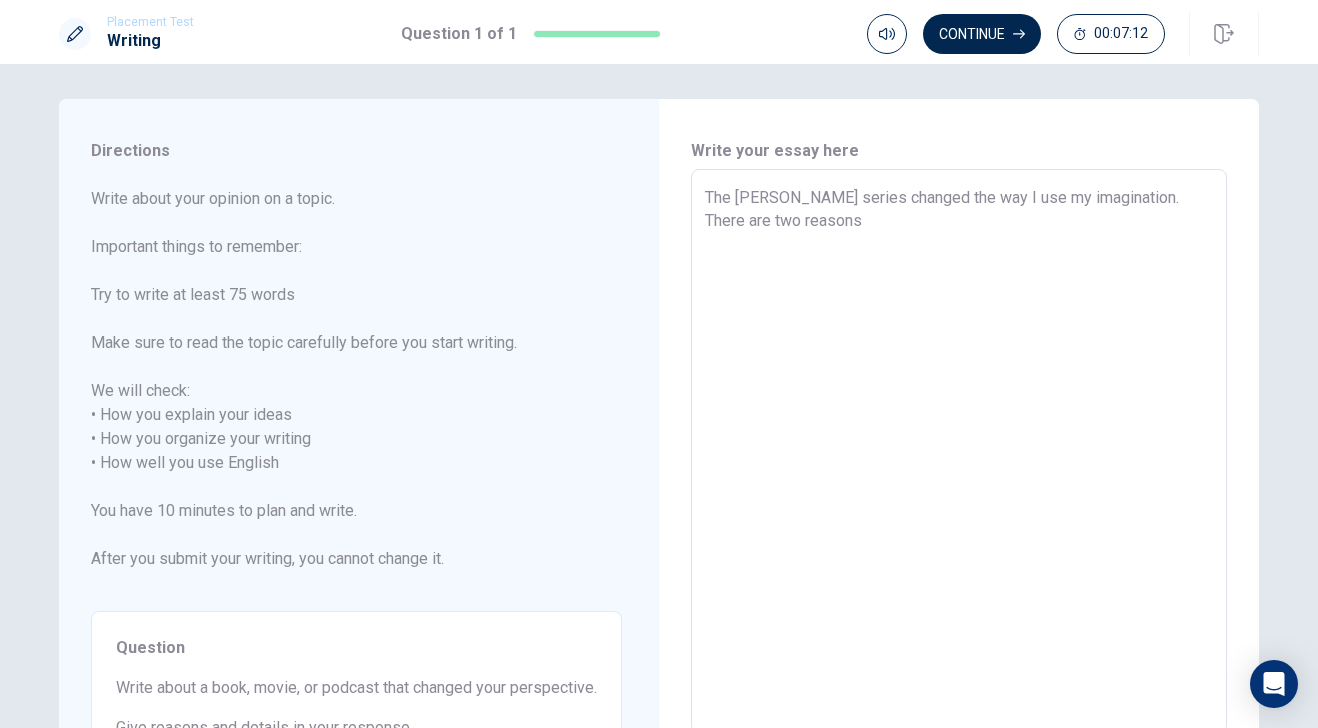 type on "x" 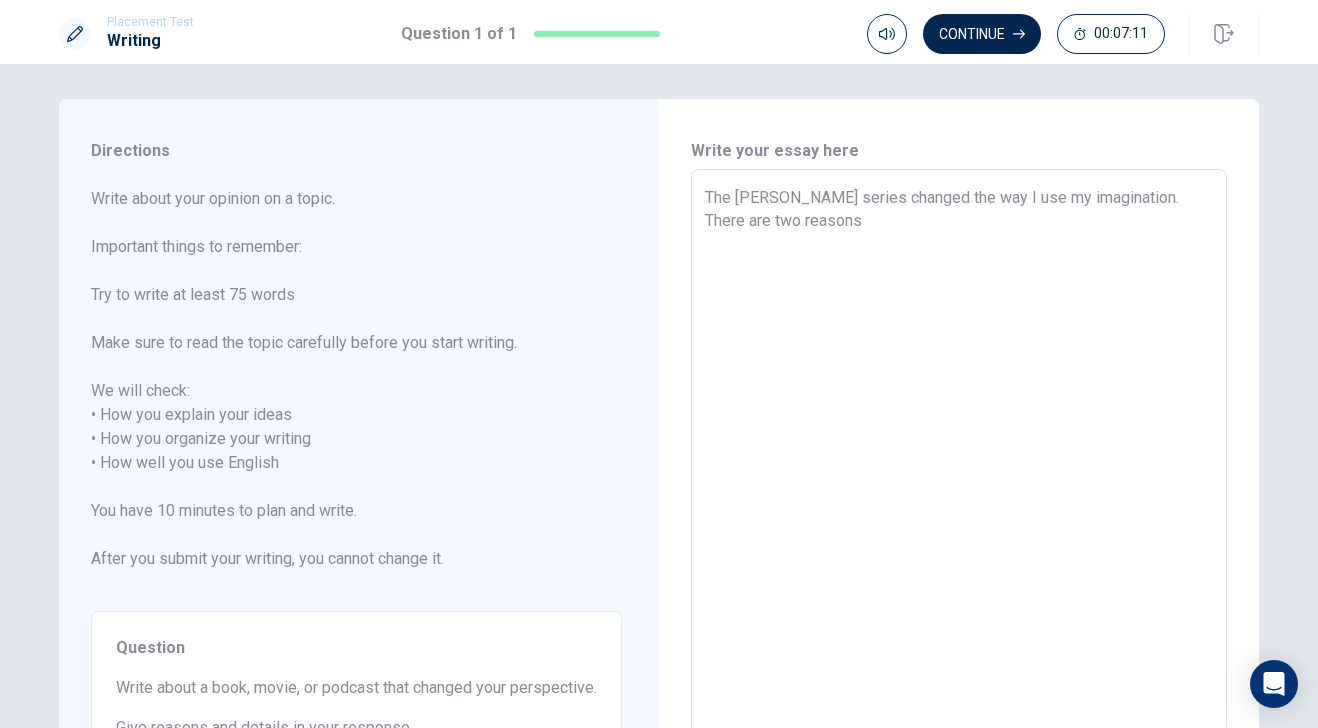 type on "The [PERSON_NAME] series changed the way I use my imagination. There are two reasons t" 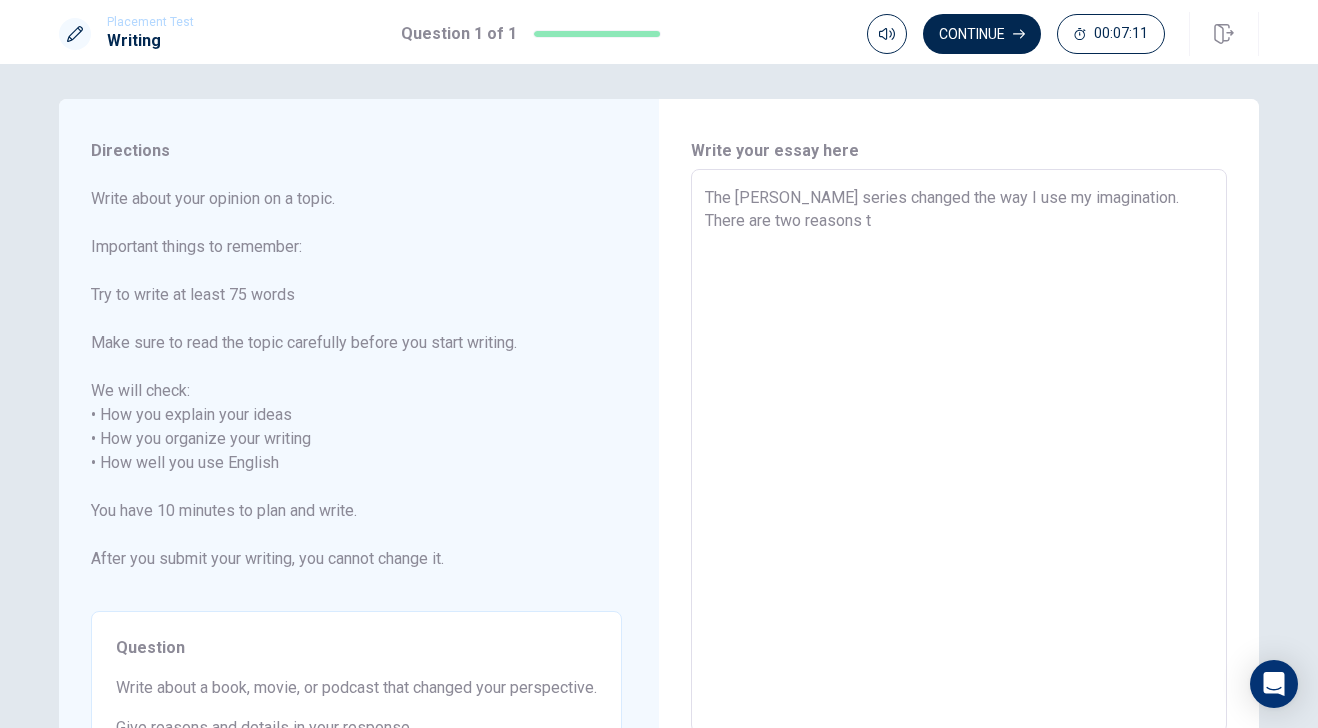 type on "x" 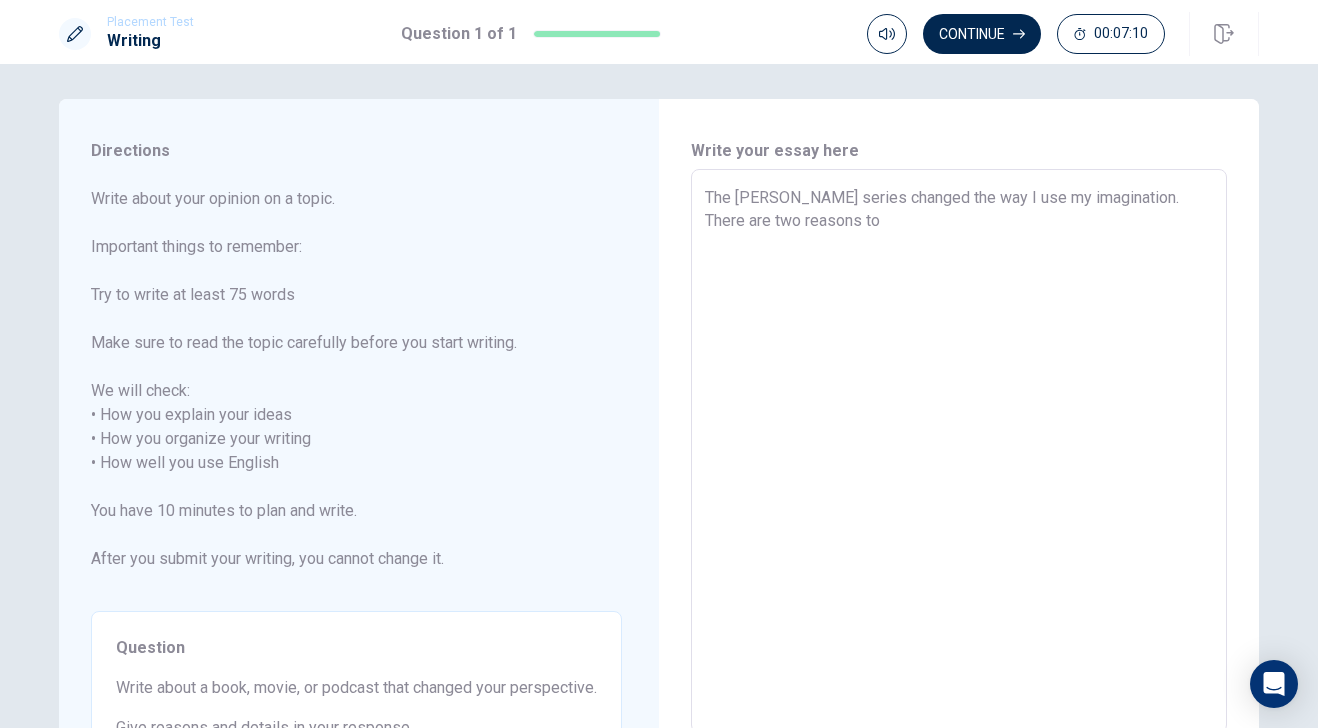 type on "x" 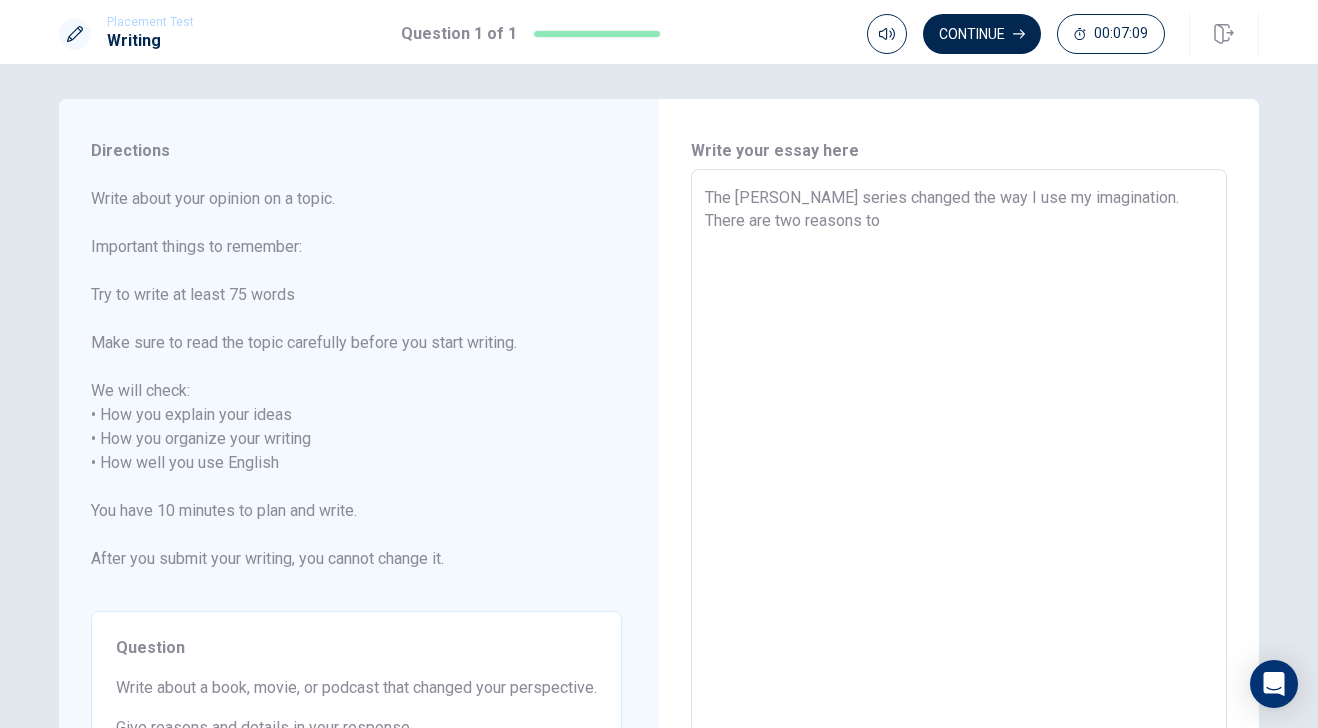 type on "The [PERSON_NAME] series changed the way I use my imagination. There are two reasons to" 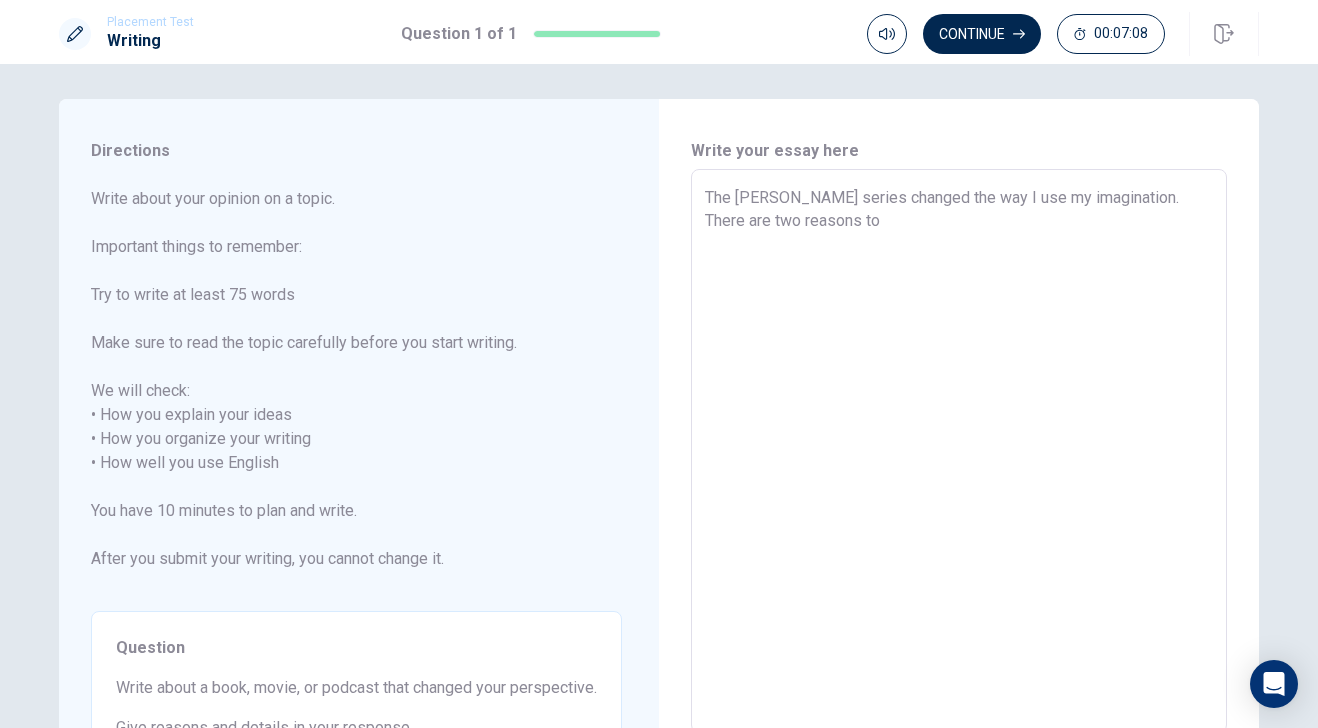 type 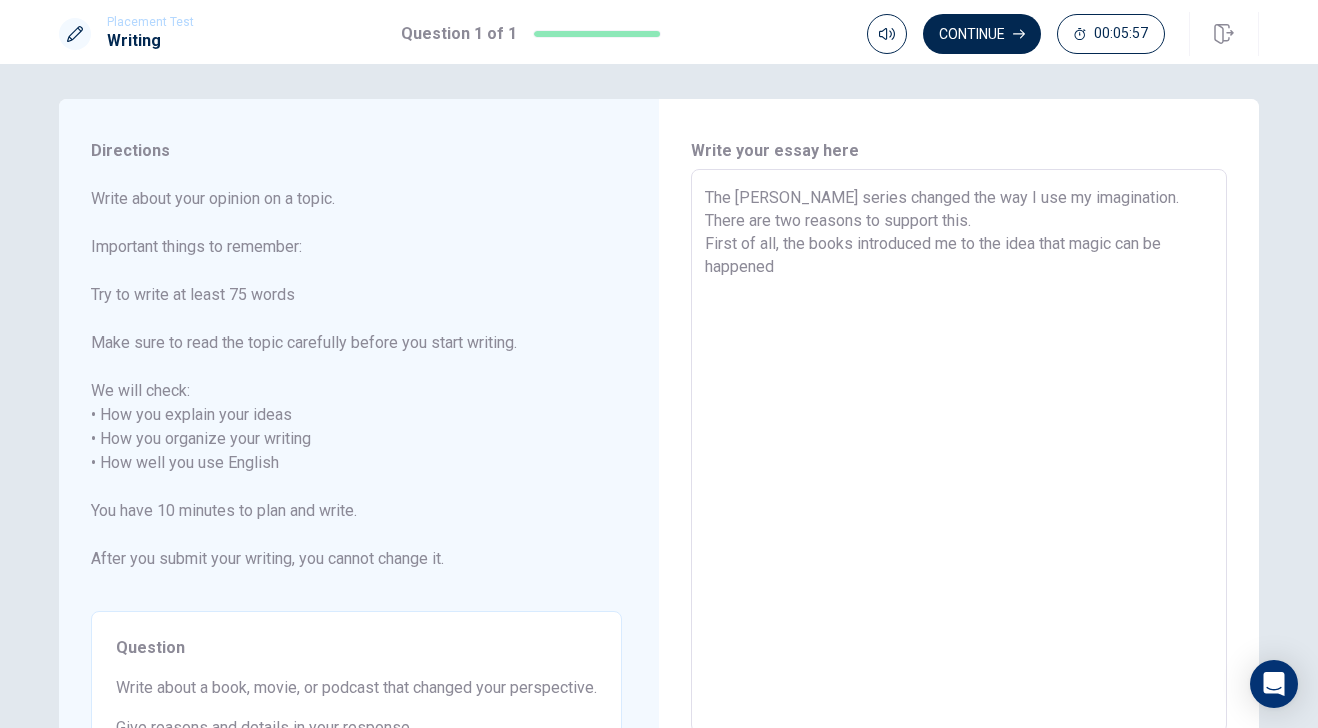click on "The [PERSON_NAME] series changed the way I use my imagination. There are two reasons to support this.
First of all, the books introduced me to the idea that magic can be happened" at bounding box center [959, 451] 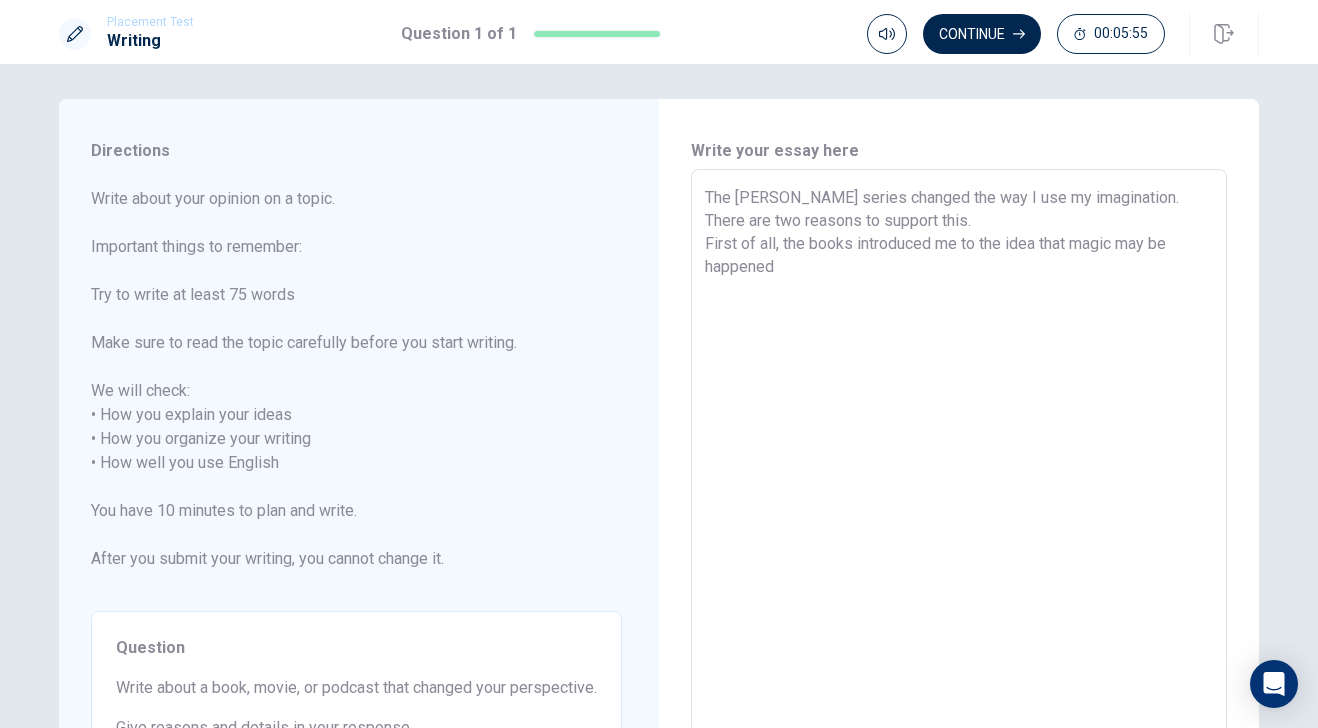 click on "The [PERSON_NAME] series changed the way I use my imagination. There are two reasons to support this.
First of all, the books introduced me to the idea that magic may be happened" at bounding box center [959, 451] 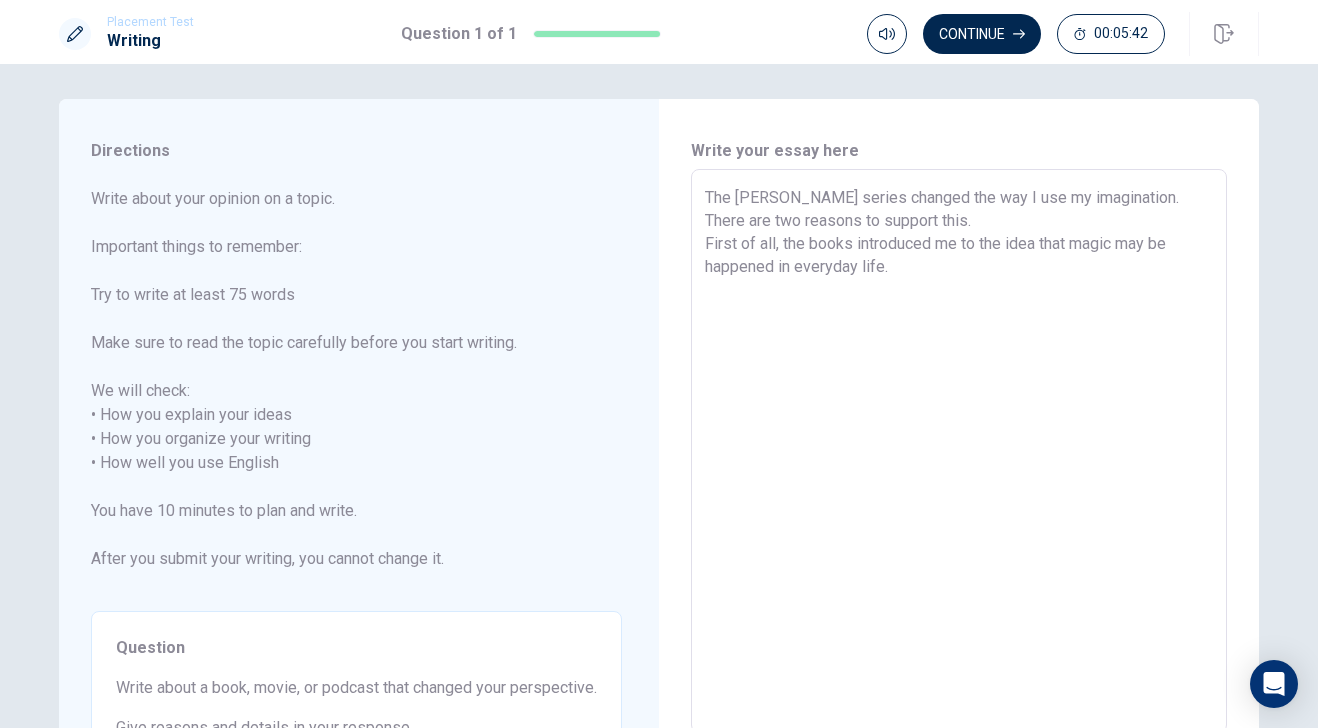 click on "The [PERSON_NAME] series changed the way I use my imagination. There are two reasons to support this.
First of all, the books introduced me to the idea that magic may be happened in everyday life." at bounding box center (959, 451) 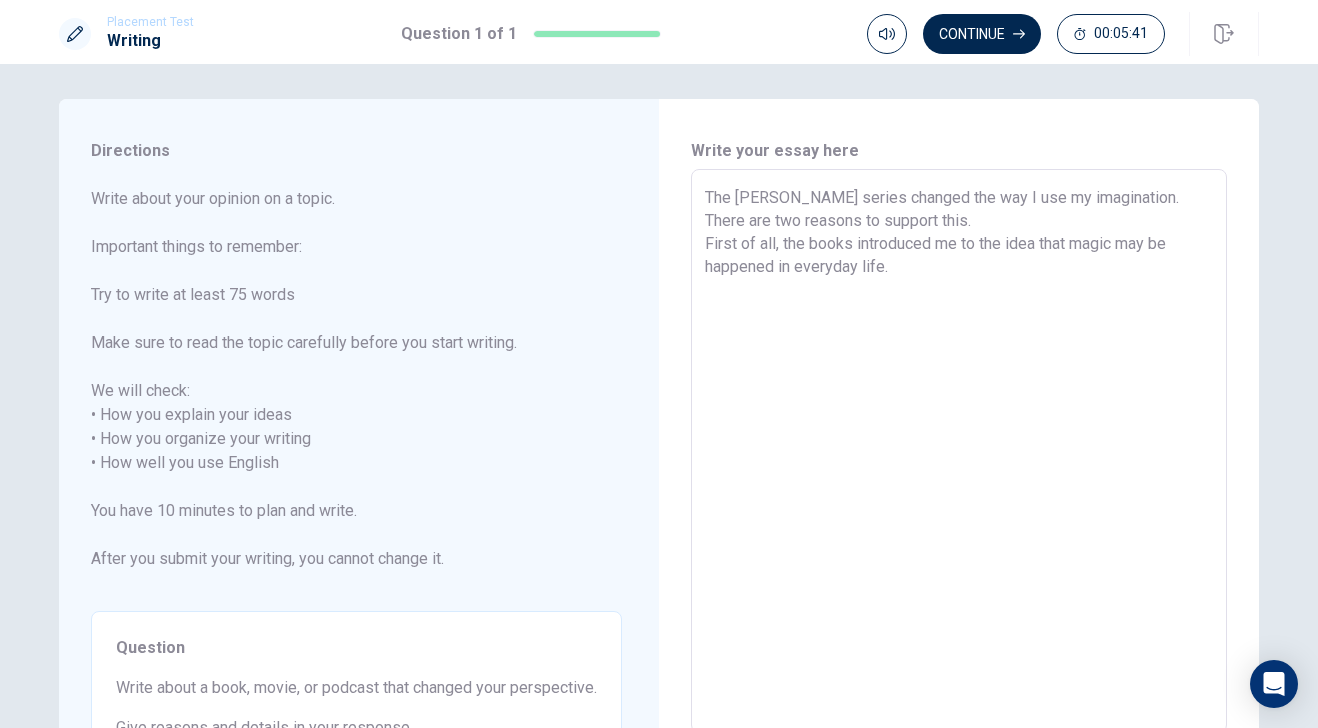 click on "The [PERSON_NAME] series changed the way I use my imagination. There are two reasons to support this.
First of all, the books introduced me to the idea that magic may be happened in everyday life." at bounding box center [959, 451] 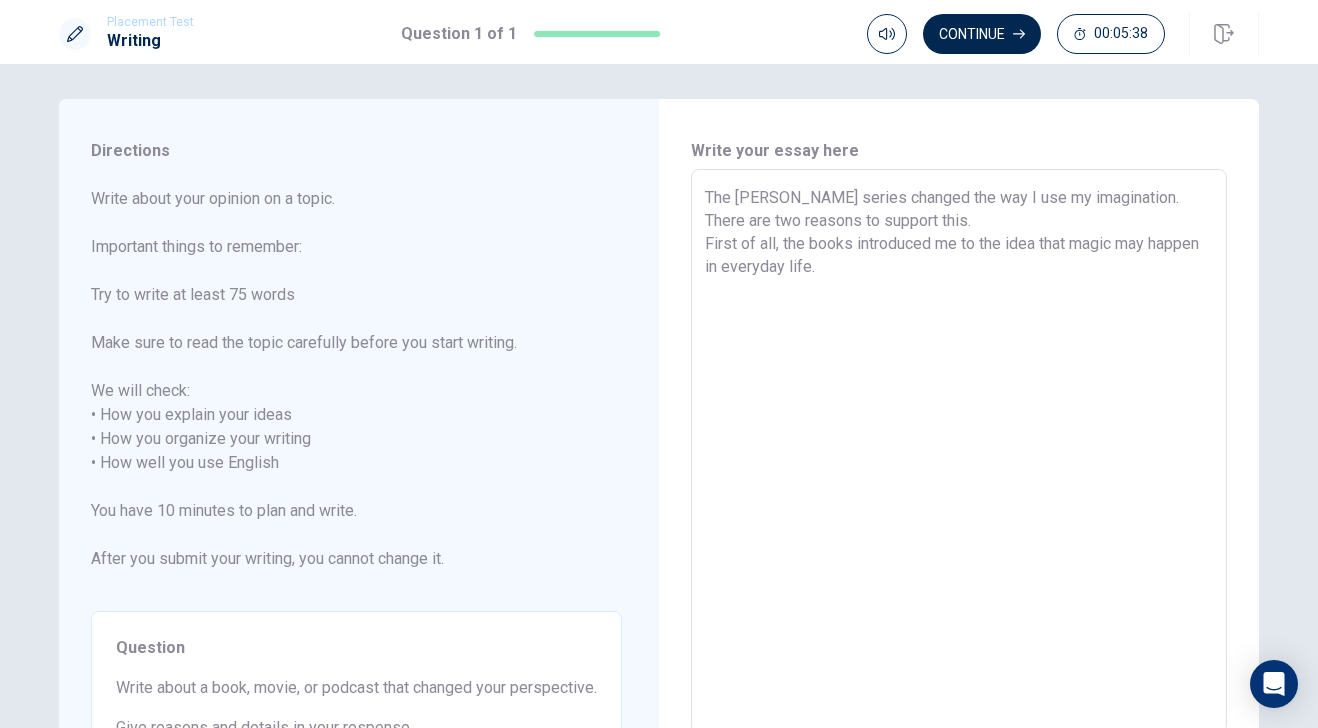 click on "The [PERSON_NAME] series changed the way I use my imagination. There are two reasons to support this.
First of all, the books introduced me to the idea that magic may happen in everyday life." at bounding box center [959, 451] 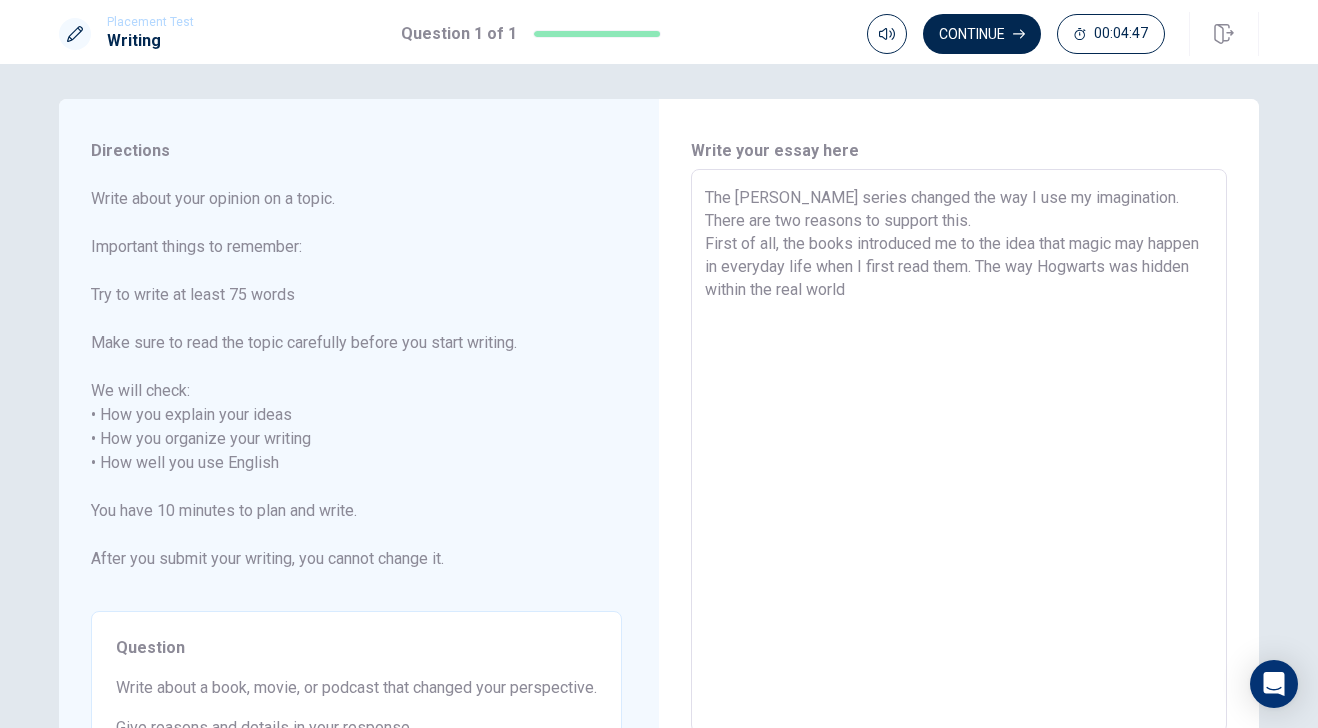 drag, startPoint x: 753, startPoint y: 287, endPoint x: 799, endPoint y: 331, distance: 63.655323 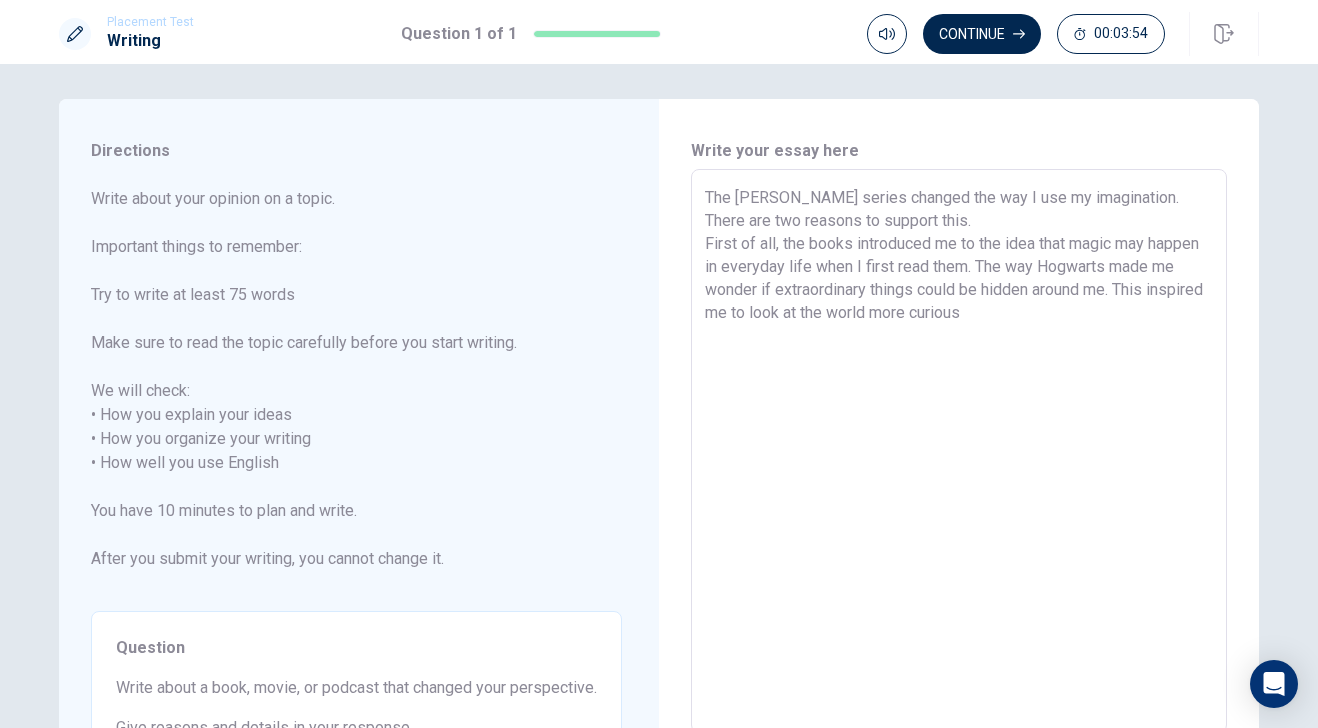 click on "The [PERSON_NAME] series changed the way I use my imagination. There are two reasons to support this.
First of all, the books introduced me to the idea that magic may happen in everyday life when I first read them. The way Hogwarts made me wonder if extraordinary things could be hidden around me. This inspired me to look at the world more curious" at bounding box center (959, 451) 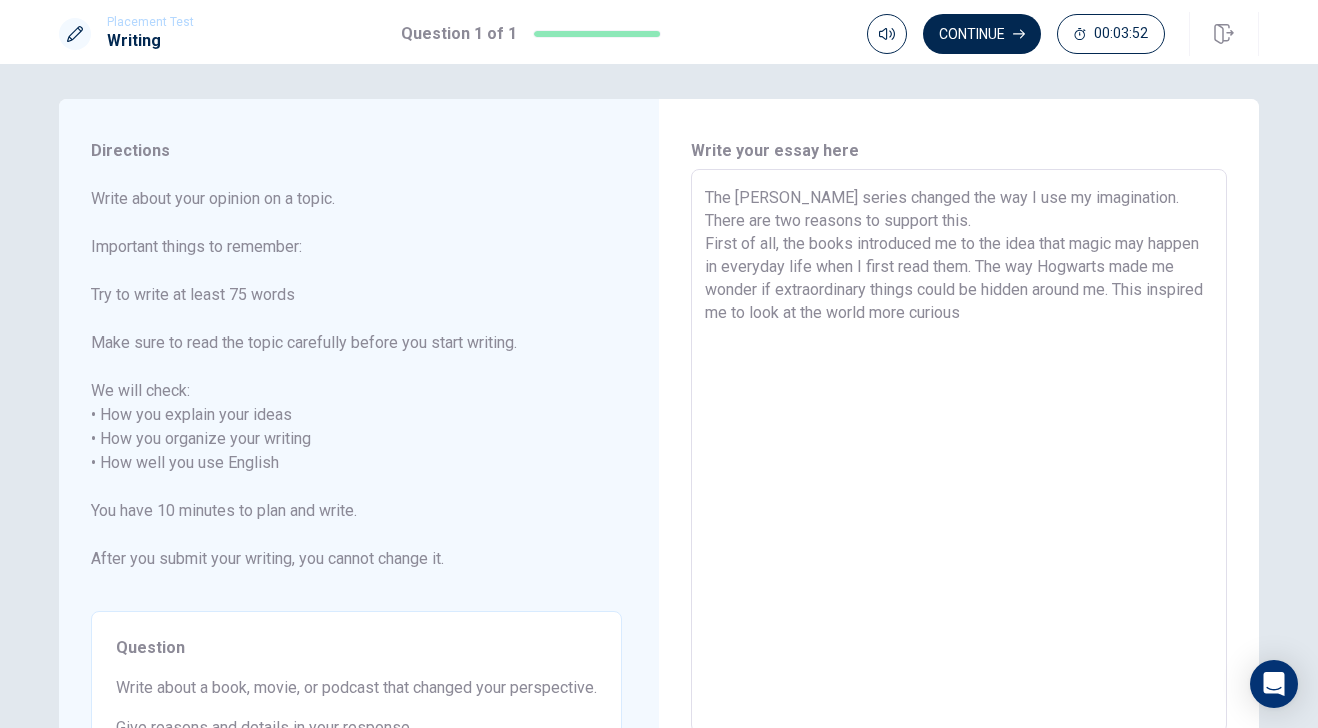 click on "The [PERSON_NAME] series changed the way I use my imagination. There are two reasons to support this.
First of all, the books introduced me to the idea that magic may happen in everyday life when I first read them. The way Hogwarts made me wonder if extraordinary things could be hidden around me. This inspired me to look at the world more curious" at bounding box center (959, 451) 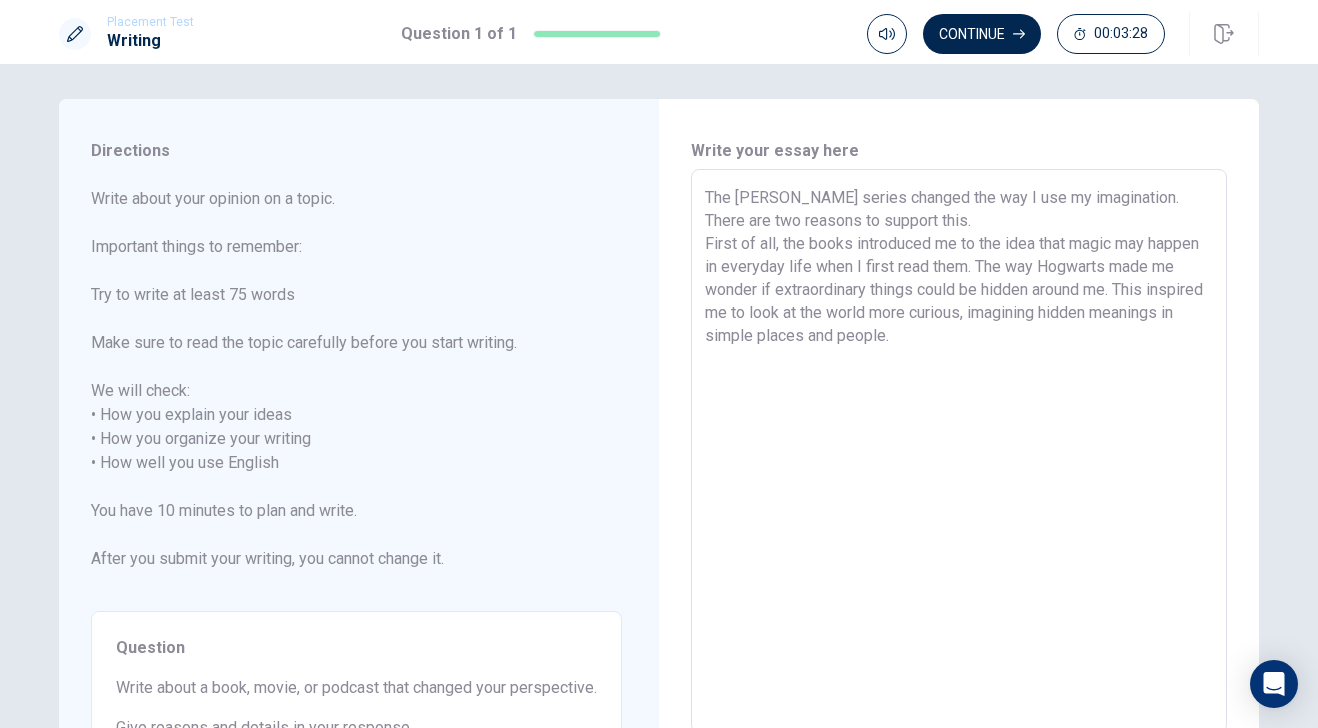 drag, startPoint x: 1149, startPoint y: 196, endPoint x: 1168, endPoint y: 221, distance: 31.400637 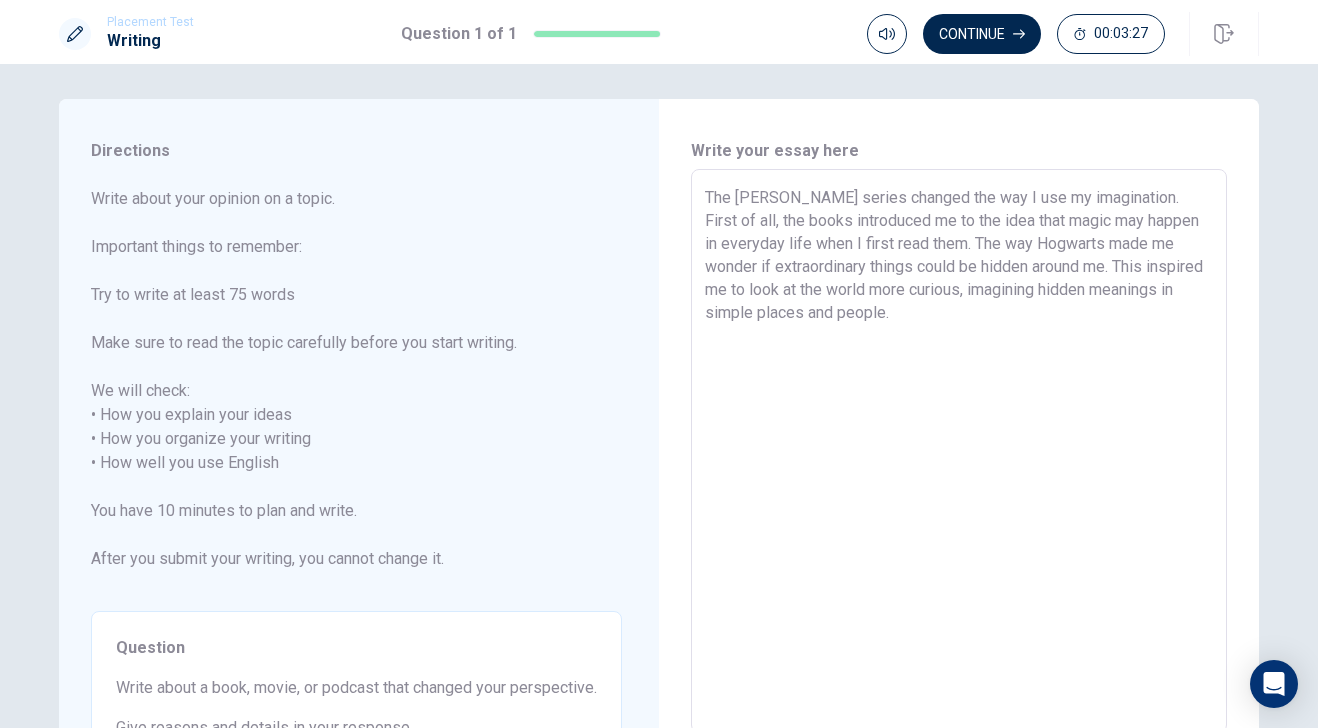 click on "The [PERSON_NAME] series changed the way I use my imagination.
First of all, the books introduced me to the idea that magic may happen in everyday life when I first read them. The way Hogwarts made me wonder if extraordinary things could be hidden around me. This inspired me to look at the world more curious, imagining hidden meanings in simple places and people." at bounding box center [959, 451] 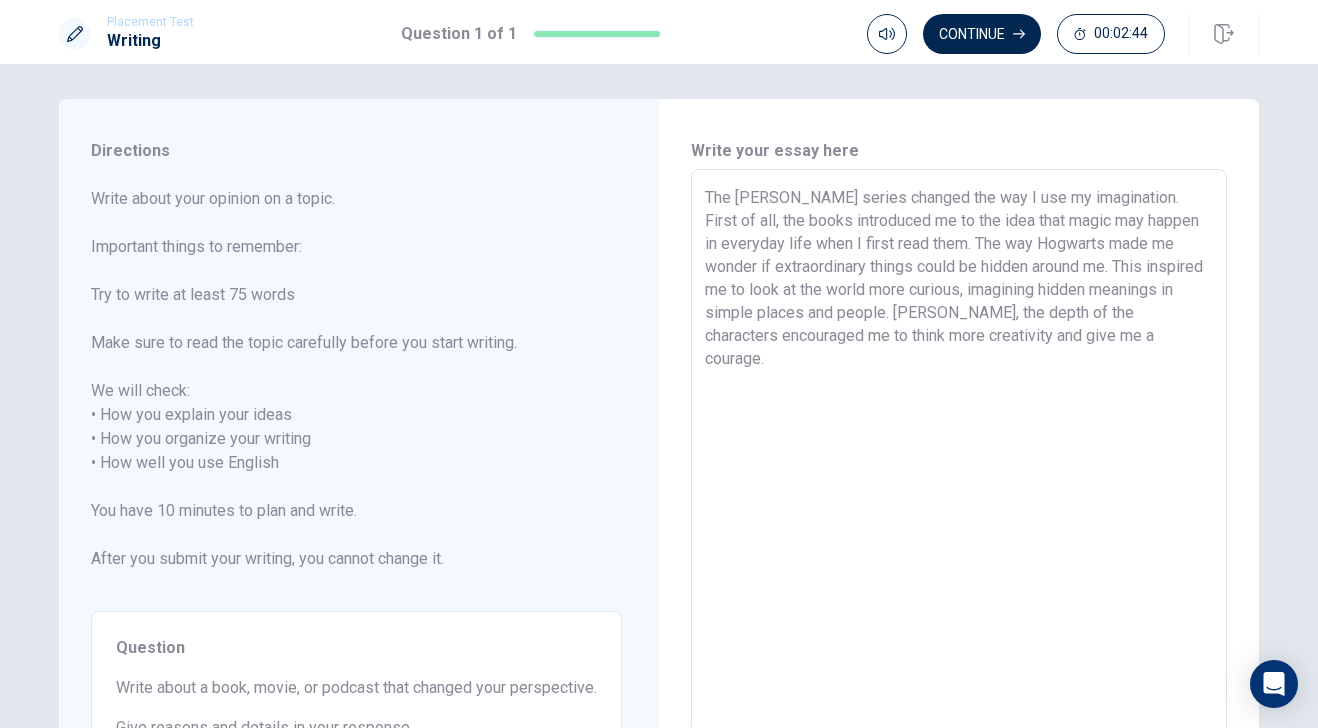 click on "The [PERSON_NAME] series changed the way I use my imagination.
First of all, the books introduced me to the idea that magic may happen in everyday life when I first read them. The way Hogwarts made me wonder if extraordinary things could be hidden around me. This inspired me to look at the world more curious, imagining hidden meanings in simple places and people. [PERSON_NAME], the depth of the characters encouraged me to think more creativity and give me a courage." at bounding box center (959, 451) 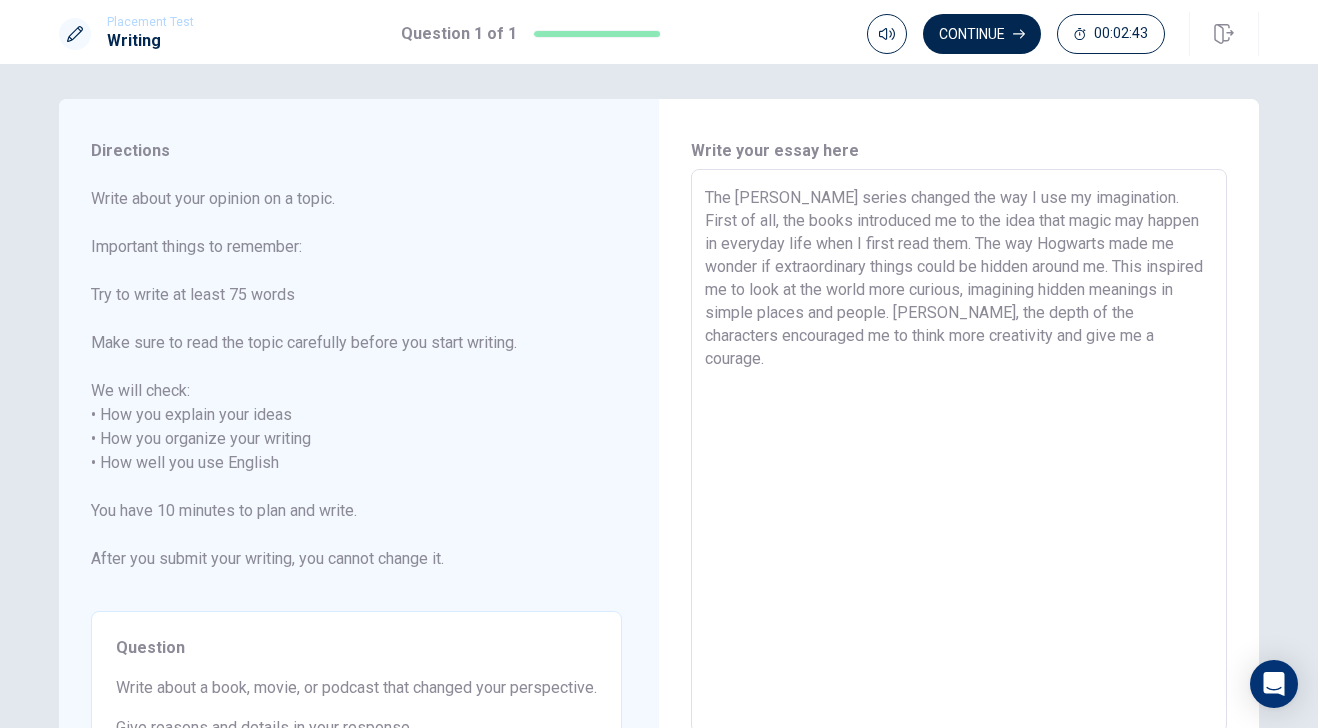 click on "The [PERSON_NAME] series changed the way I use my imagination.
First of all, the books introduced me to the idea that magic may happen in everyday life when I first read them. The way Hogwarts made me wonder if extraordinary things could be hidden around me. This inspired me to look at the world more curious, imagining hidden meanings in simple places and people. [PERSON_NAME], the depth of the characters encouraged me to think more creativity and give me a courage." at bounding box center [959, 451] 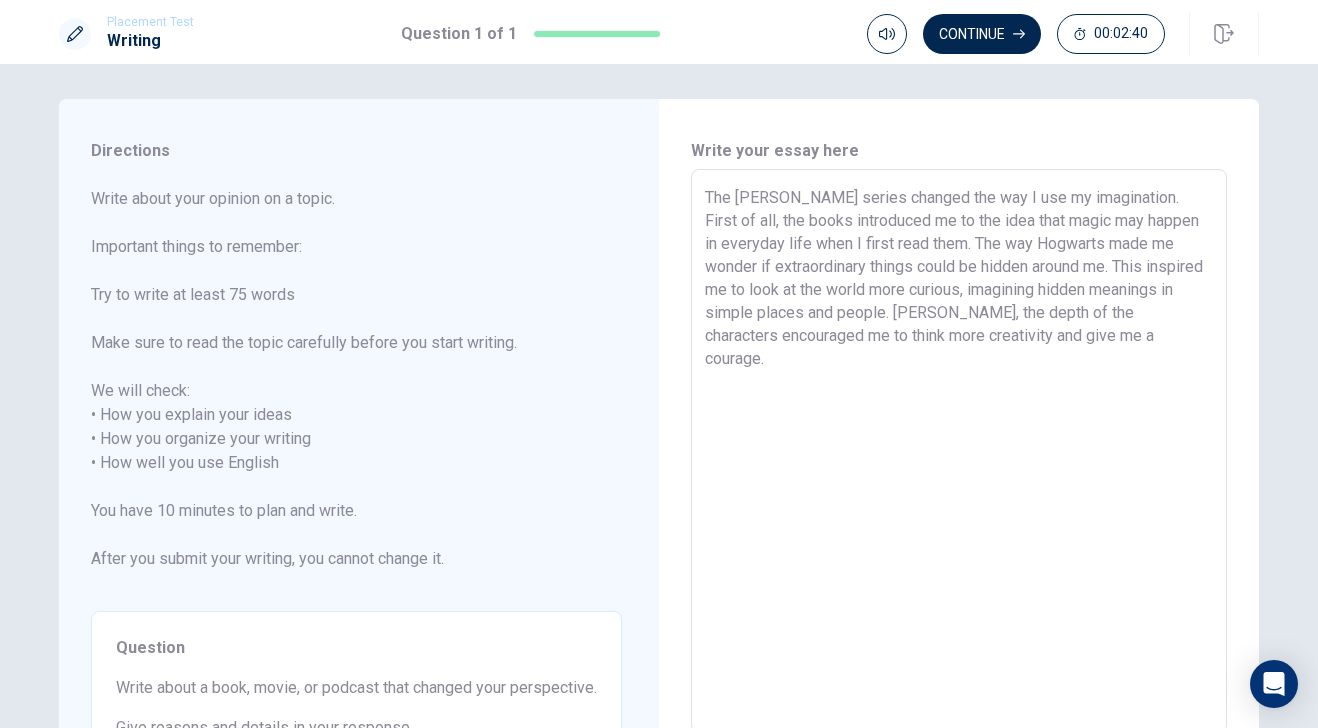 click on "The [PERSON_NAME] series changed the way I use my imagination.
First of all, the books introduced me to the idea that magic may happen in everyday life when I first read them. The way Hogwarts made me wonder if extraordinary things could be hidden around me. This inspired me to look at the world more curious, imagining hidden meanings in simple places and people. [PERSON_NAME], the depth of the characters encouraged me to think more creativity and give me a courage." at bounding box center [959, 451] 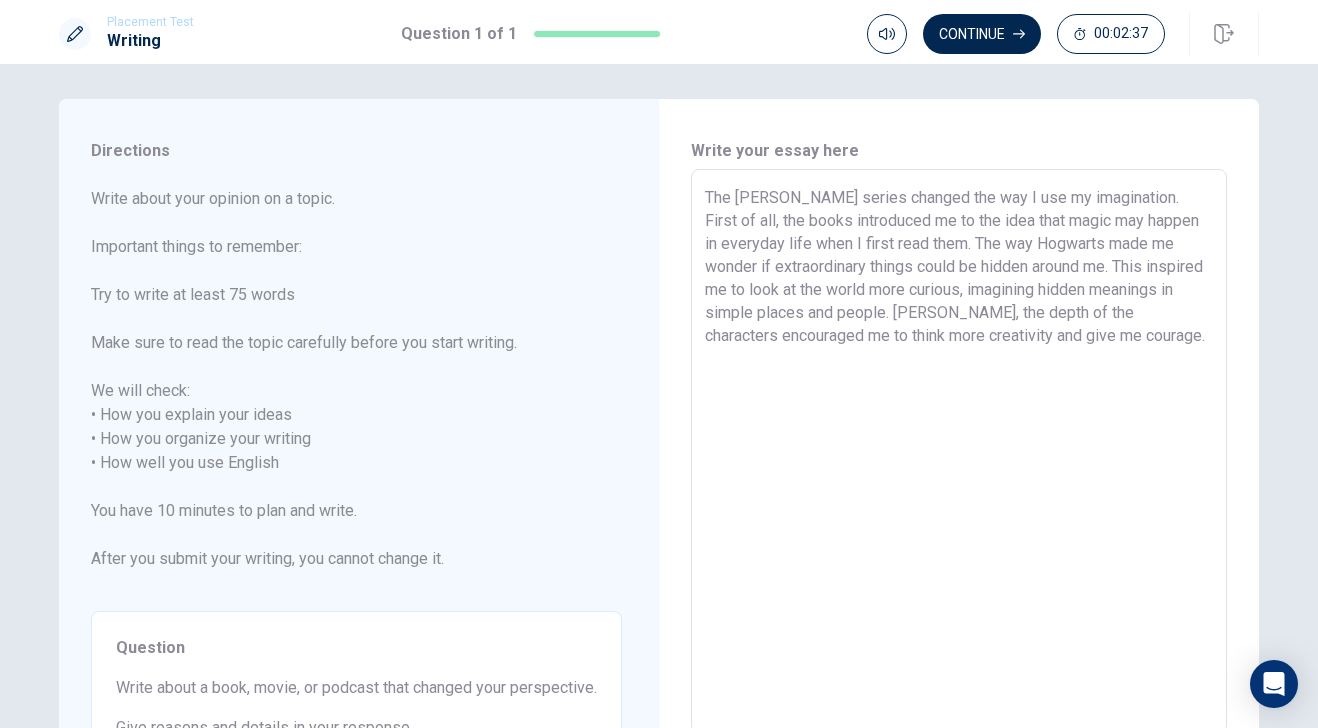 click on "The [PERSON_NAME] series changed the way I use my imagination.
First of all, the books introduced me to the idea that magic may happen in everyday life when I first read them. The way Hogwarts made me wonder if extraordinary things could be hidden around me. This inspired me to look at the world more curious, imagining hidden meanings in simple places and people. [PERSON_NAME], the depth of the characters encouraged me to think more creativity and give me courage." at bounding box center [959, 451] 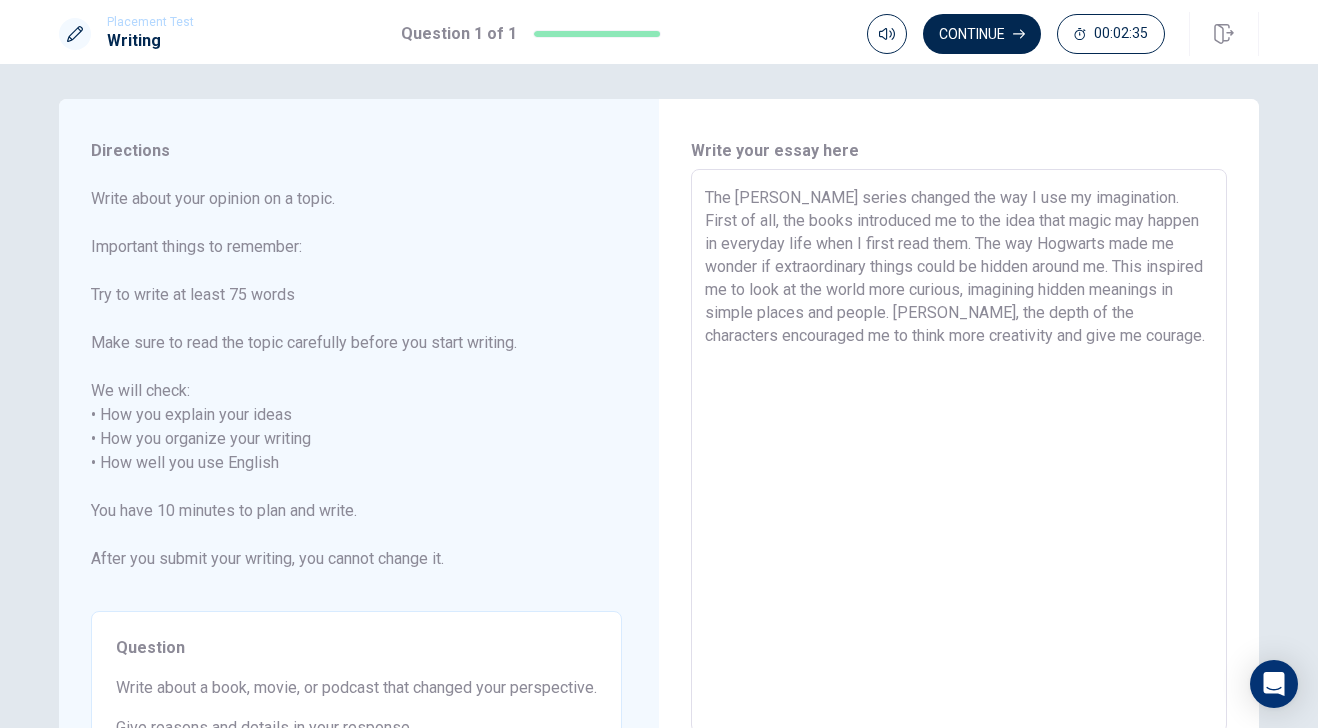 click on "The [PERSON_NAME] series changed the way I use my imagination.
First of all, the books introduced me to the idea that magic may happen in everyday life when I first read them. The way Hogwarts made me wonder if extraordinary things could be hidden around me. This inspired me to look at the world more curious, imagining hidden meanings in simple places and people. [PERSON_NAME], the depth of the characters encouraged me to think more creativity and give me courage." at bounding box center (959, 451) 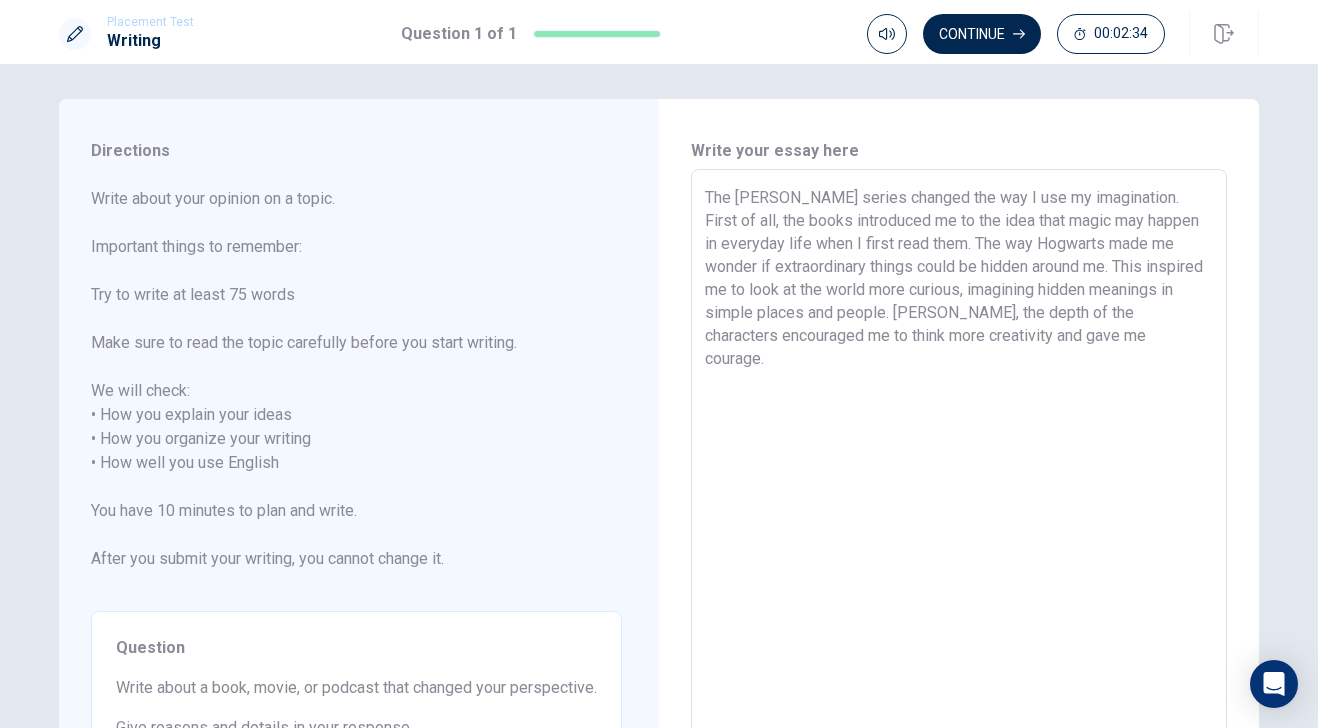 click on "The [PERSON_NAME] series changed the way I use my imagination.
First of all, the books introduced me to the idea that magic may happen in everyday life when I first read them. The way Hogwarts made me wonder if extraordinary things could be hidden around me. This inspired me to look at the world more curious, imagining hidden meanings in simple places and people. [PERSON_NAME], the depth of the characters encouraged me to think more creativity and gave me courage." at bounding box center [959, 451] 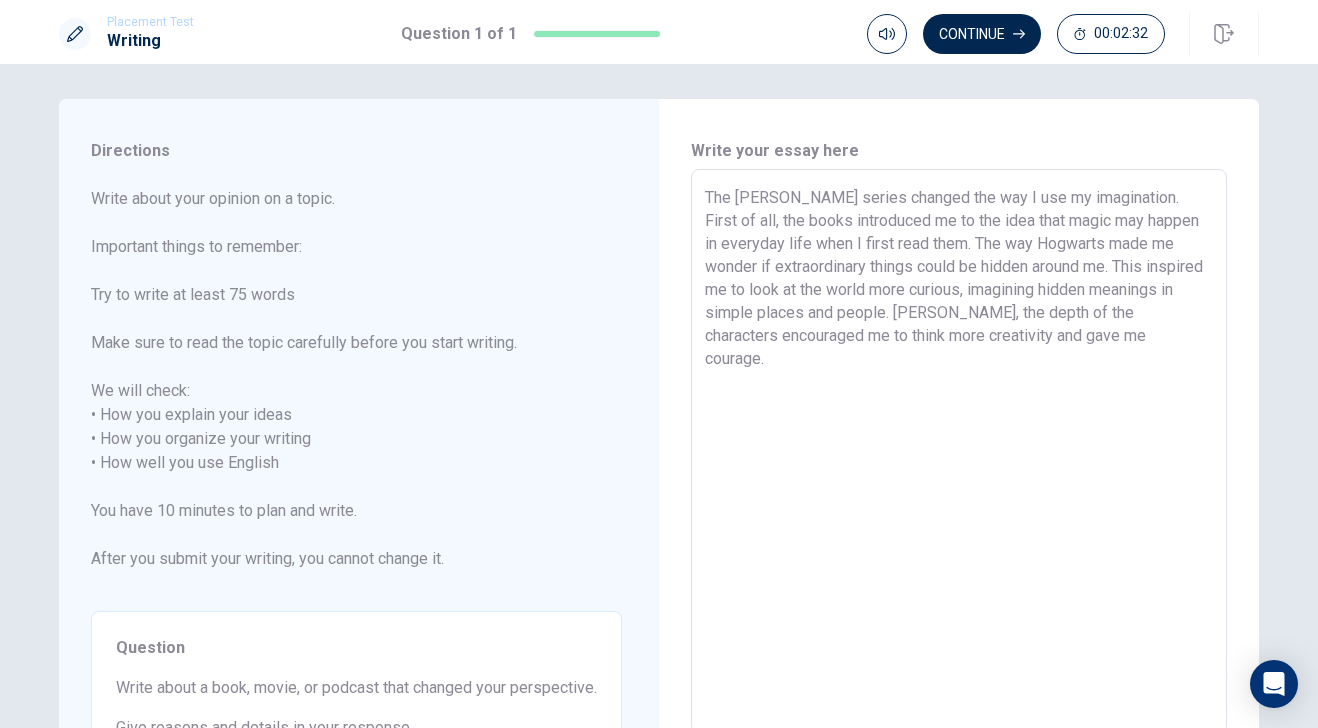 click on "The [PERSON_NAME] series changed the way I use my imagination.
First of all, the books introduced me to the idea that magic may happen in everyday life when I first read them. The way Hogwarts made me wonder if extraordinary things could be hidden around me. This inspired me to look at the world more curious, imagining hidden meanings in simple places and people. [PERSON_NAME], the depth of the characters encouraged me to think more creativity and gave me courage." at bounding box center [959, 451] 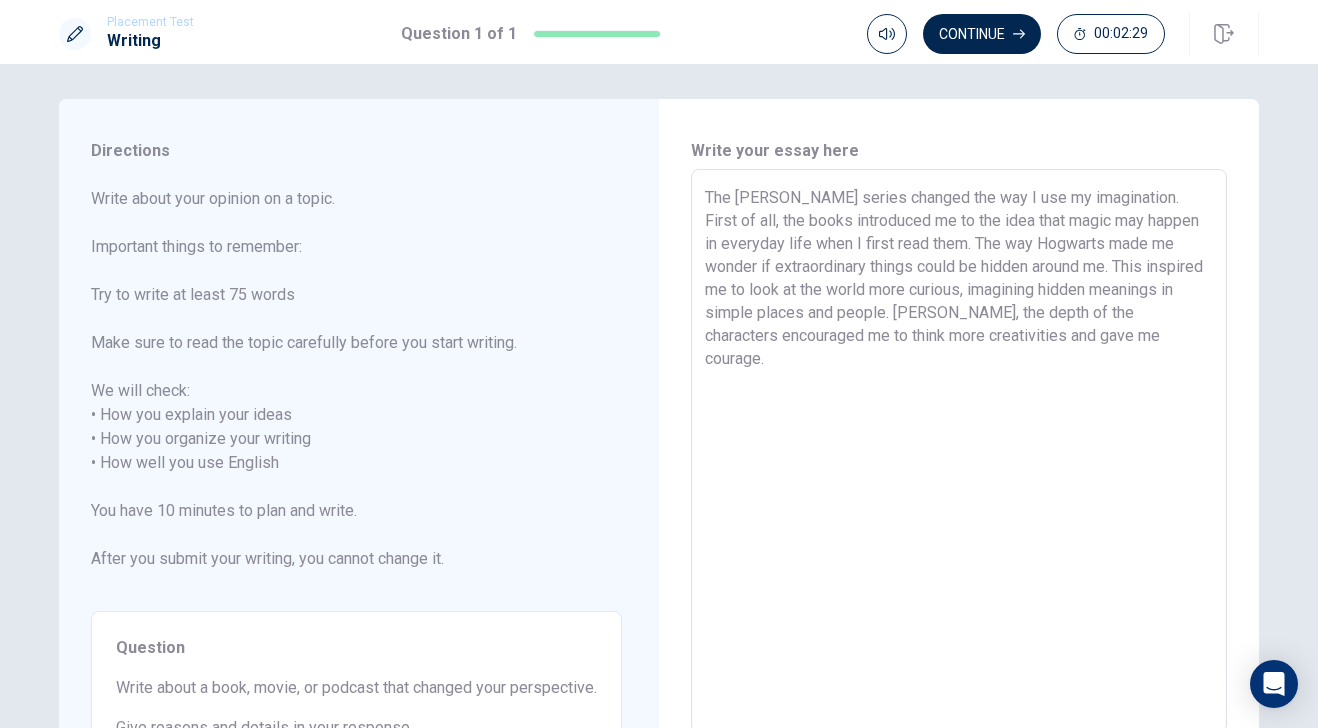 click on "The [PERSON_NAME] series changed the way I use my imagination.
First of all, the books introduced me to the idea that magic may happen in everyday life when I first read them. The way Hogwarts made me wonder if extraordinary things could be hidden around me. This inspired me to look at the world more curious, imagining hidden meanings in simple places and people. [PERSON_NAME], the depth of the characters encouraged me to think more creativities and gave me courage." at bounding box center (959, 451) 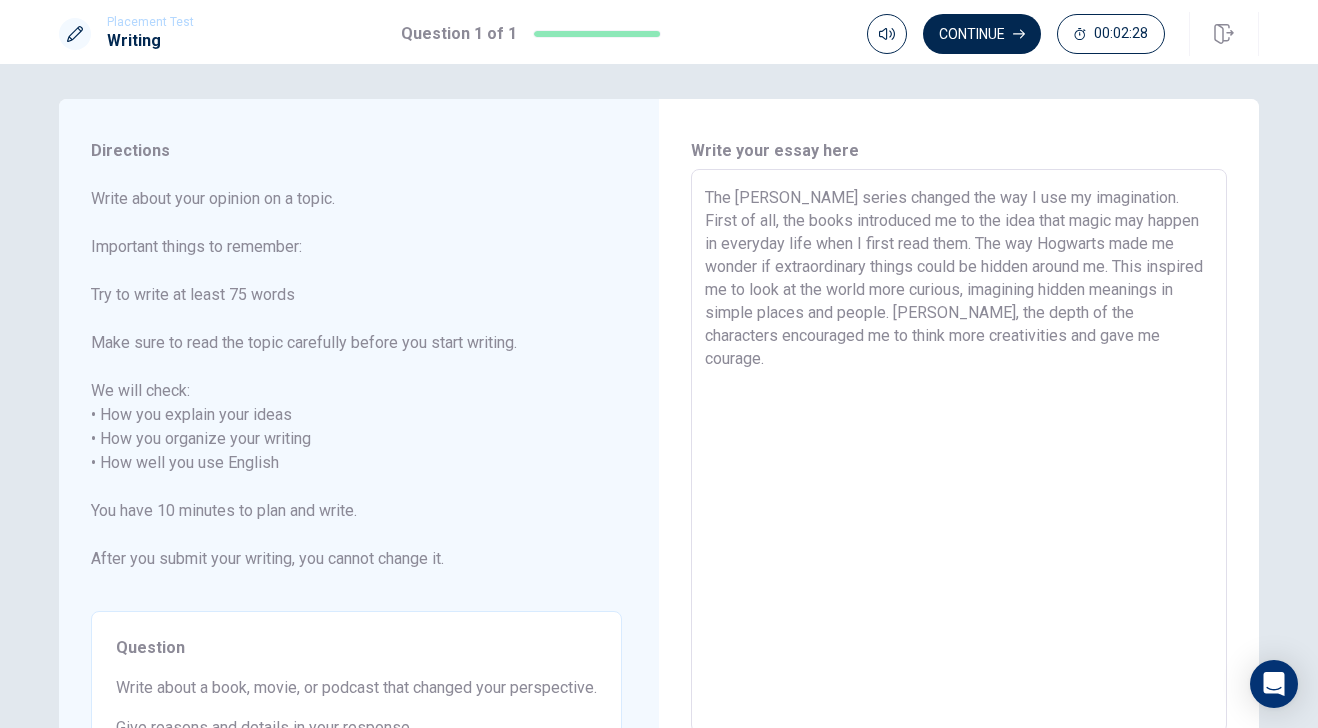 click on "The [PERSON_NAME] series changed the way I use my imagination.
First of all, the books introduced me to the idea that magic may happen in everyday life when I first read them. The way Hogwarts made me wonder if extraordinary things could be hidden around me. This inspired me to look at the world more curious, imagining hidden meanings in simple places and people. [PERSON_NAME], the depth of the characters encouraged me to think more creativities and gave me courage." at bounding box center (959, 451) 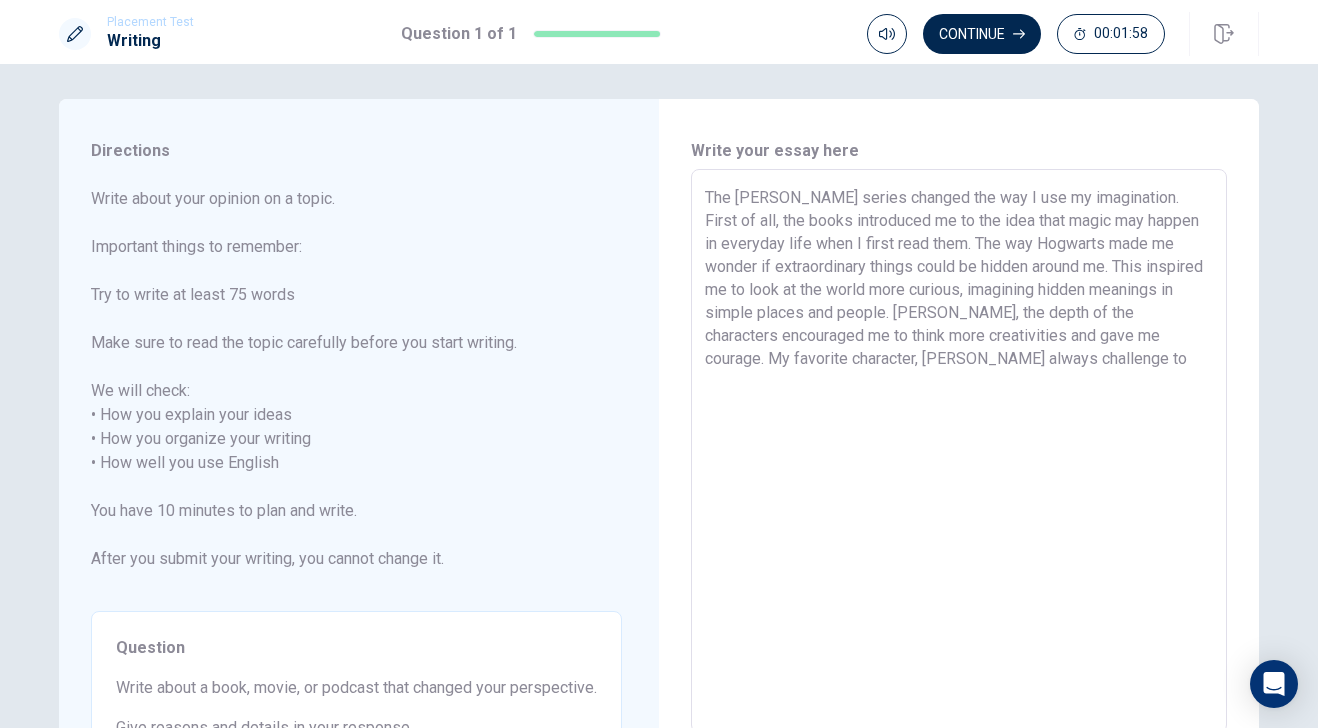 click on "The [PERSON_NAME] series changed the way I use my imagination.
First of all, the books introduced me to the idea that magic may happen in everyday life when I first read them. The way Hogwarts made me wonder if extraordinary things could be hidden around me. This inspired me to look at the world more curious, imagining hidden meanings in simple places and people. [PERSON_NAME], the depth of the characters encouraged me to think more creativities and gave me courage. My favorite character, [PERSON_NAME] always challenge to" at bounding box center (959, 451) 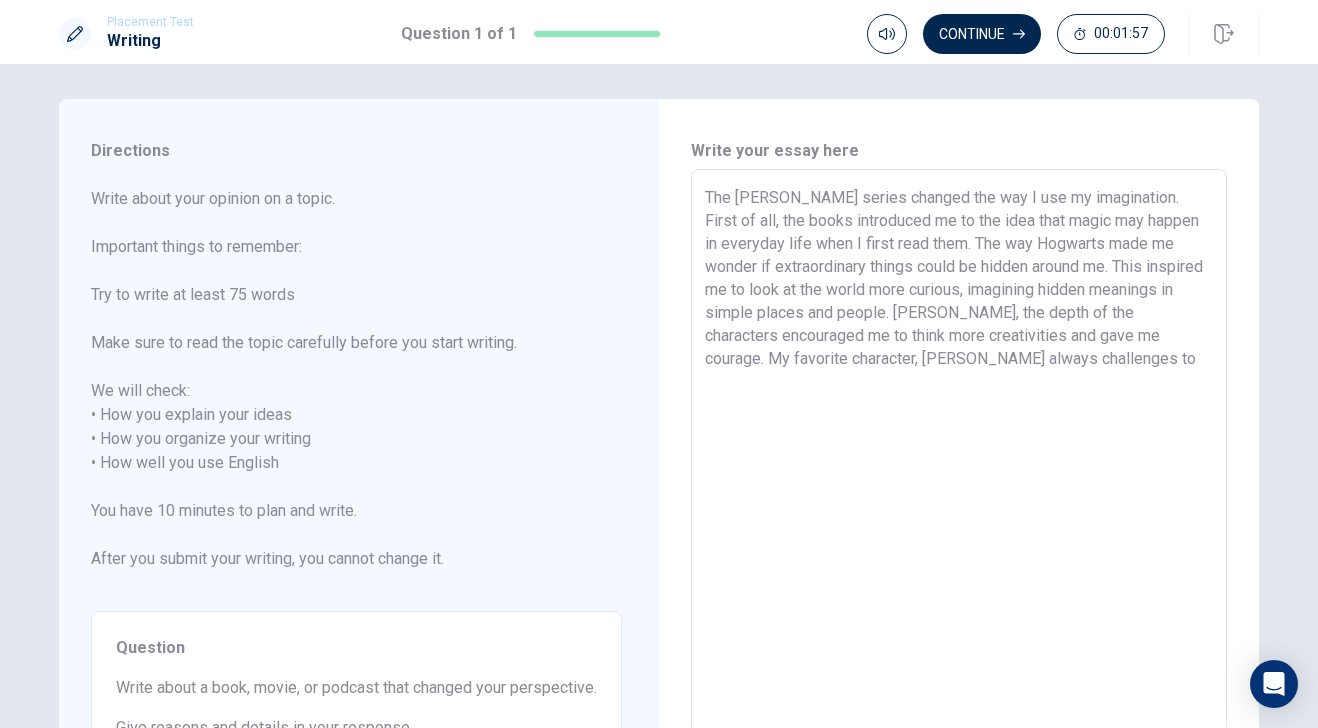 click on "The [PERSON_NAME] series changed the way I use my imagination.
First of all, the books introduced me to the idea that magic may happen in everyday life when I first read them. The way Hogwarts made me wonder if extraordinary things could be hidden around me. This inspired me to look at the world more curious, imagining hidden meanings in simple places and people. [PERSON_NAME], the depth of the characters encouraged me to think more creativities and gave me courage. My favorite character, [PERSON_NAME] always challenges to" at bounding box center [959, 451] 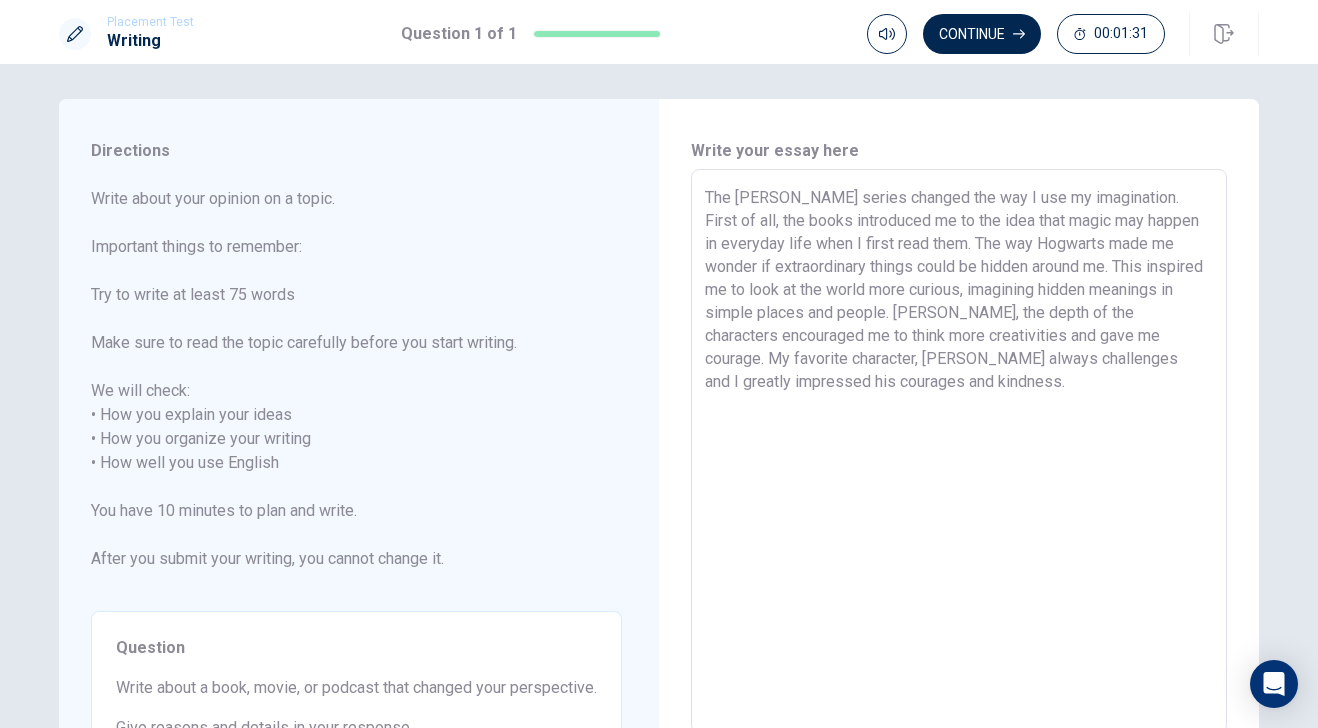 click on "The [PERSON_NAME] series changed the way I use my imagination.
First of all, the books introduced me to the idea that magic may happen in everyday life when I first read them. The way Hogwarts made me wonder if extraordinary things could be hidden around me. This inspired me to look at the world more curious, imagining hidden meanings in simple places and people. [PERSON_NAME], the depth of the characters encouraged me to think more creativities and gave me courage. My favorite character, [PERSON_NAME] always challenges and I greatly impressed his courages and kindness." at bounding box center [959, 451] 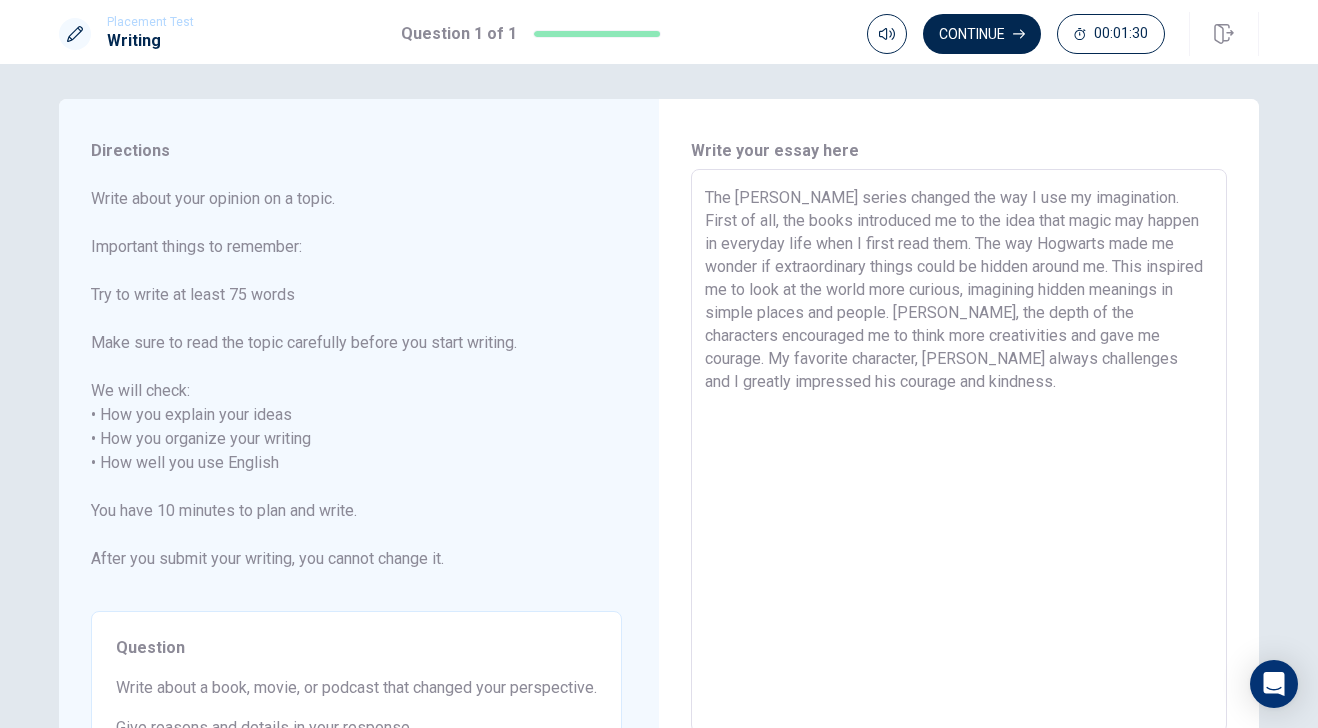 click on "The [PERSON_NAME] series changed the way I use my imagination.
First of all, the books introduced me to the idea that magic may happen in everyday life when I first read them. The way Hogwarts made me wonder if extraordinary things could be hidden around me. This inspired me to look at the world more curious, imagining hidden meanings in simple places and people. [PERSON_NAME], the depth of the characters encouraged me to think more creativities and gave me courage. My favorite character, [PERSON_NAME] always challenges and I greatly impressed his courage and kindness." at bounding box center [959, 451] 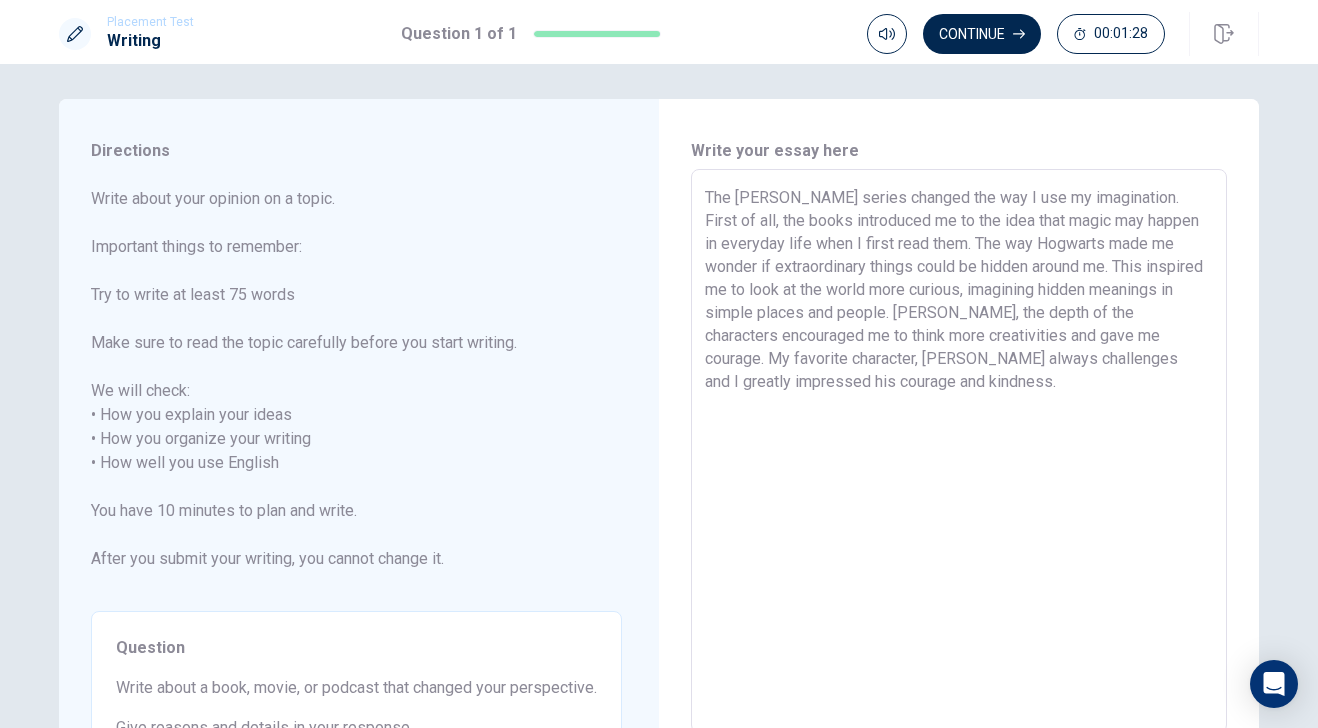 click on "The [PERSON_NAME] series changed the way I use my imagination.
First of all, the books introduced me to the idea that magic may happen in everyday life when I first read them. The way Hogwarts made me wonder if extraordinary things could be hidden around me. This inspired me to look at the world more curious, imagining hidden meanings in simple places and people. [PERSON_NAME], the depth of the characters encouraged me to think more creativities and gave me courage. My favorite character, [PERSON_NAME] always challenges and I greatly impressed his courage and kindness." at bounding box center (959, 451) 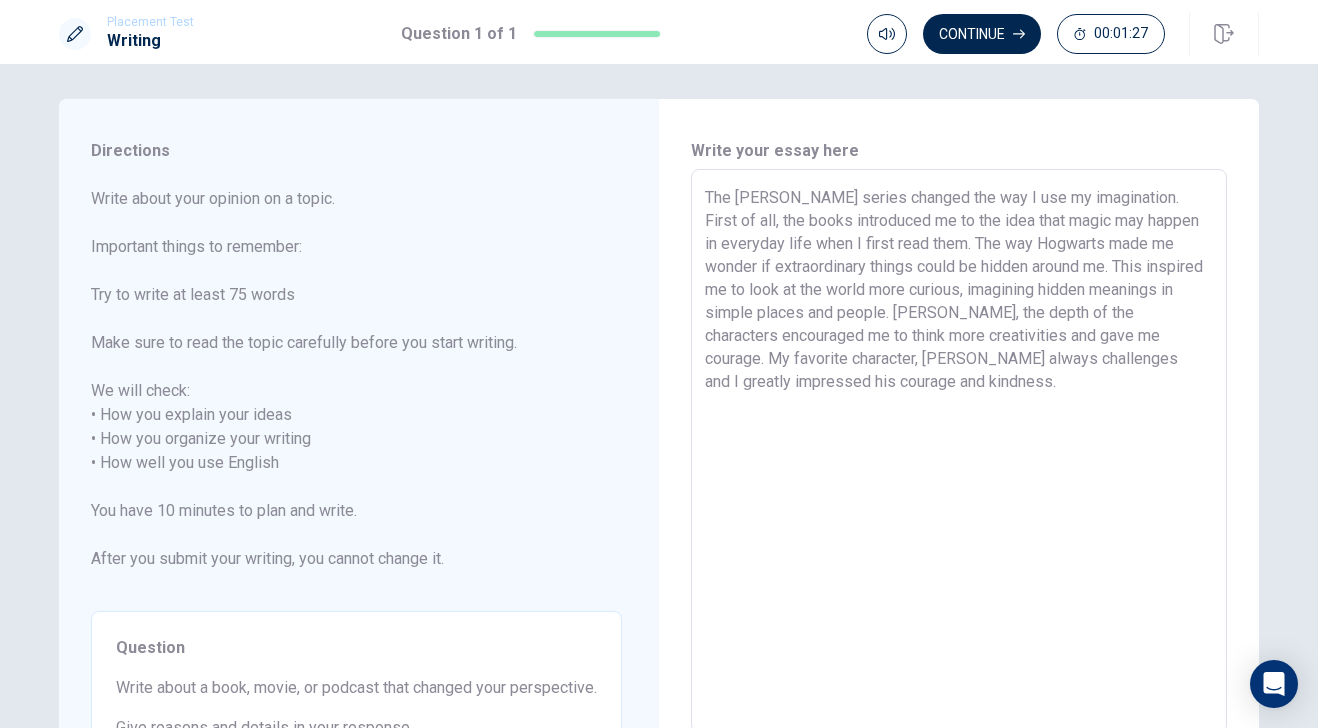 click on "The [PERSON_NAME] series changed the way I use my imagination.
First of all, the books introduced me to the idea that magic may happen in everyday life when I first read them. The way Hogwarts made me wonder if extraordinary things could be hidden around me. This inspired me to look at the world more curious, imagining hidden meanings in simple places and people. [PERSON_NAME], the depth of the characters encouraged me to think more creativities and gave me courage. My favorite character, [PERSON_NAME] always challenges and I greatly impressed his courage and kindness." at bounding box center (959, 451) 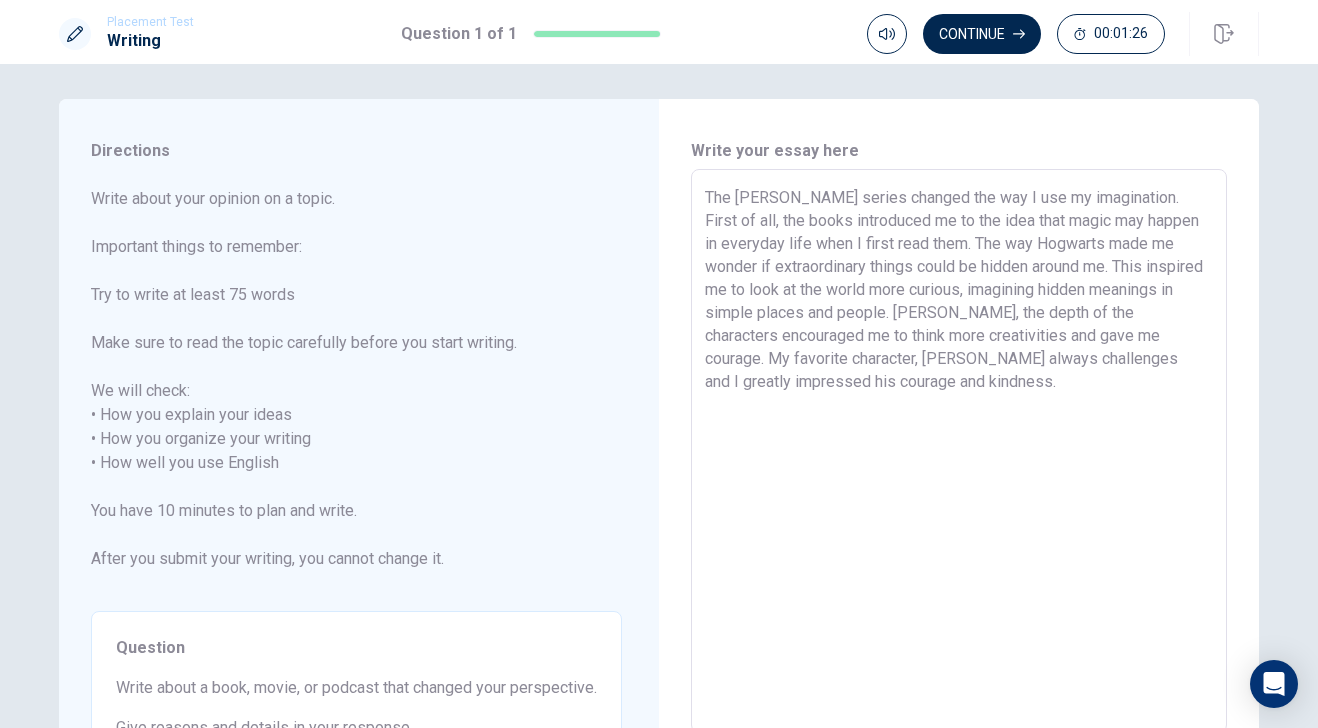 click on "The [PERSON_NAME] series changed the way I use my imagination.
First of all, the books introduced me to the idea that magic may happen in everyday life when I first read them. The way Hogwarts made me wonder if extraordinary things could be hidden around me. This inspired me to look at the world more curious, imagining hidden meanings in simple places and people. [PERSON_NAME], the depth of the characters encouraged me to think more creativities and gave me courage. My favorite character, [PERSON_NAME] always challenges and I greatly impressed his courage and kindness." at bounding box center [959, 451] 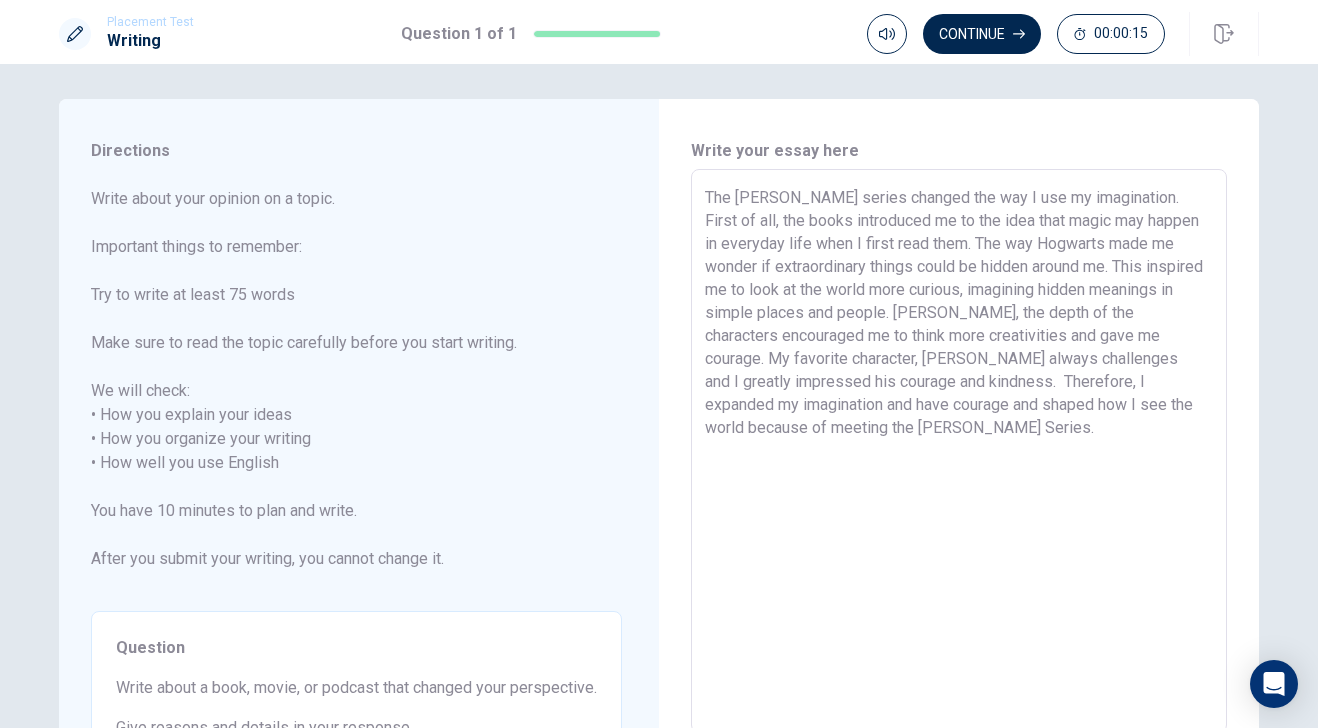 click on "The [PERSON_NAME] series changed the way I use my imagination.
First of all, the books introduced me to the idea that magic may happen in everyday life when I first read them. The way Hogwarts made me wonder if extraordinary things could be hidden around me. This inspired me to look at the world more curious, imagining hidden meanings in simple places and people. [PERSON_NAME], the depth of the characters encouraged me to think more creativities and gave me courage. My favorite character, [PERSON_NAME] always challenges and I greatly impressed his courage and kindness.  Therefore, I expanded my imagination and have courage and shaped how I see the world because of meeting the [PERSON_NAME] Series." at bounding box center (959, 451) 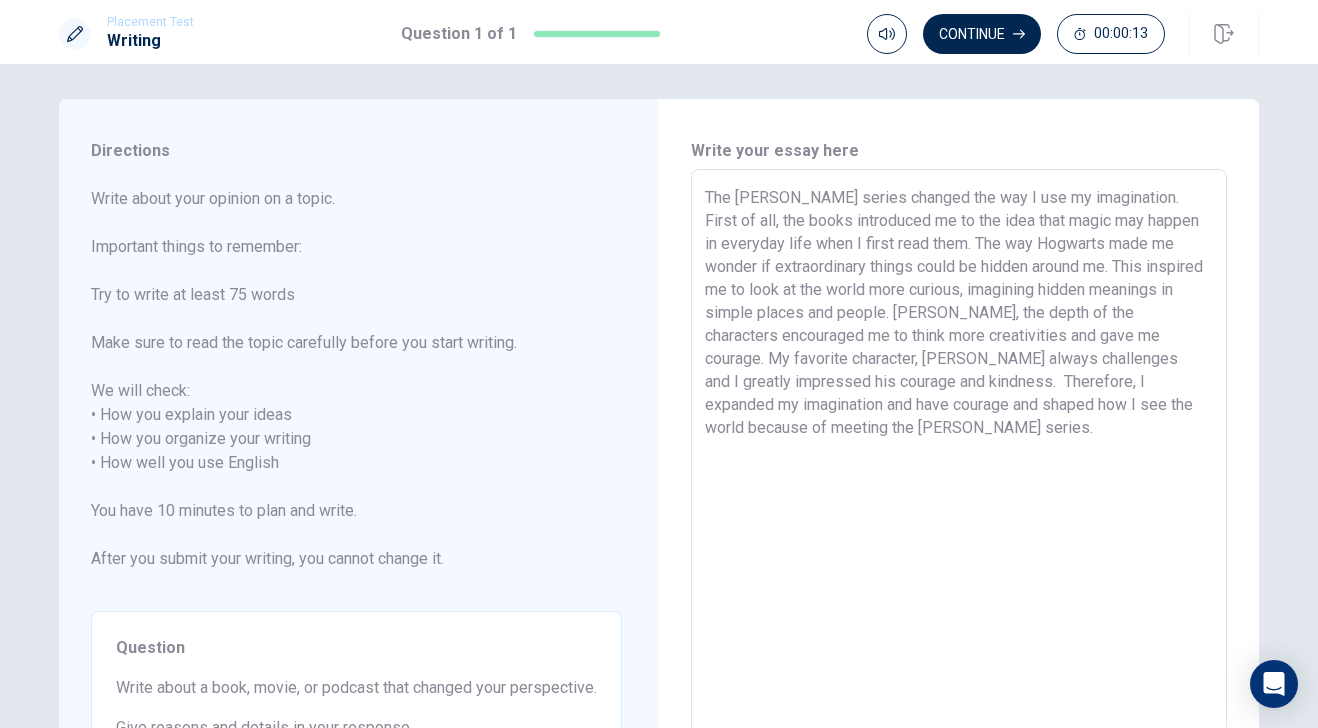 click on "The [PERSON_NAME] series changed the way I use my imagination.
First of all, the books introduced me to the idea that magic may happen in everyday life when I first read them. The way Hogwarts made me wonder if extraordinary things could be hidden around me. This inspired me to look at the world more curious, imagining hidden meanings in simple places and people. [PERSON_NAME], the depth of the characters encouraged me to think more creativities and gave me courage. My favorite character, [PERSON_NAME] always challenges and I greatly impressed his courage and kindness.  Therefore, I expanded my imagination and have courage and shaped how I see the world because of meeting the [PERSON_NAME] series." at bounding box center [959, 451] 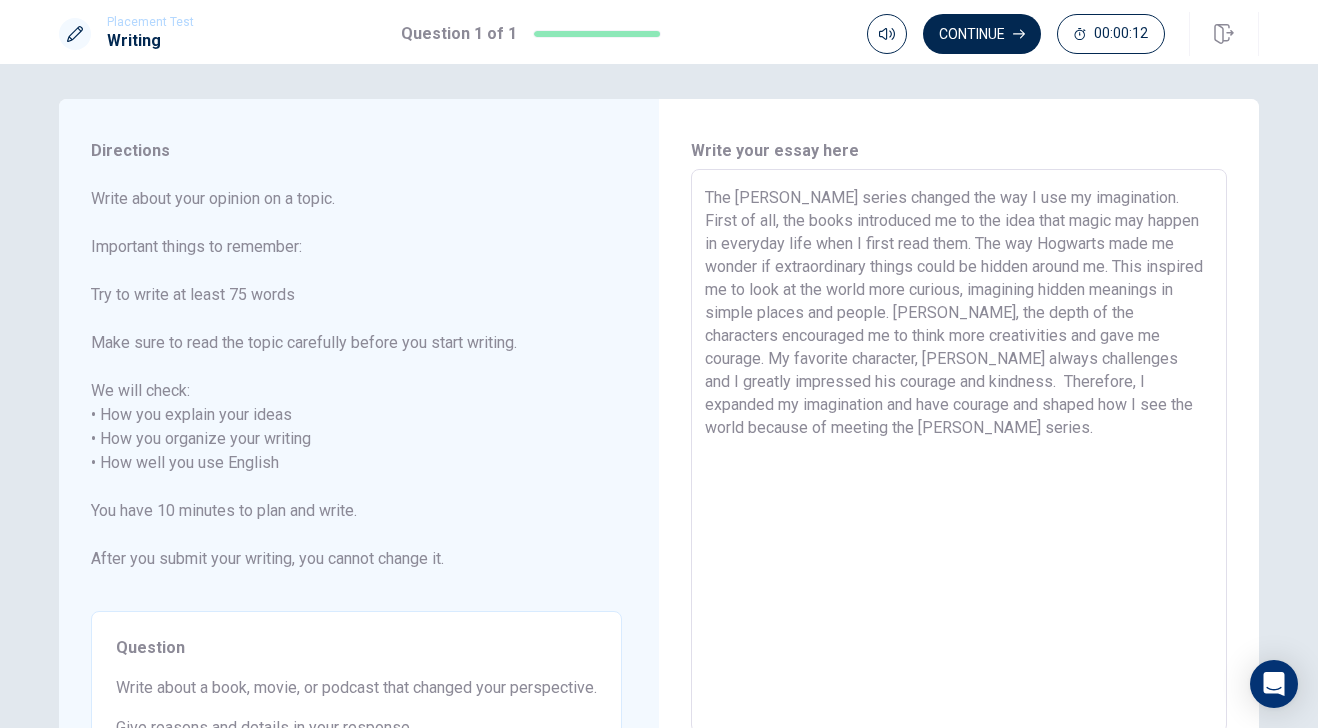 click on "The [PERSON_NAME] series changed the way I use my imagination.
First of all, the books introduced me to the idea that magic may happen in everyday life when I first read them. The way Hogwarts made me wonder if extraordinary things could be hidden around me. This inspired me to look at the world more curious, imagining hidden meanings in simple places and people. [PERSON_NAME], the depth of the characters encouraged me to think more creativities and gave me courage. My favorite character, [PERSON_NAME] always challenges and I greatly impressed his courage and kindness.  Therefore, I expanded my imagination and have courage and shaped how I see the world because of meeting the [PERSON_NAME] series." at bounding box center (959, 451) 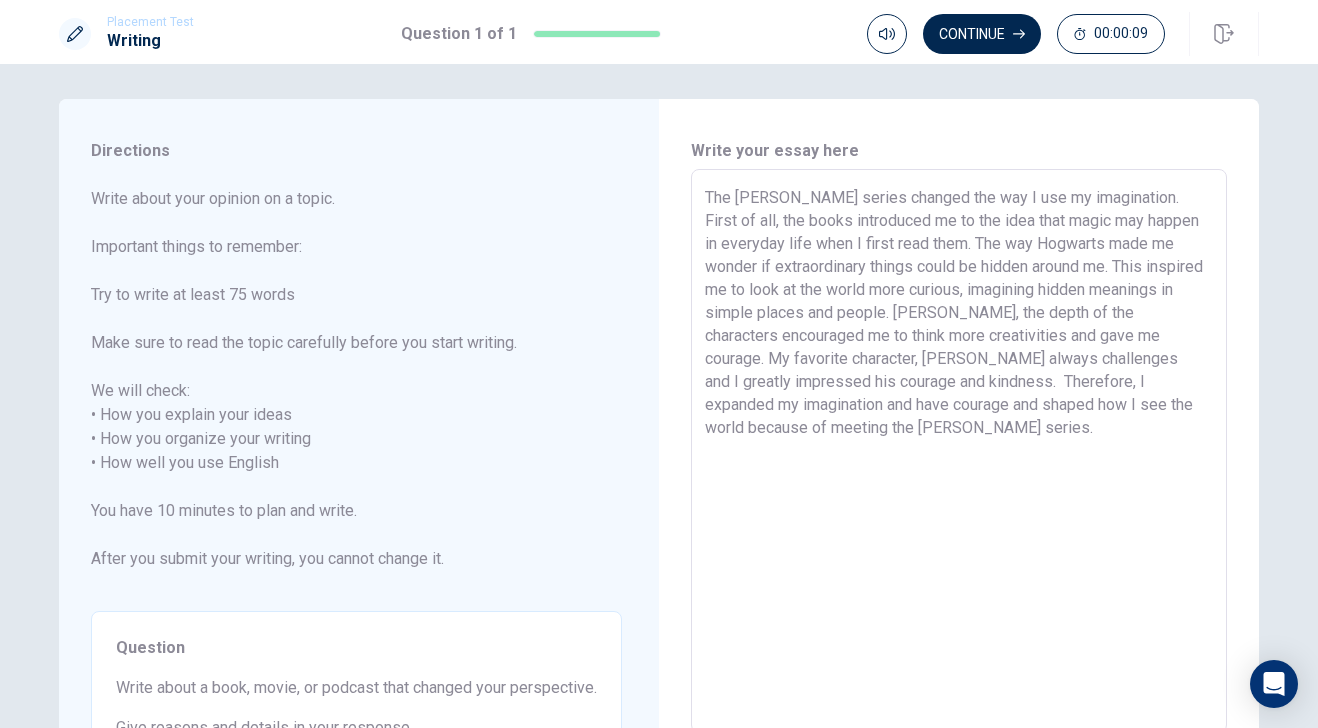 click on "The [PERSON_NAME] series changed the way I use my imagination.
First of all, the books introduced me to the idea that magic may happen in everyday life when I first read them. The way Hogwarts made me wonder if extraordinary things could be hidden around me. This inspired me to look at the world more curious, imagining hidden meanings in simple places and people. [PERSON_NAME], the depth of the characters encouraged me to think more creativities and gave me courage. My favorite character, [PERSON_NAME] always challenges and I greatly impressed his courage and kindness.  Therefore, I expanded my imagination and have courage and shaped how I see the world because of meeting the [PERSON_NAME] series." at bounding box center (959, 451) 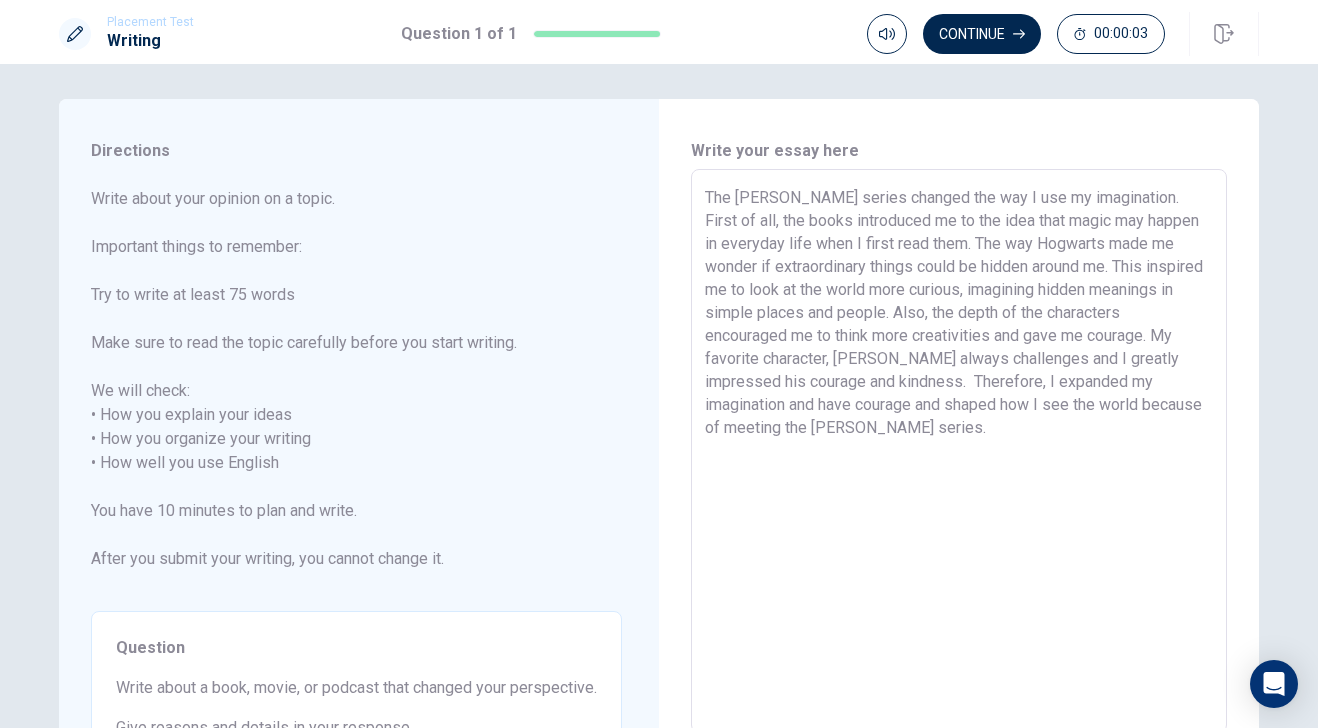click on "The [PERSON_NAME] series changed the way I use my imagination.
First of all, the books introduced me to the idea that magic may happen in everyday life when I first read them. The way Hogwarts made me wonder if extraordinary things could be hidden around me. This inspired me to look at the world more curious, imagining hidden meanings in simple places and people. Also, the depth of the characters encouraged me to think more creativities and gave me courage. My favorite character, [PERSON_NAME] always challenges and I greatly impressed his courage and kindness.  Therefore, I expanded my imagination and have courage and shaped how I see the world because of meeting the [PERSON_NAME] series." at bounding box center (959, 451) 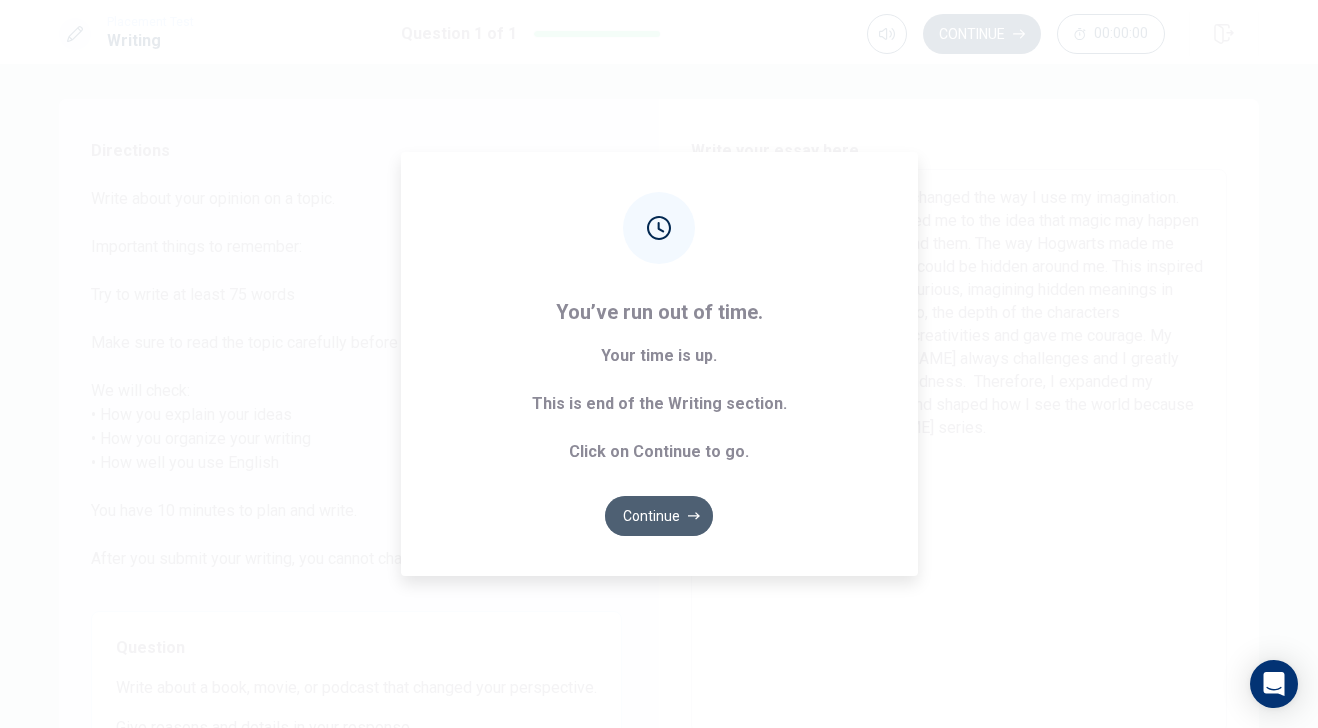 click on "Continue" at bounding box center (659, 516) 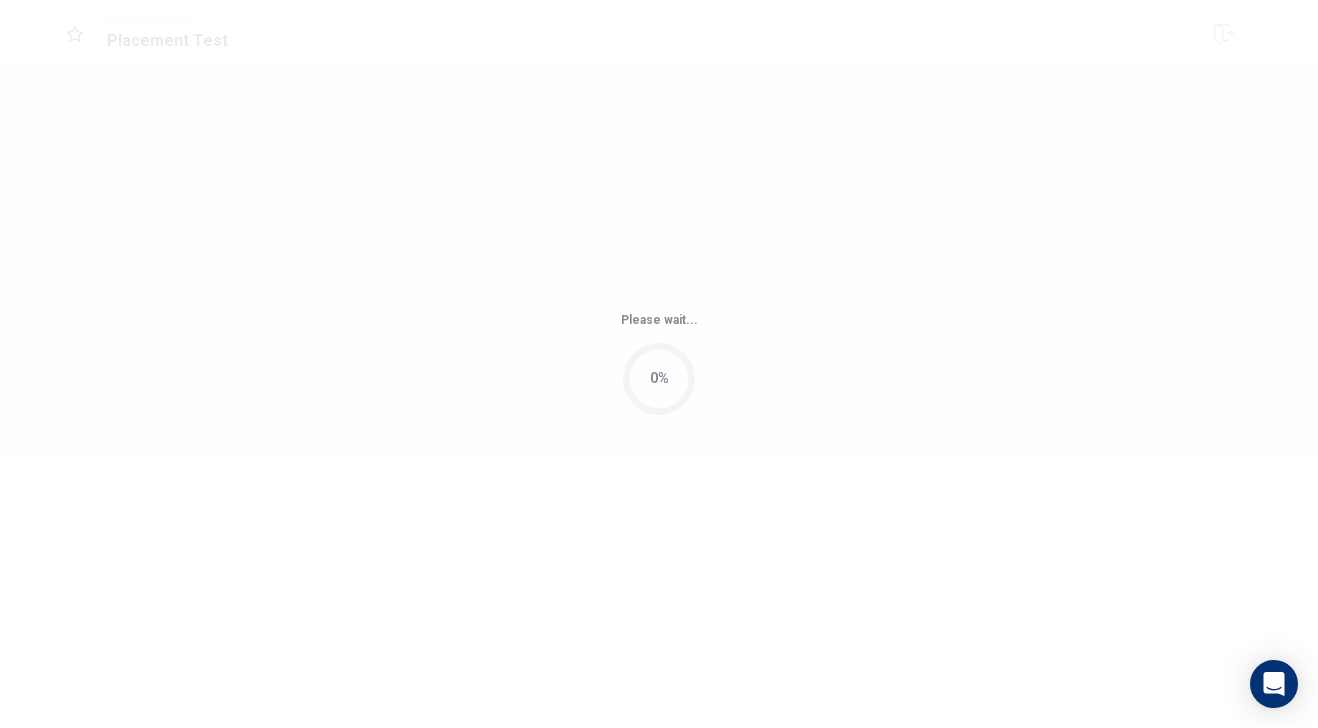 scroll, scrollTop: 0, scrollLeft: 0, axis: both 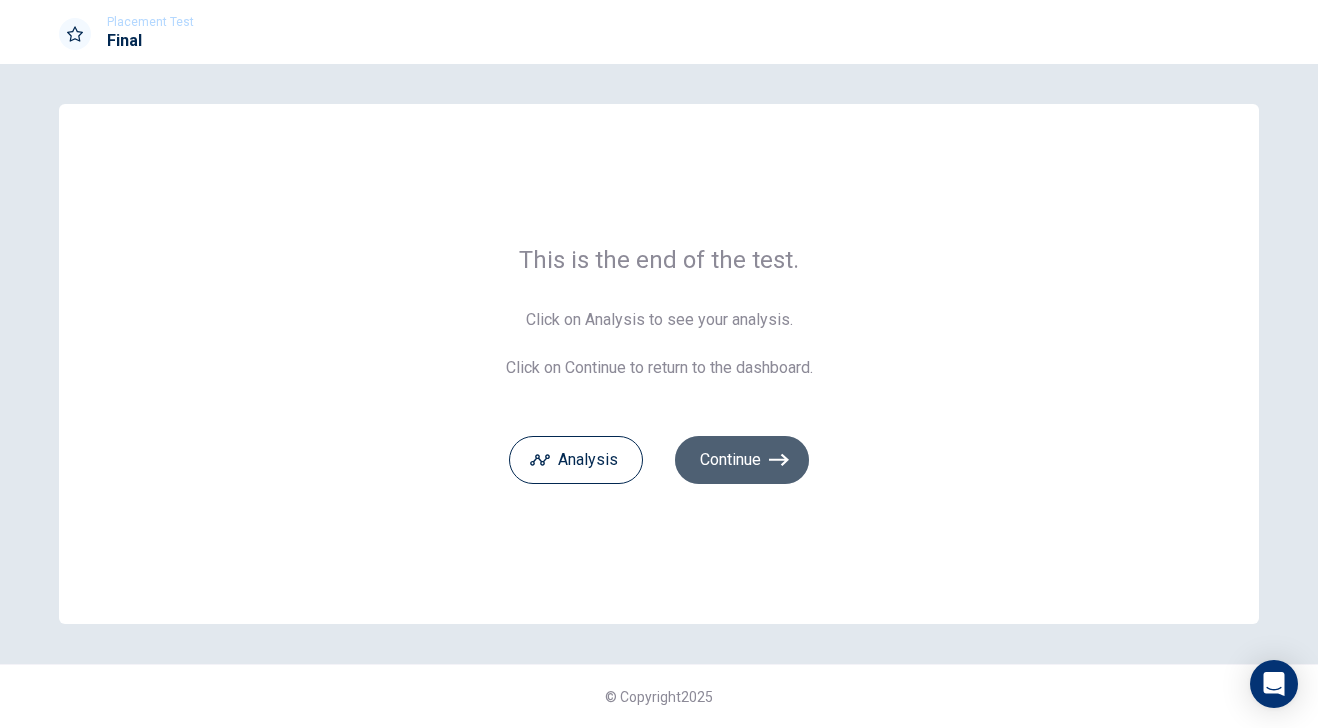 click on "Continue" at bounding box center (742, 460) 